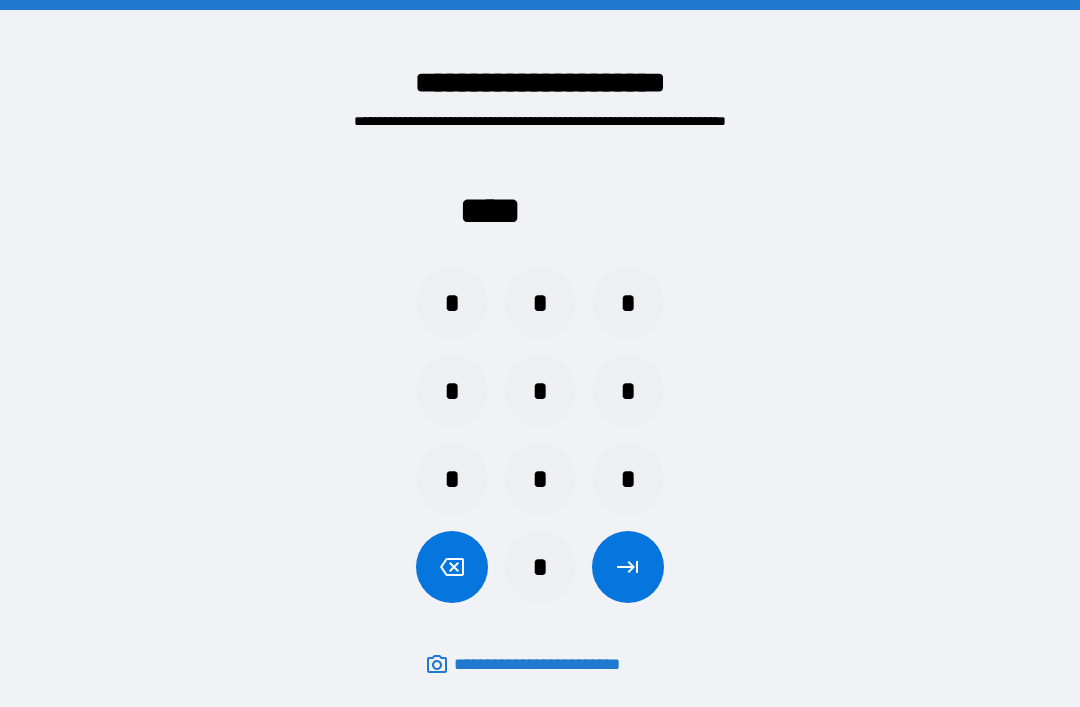 scroll, scrollTop: 64, scrollLeft: 0, axis: vertical 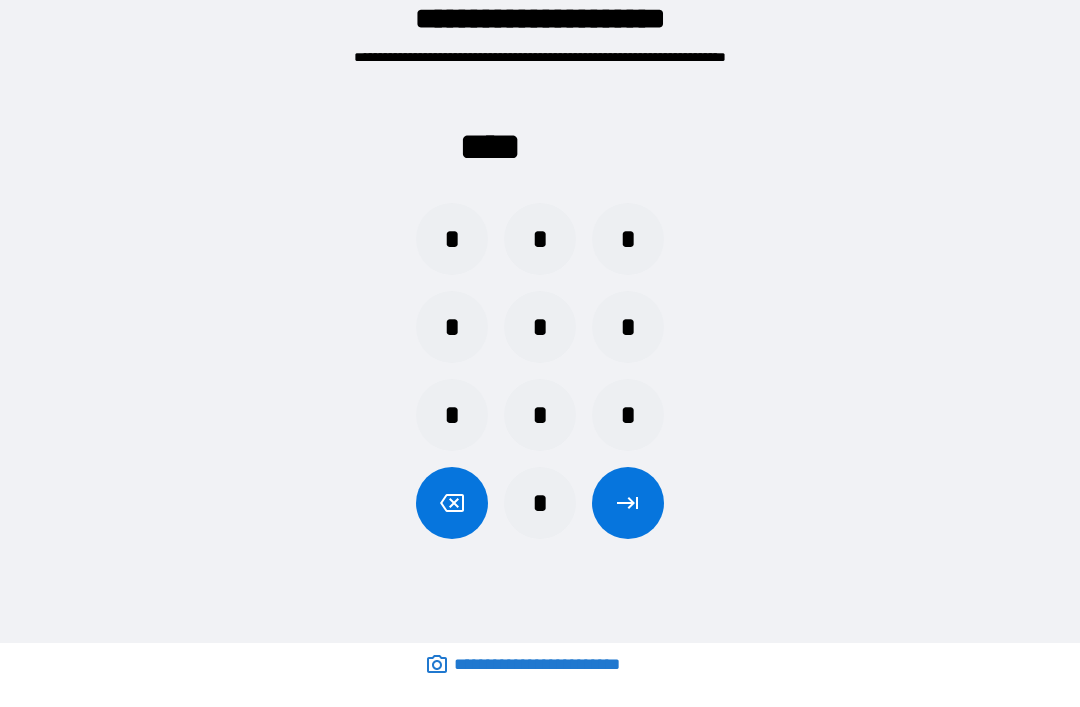 click on "*" at bounding box center (628, 327) 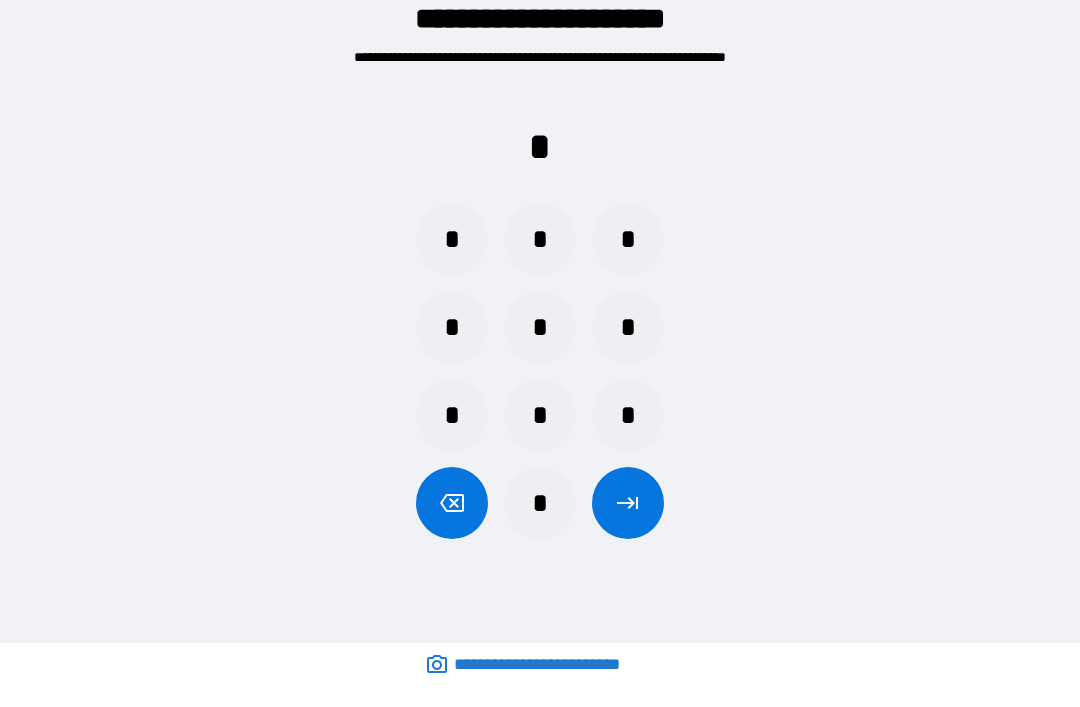 click on "*" at bounding box center (540, 415) 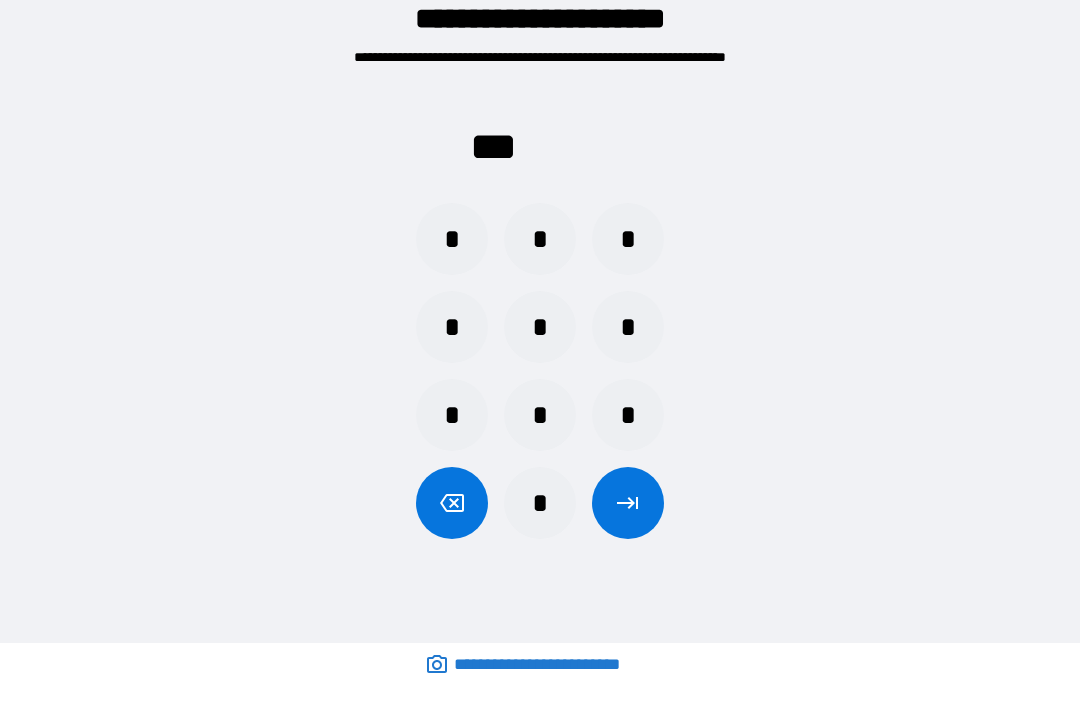 click on "*" at bounding box center [452, 239] 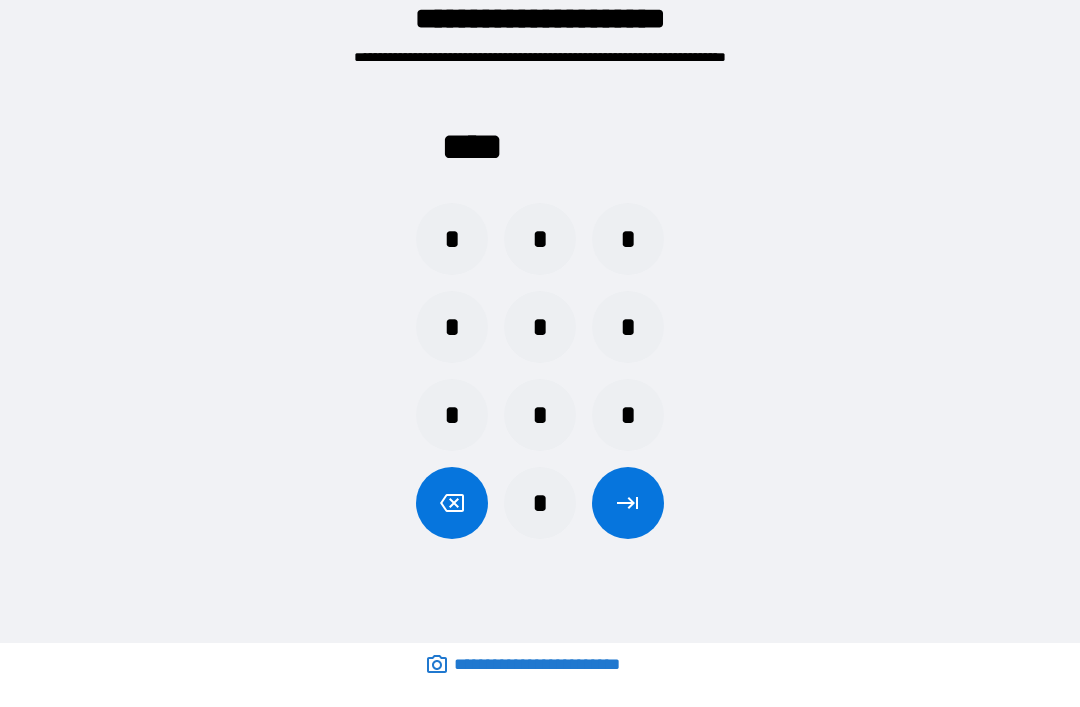 click at bounding box center (628, 503) 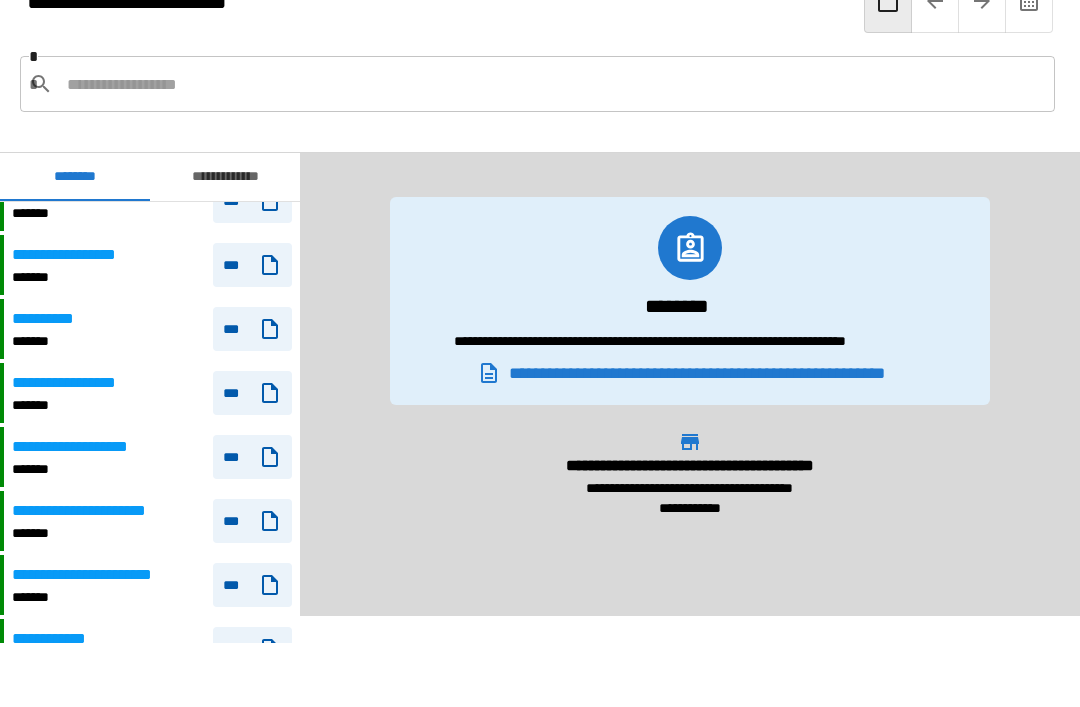 scroll, scrollTop: 1411, scrollLeft: 0, axis: vertical 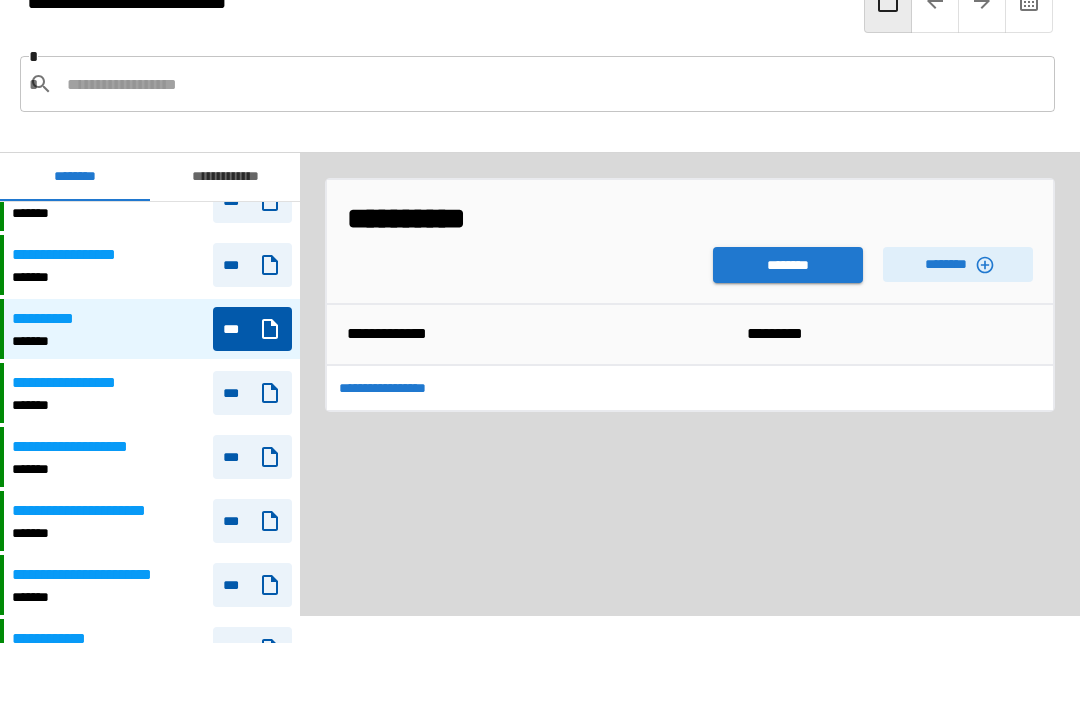 click on "********" at bounding box center (958, 264) 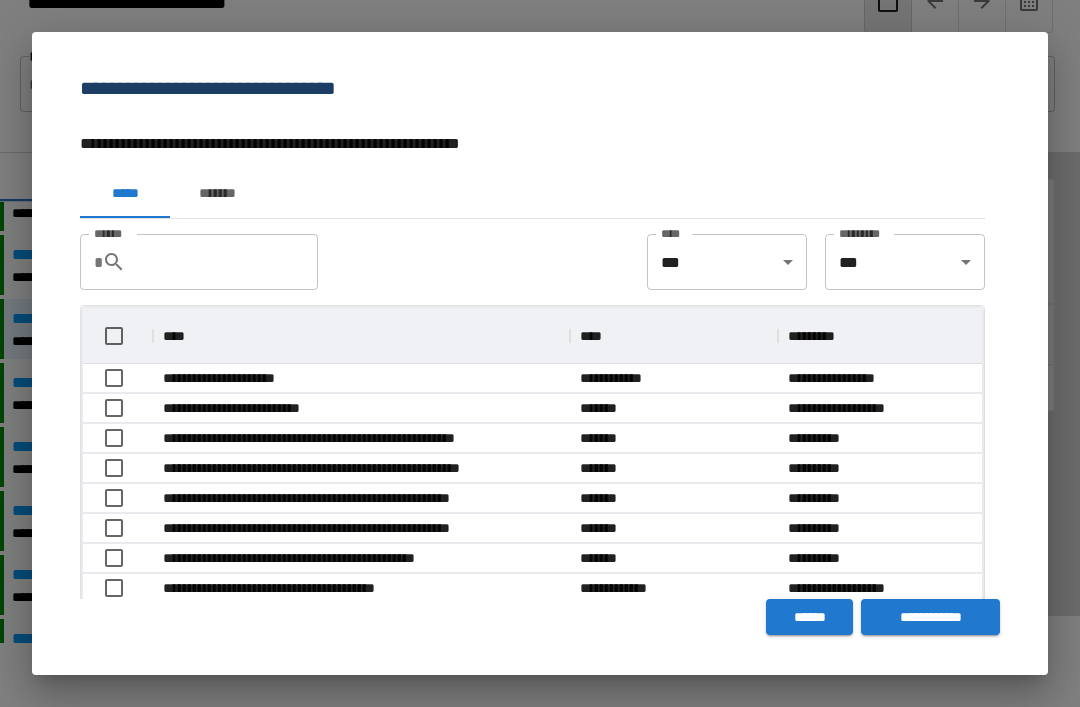 scroll, scrollTop: 356, scrollLeft: 899, axis: both 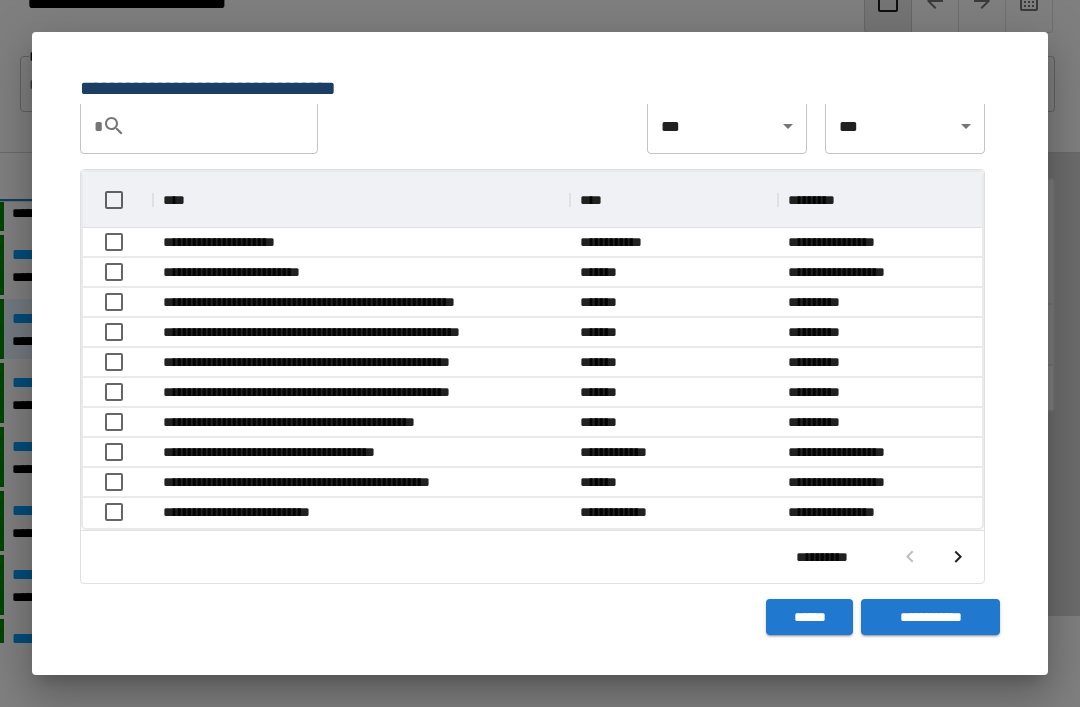 click at bounding box center (958, 557) 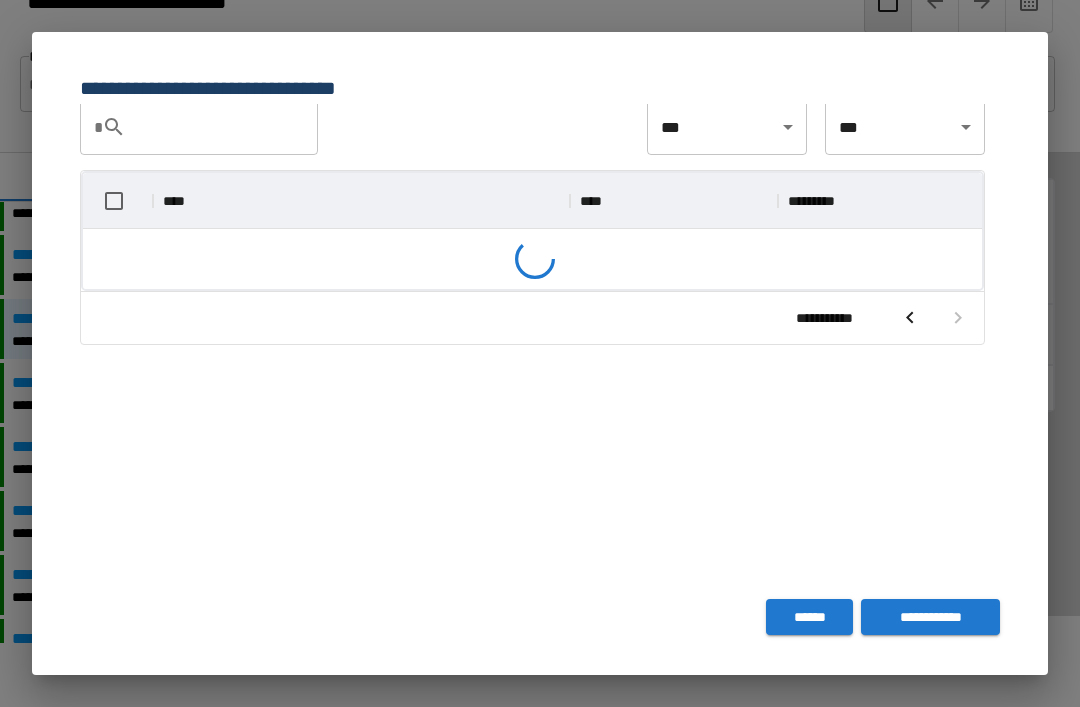 scroll, scrollTop: 135, scrollLeft: 0, axis: vertical 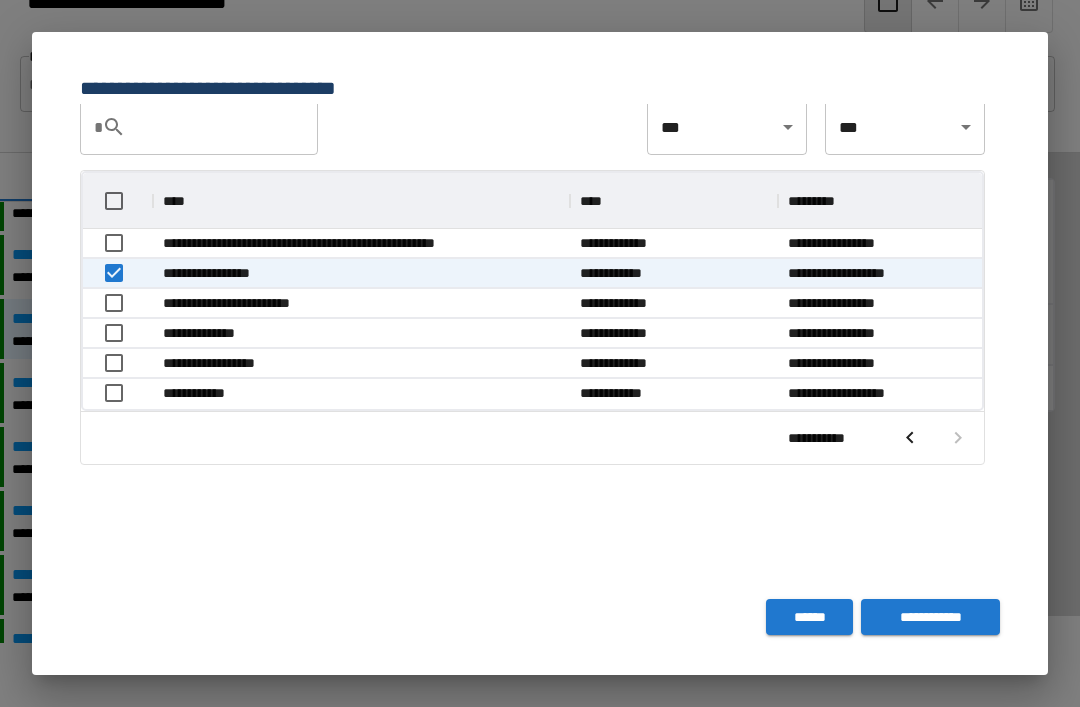 click on "**********" at bounding box center [930, 617] 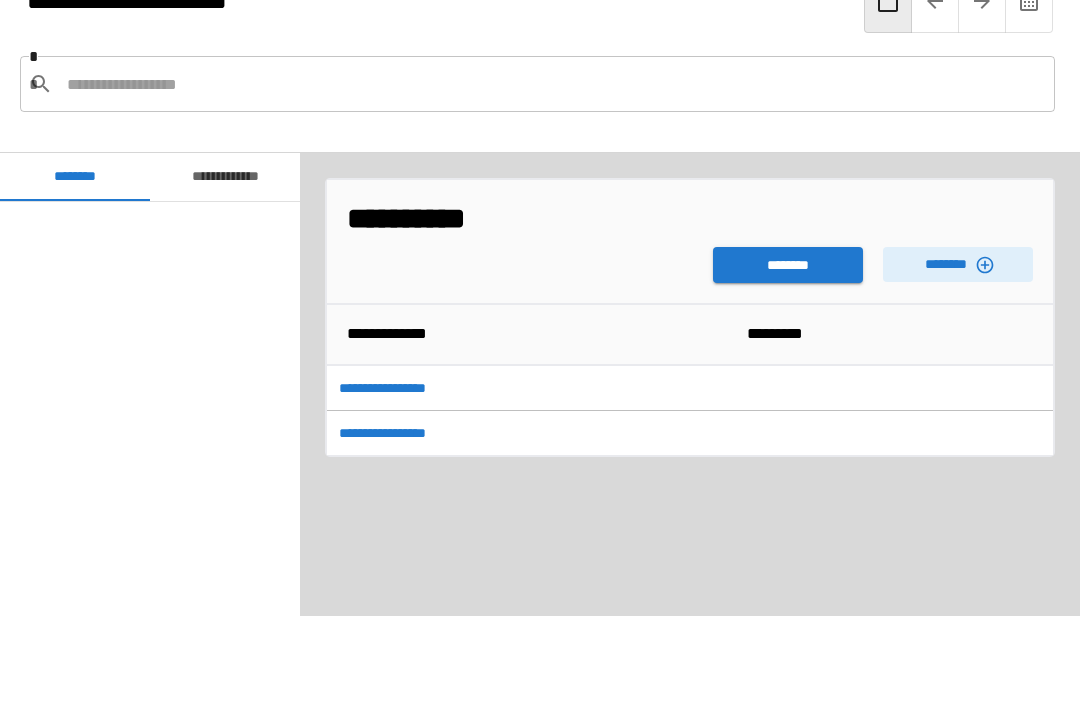 scroll, scrollTop: 1411, scrollLeft: 0, axis: vertical 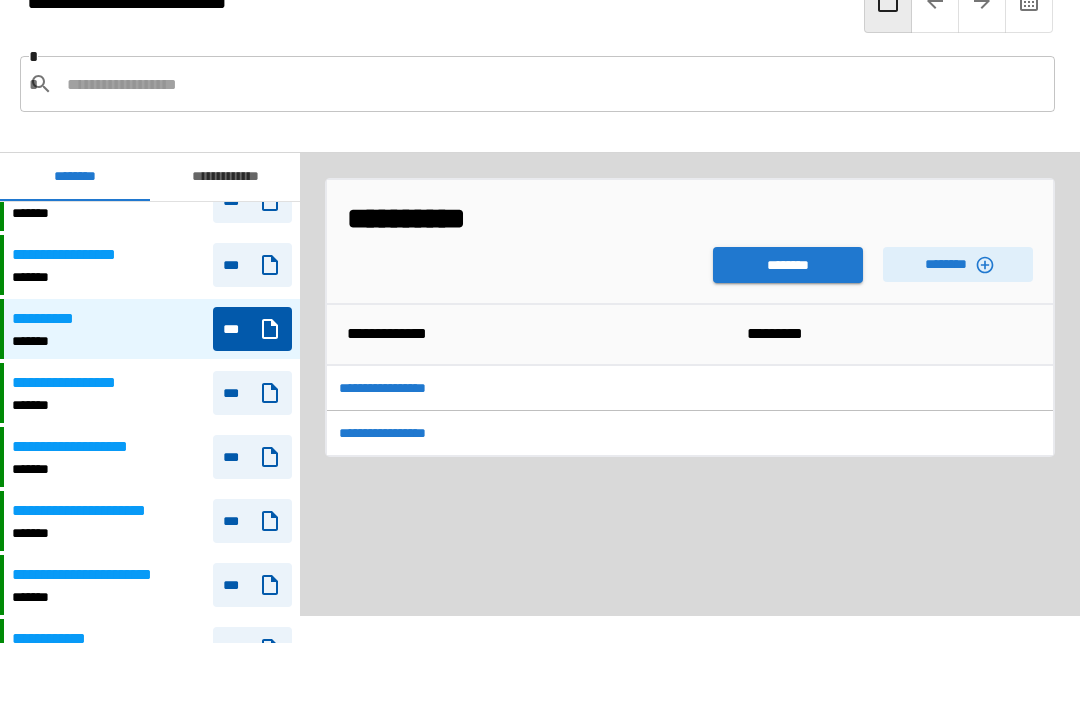 click on "********" at bounding box center [788, 265] 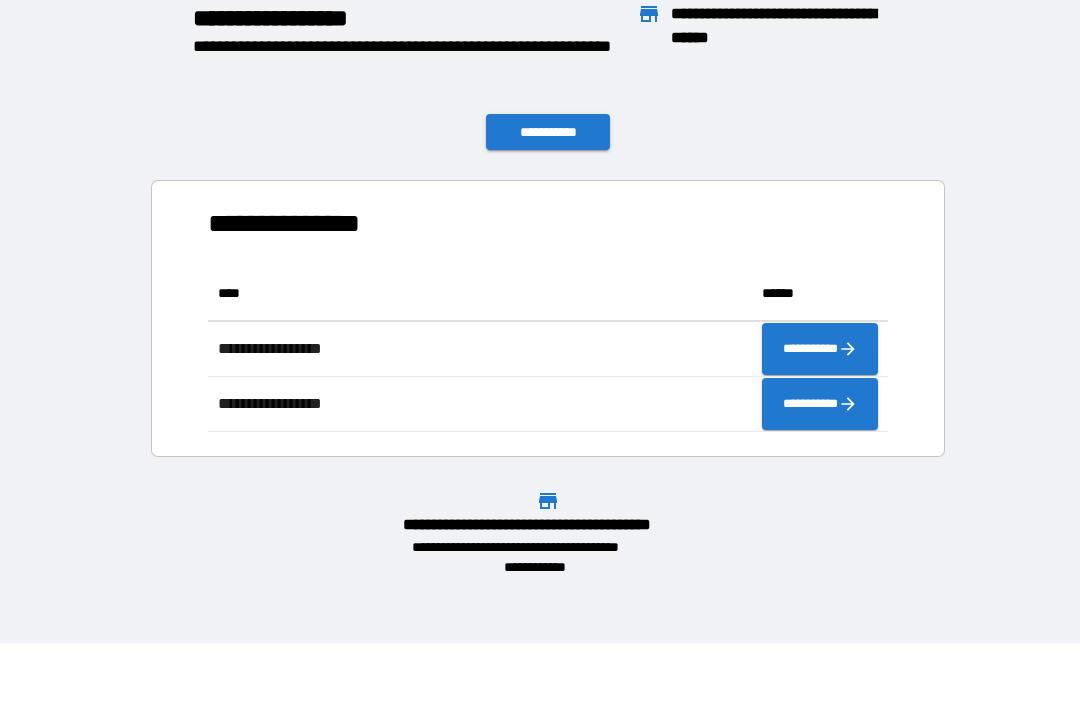 scroll, scrollTop: 166, scrollLeft: 680, axis: both 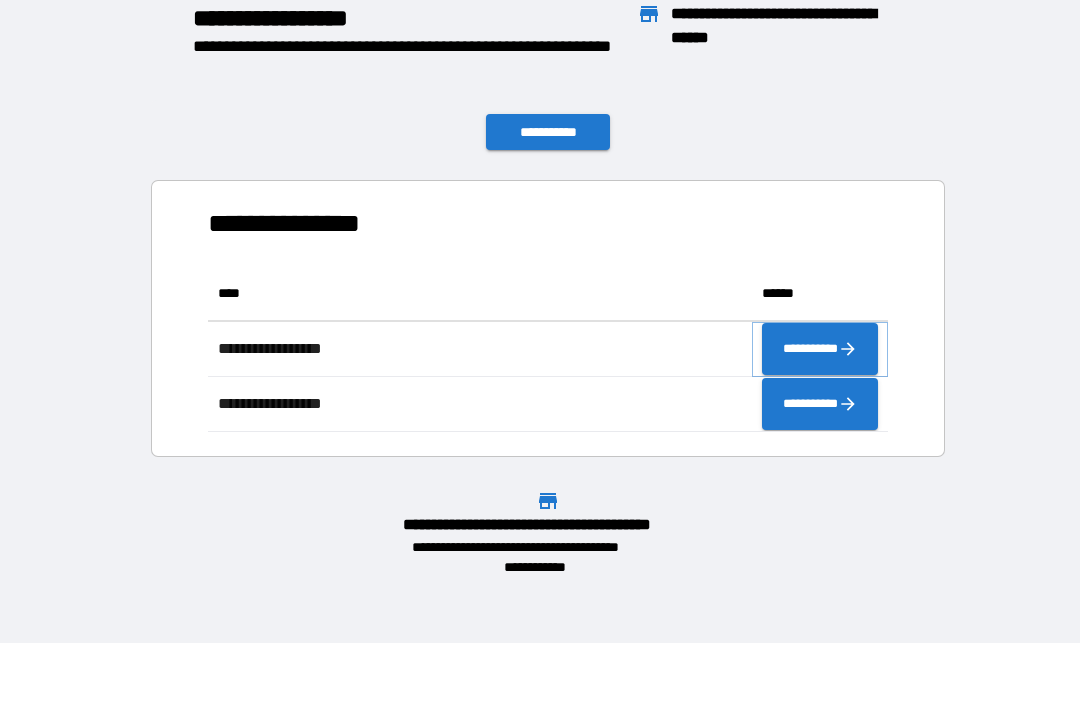 click on "**********" at bounding box center [820, 349] 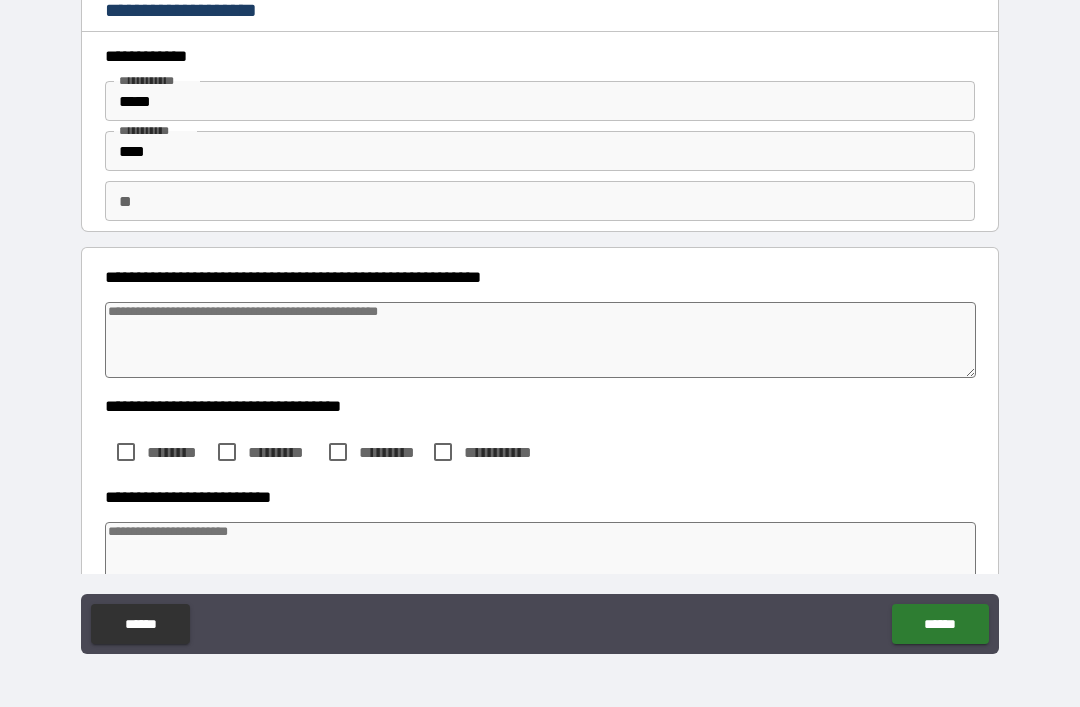 type on "*" 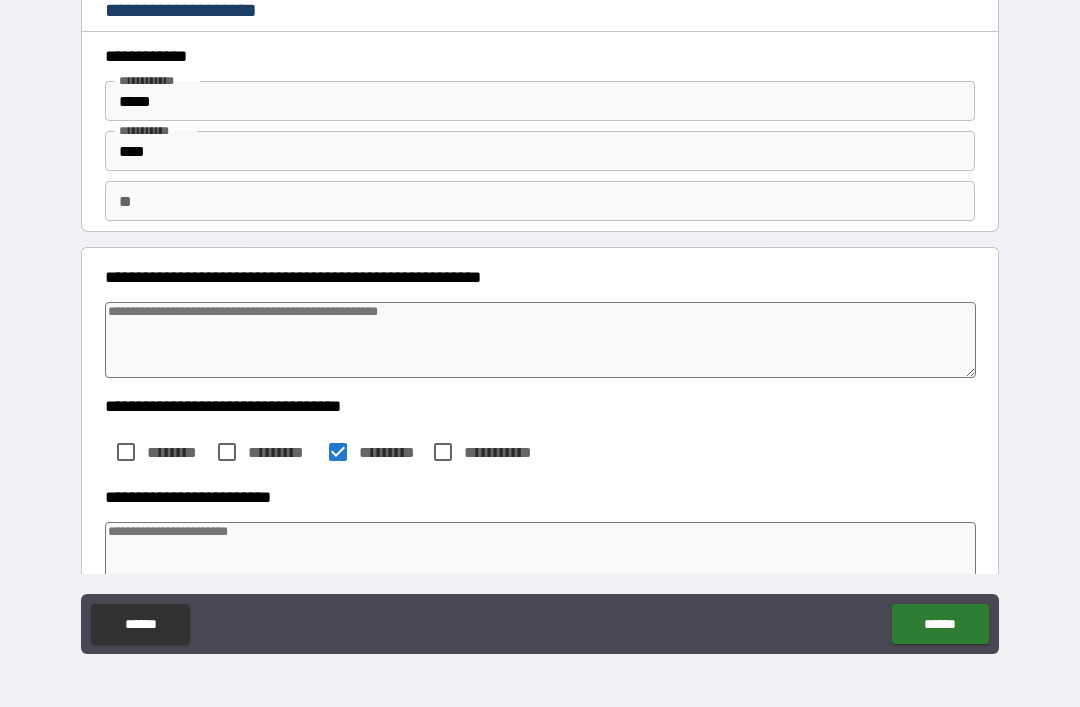 type on "*" 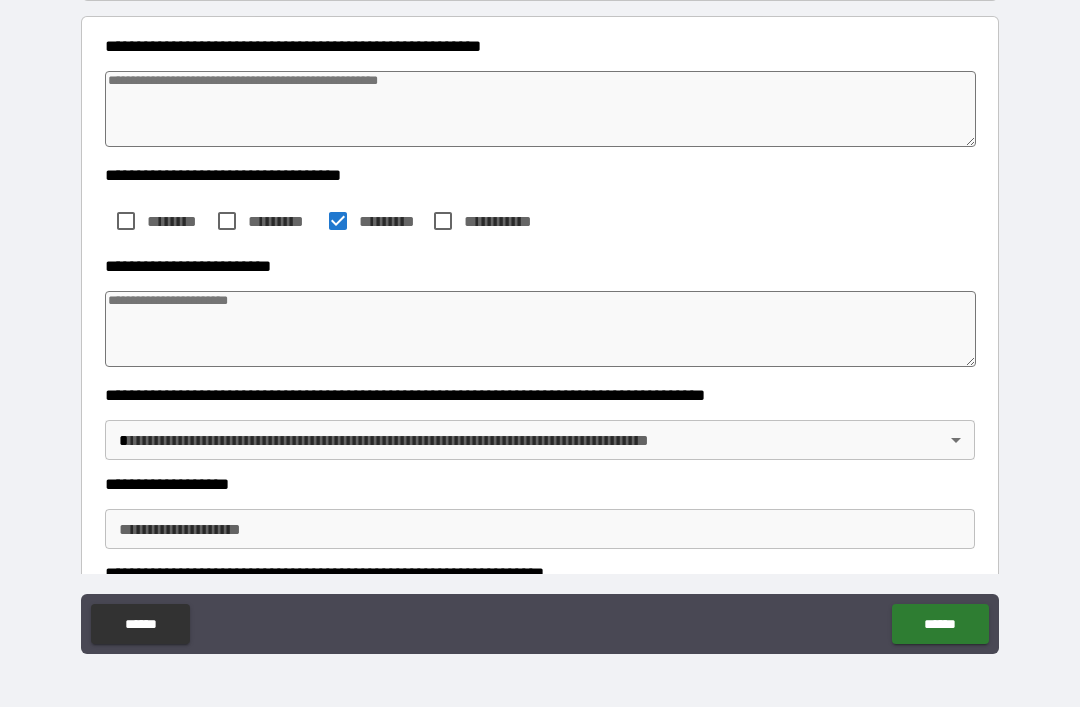 scroll, scrollTop: 240, scrollLeft: 0, axis: vertical 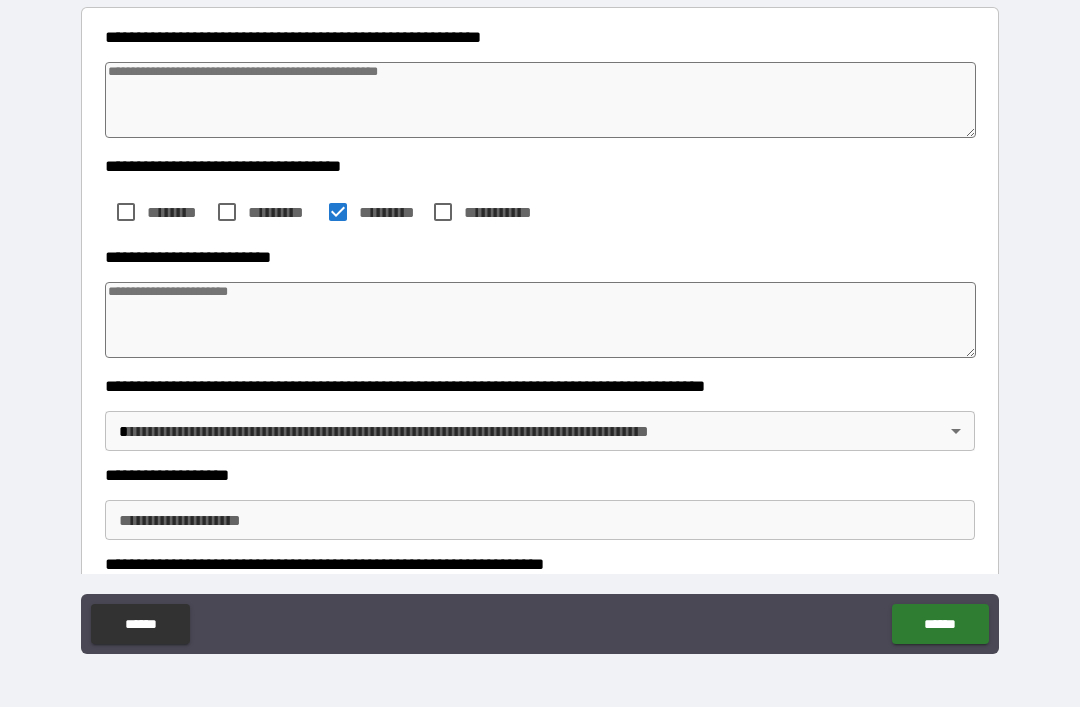 click at bounding box center (540, 320) 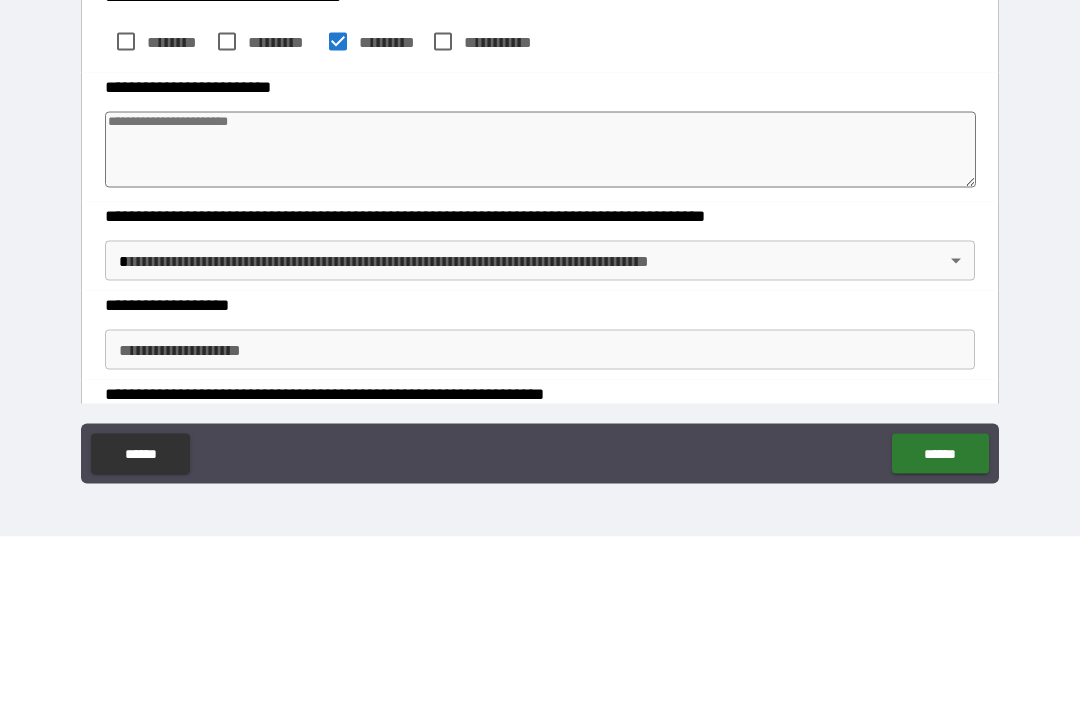 type on "*" 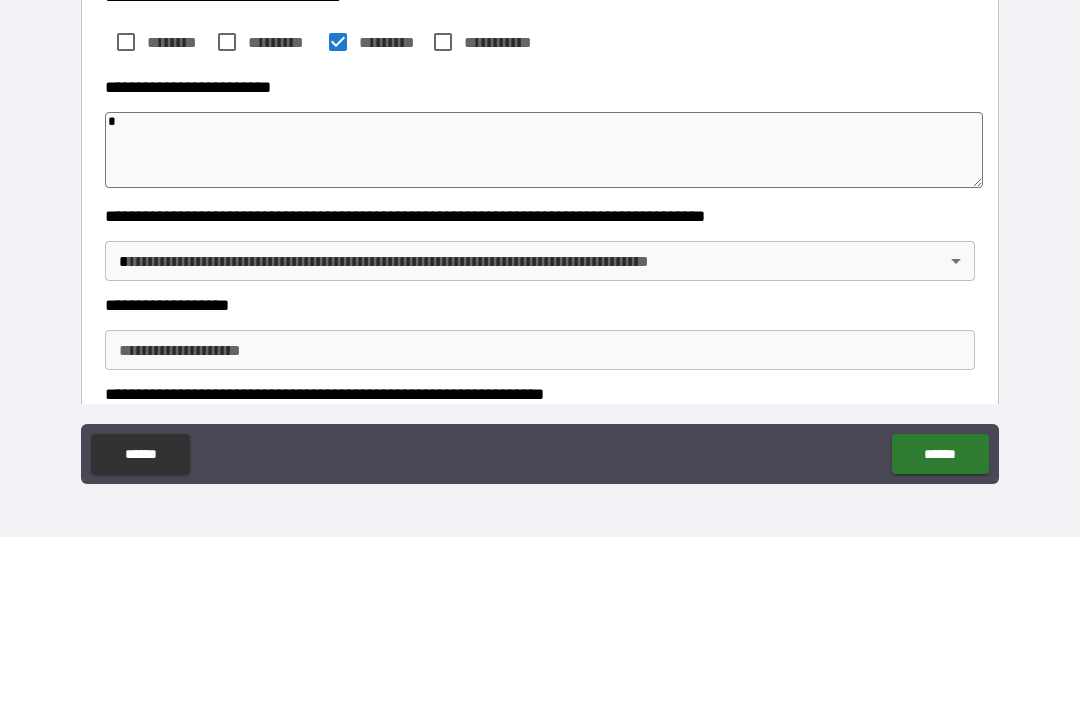 type on "**" 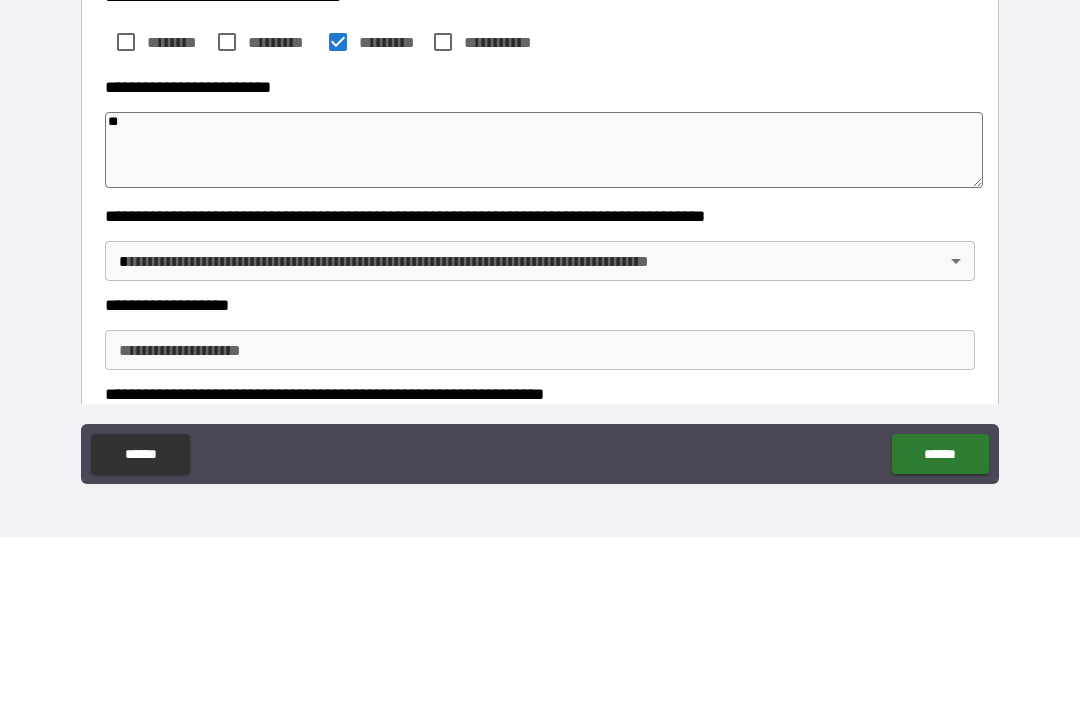 type on "*" 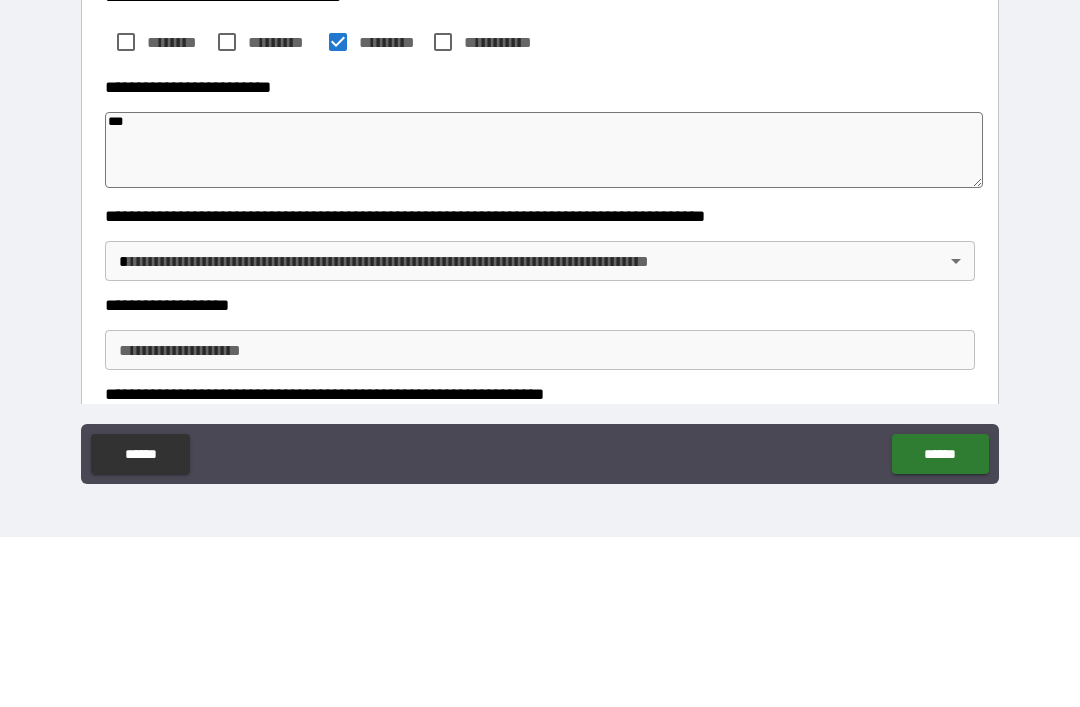 type on "*" 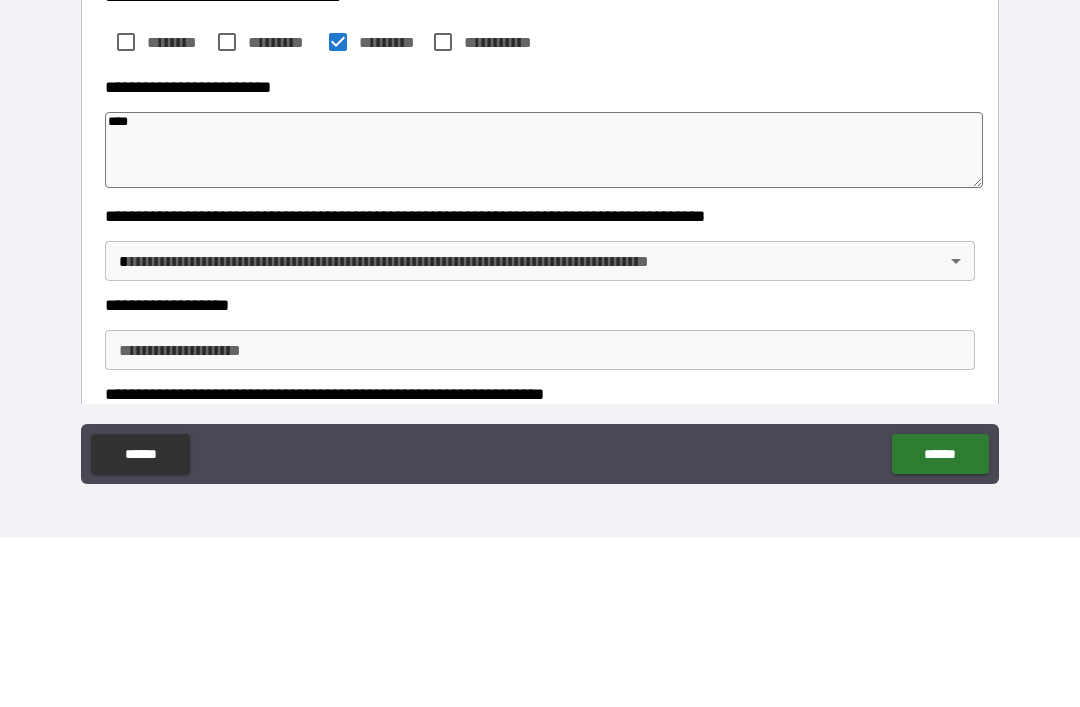 type on "*****" 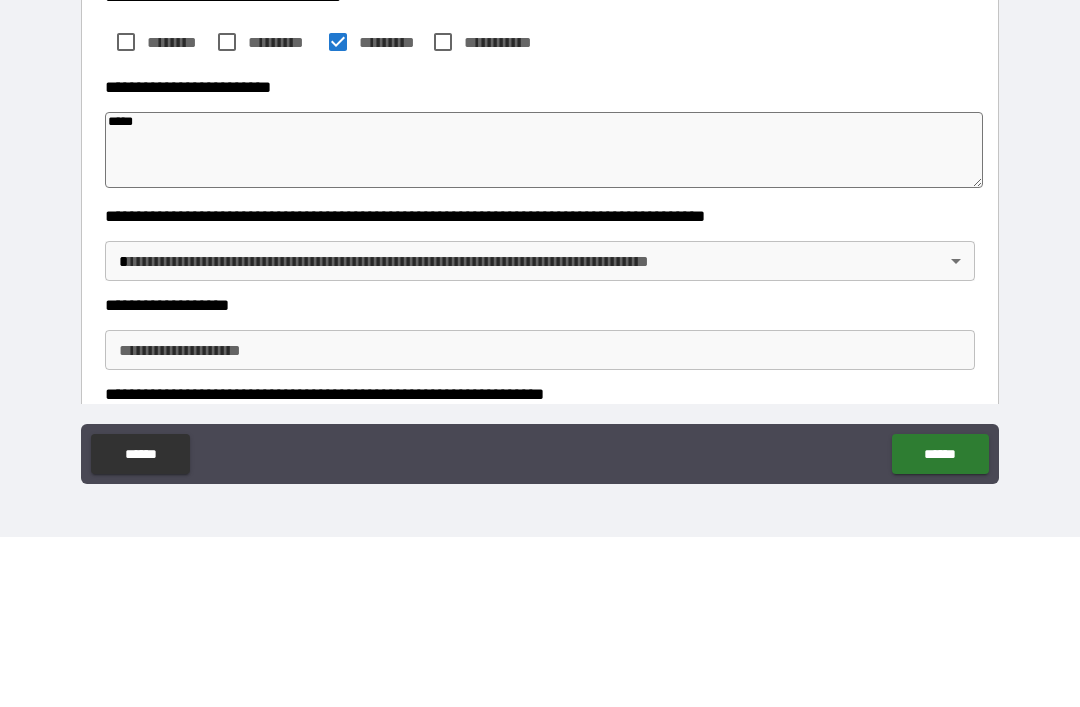 type on "*" 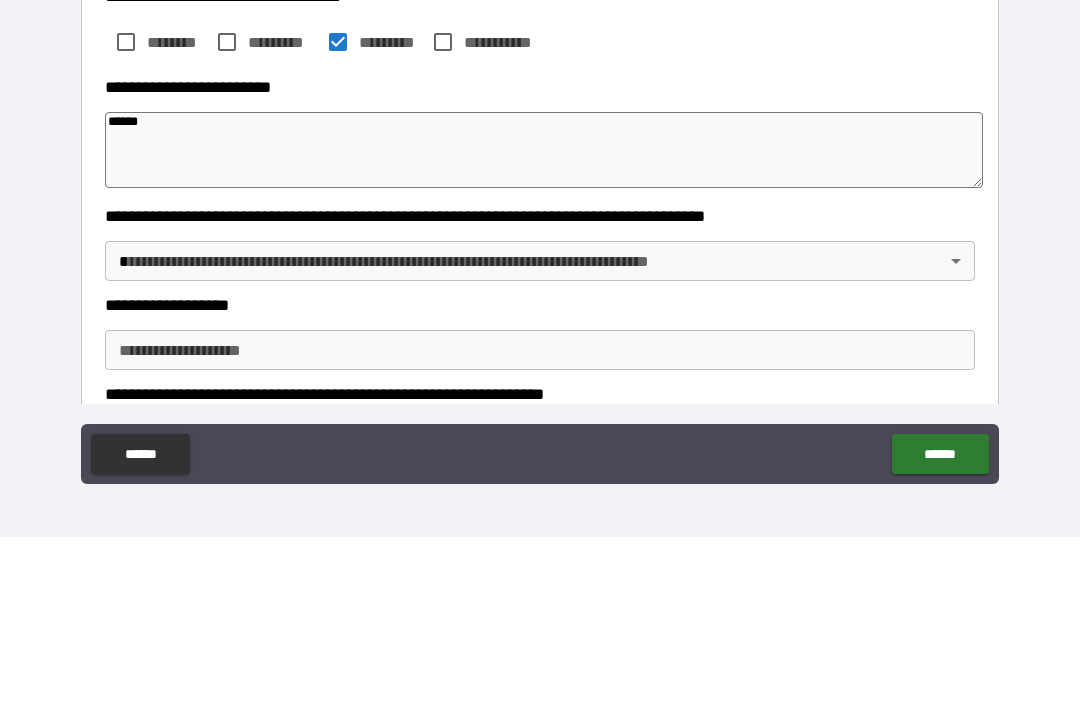 type on "*" 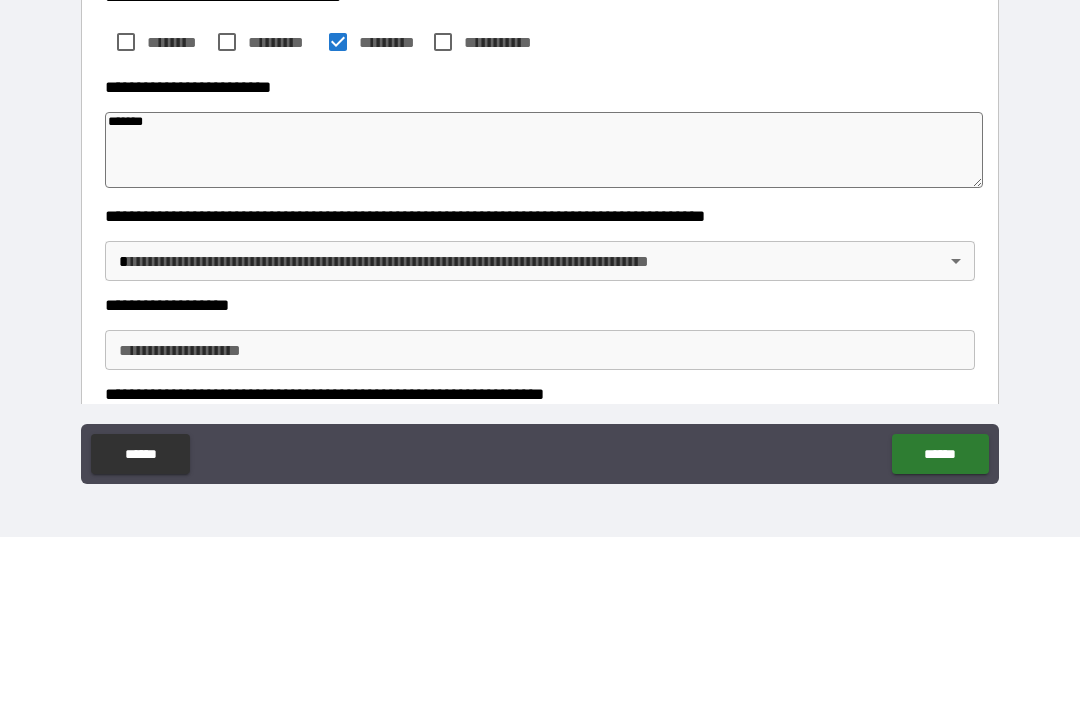 type on "*" 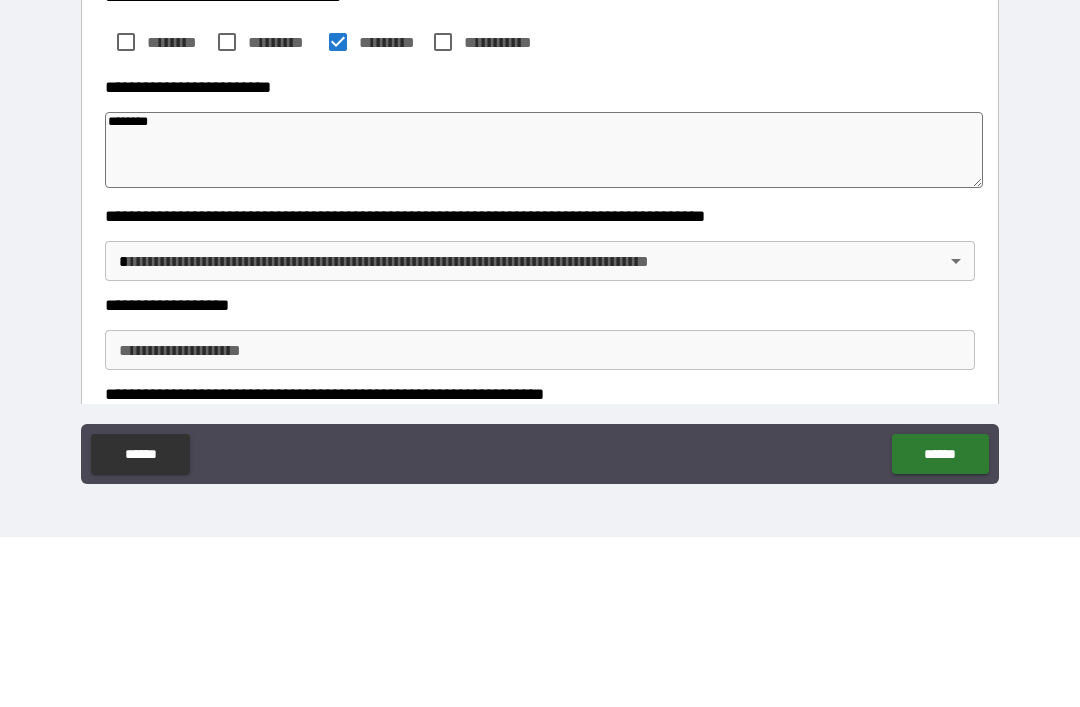 type on "*" 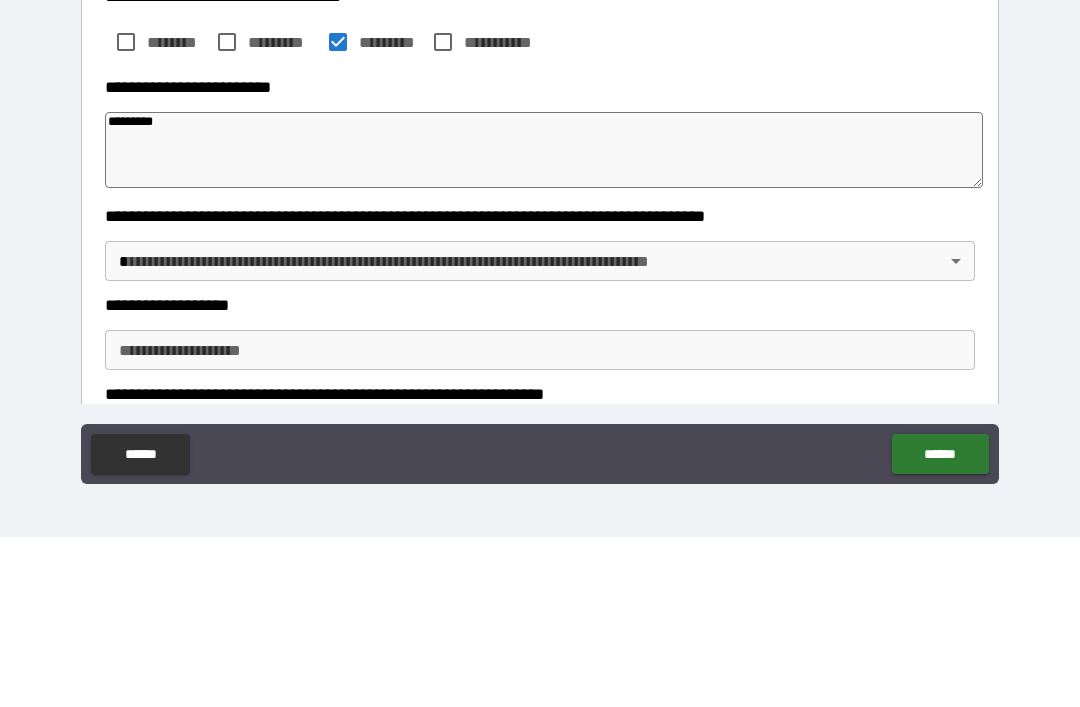 type on "*********" 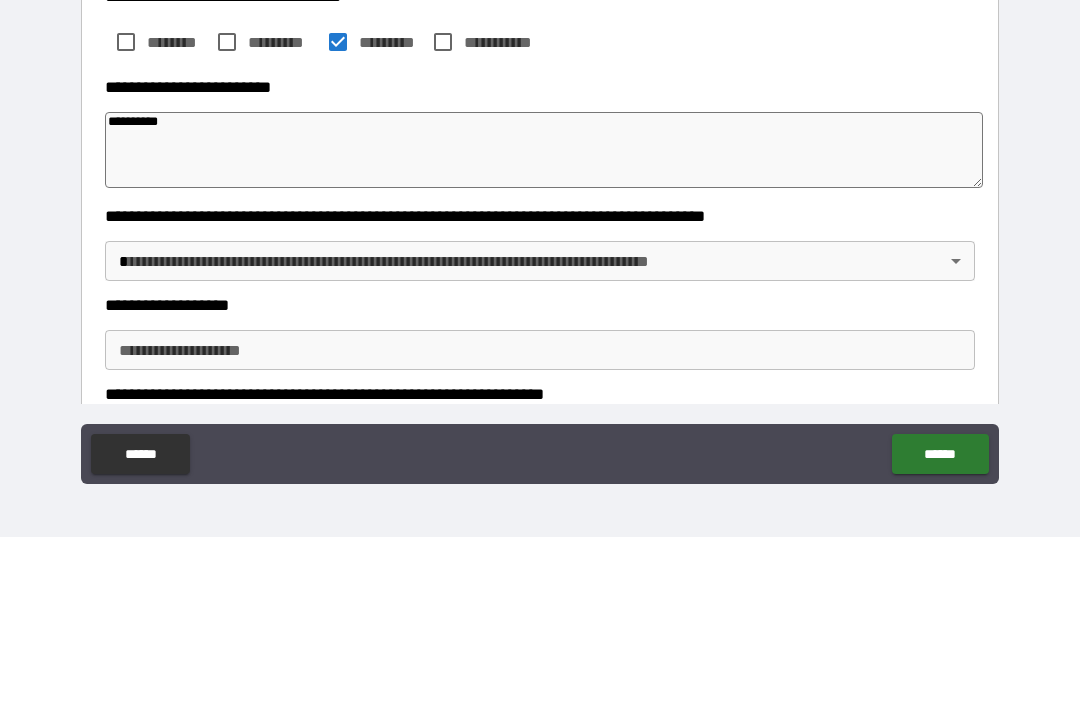 type on "*" 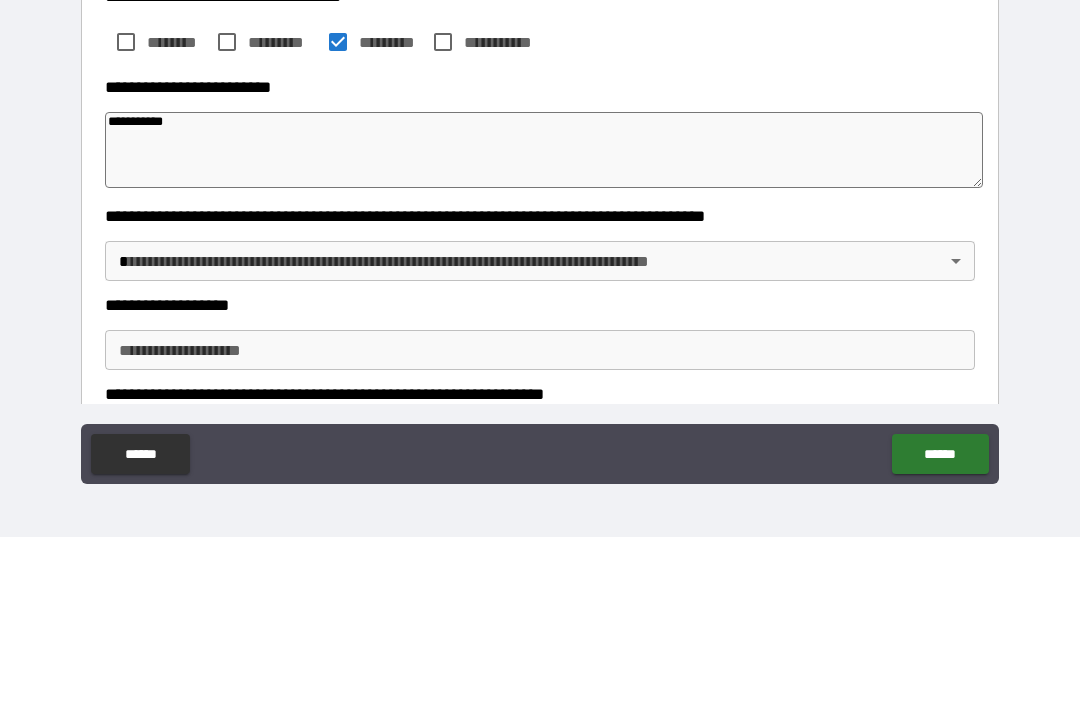 type on "*" 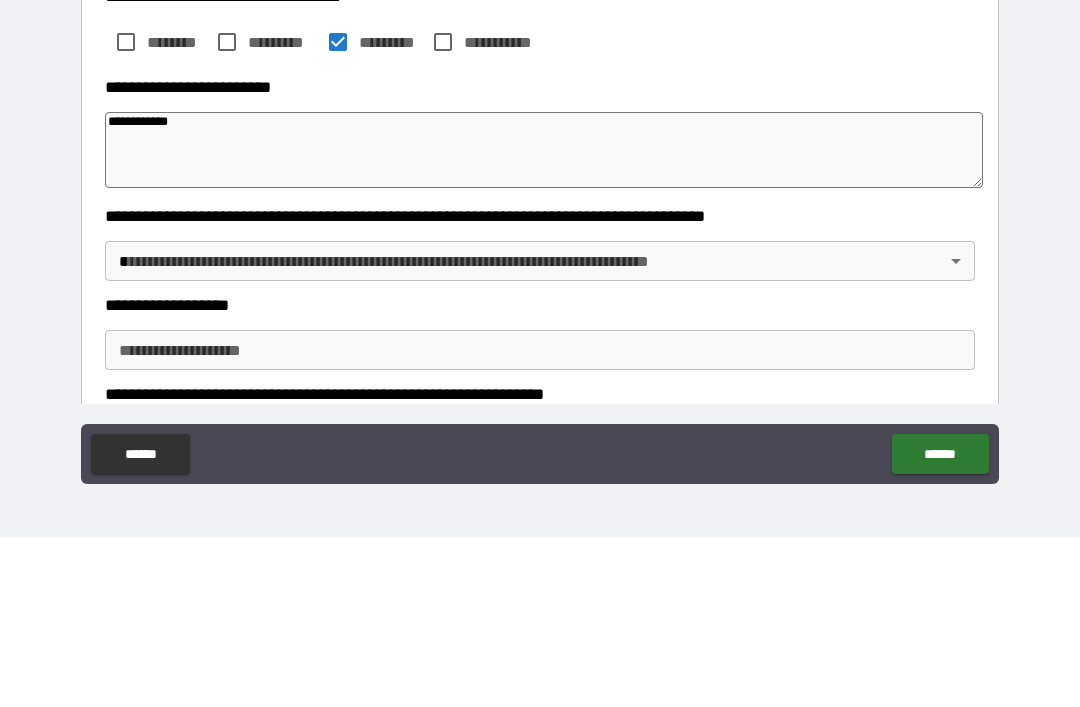 type on "*" 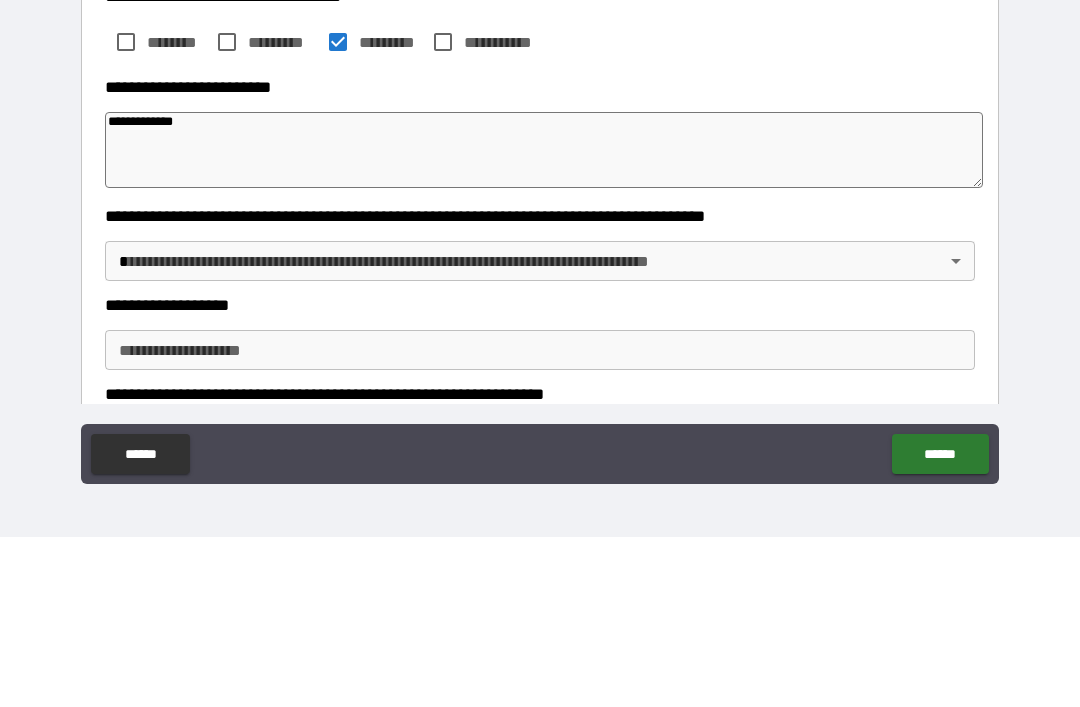 type on "**********" 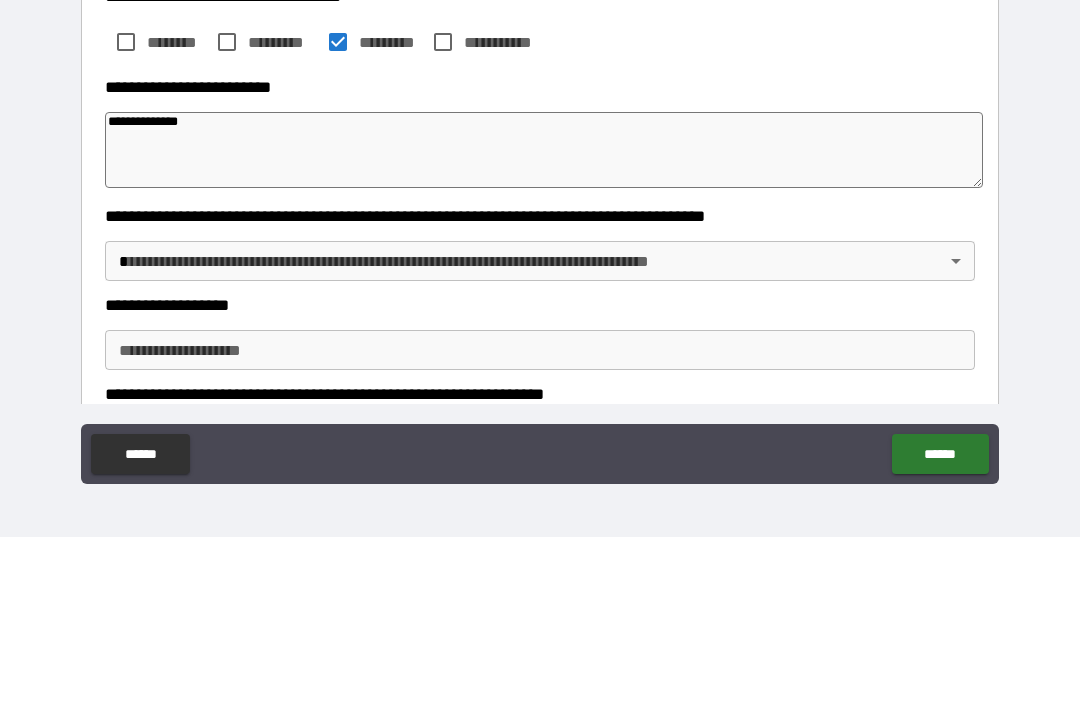 type on "*" 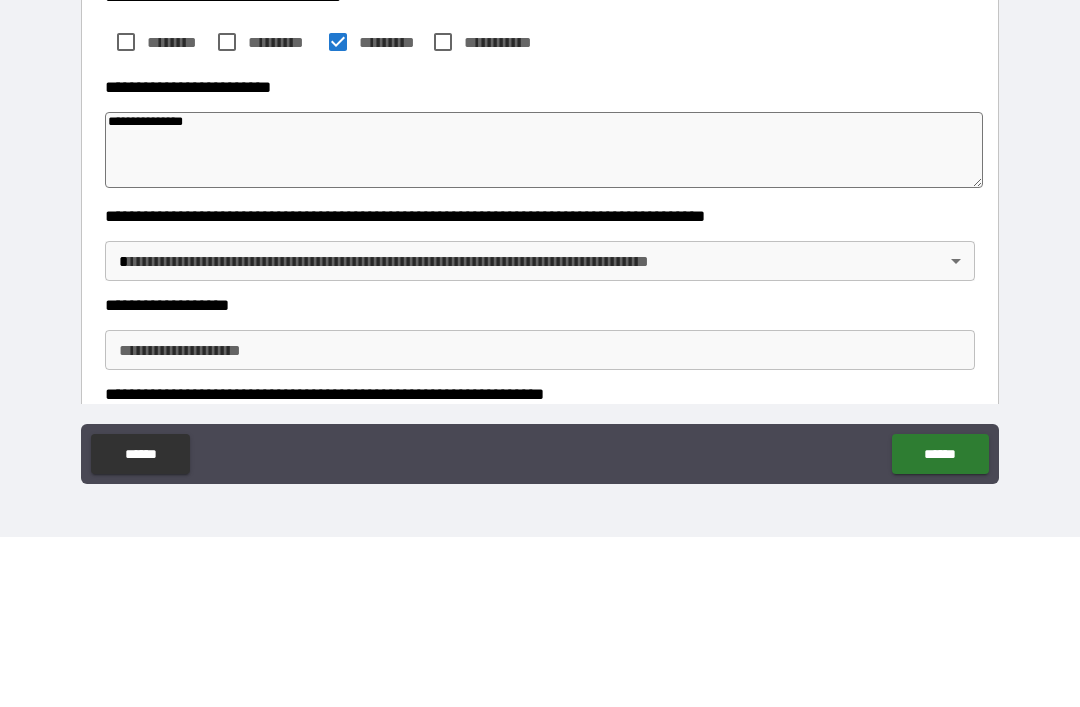 type on "*" 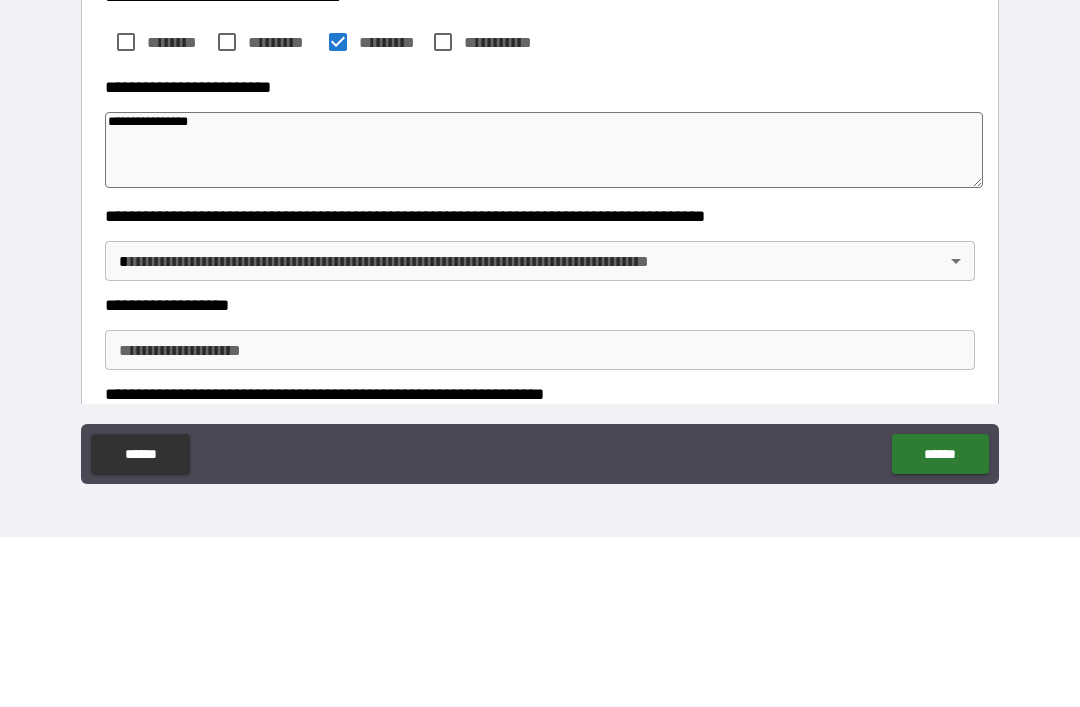 type on "**********" 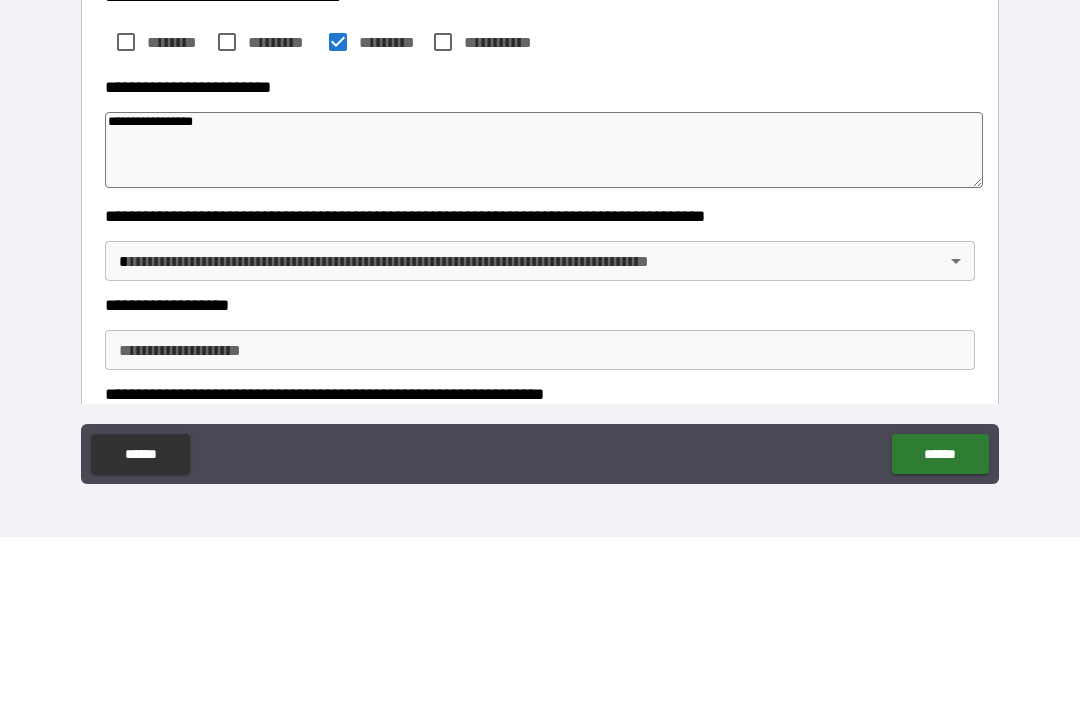 type on "*" 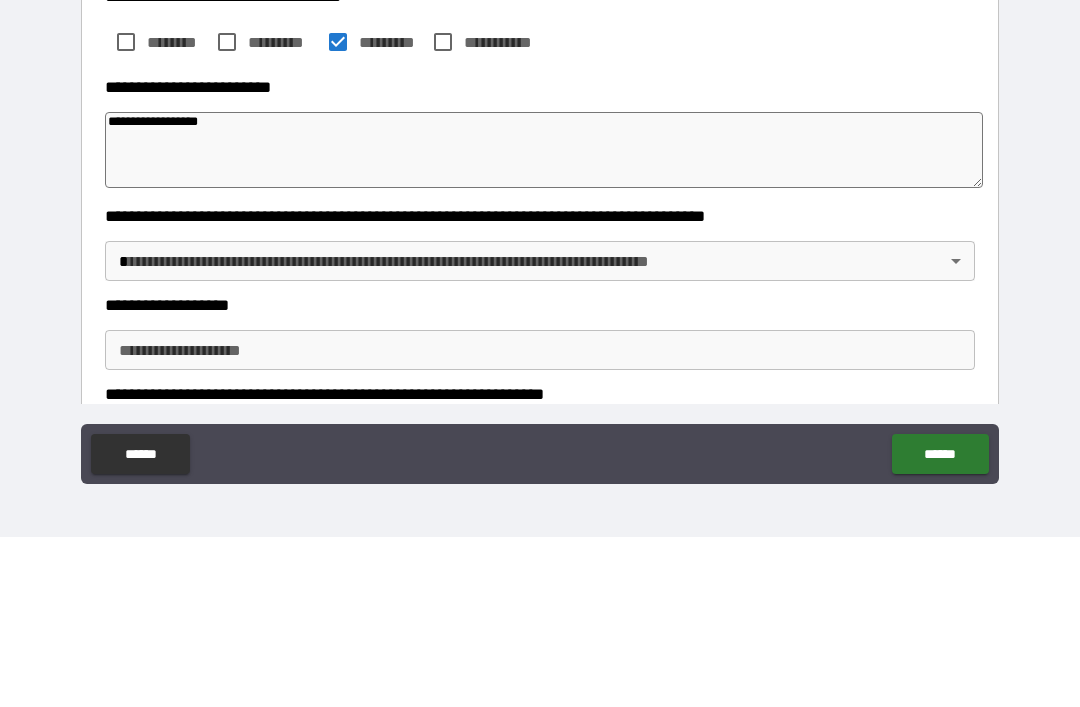 type on "*" 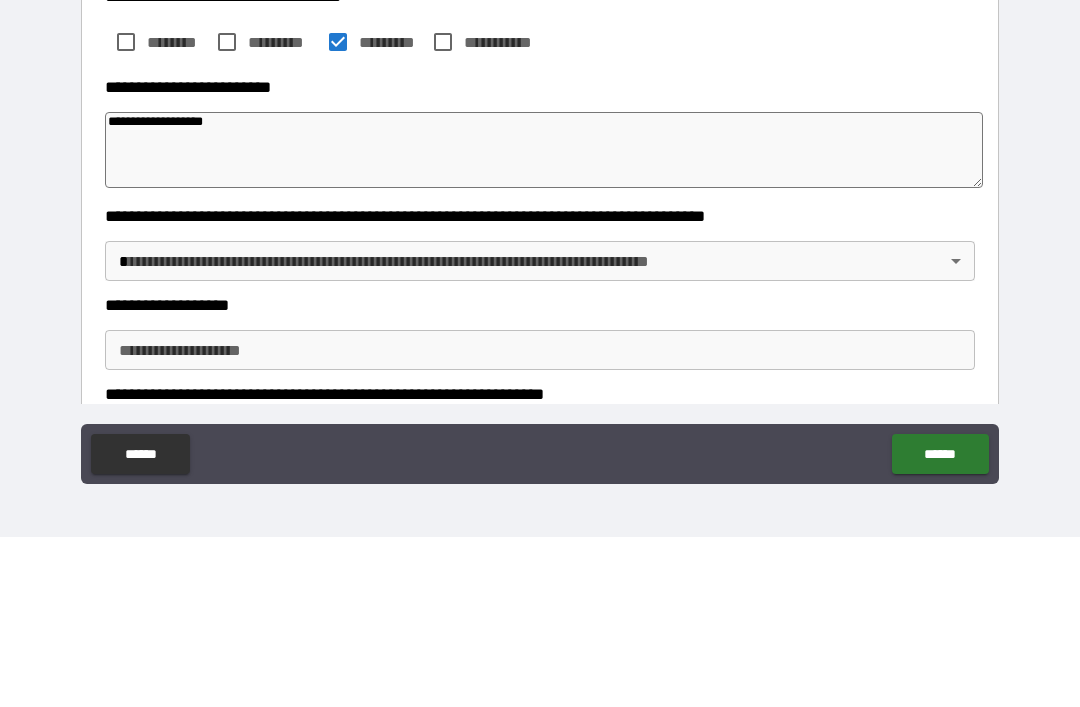 type on "*" 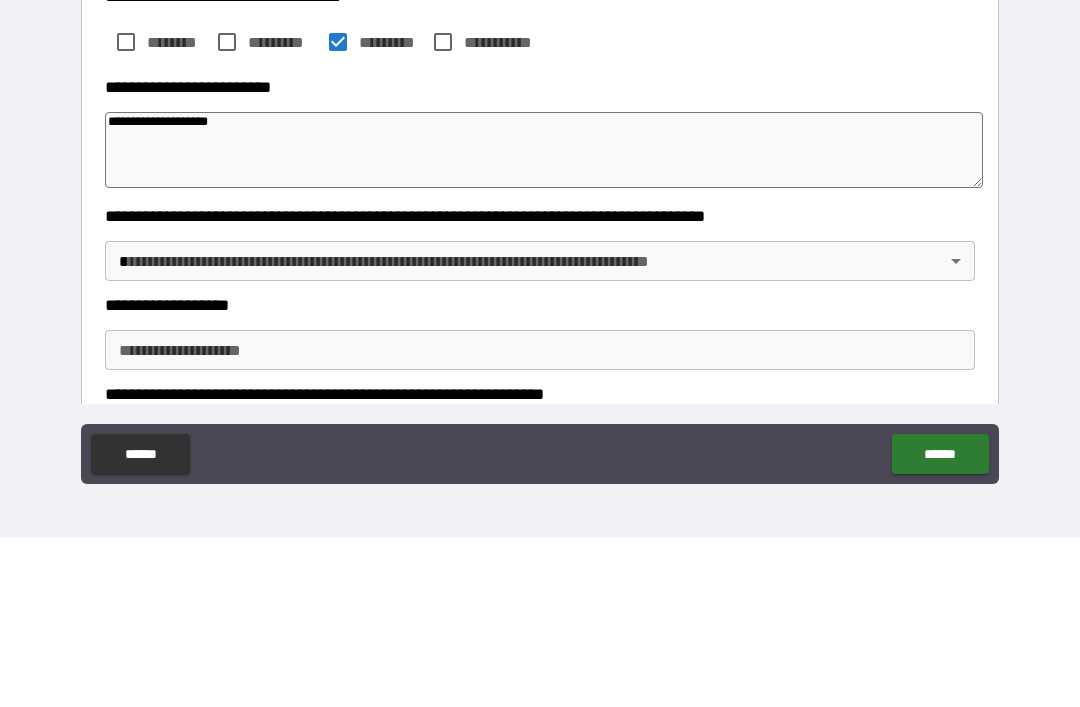 type on "*" 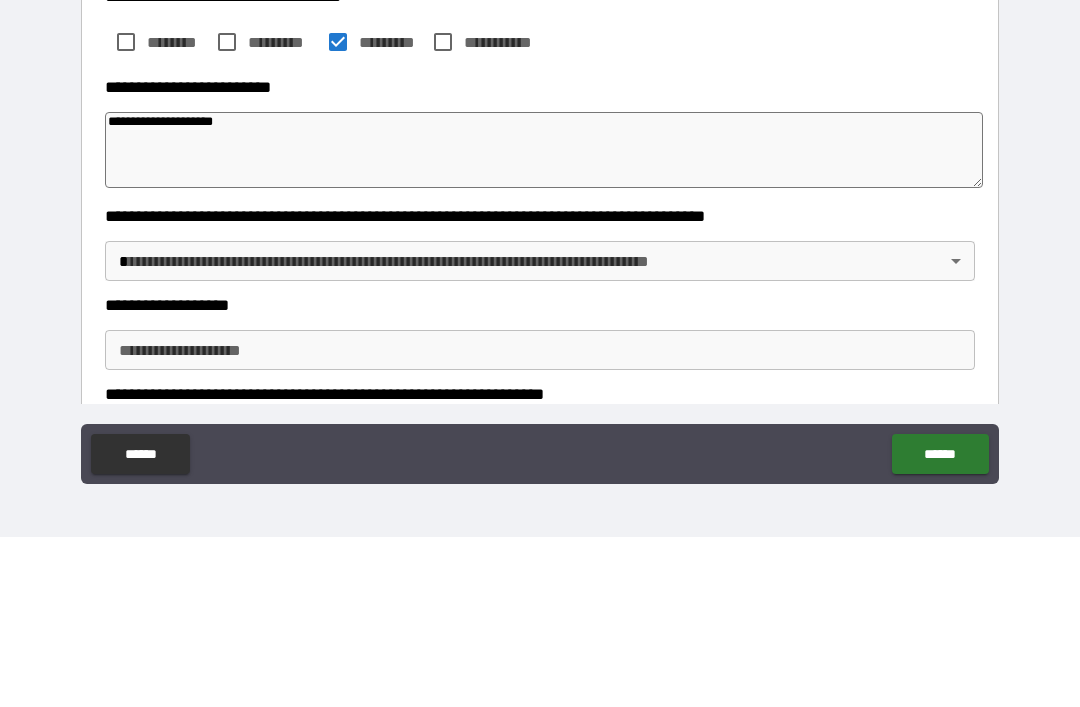 type on "**********" 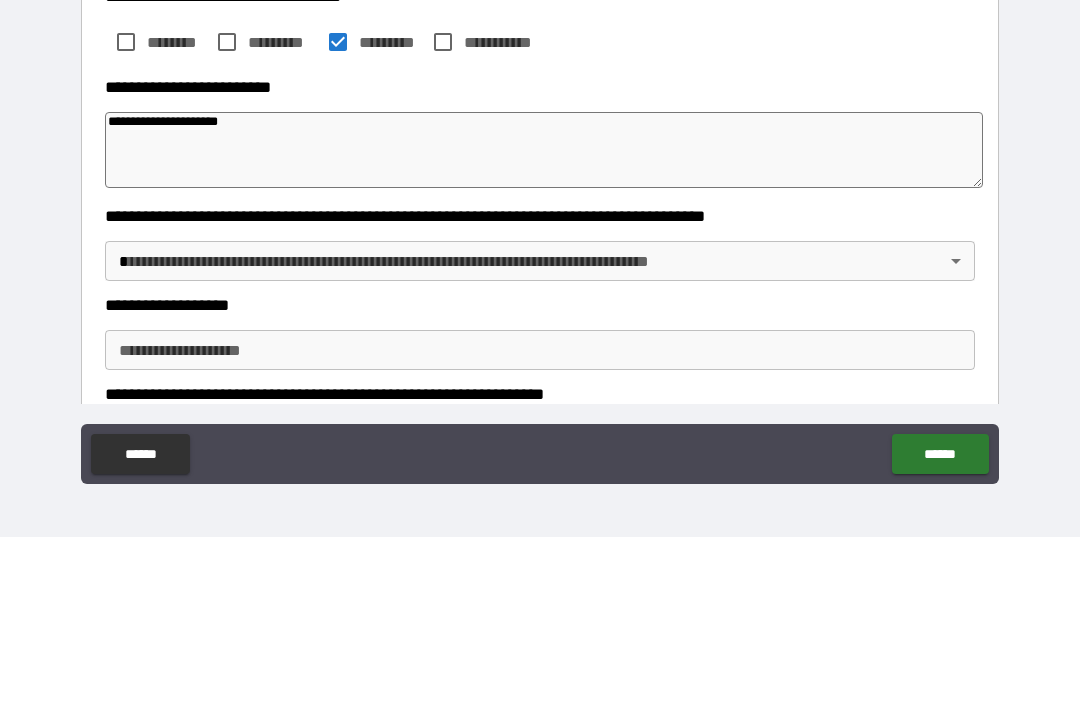 type on "*" 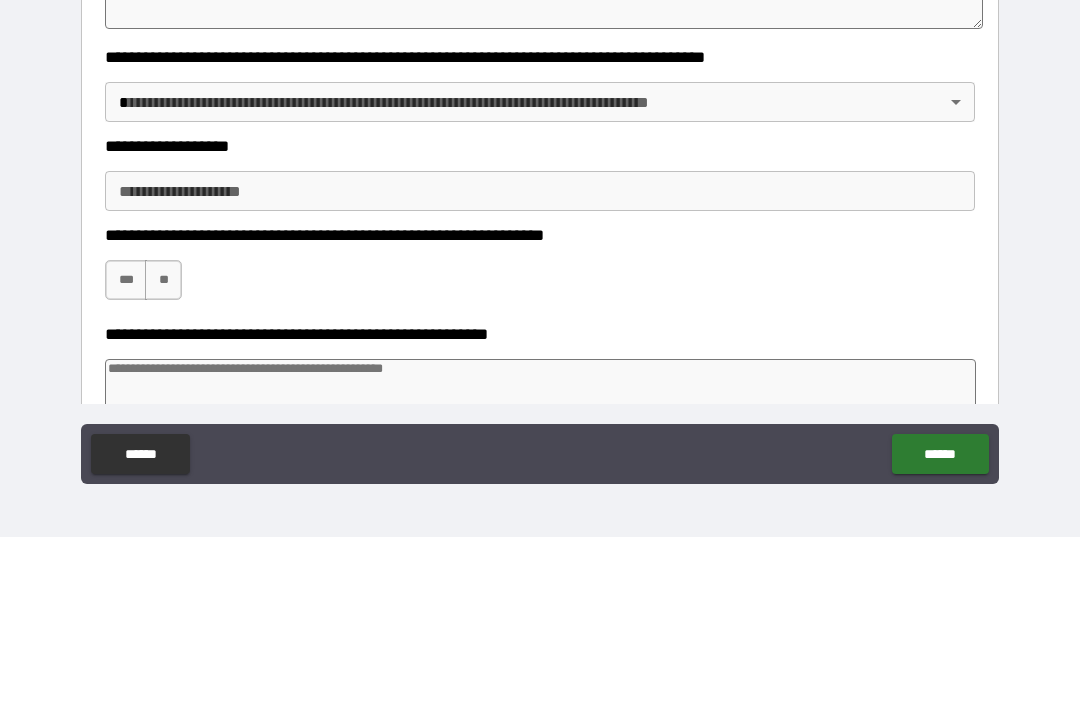 scroll, scrollTop: 392, scrollLeft: 0, axis: vertical 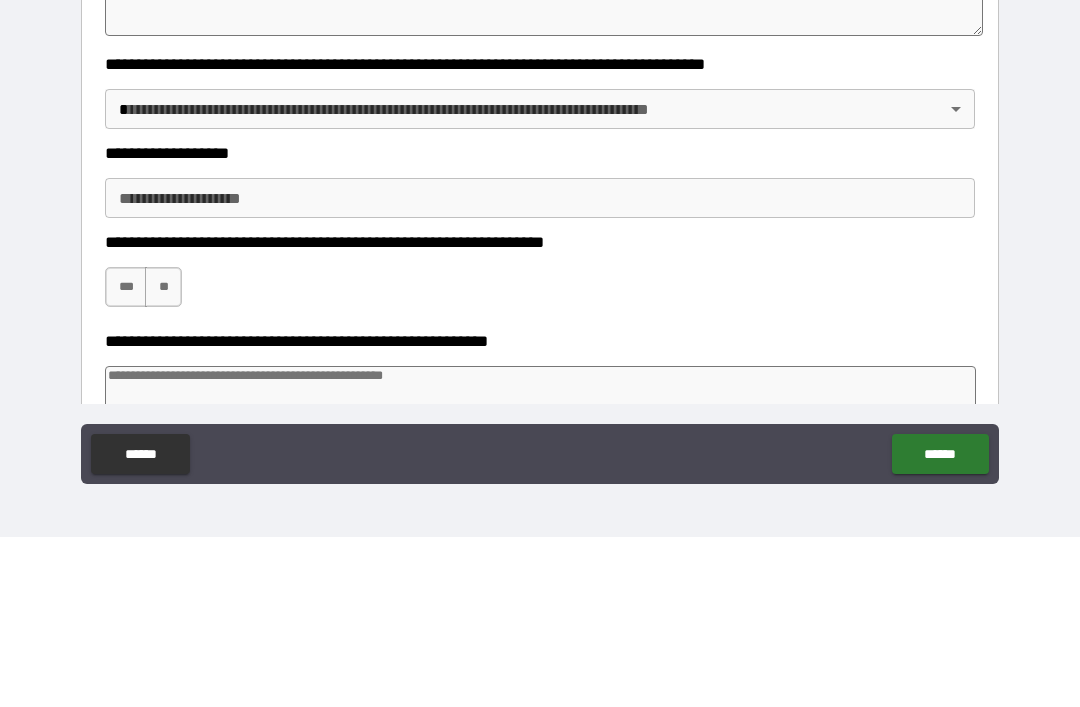 click on "**********" at bounding box center [540, 321] 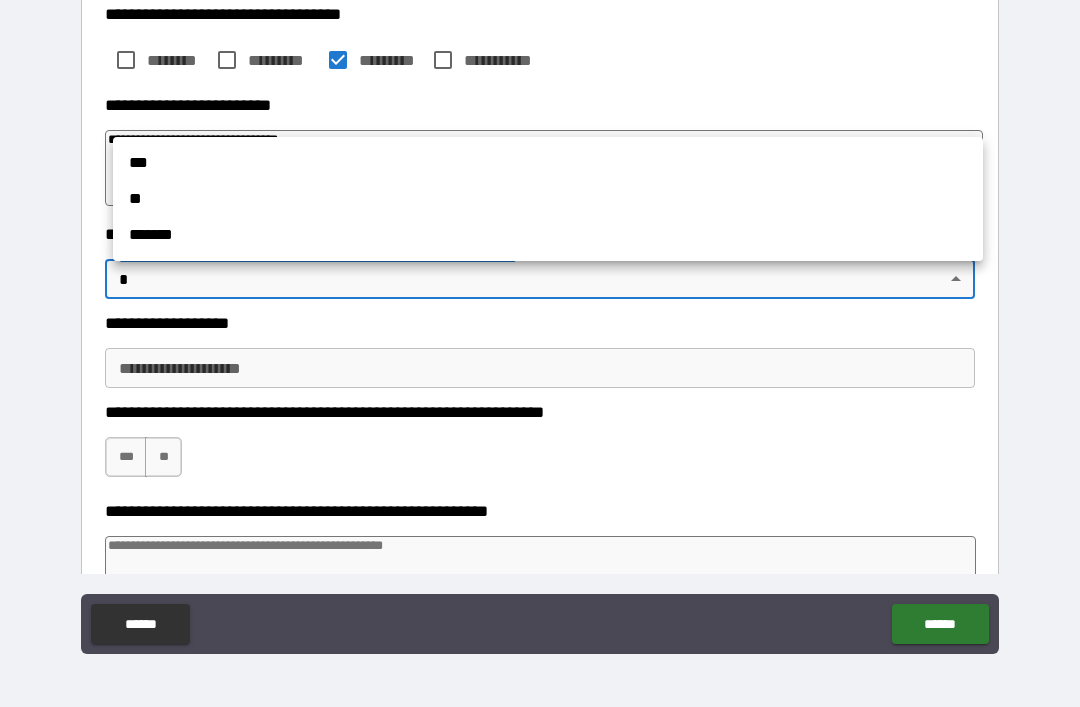 click on "**" at bounding box center [548, 199] 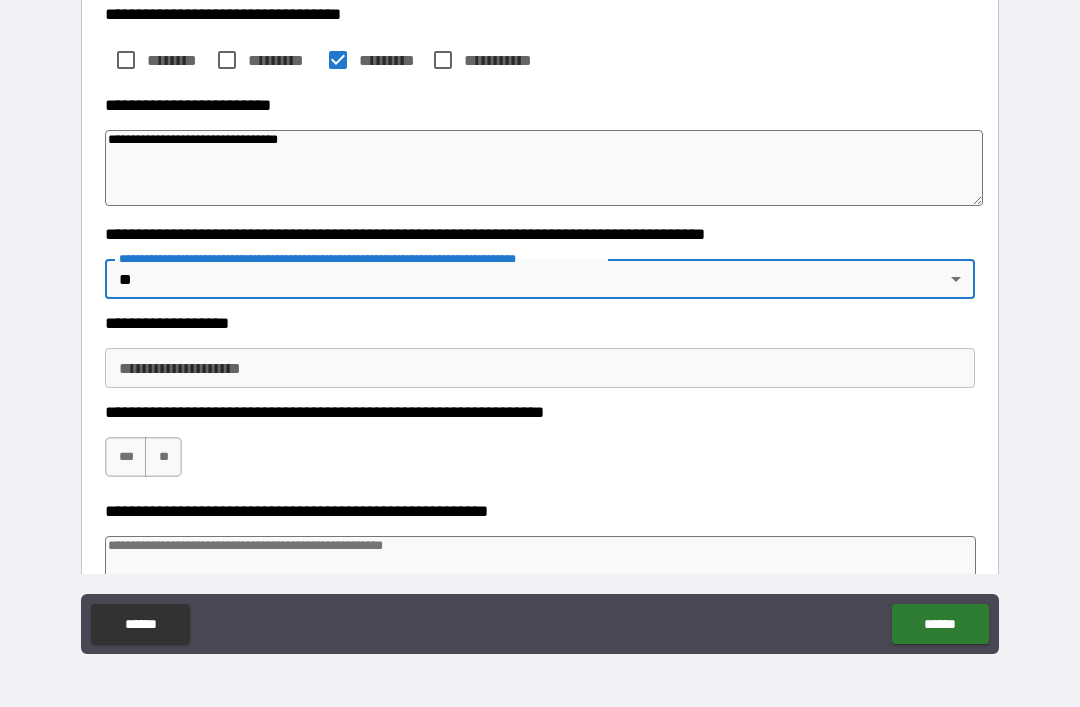 click on "**********" at bounding box center (540, 368) 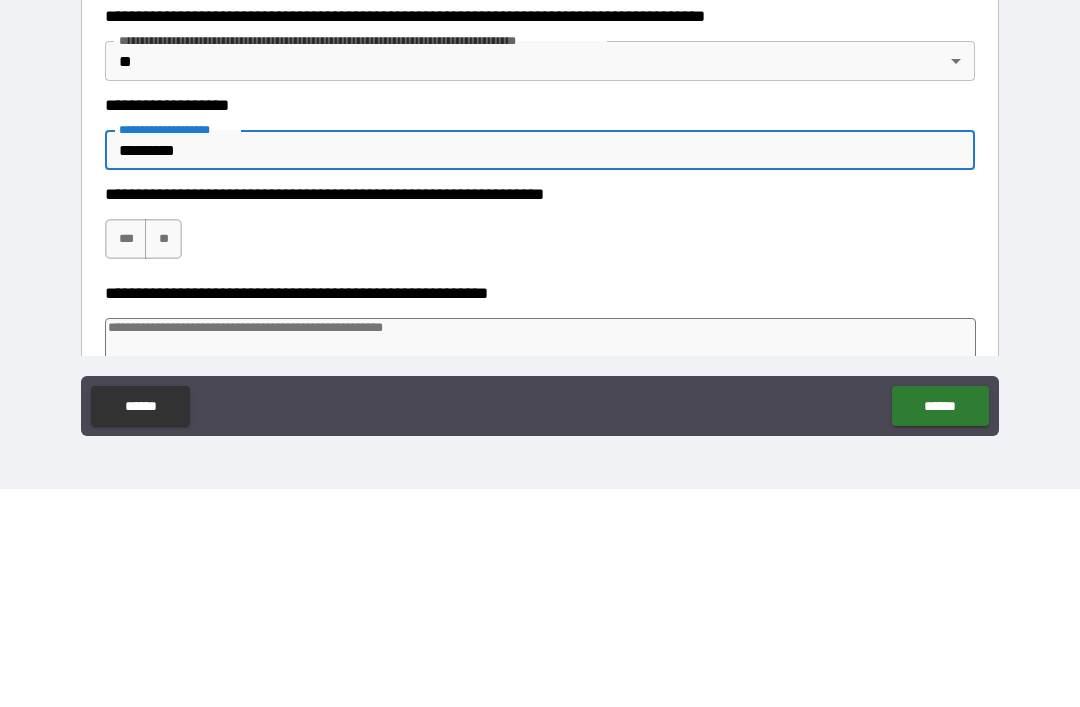 click on "***" at bounding box center [126, 457] 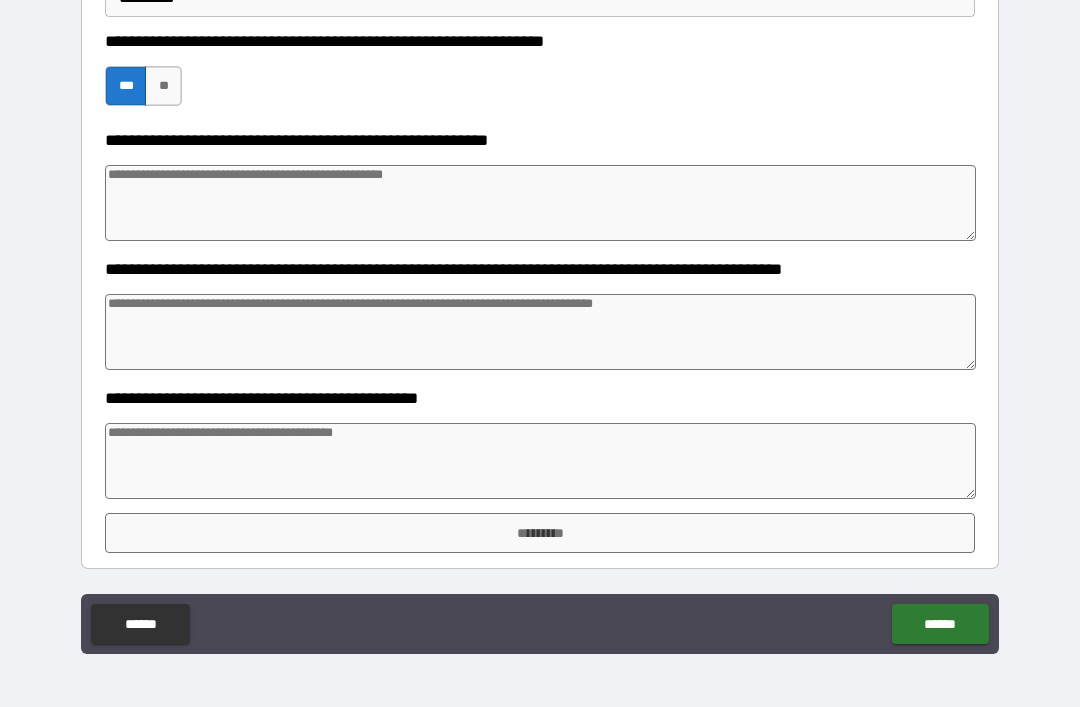 scroll, scrollTop: 763, scrollLeft: 0, axis: vertical 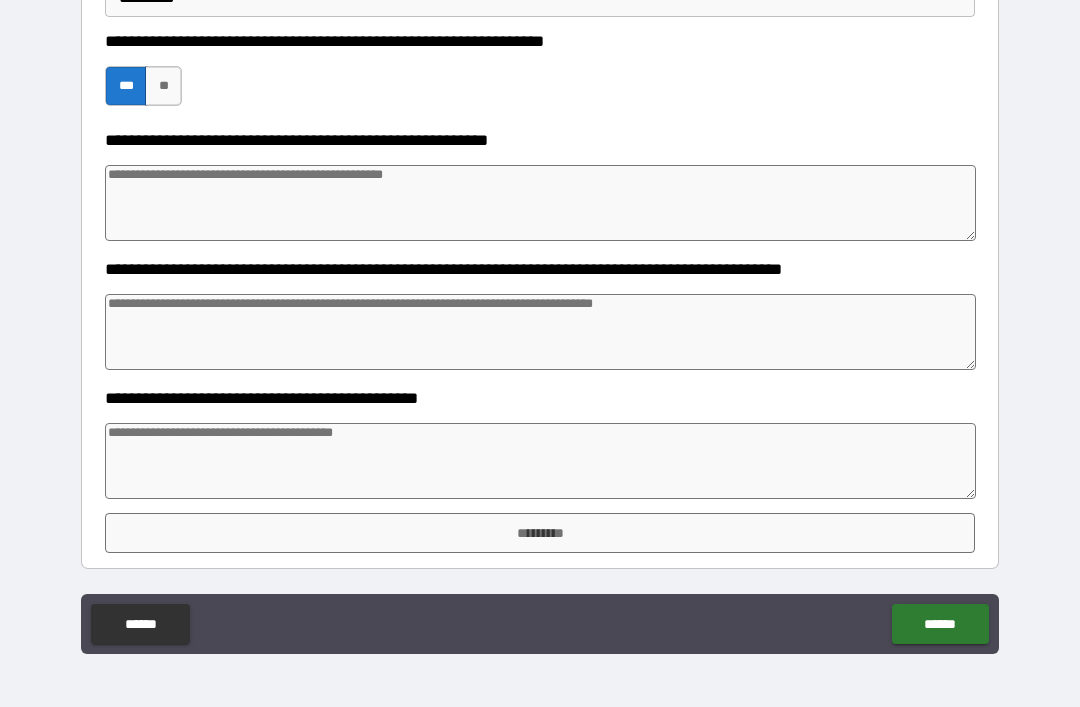 click at bounding box center [540, 461] 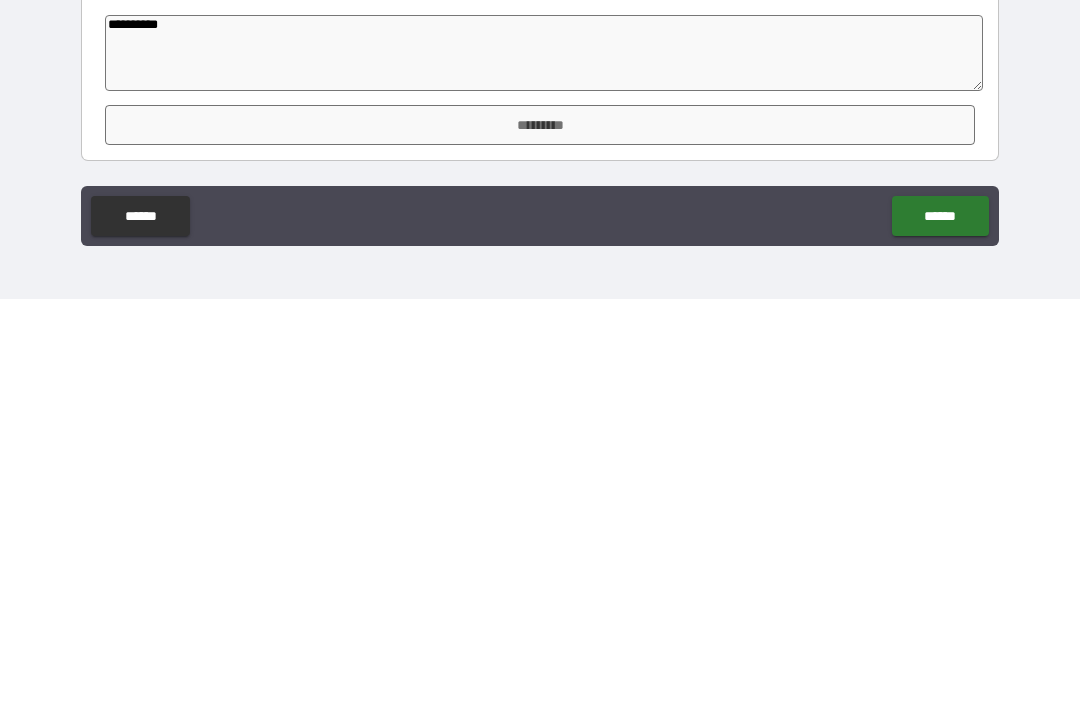 click on "*********" at bounding box center [540, 533] 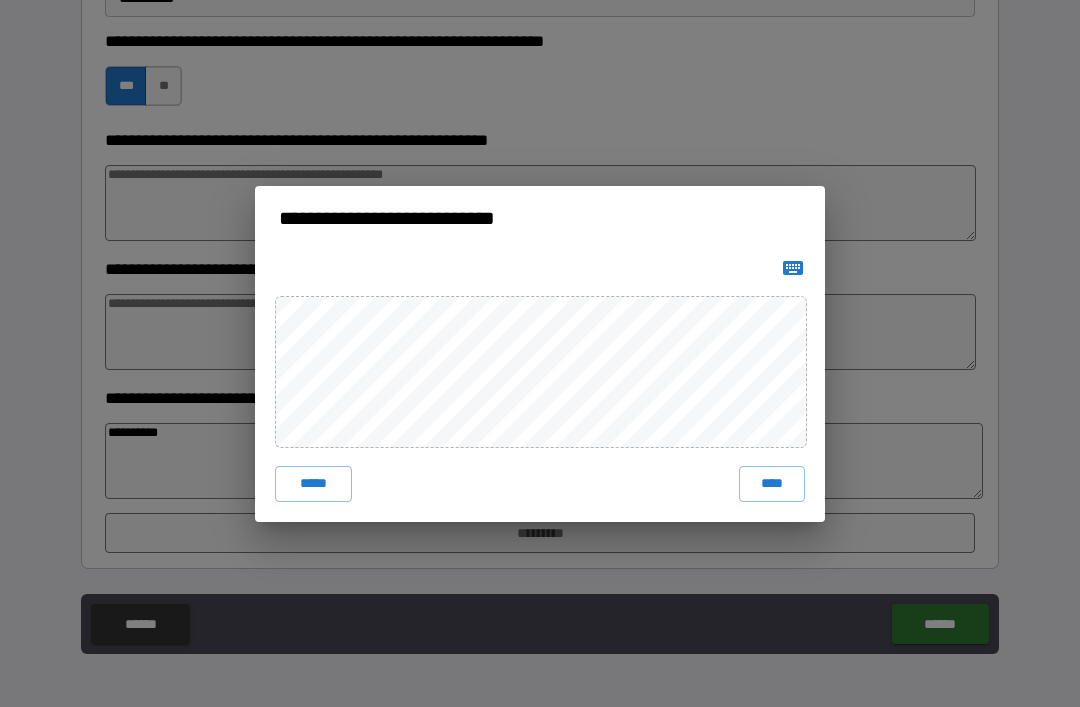 click on "****" at bounding box center [772, 484] 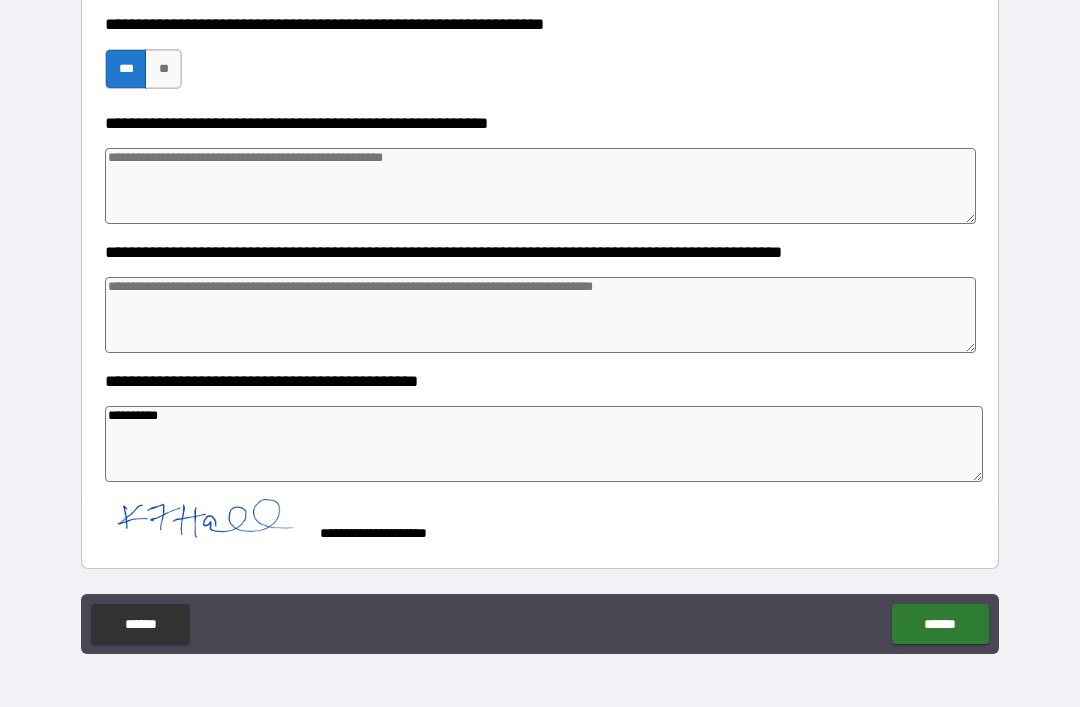 scroll, scrollTop: 780, scrollLeft: 0, axis: vertical 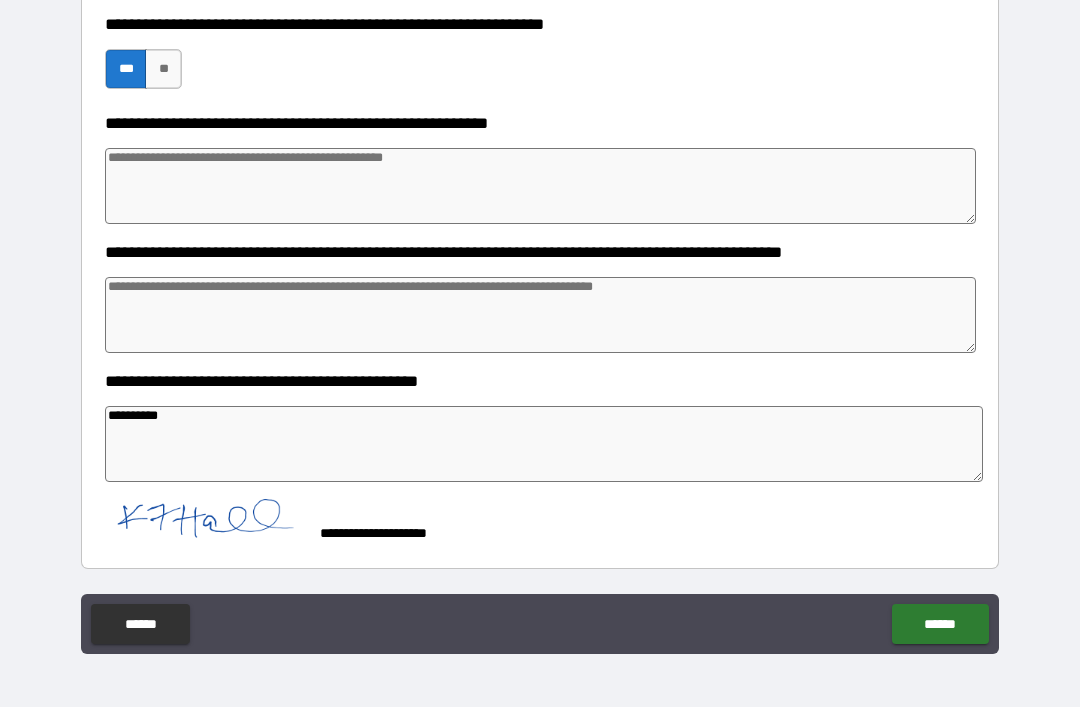 click on "******" at bounding box center (940, 624) 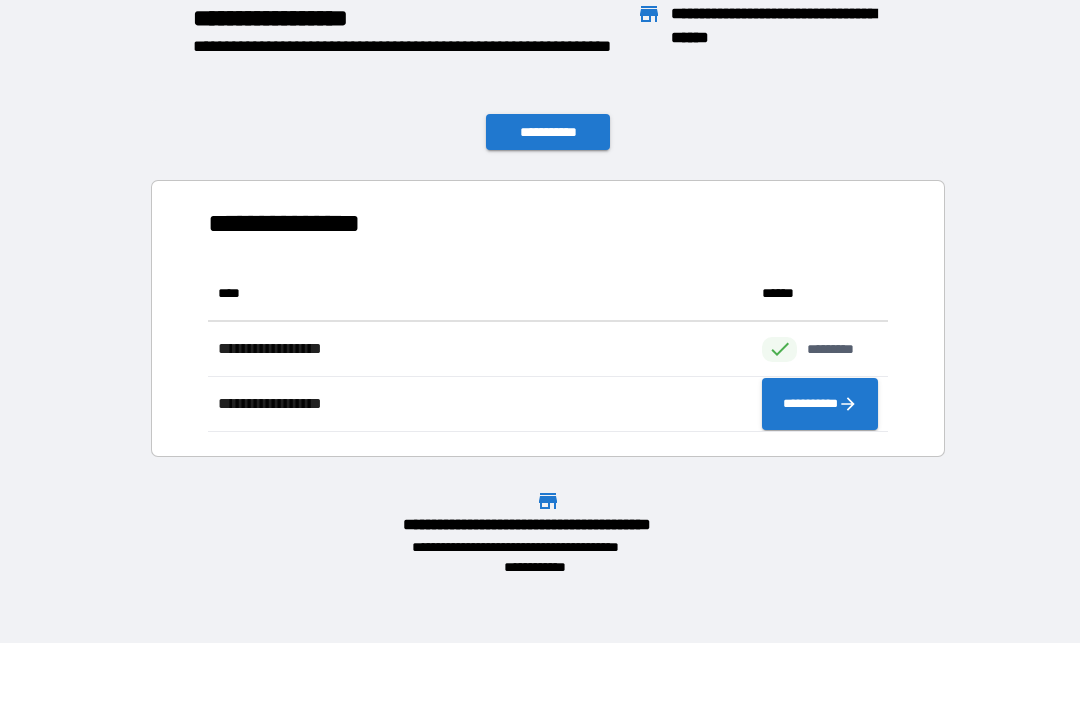 scroll, scrollTop: 1, scrollLeft: 1, axis: both 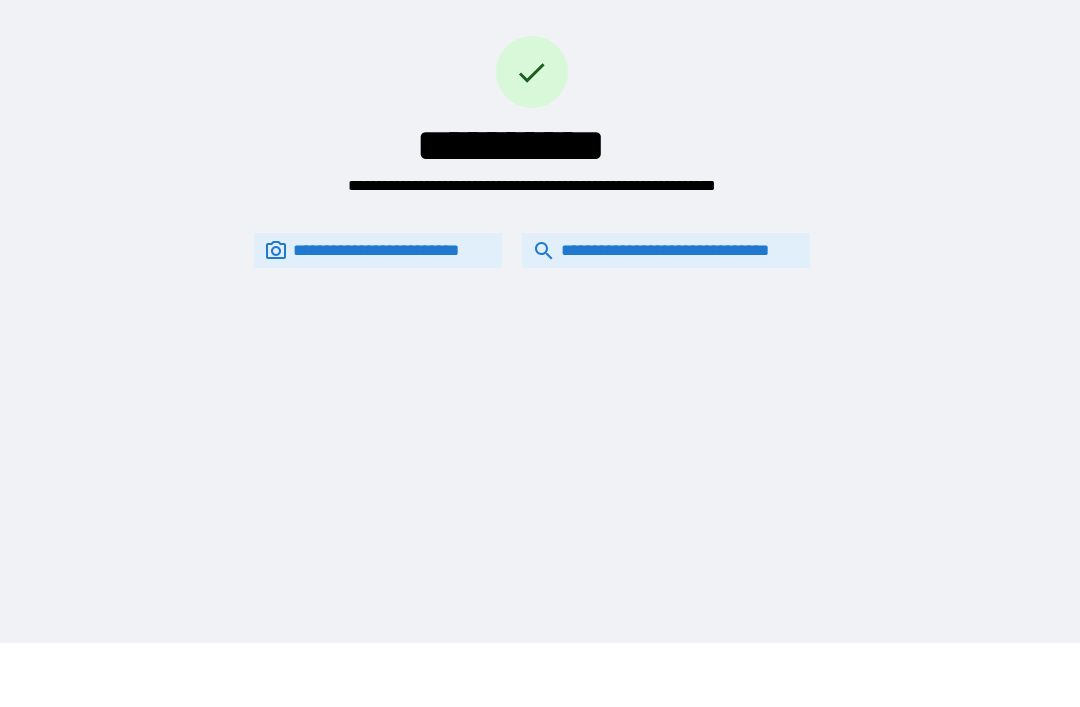 click on "**********" at bounding box center [666, 250] 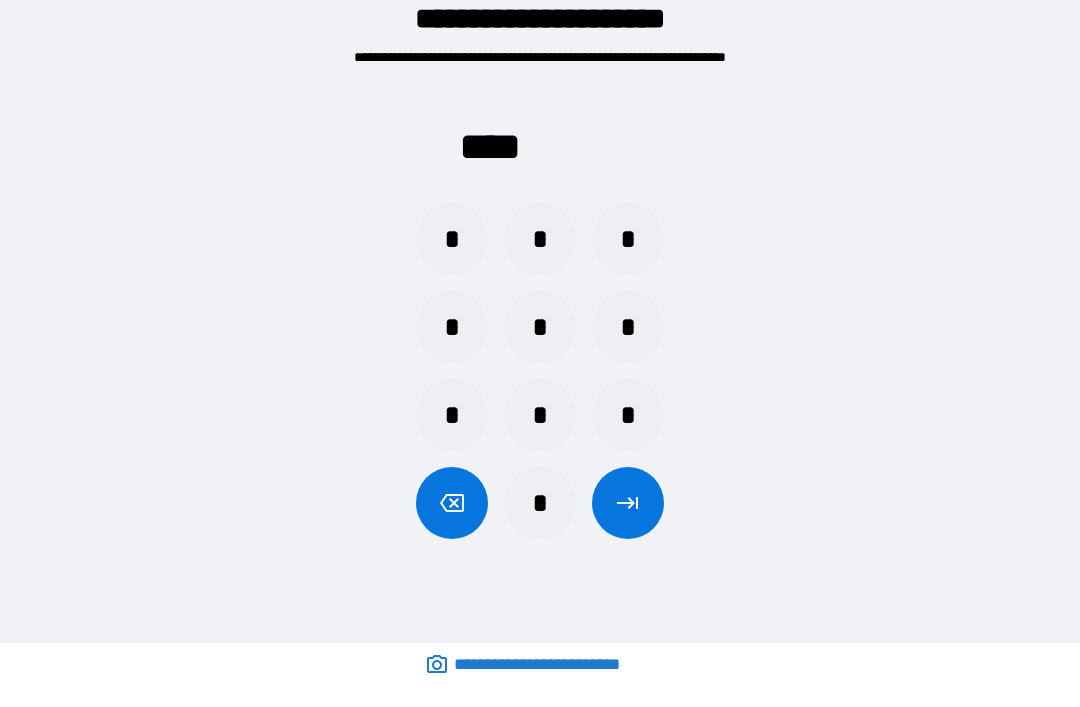 click on "*" at bounding box center (628, 327) 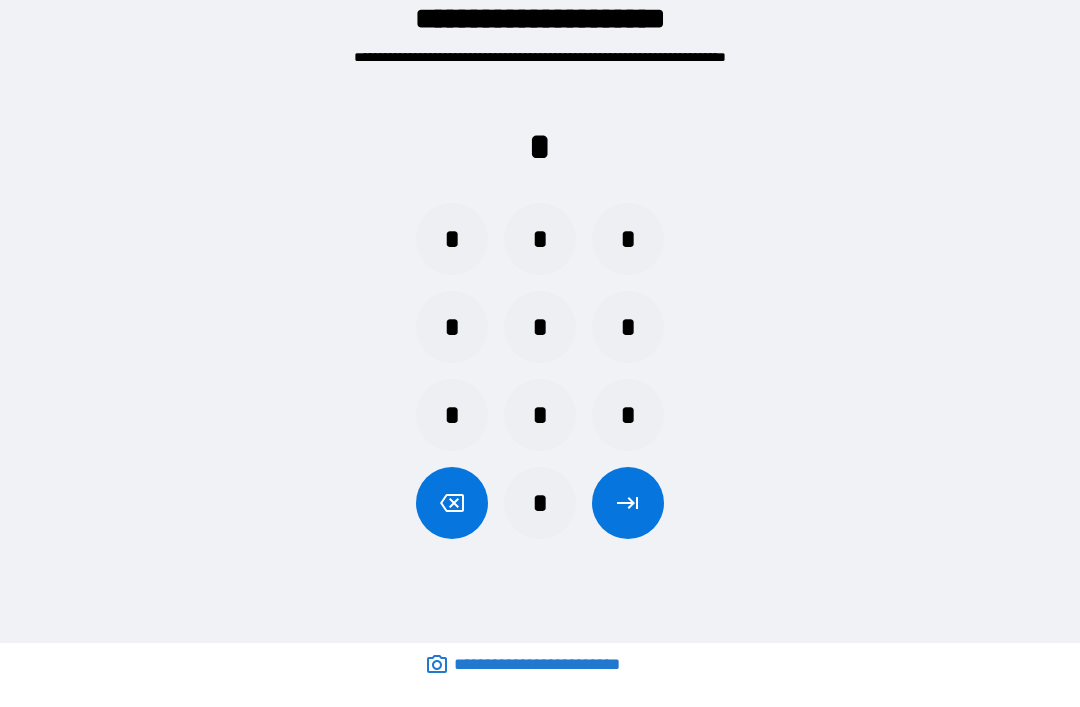 click on "*" at bounding box center (540, 415) 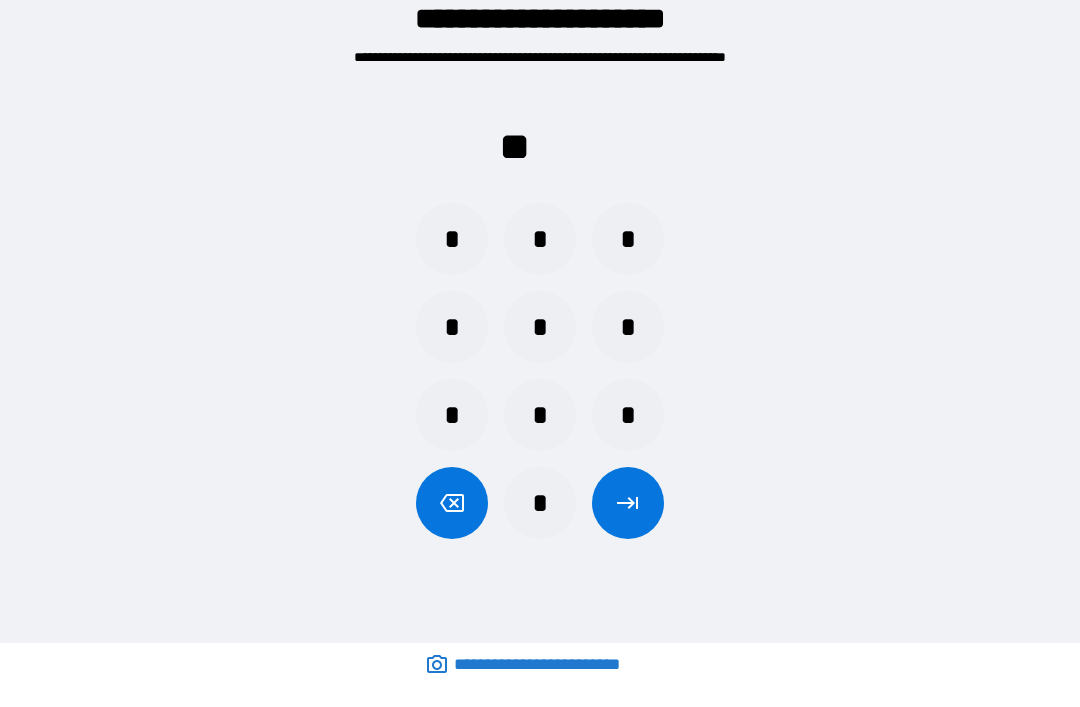 click on "*" at bounding box center (628, 327) 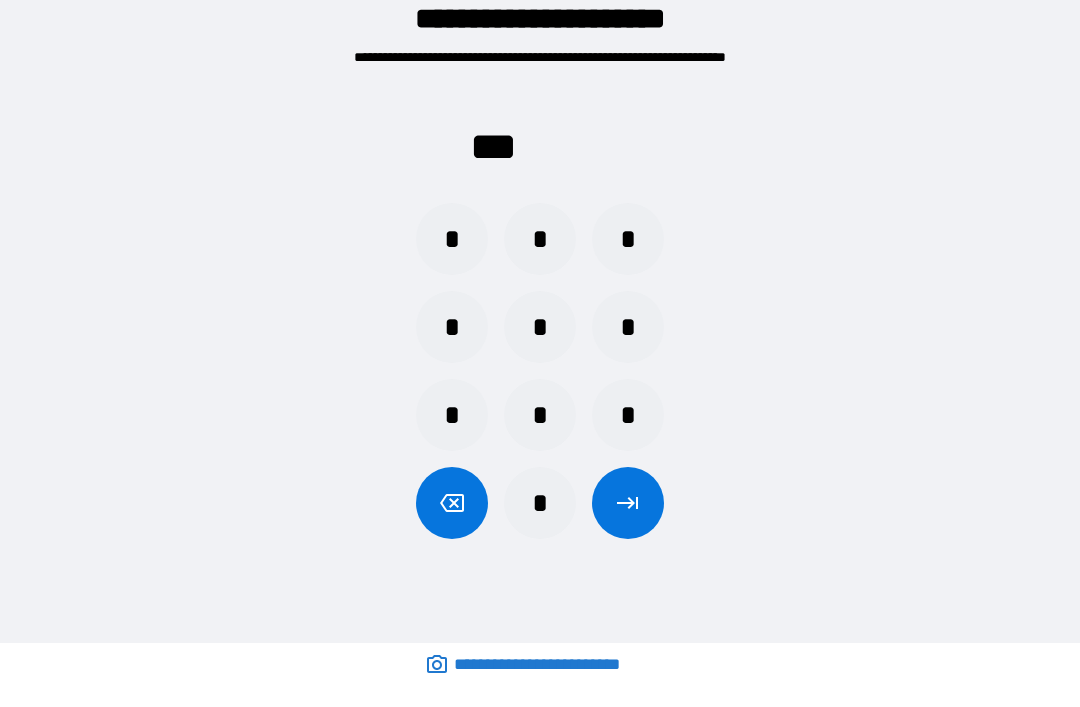 click on "*" at bounding box center [452, 239] 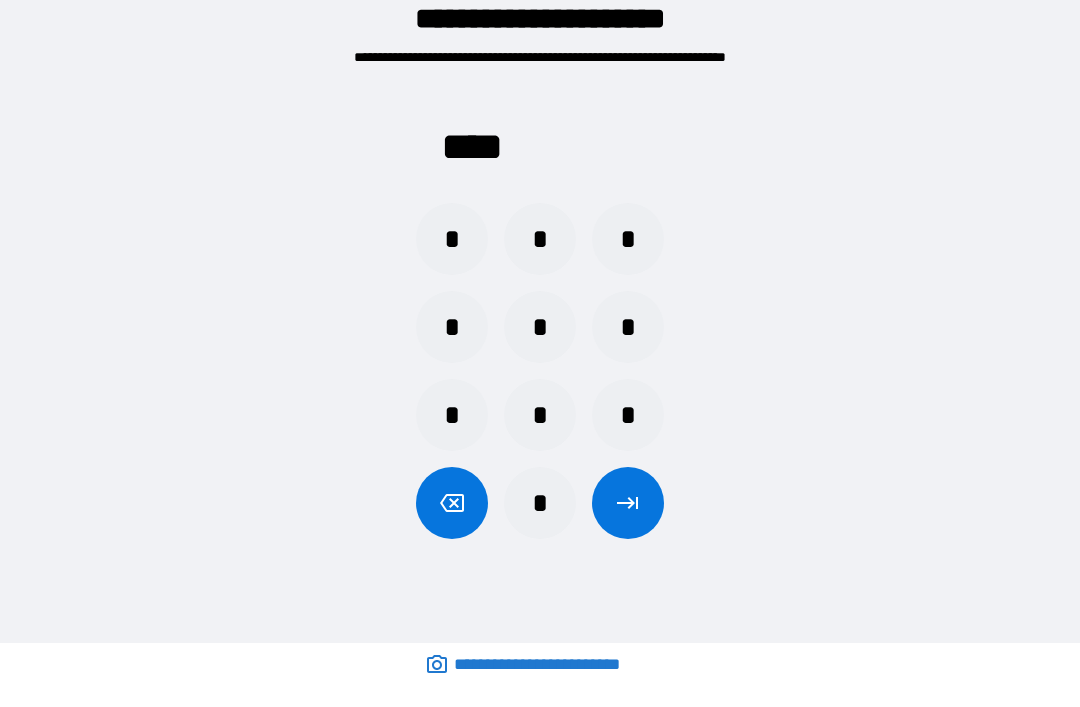 click 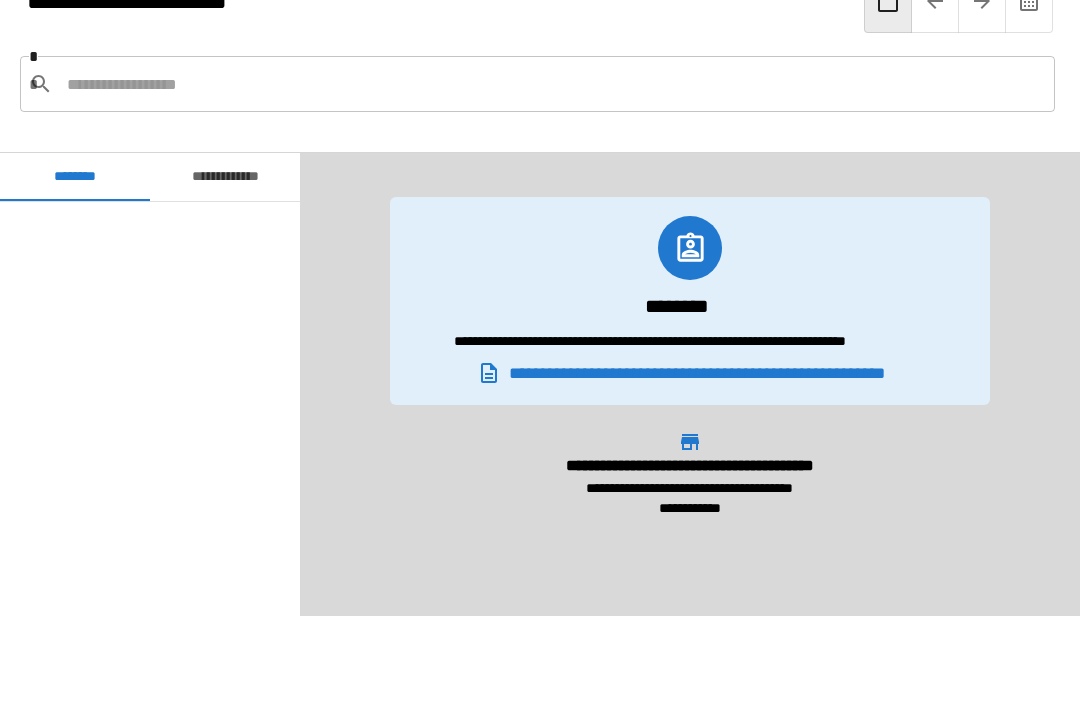 scroll, scrollTop: 1411, scrollLeft: 0, axis: vertical 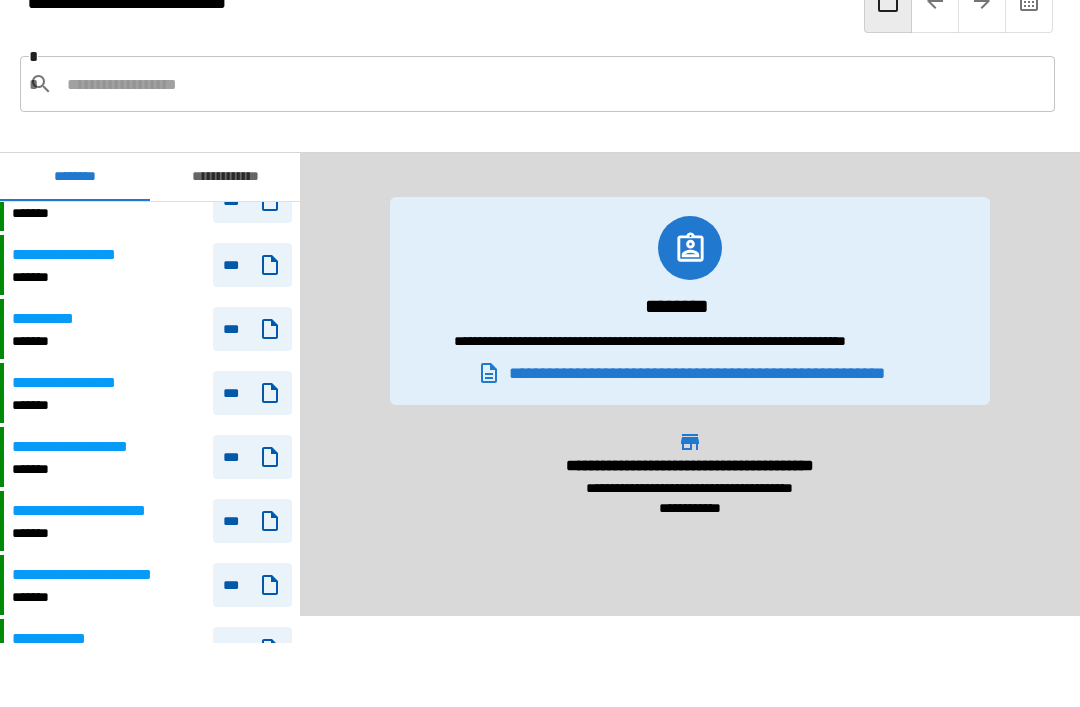 click on "**********" at bounding box center (152, 393) 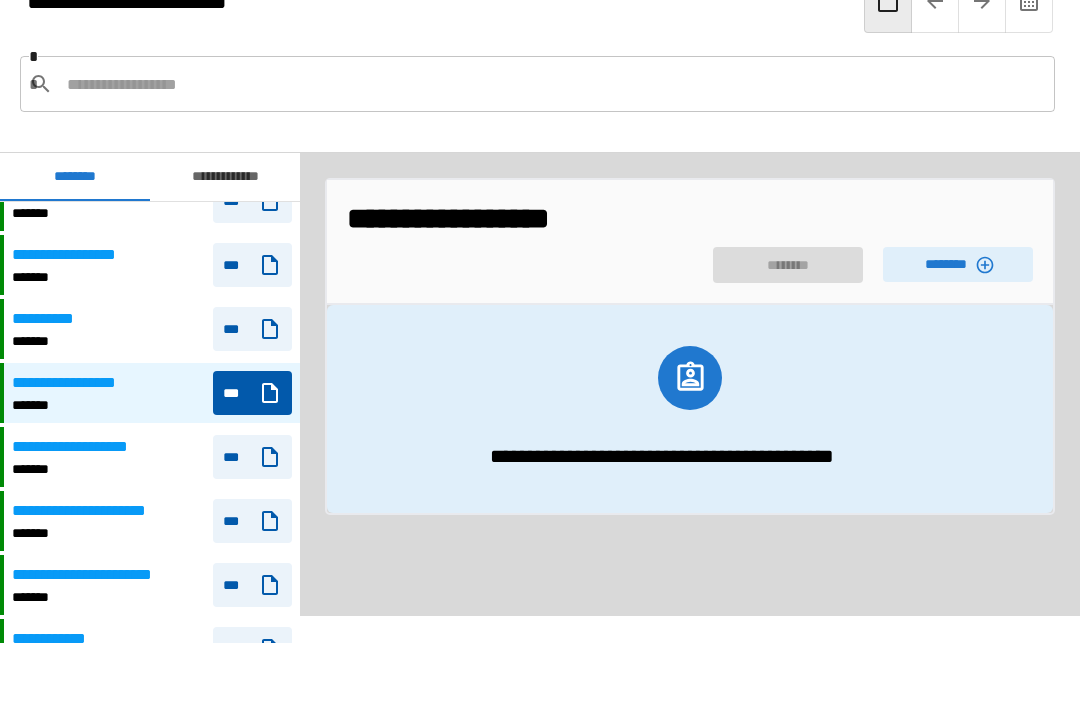 click on "**********" at bounding box center [690, 242] 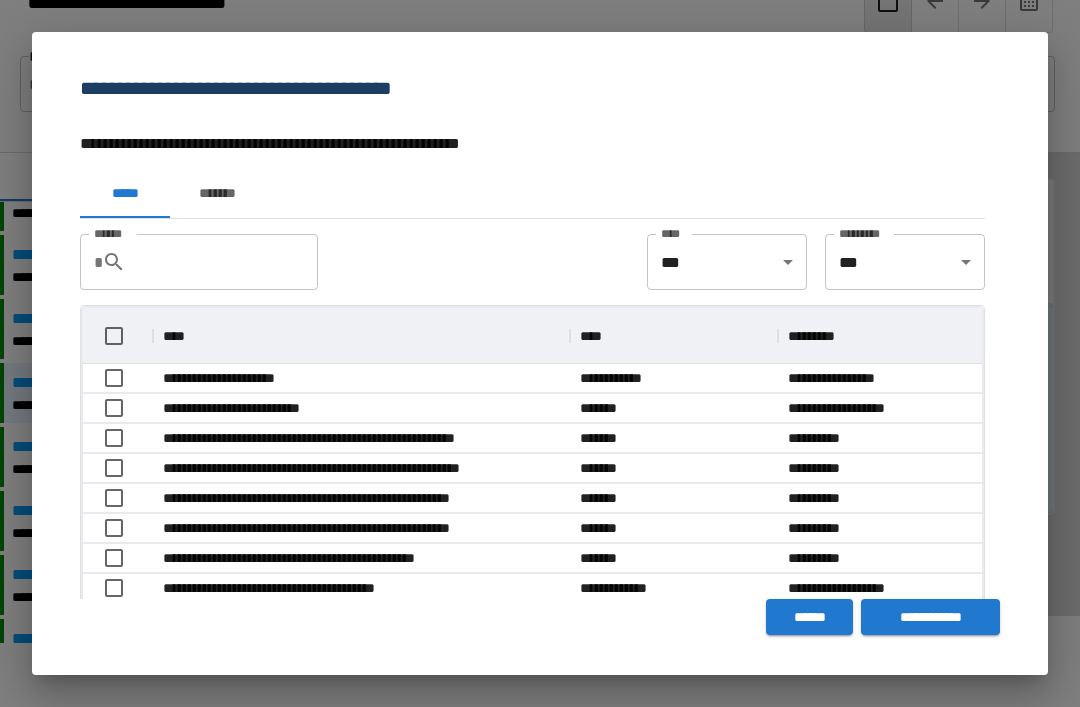scroll, scrollTop: 1, scrollLeft: 1, axis: both 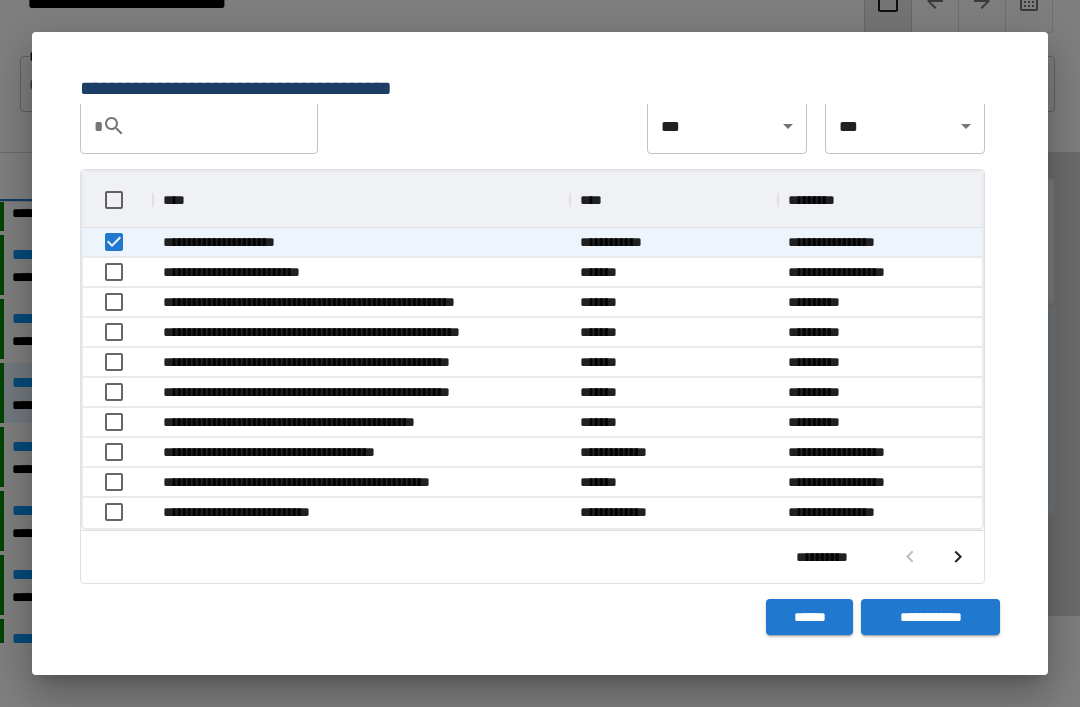 click 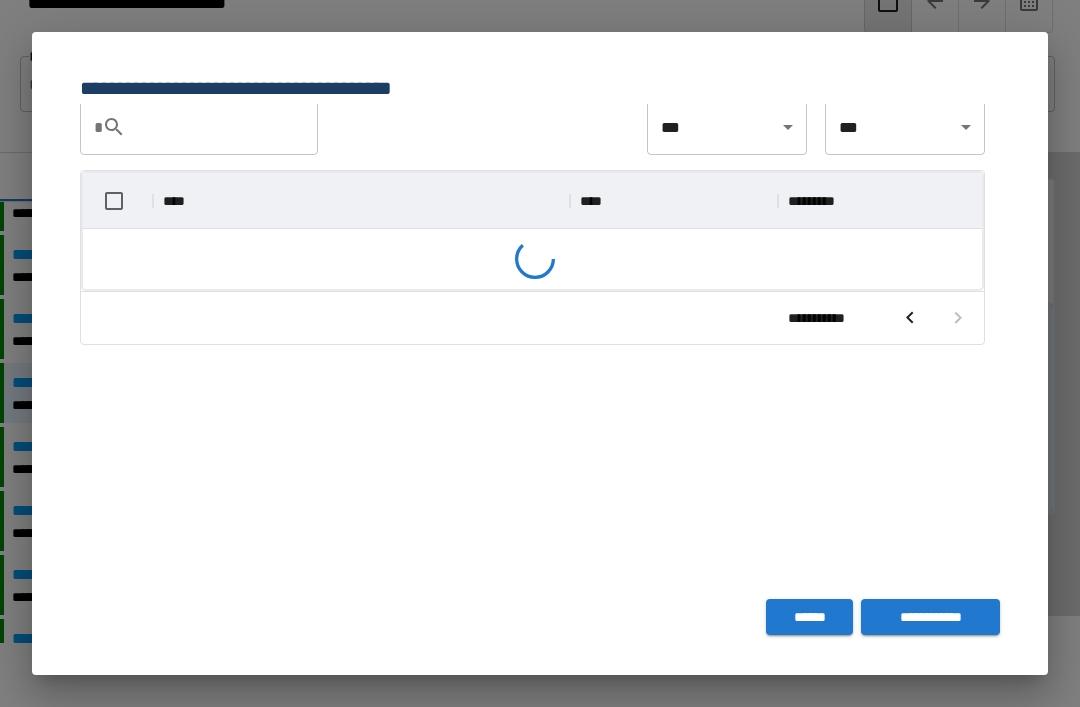 scroll, scrollTop: 236, scrollLeft: 899, axis: both 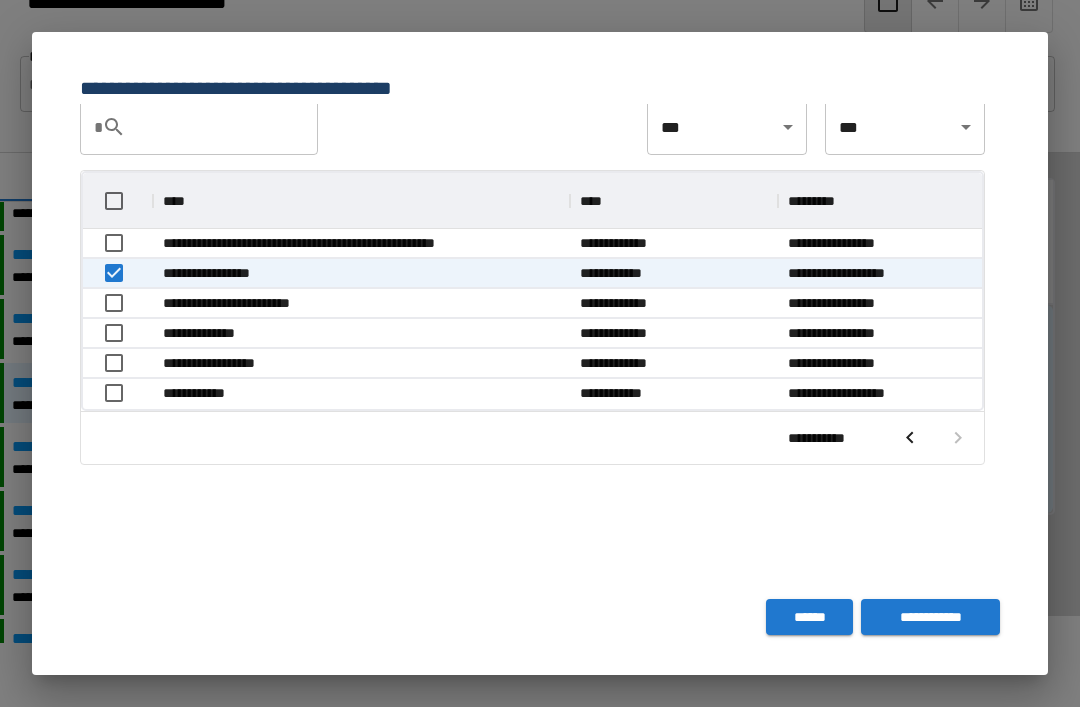 click on "**********" at bounding box center (930, 617) 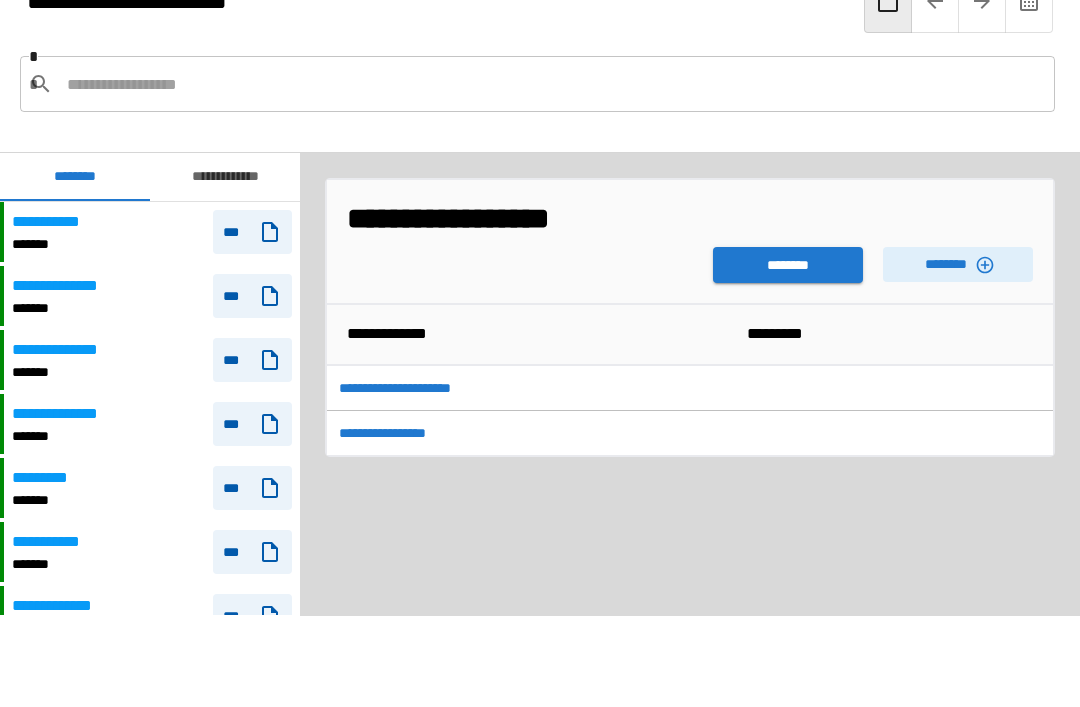 scroll, scrollTop: 1411, scrollLeft: 0, axis: vertical 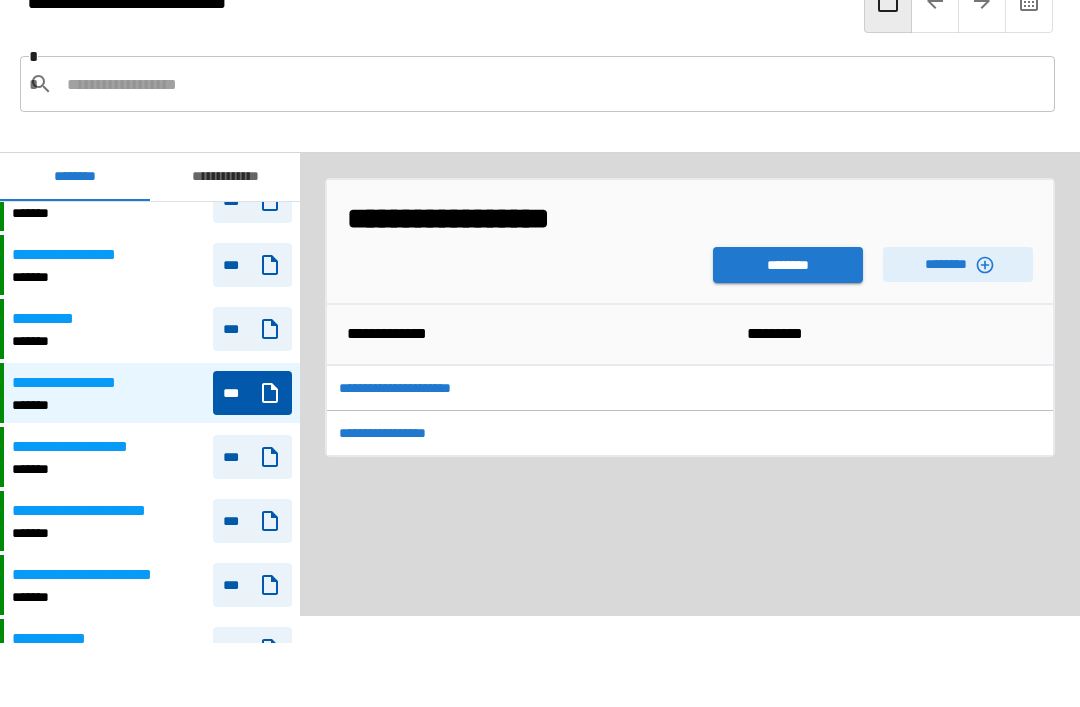 click on "********" at bounding box center (788, 265) 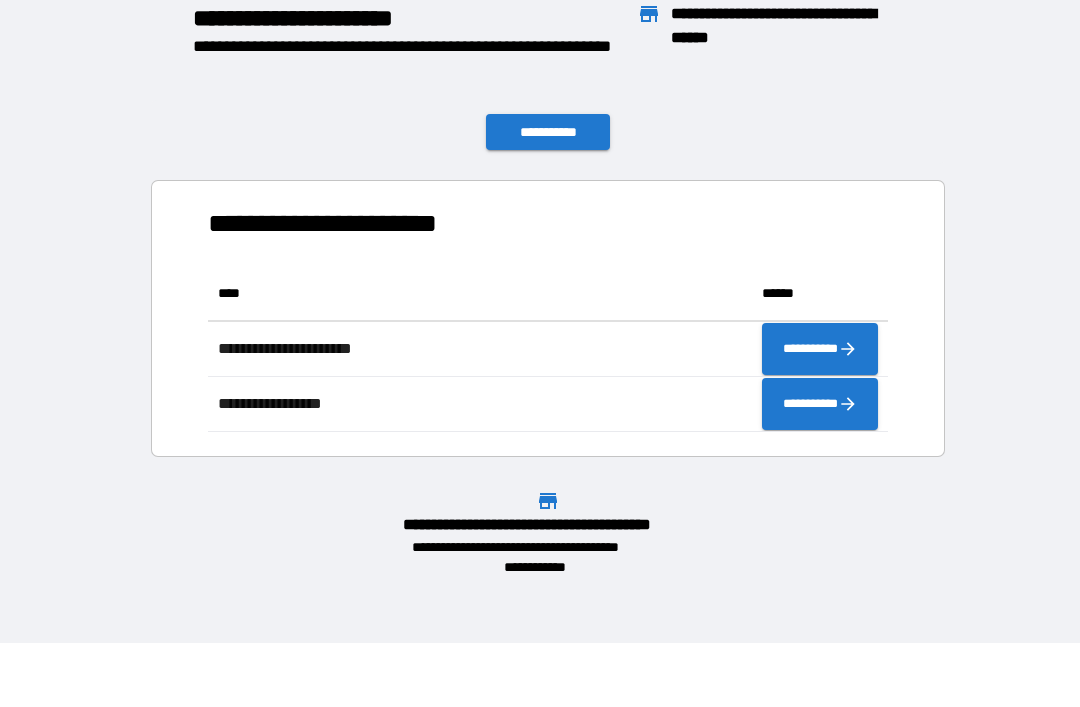 scroll, scrollTop: 1, scrollLeft: 1, axis: both 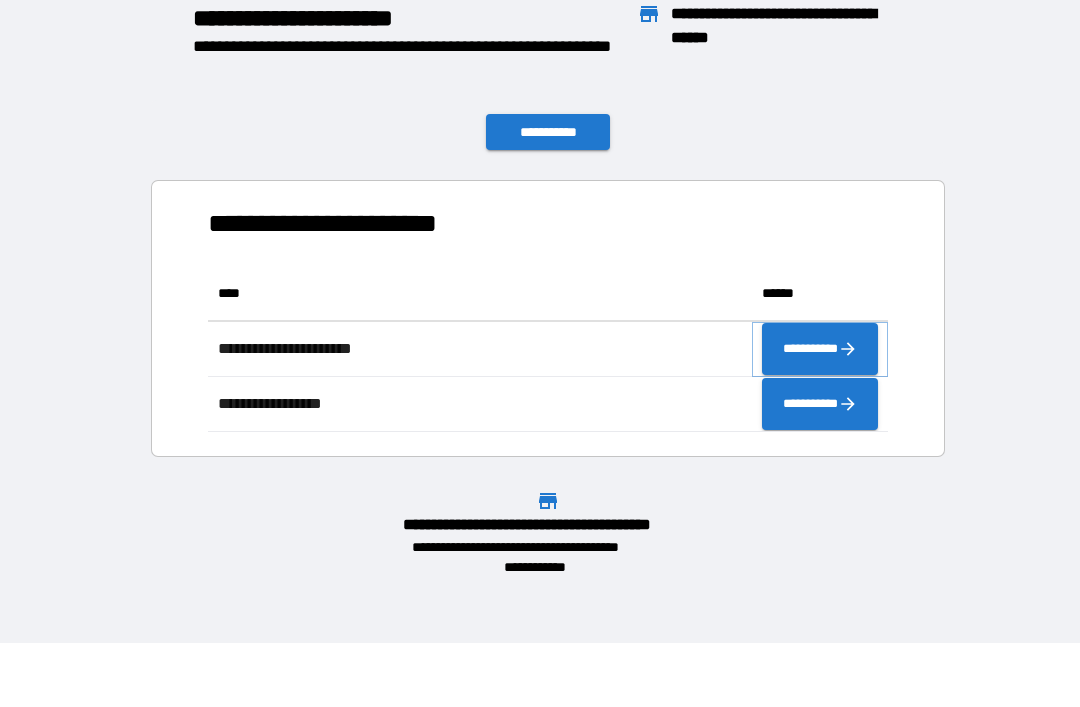 click on "**********" at bounding box center (820, 349) 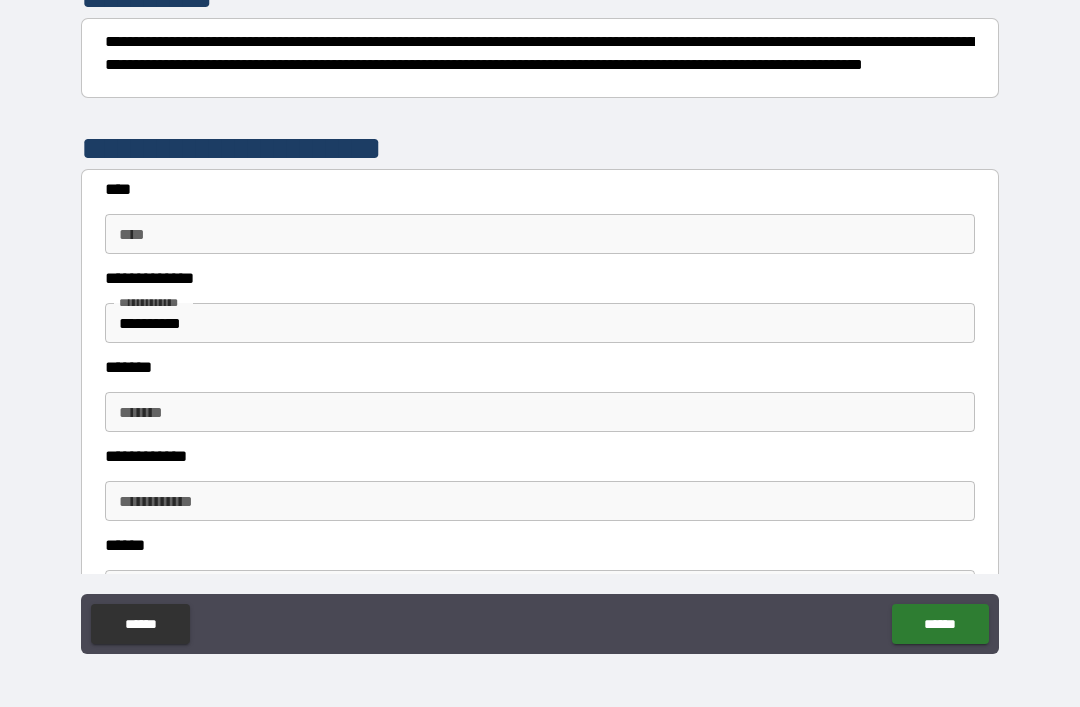 scroll, scrollTop: 292, scrollLeft: 0, axis: vertical 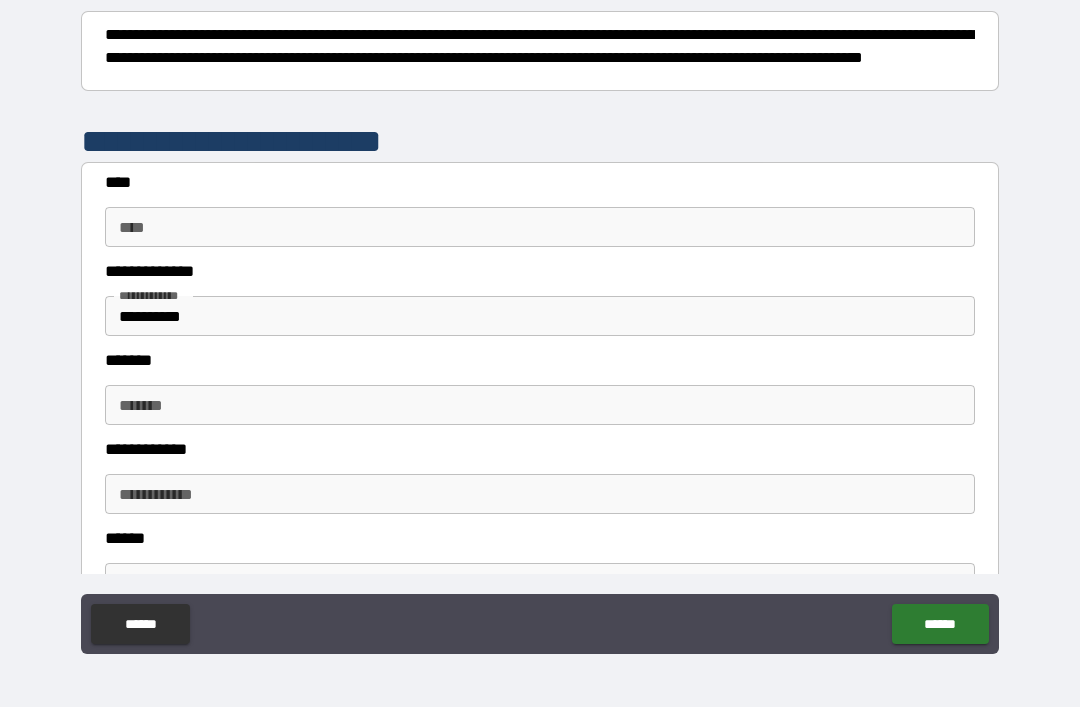 click on "****" at bounding box center (540, 227) 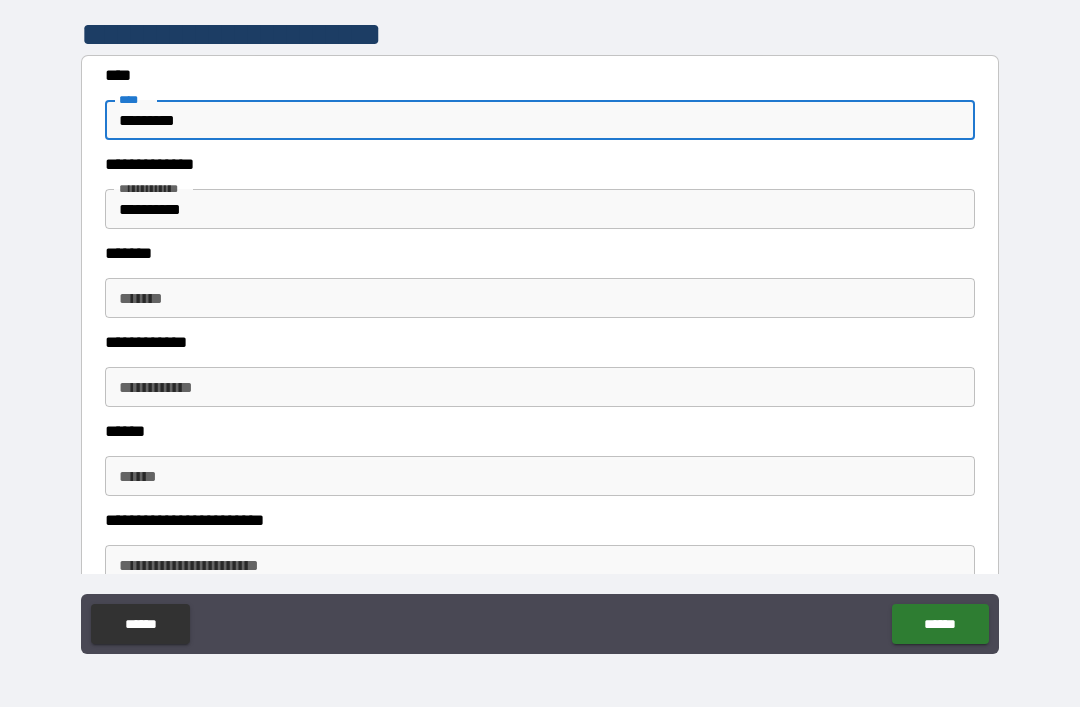 scroll, scrollTop: 393, scrollLeft: 0, axis: vertical 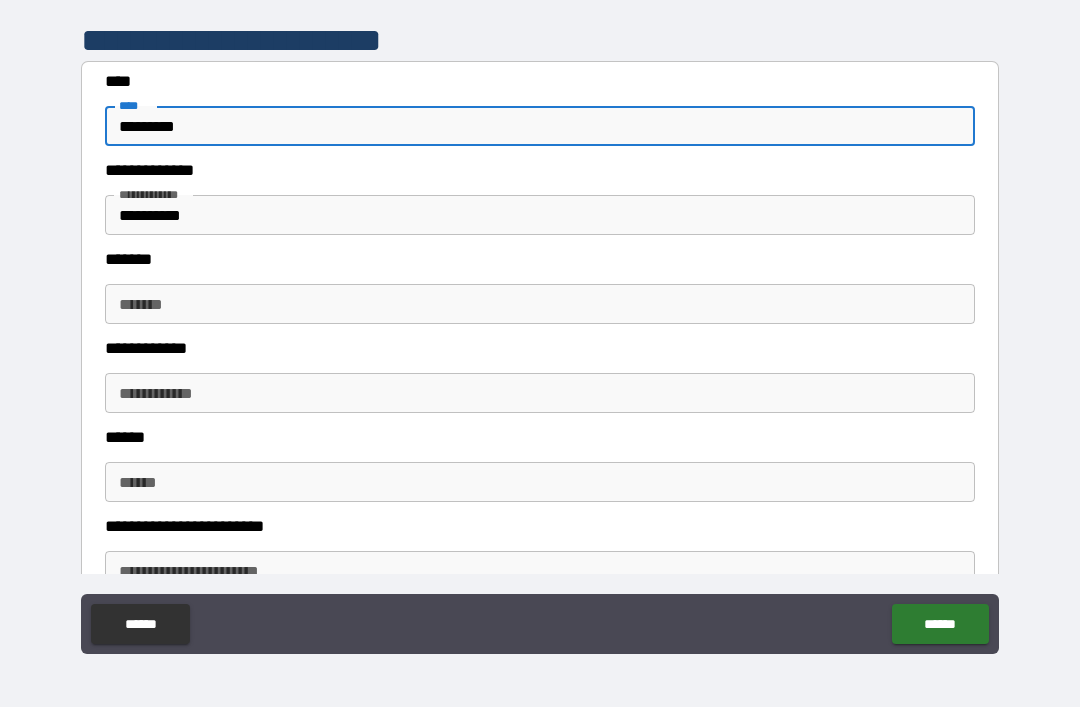 click on "**********" at bounding box center (540, 215) 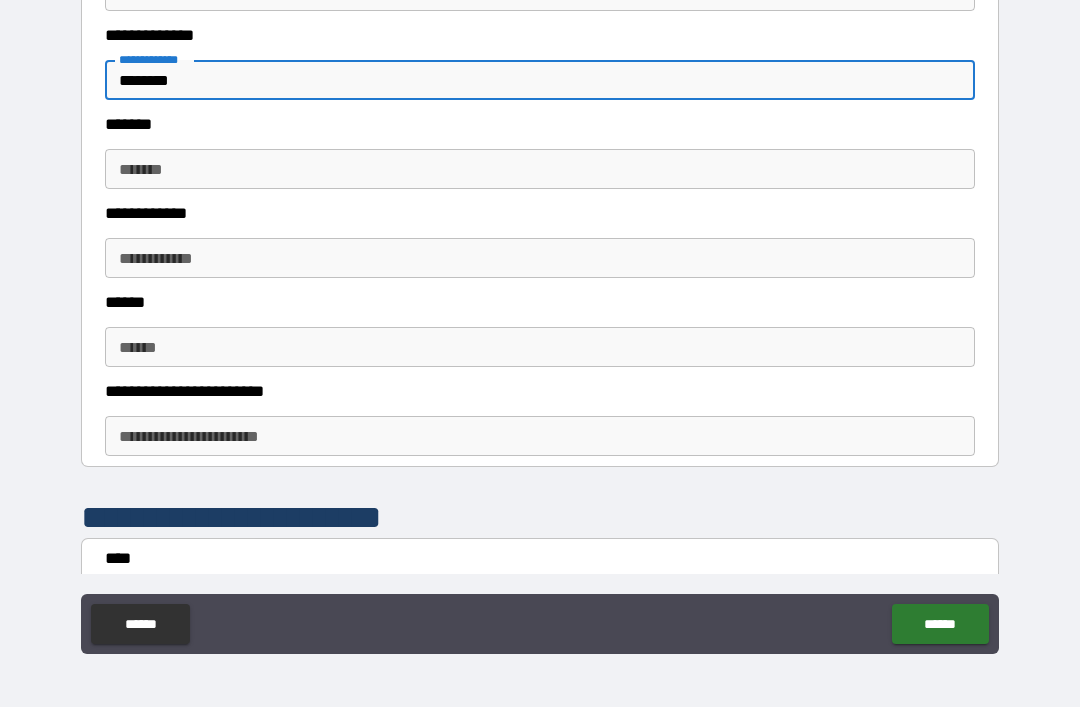scroll, scrollTop: 552, scrollLeft: 0, axis: vertical 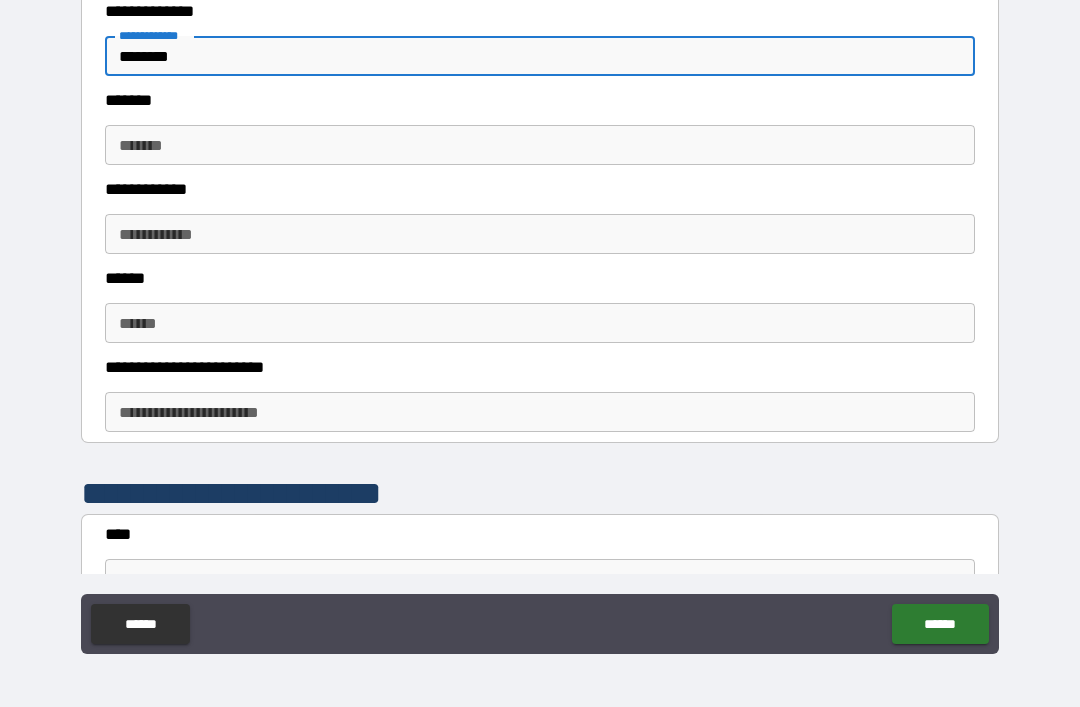 click on "******* *******" at bounding box center [540, 145] 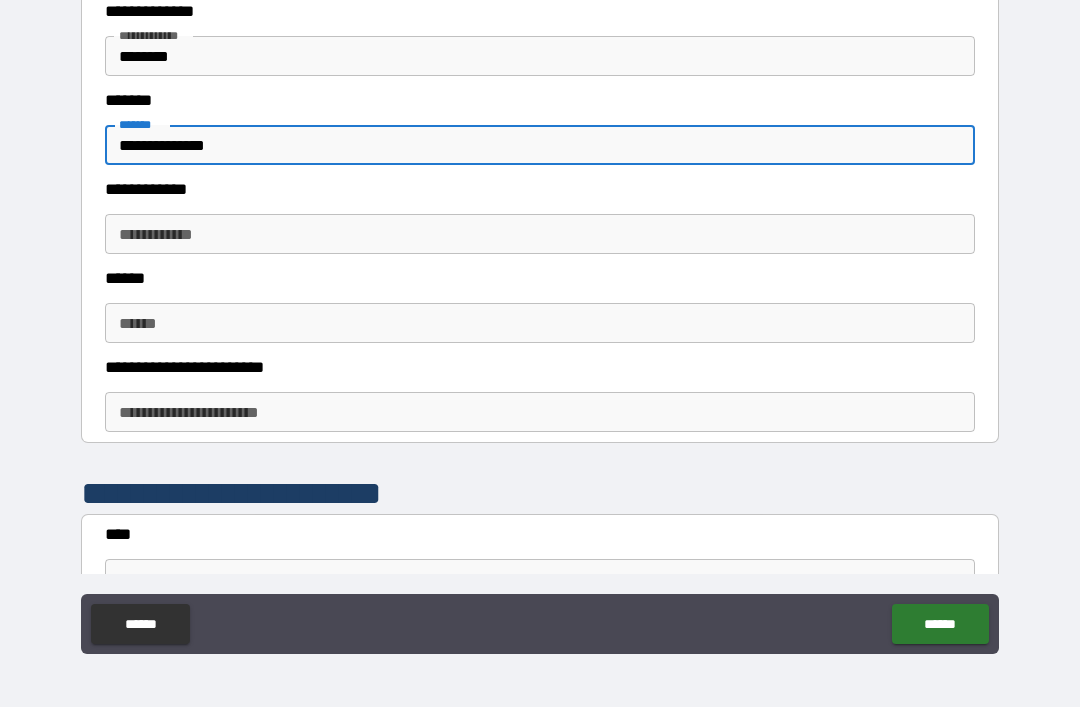 click on "**********" at bounding box center (540, 234) 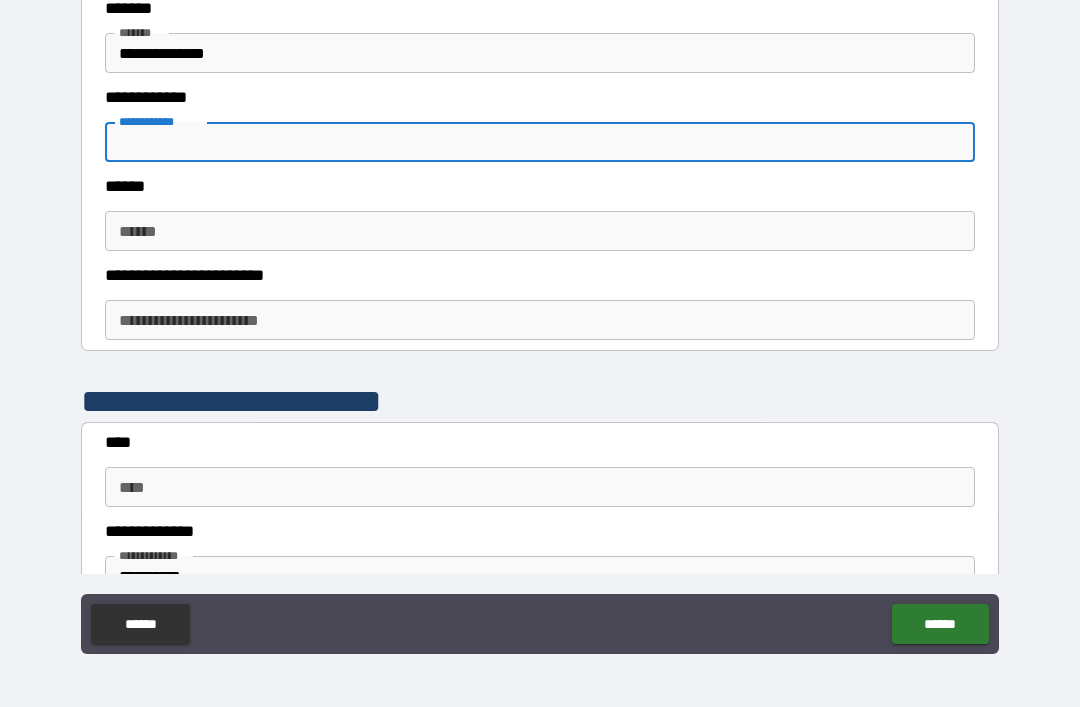 scroll, scrollTop: 645, scrollLeft: 0, axis: vertical 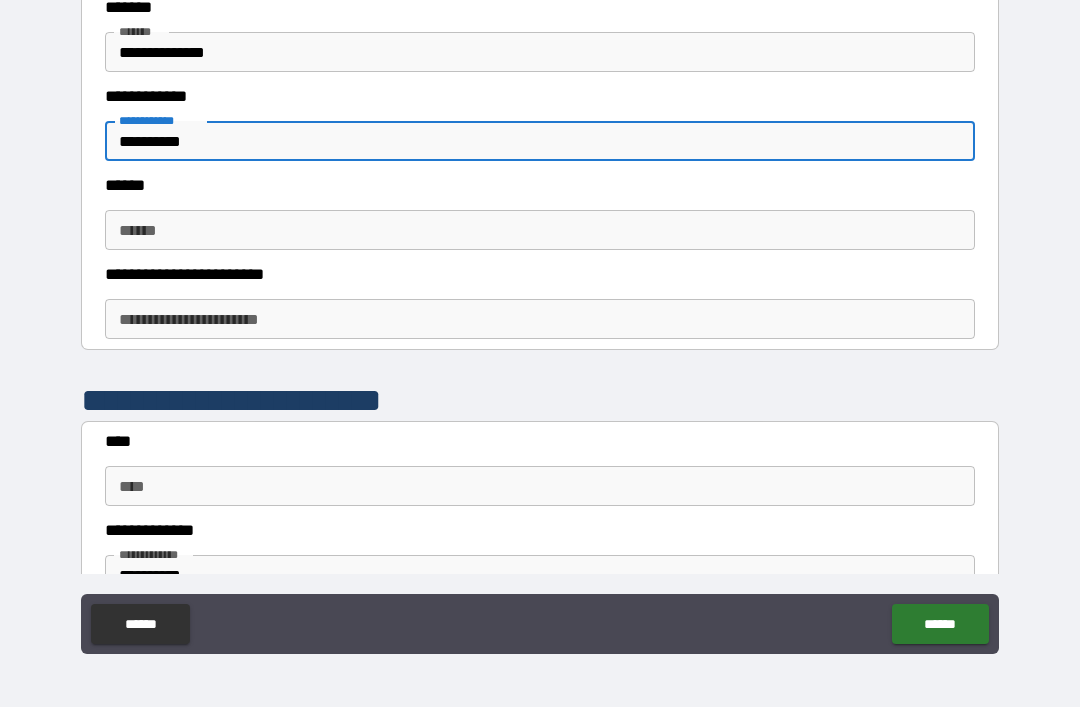 click on "******" at bounding box center (540, 230) 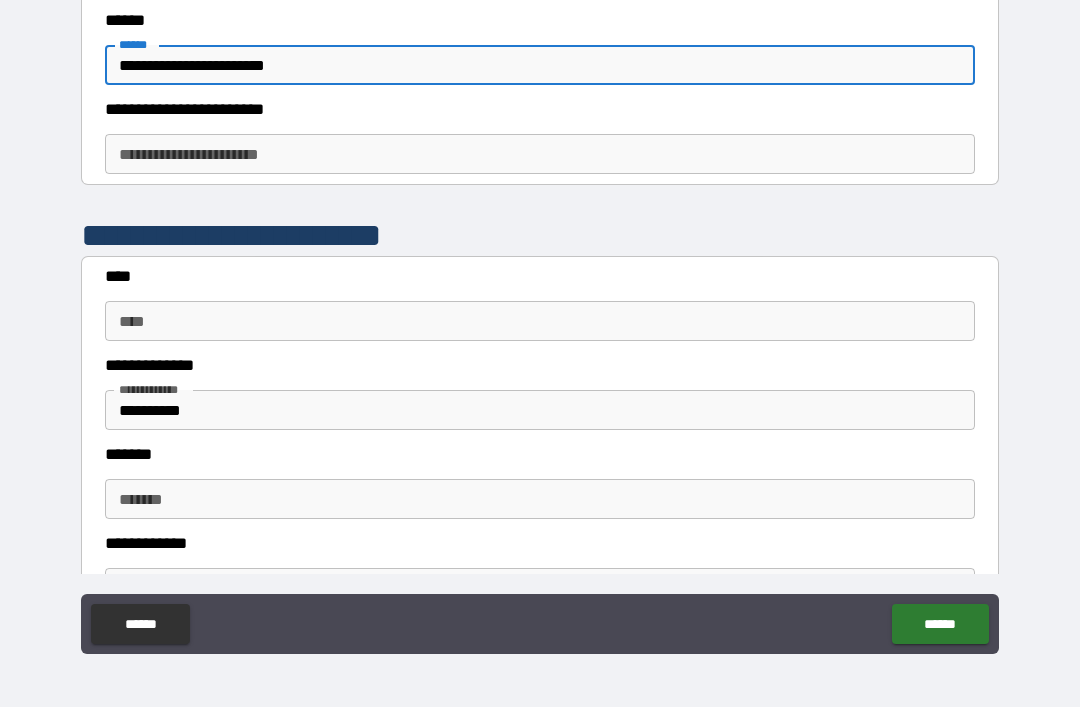 scroll, scrollTop: 813, scrollLeft: 0, axis: vertical 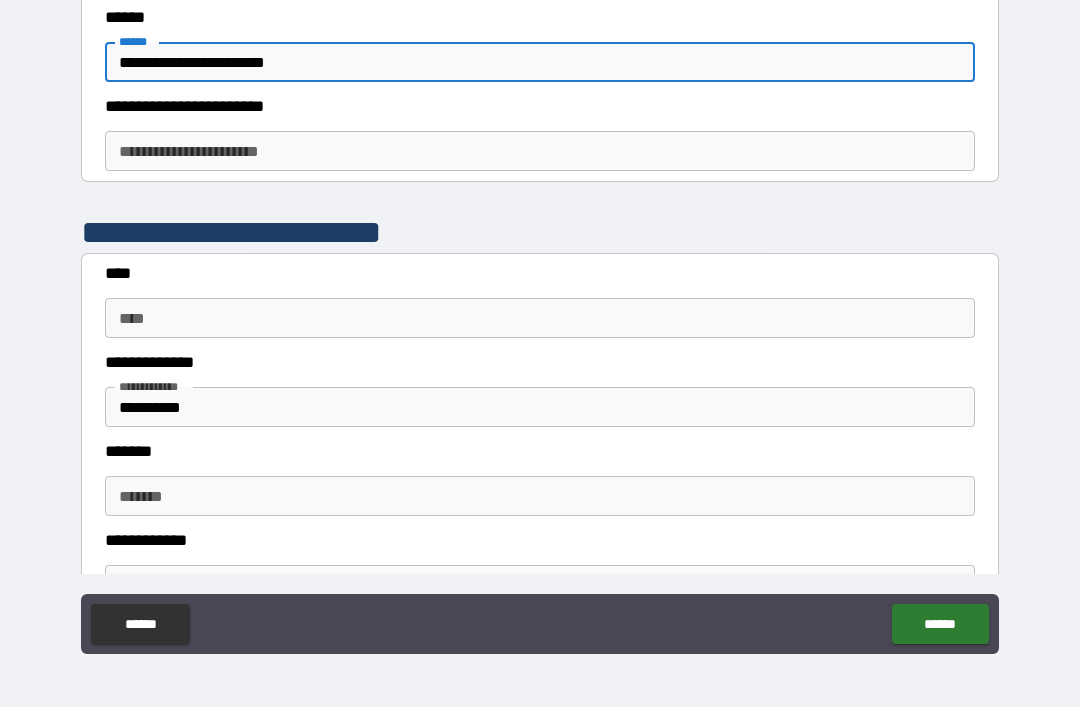 click on "**********" at bounding box center [540, 151] 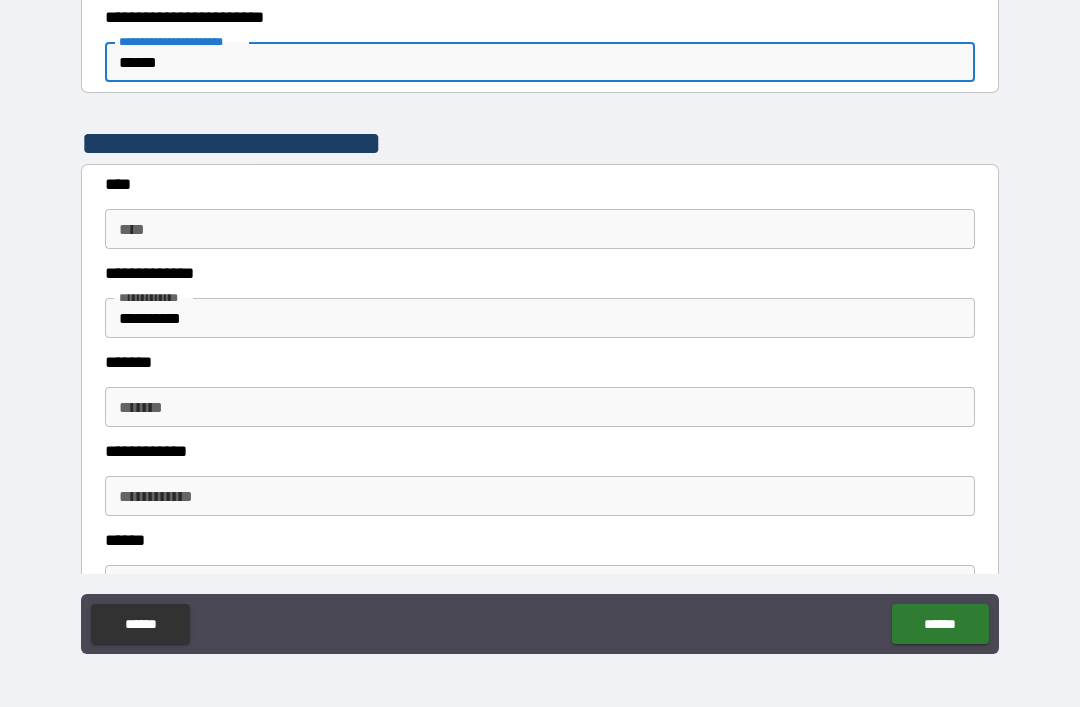 scroll, scrollTop: 937, scrollLeft: 0, axis: vertical 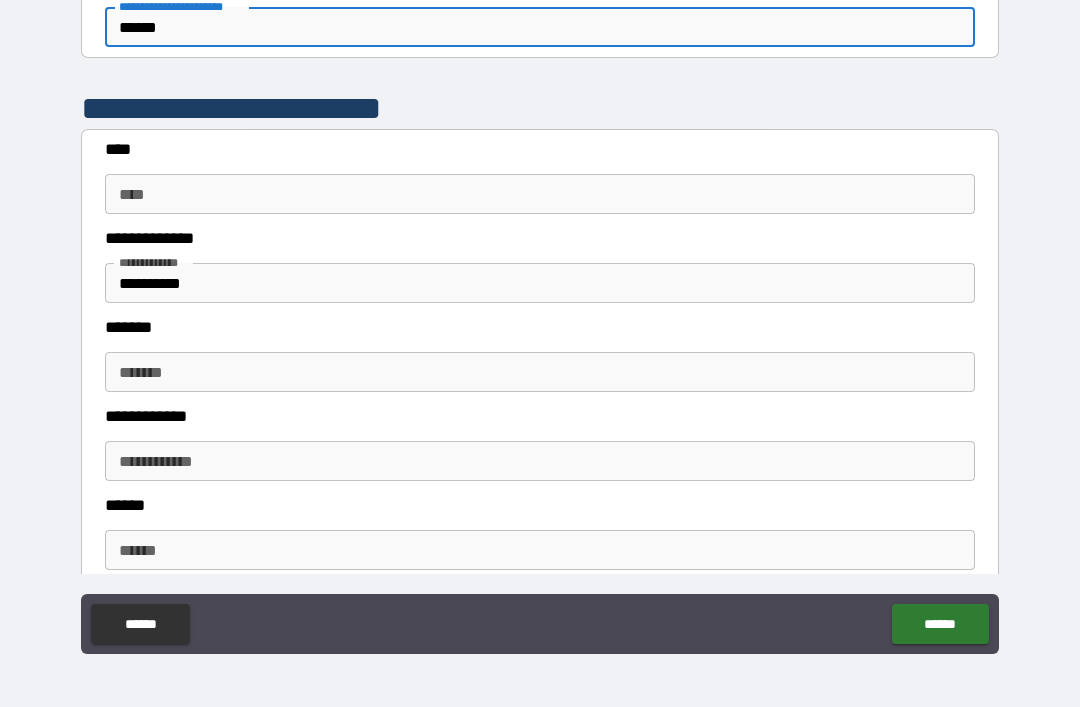 click on "****" at bounding box center (540, 194) 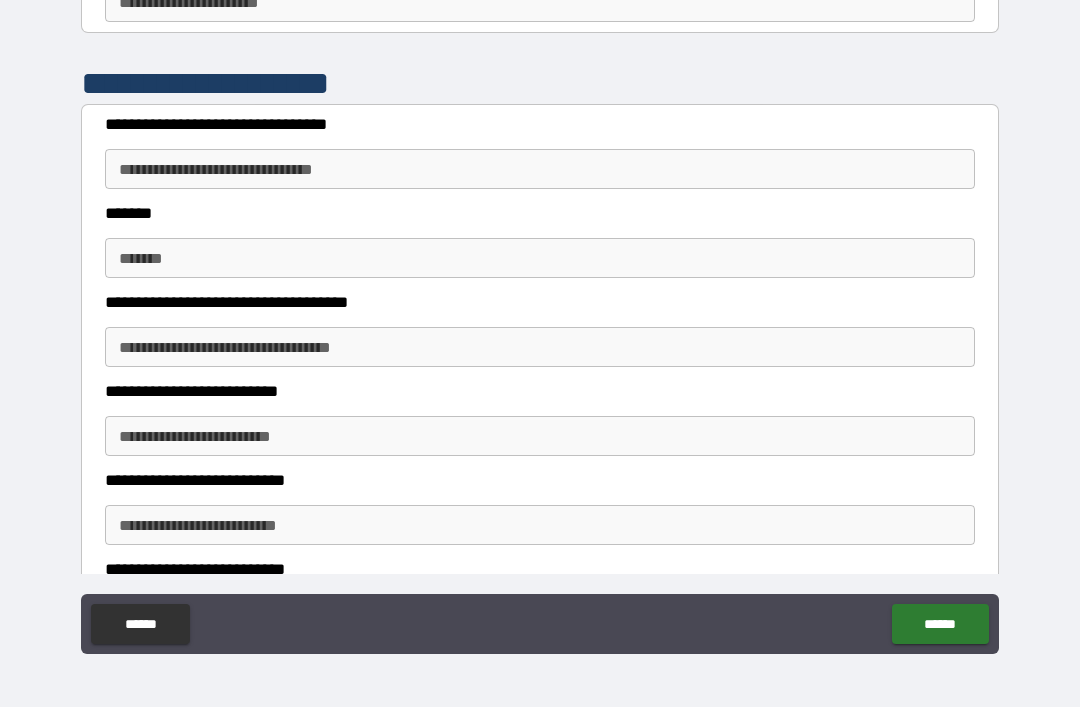 scroll, scrollTop: 1598, scrollLeft: 0, axis: vertical 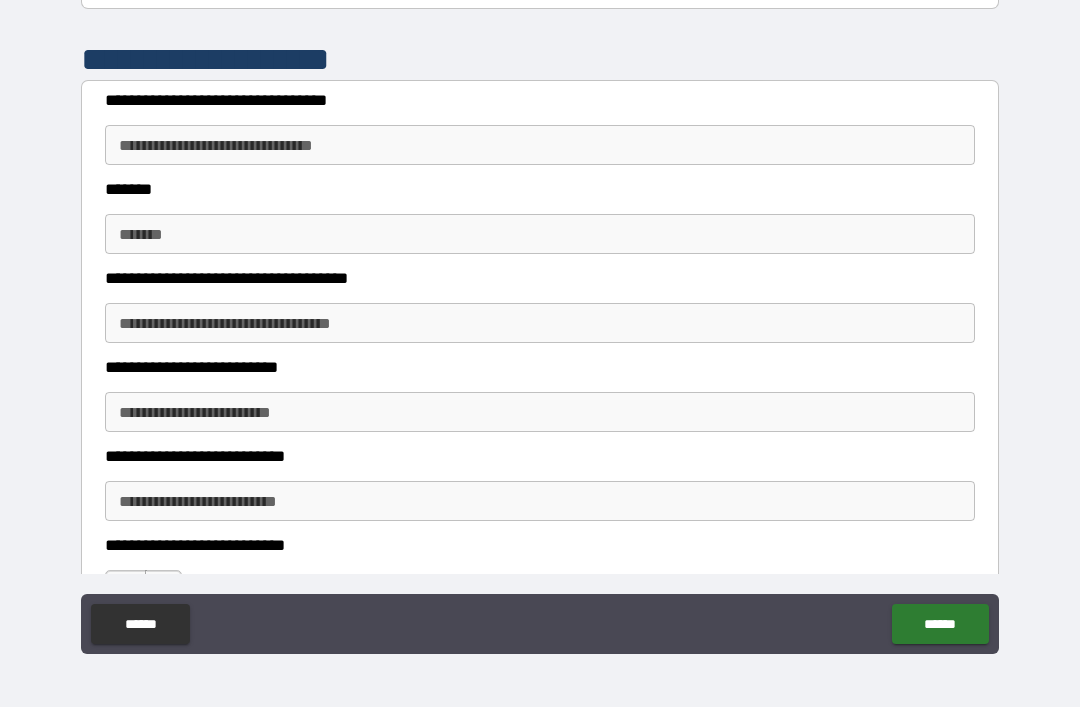 click on "**********" at bounding box center [540, 145] 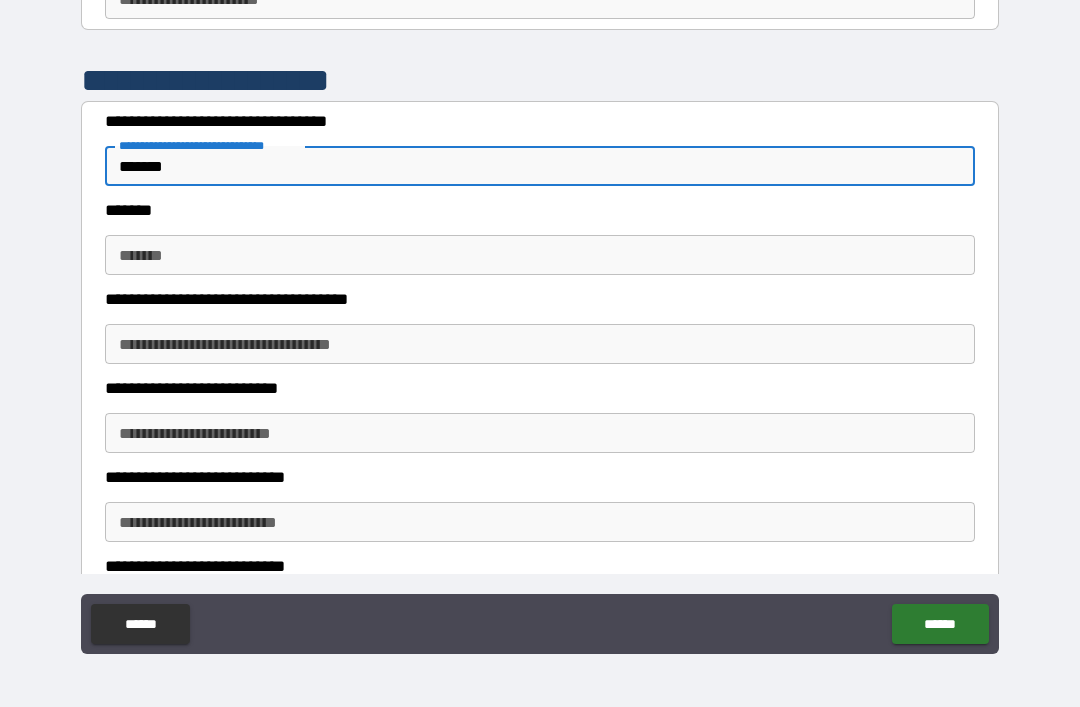 scroll, scrollTop: 1618, scrollLeft: 0, axis: vertical 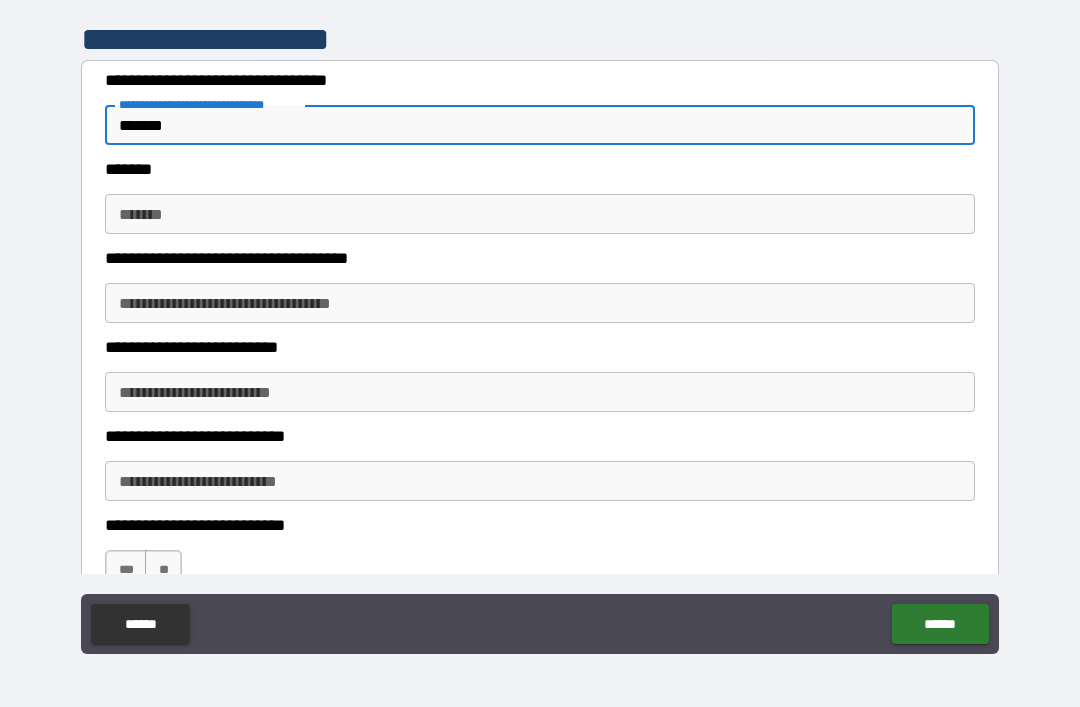 click on "*******" at bounding box center (540, 214) 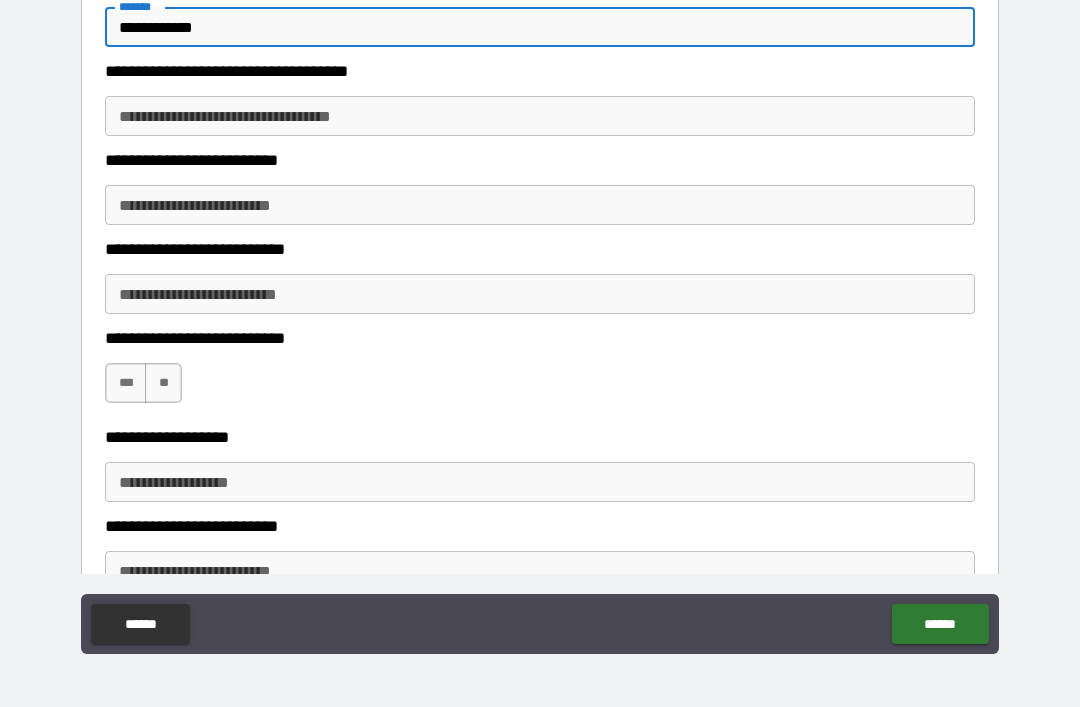 scroll, scrollTop: 1807, scrollLeft: 0, axis: vertical 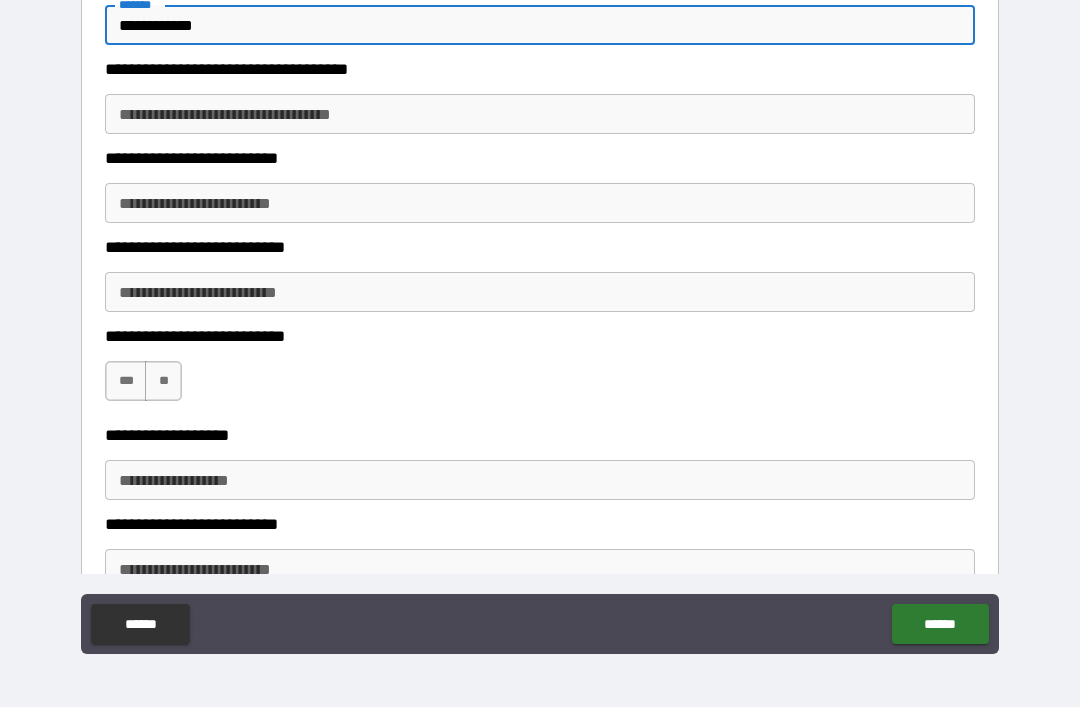 click on "**********" at bounding box center (540, 114) 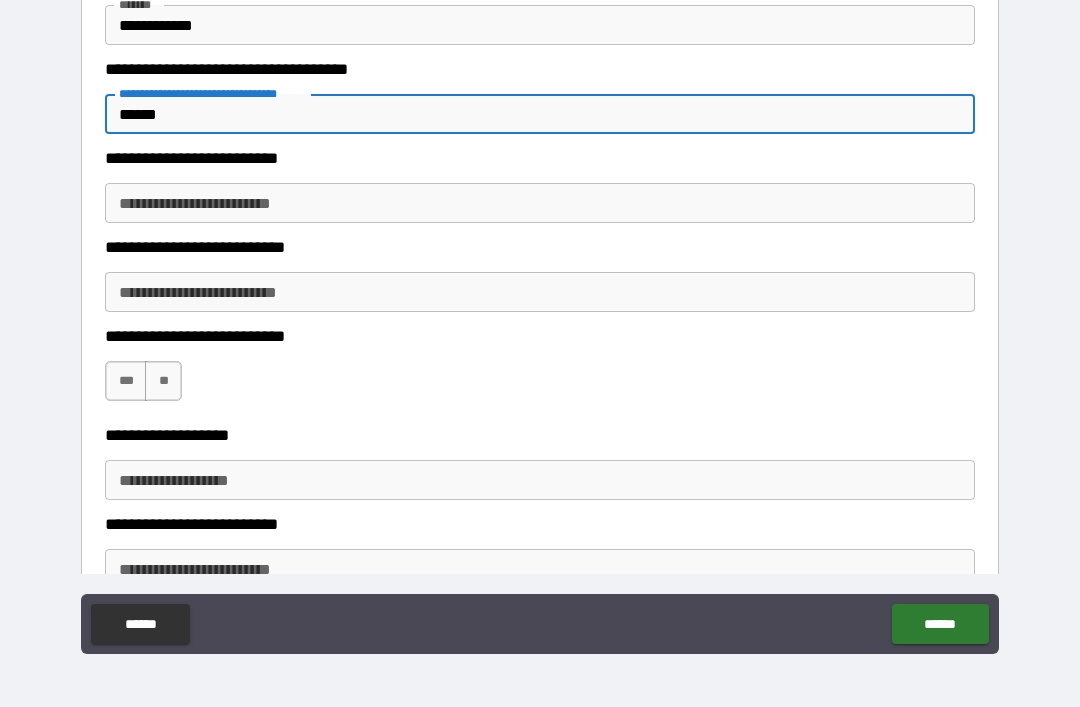 click on "**********" at bounding box center [540, 247] 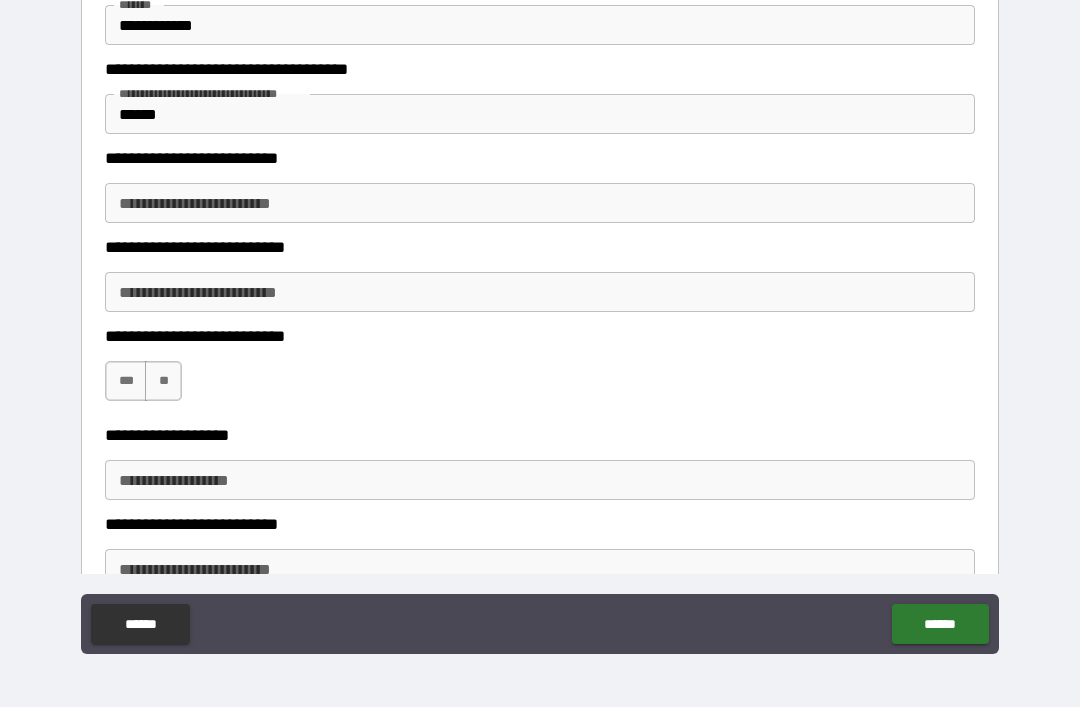 click on "**********" at bounding box center (540, 203) 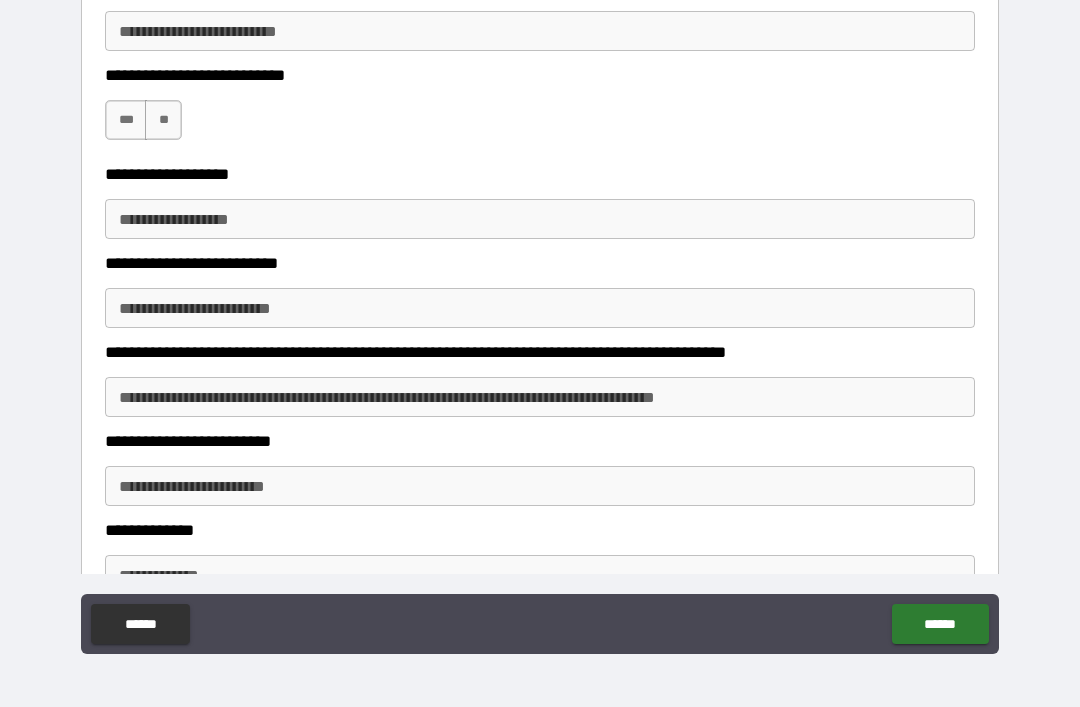 scroll, scrollTop: 2071, scrollLeft: 0, axis: vertical 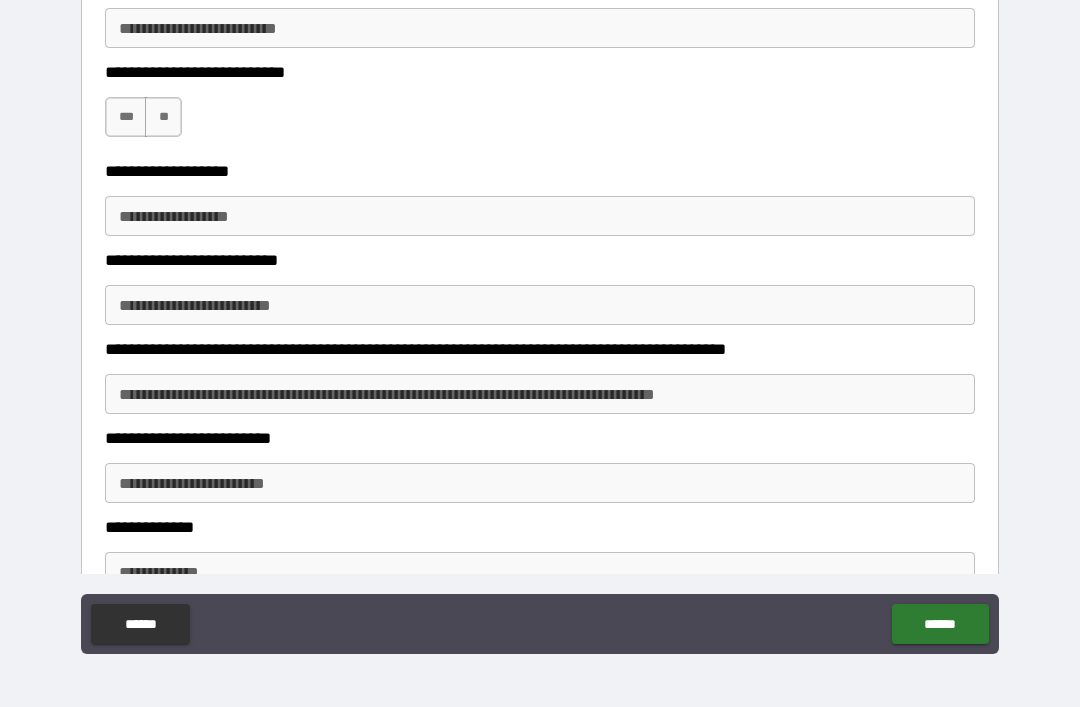 click on "**" at bounding box center [163, 117] 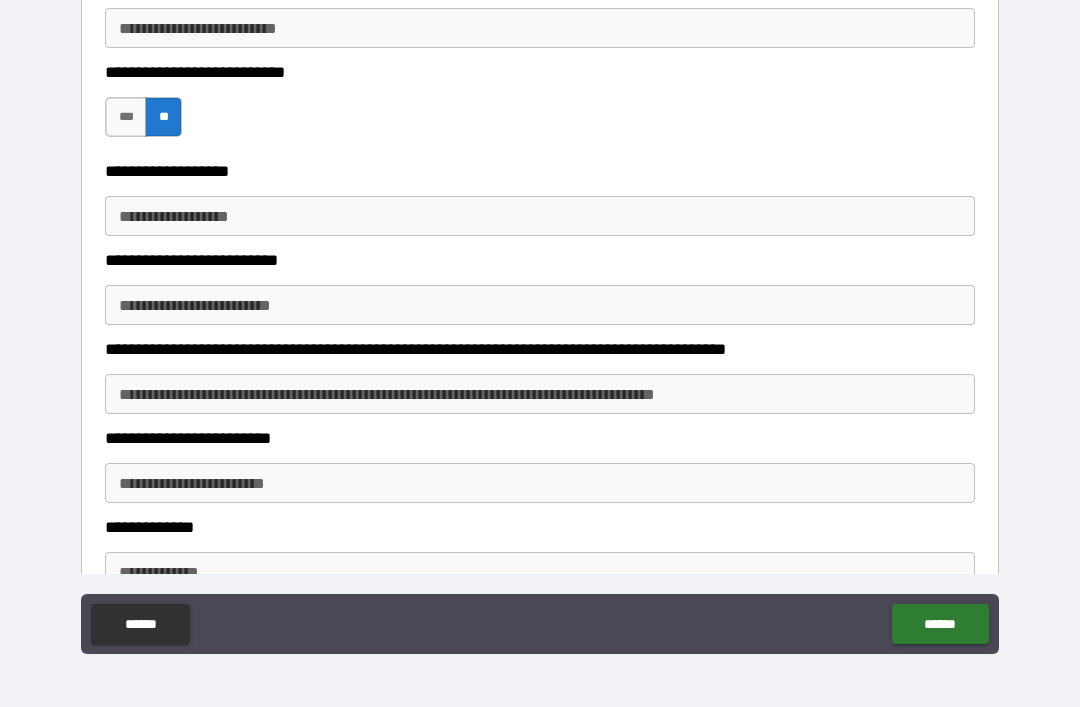 click on "**********" at bounding box center (540, 216) 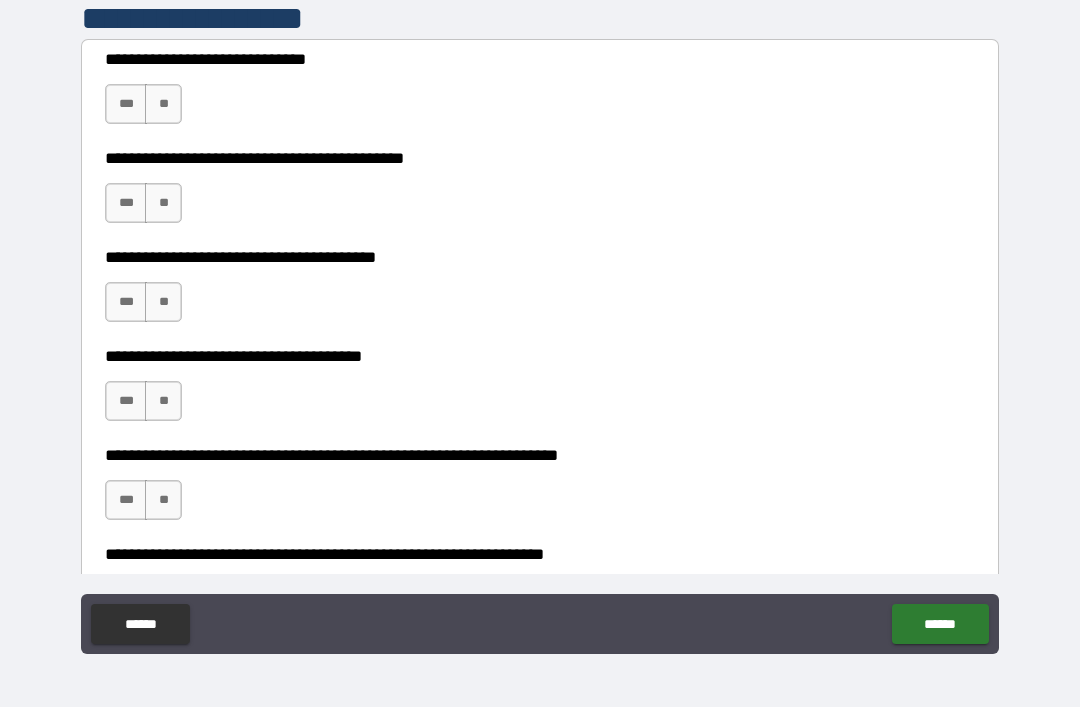 scroll, scrollTop: 2797, scrollLeft: 0, axis: vertical 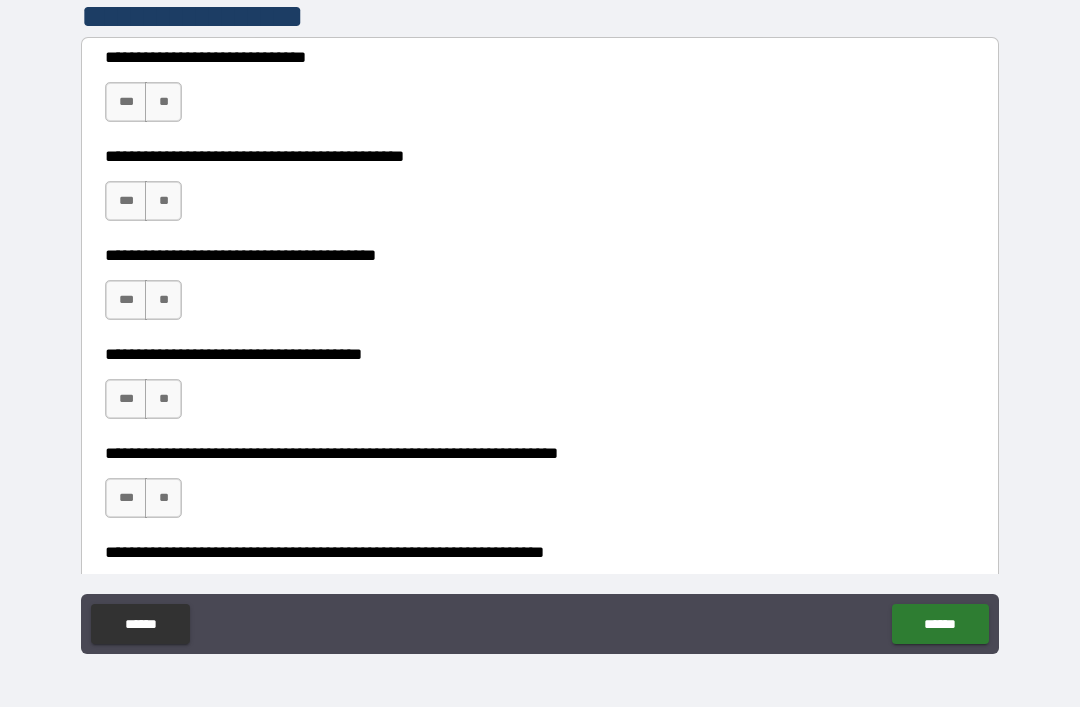 click on "***" at bounding box center (126, 102) 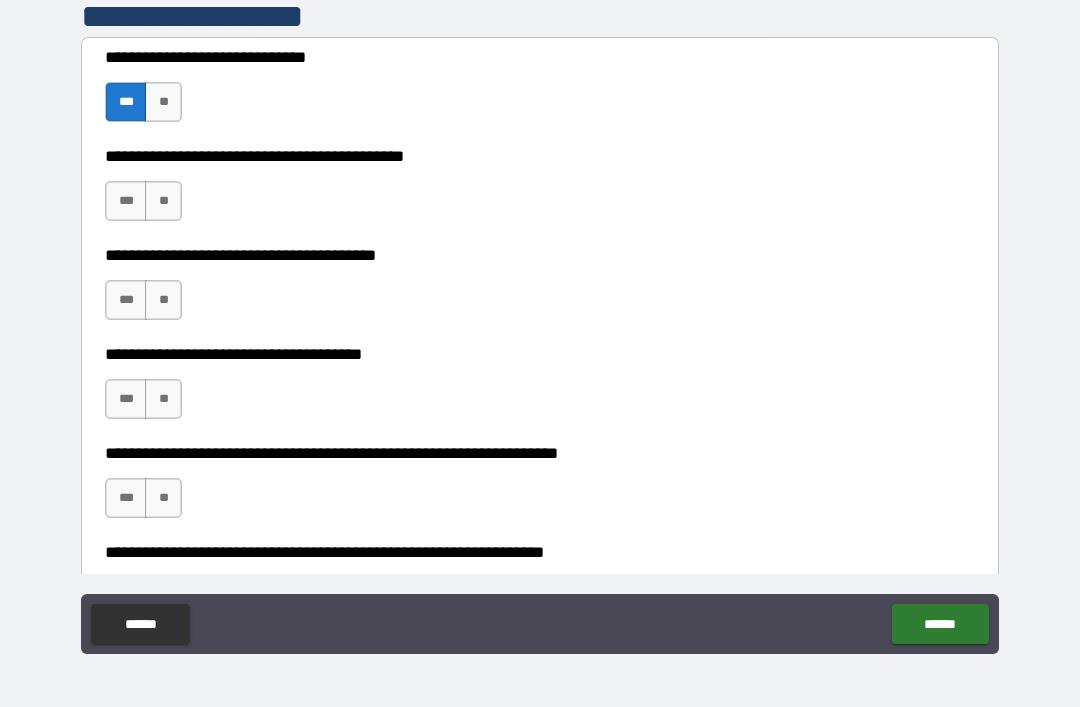 click on "***" at bounding box center (126, 201) 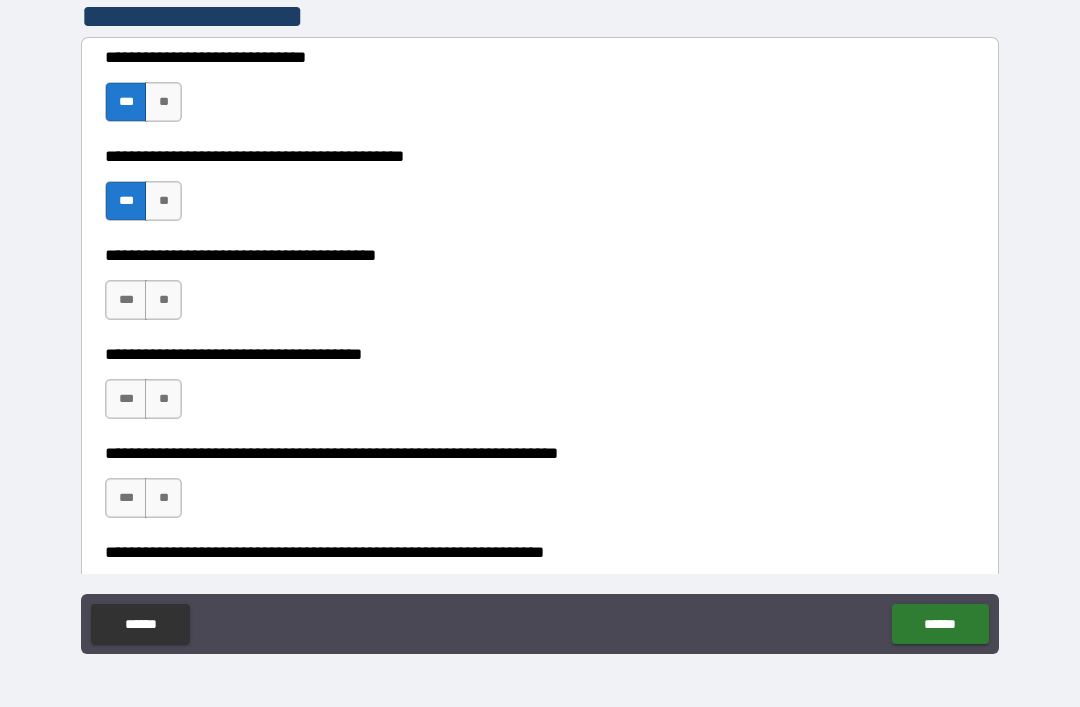 click on "***" at bounding box center (126, 300) 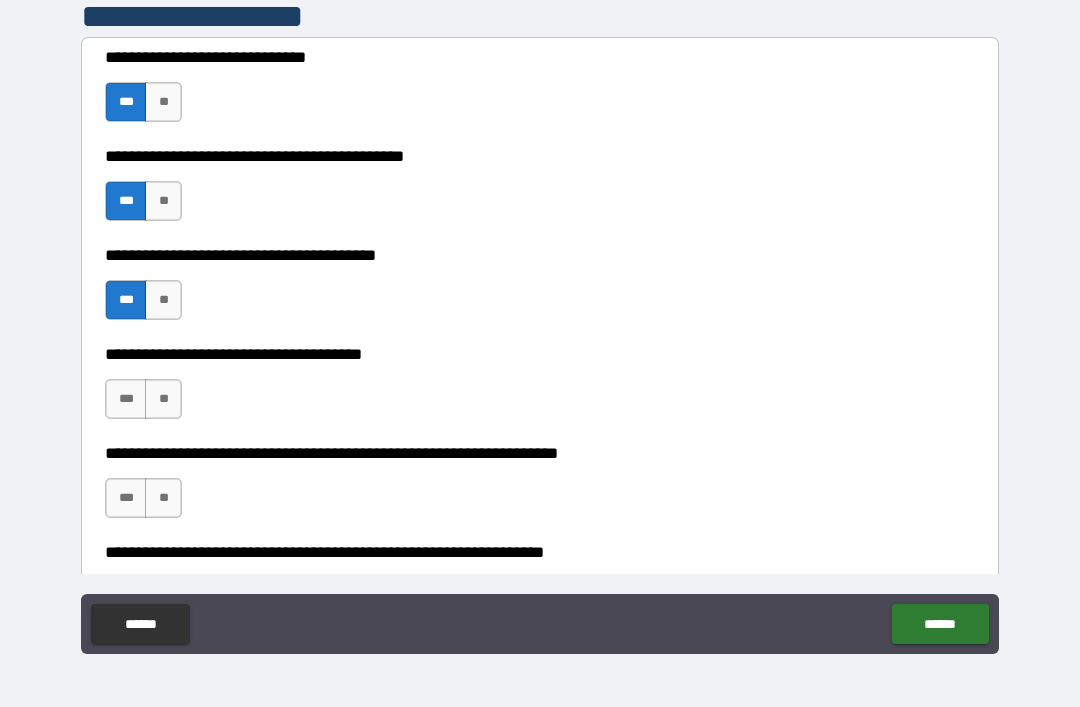 click on "***" at bounding box center [126, 399] 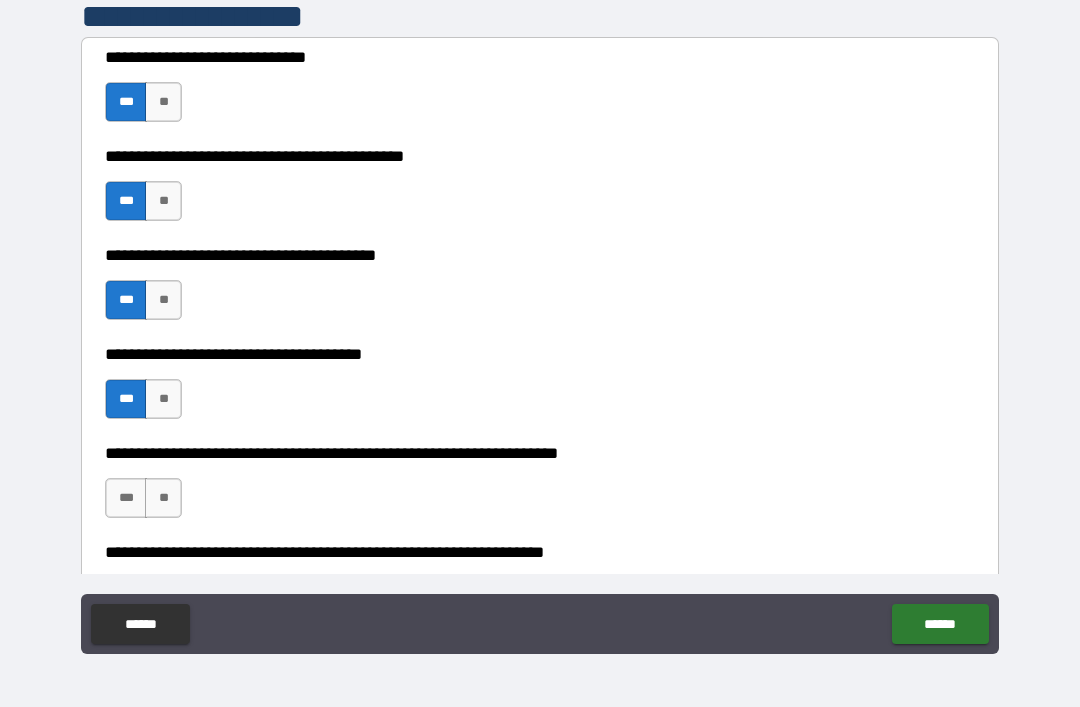 click on "**********" at bounding box center [540, 389] 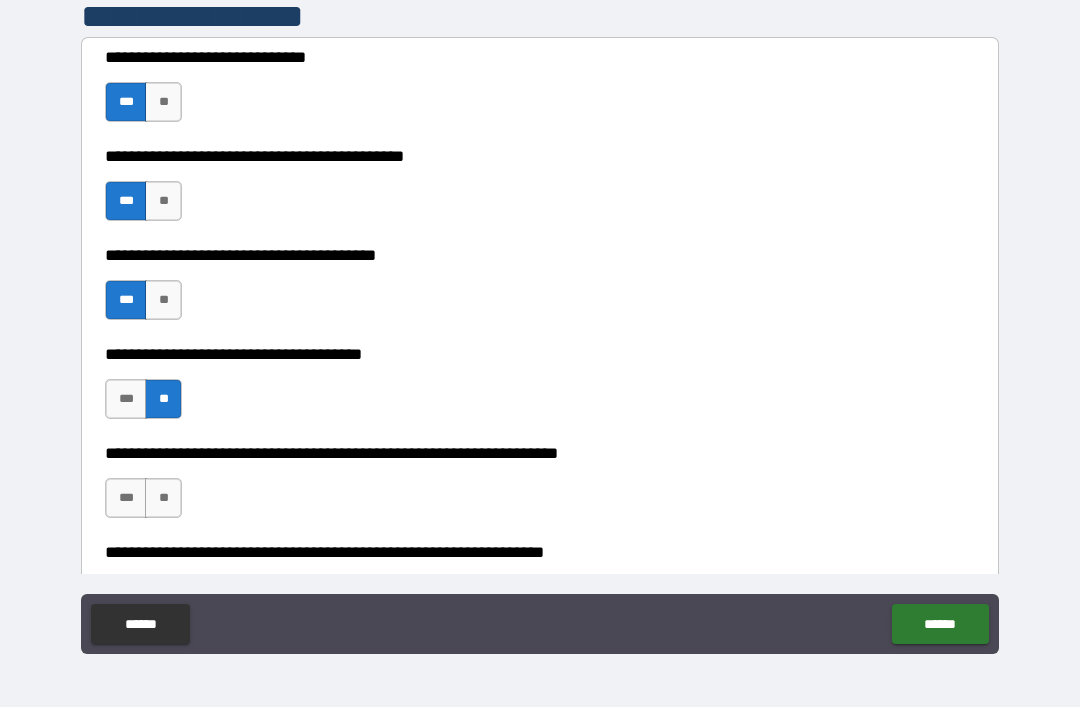 click on "**" at bounding box center [163, 498] 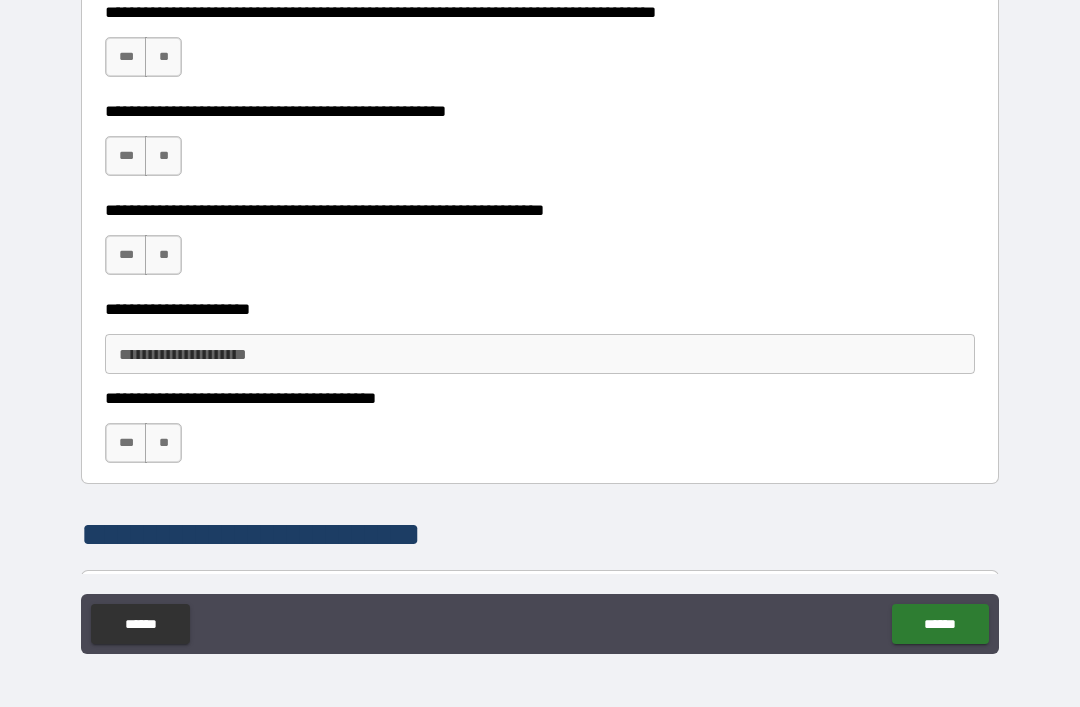 scroll, scrollTop: 3420, scrollLeft: 0, axis: vertical 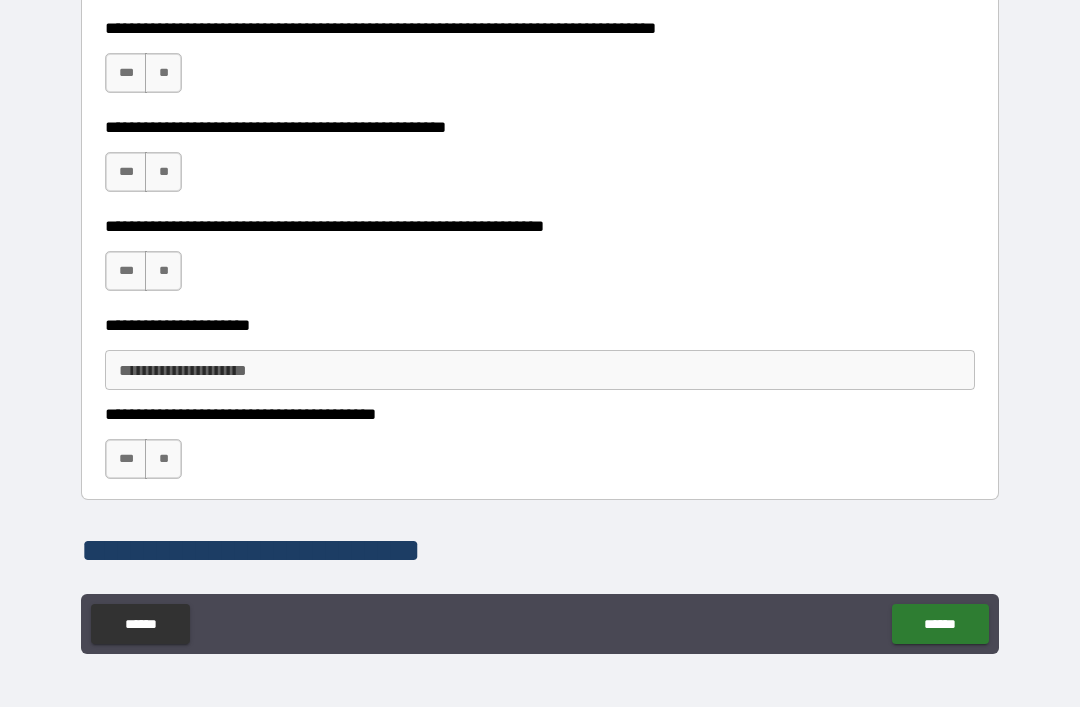 click on "**" at bounding box center [163, 172] 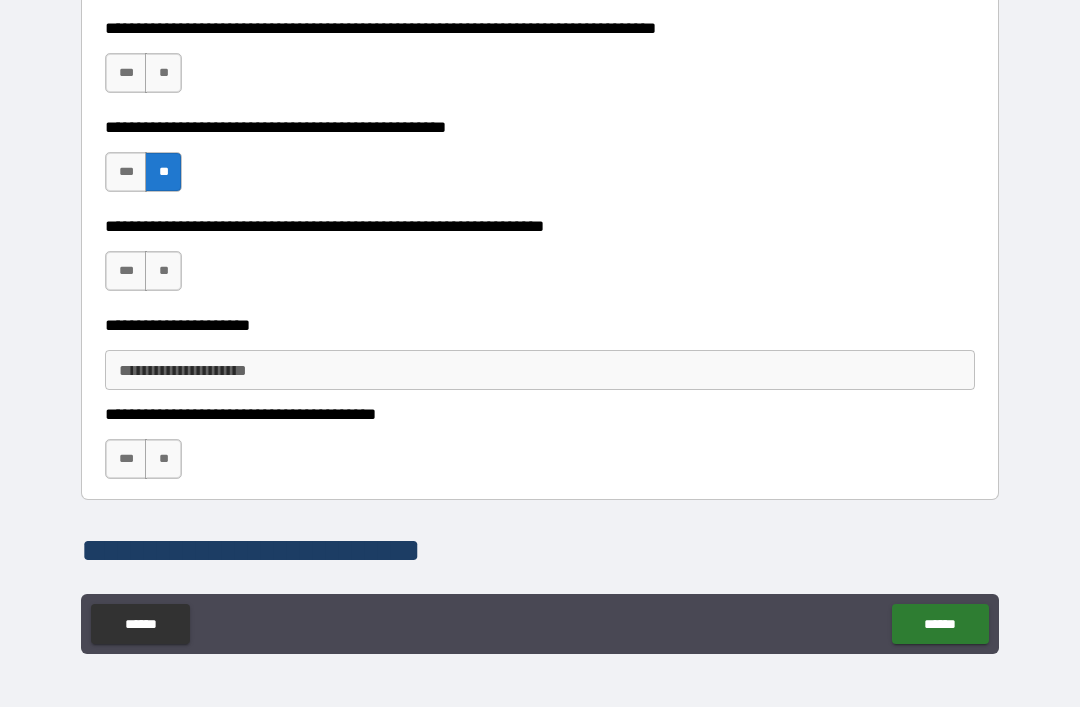 click on "**" at bounding box center (163, 271) 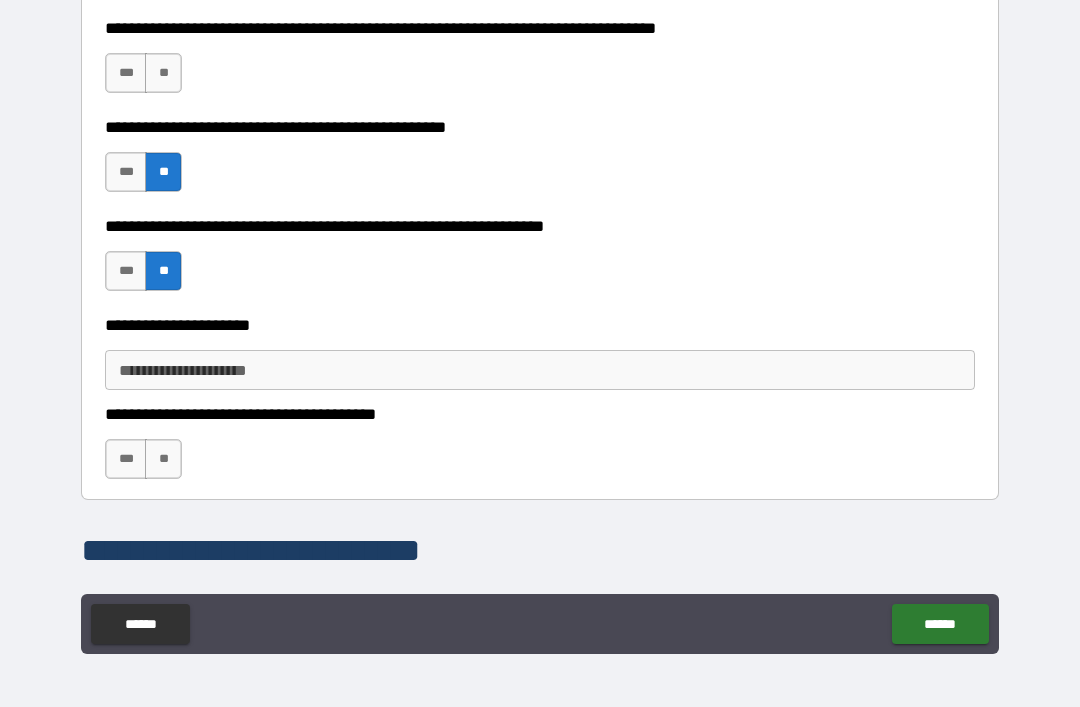 click on "**" at bounding box center (163, 73) 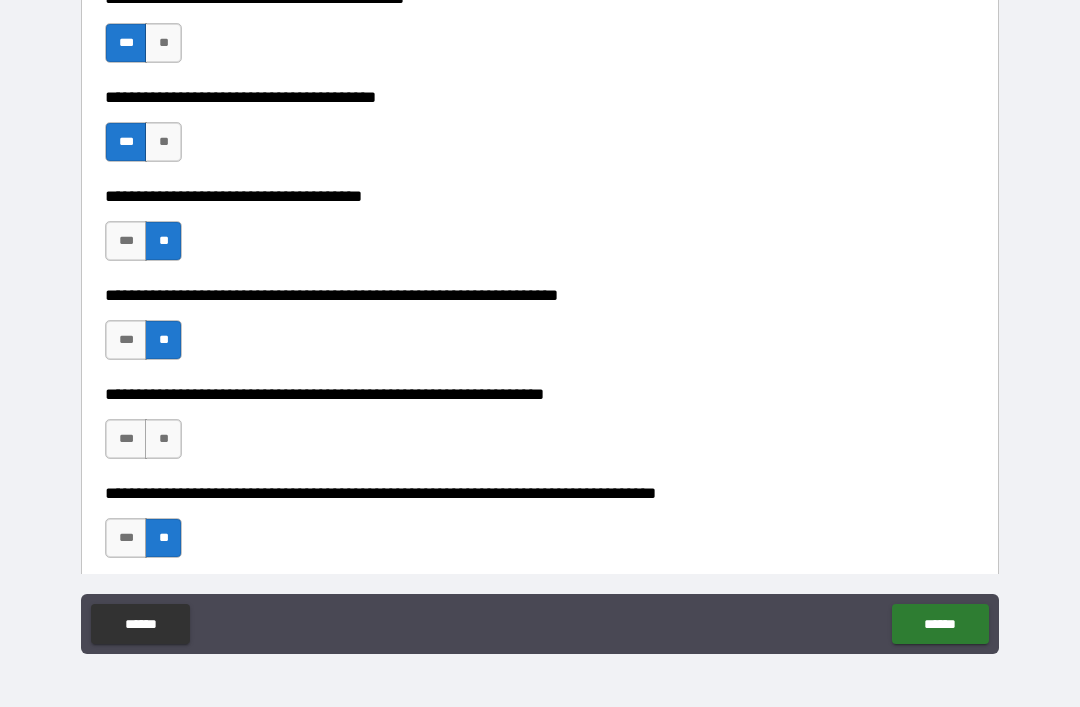 scroll, scrollTop: 2961, scrollLeft: 0, axis: vertical 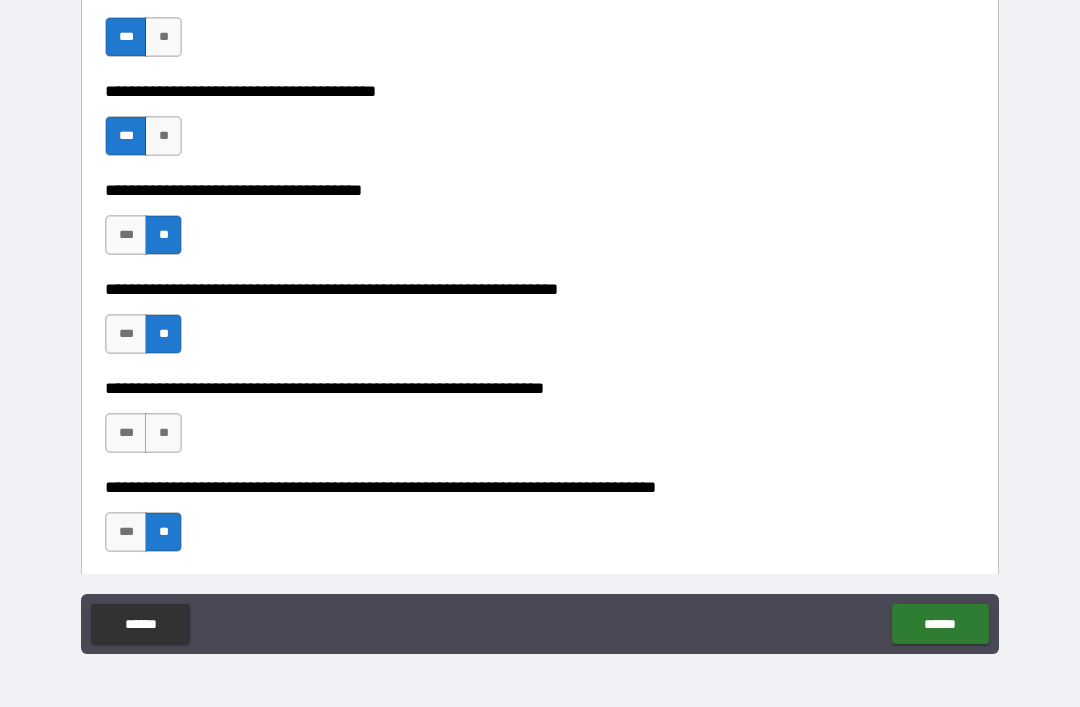 click on "**" at bounding box center (163, 433) 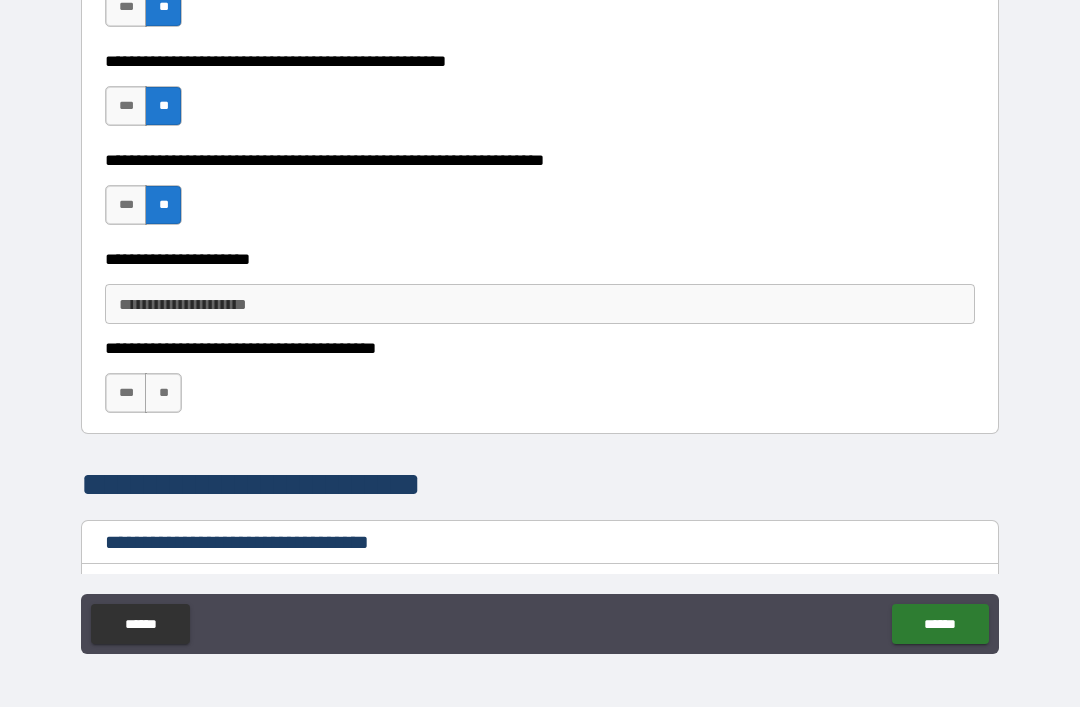 scroll, scrollTop: 3488, scrollLeft: 0, axis: vertical 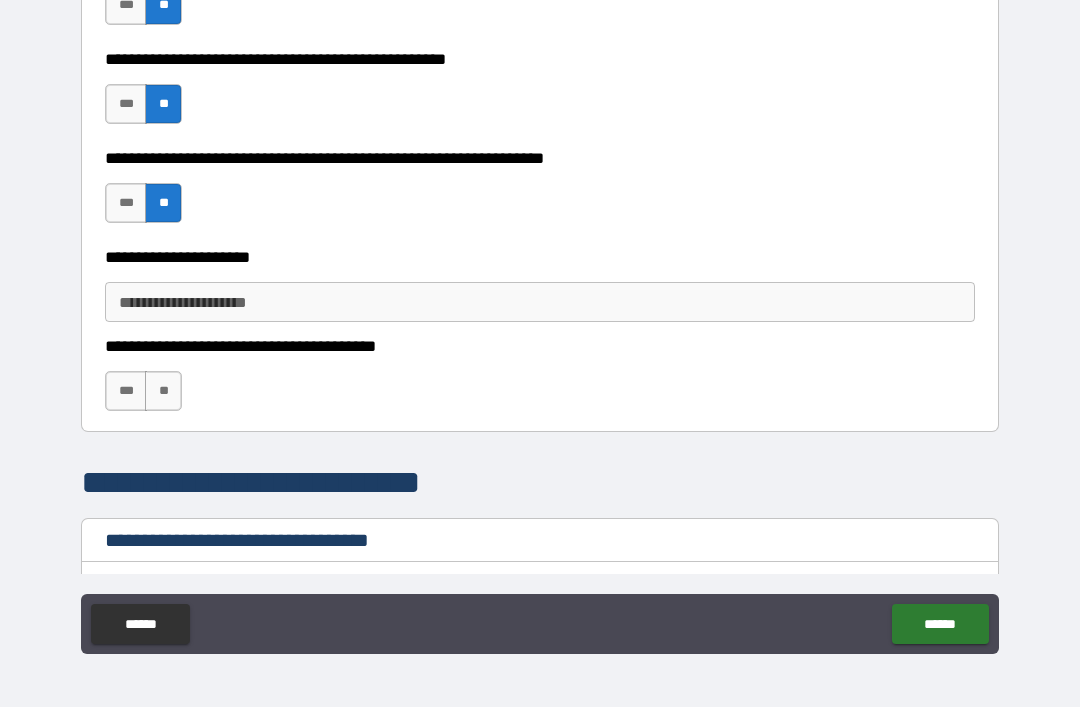 click on "**" at bounding box center [163, 391] 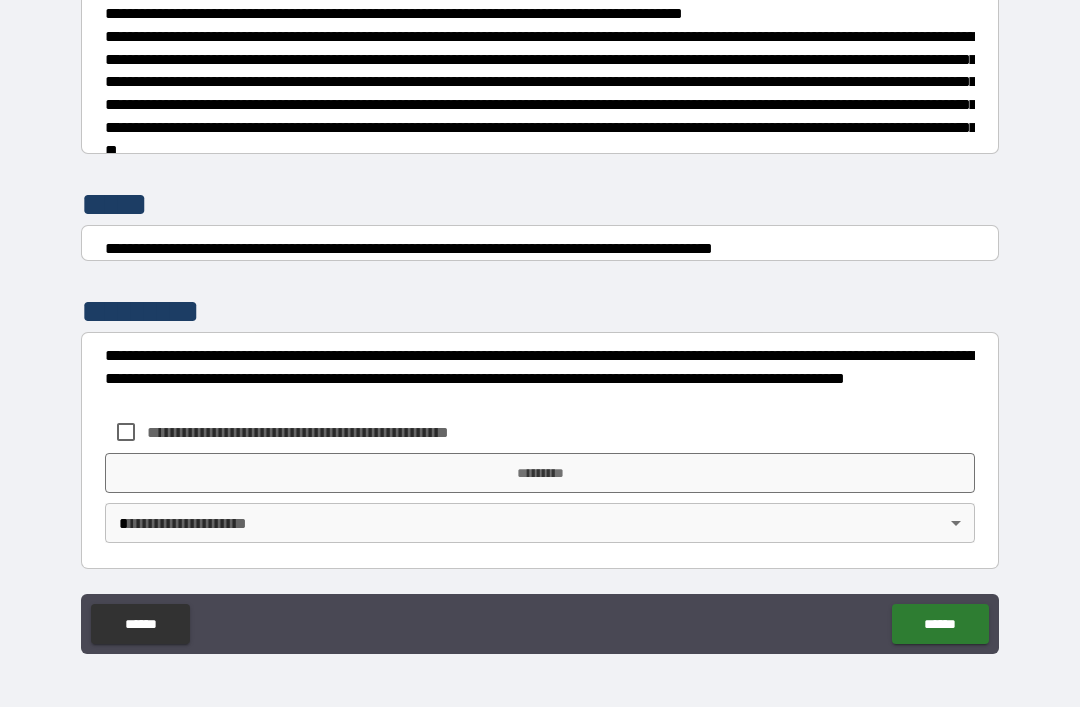 scroll, scrollTop: 7470, scrollLeft: 0, axis: vertical 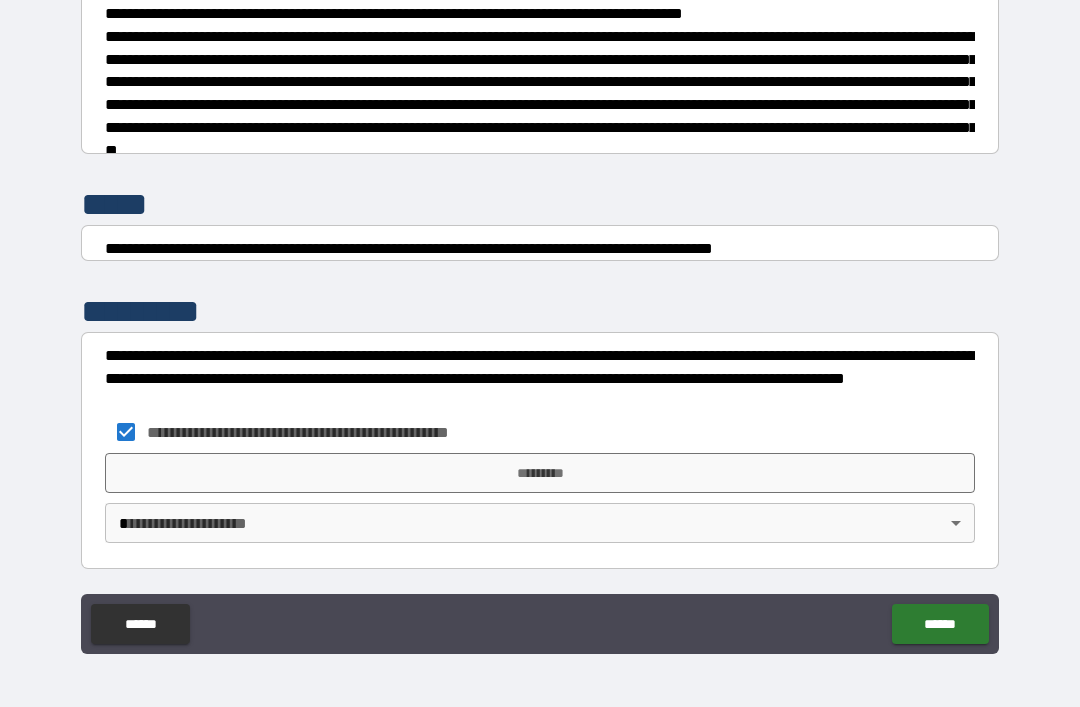 click on "*********" at bounding box center (540, 473) 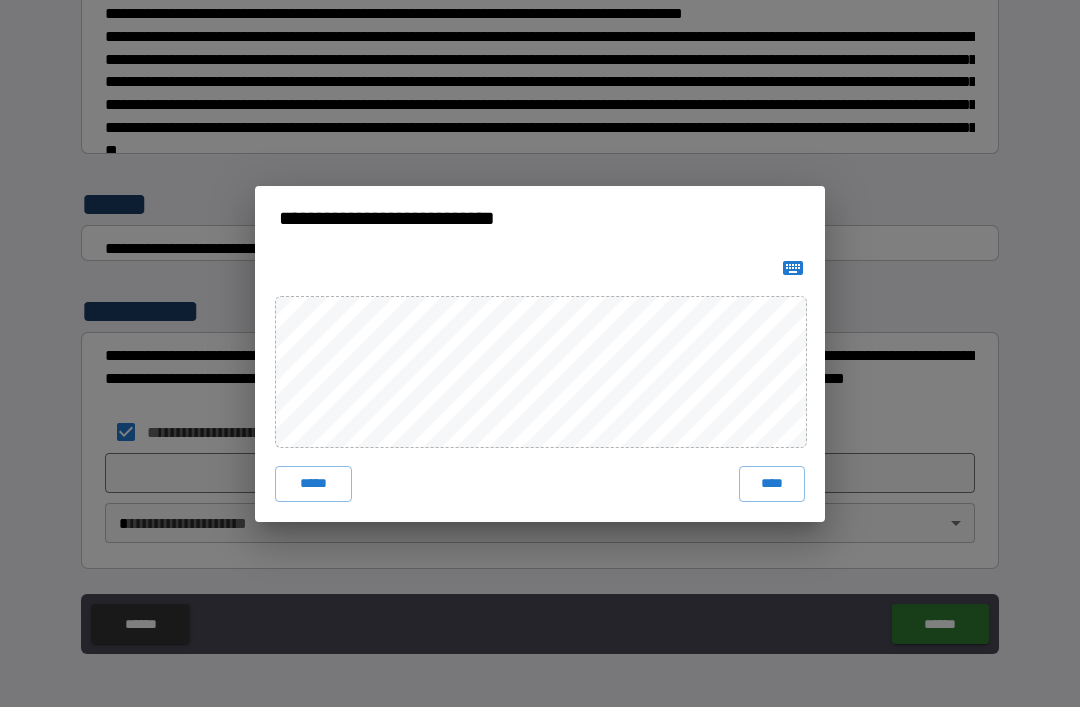 click on "****" at bounding box center (772, 484) 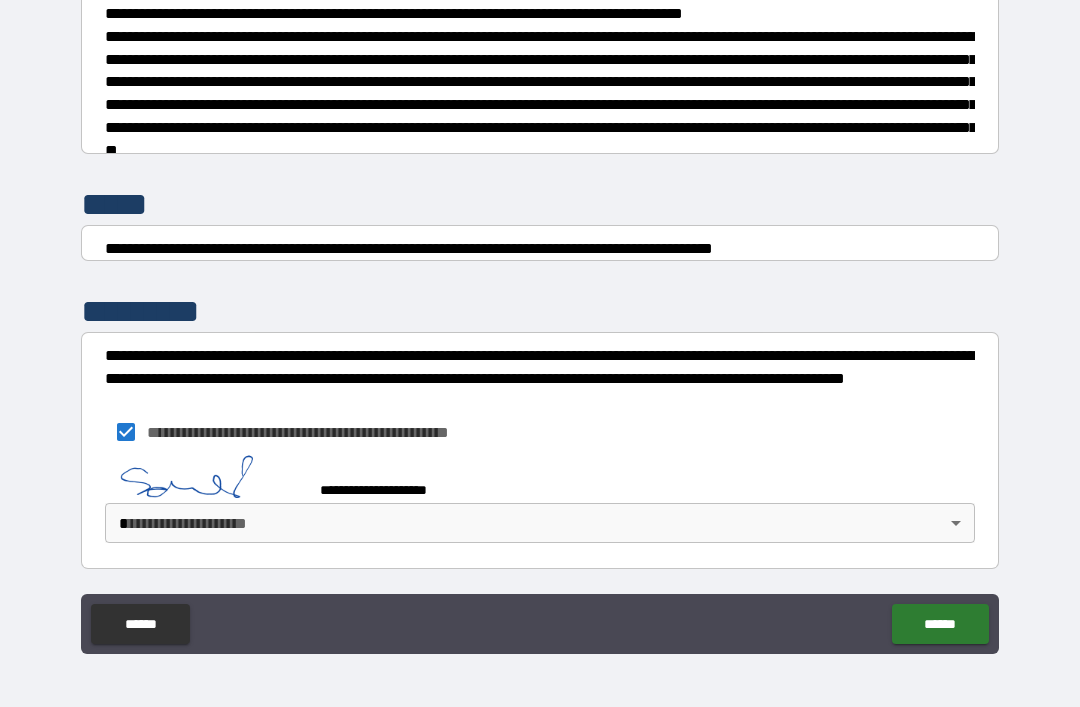 scroll, scrollTop: 7460, scrollLeft: 0, axis: vertical 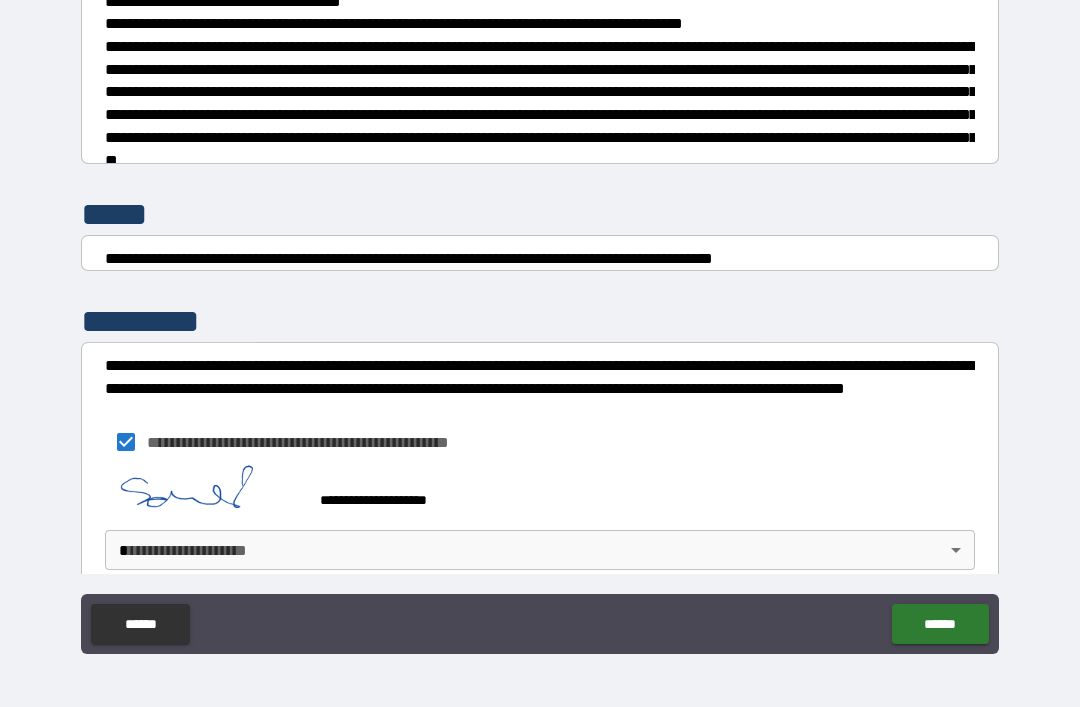 click on "**********" at bounding box center [540, 321] 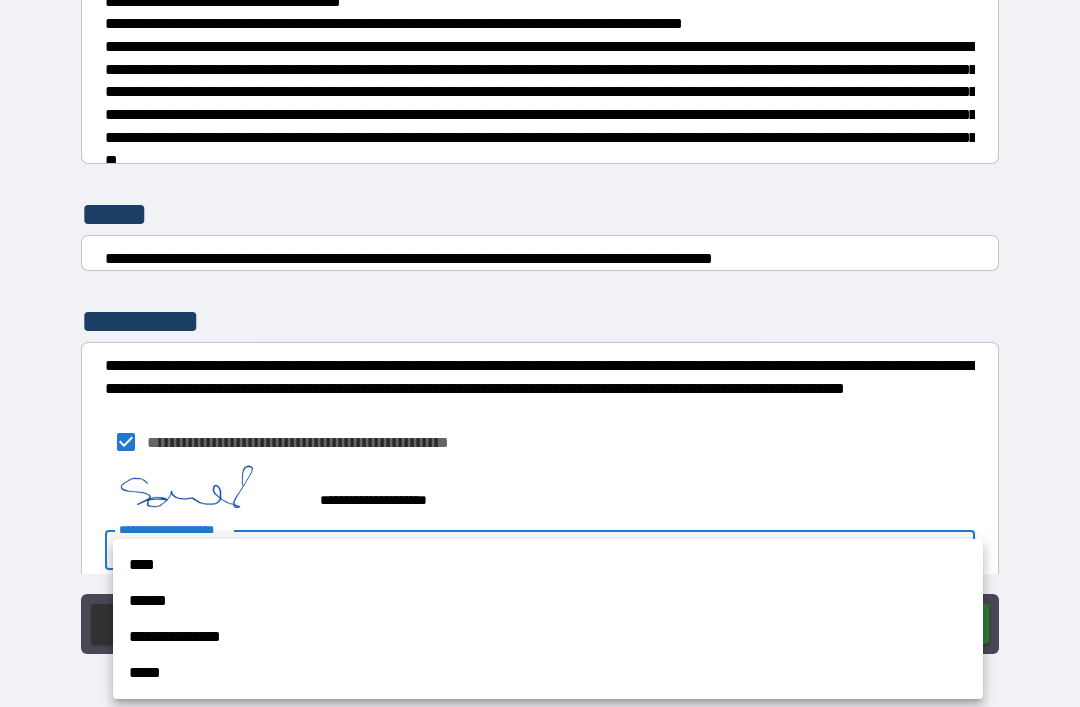 click on "**********" at bounding box center [548, 637] 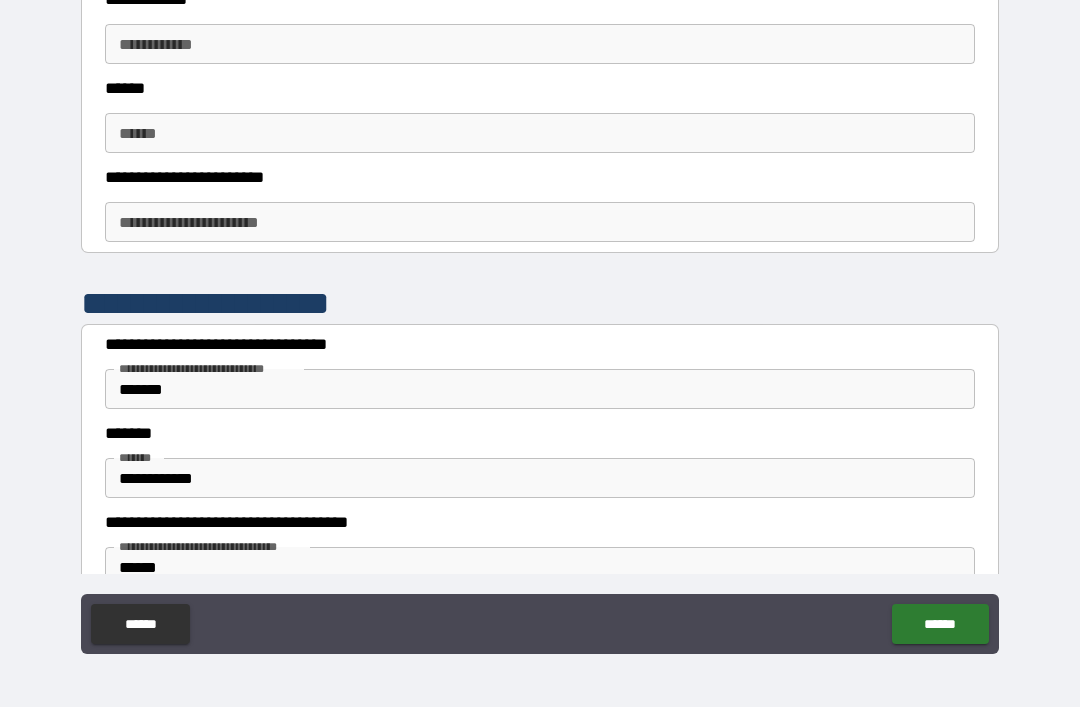 scroll, scrollTop: 1358, scrollLeft: 0, axis: vertical 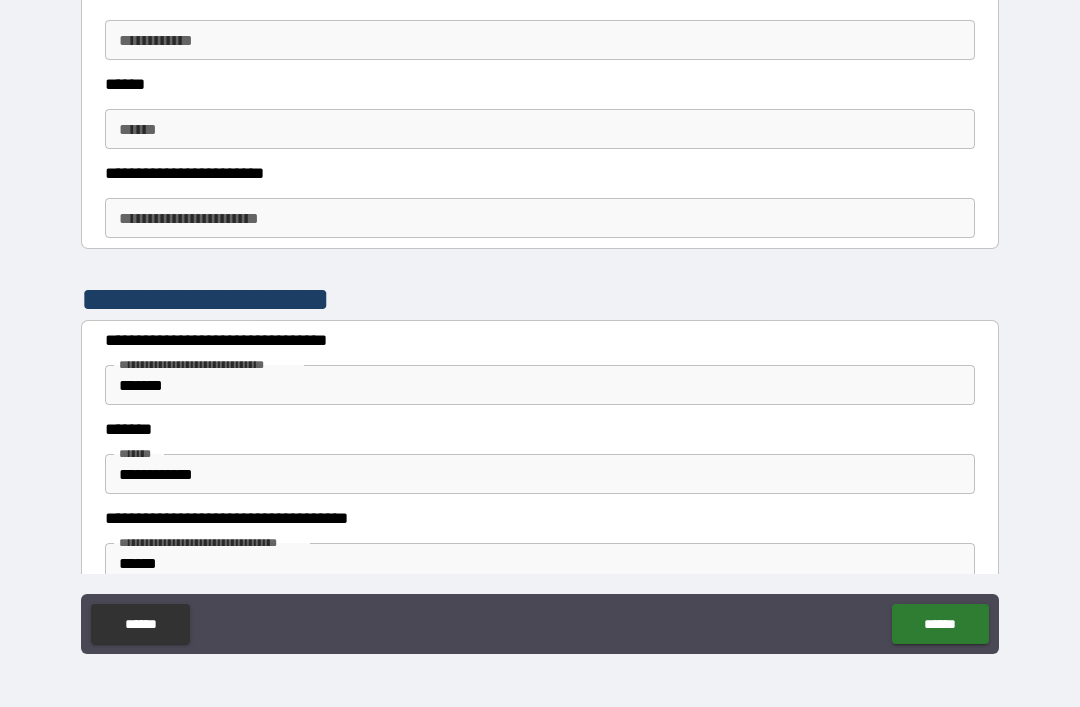 click on "******" at bounding box center (540, 385) 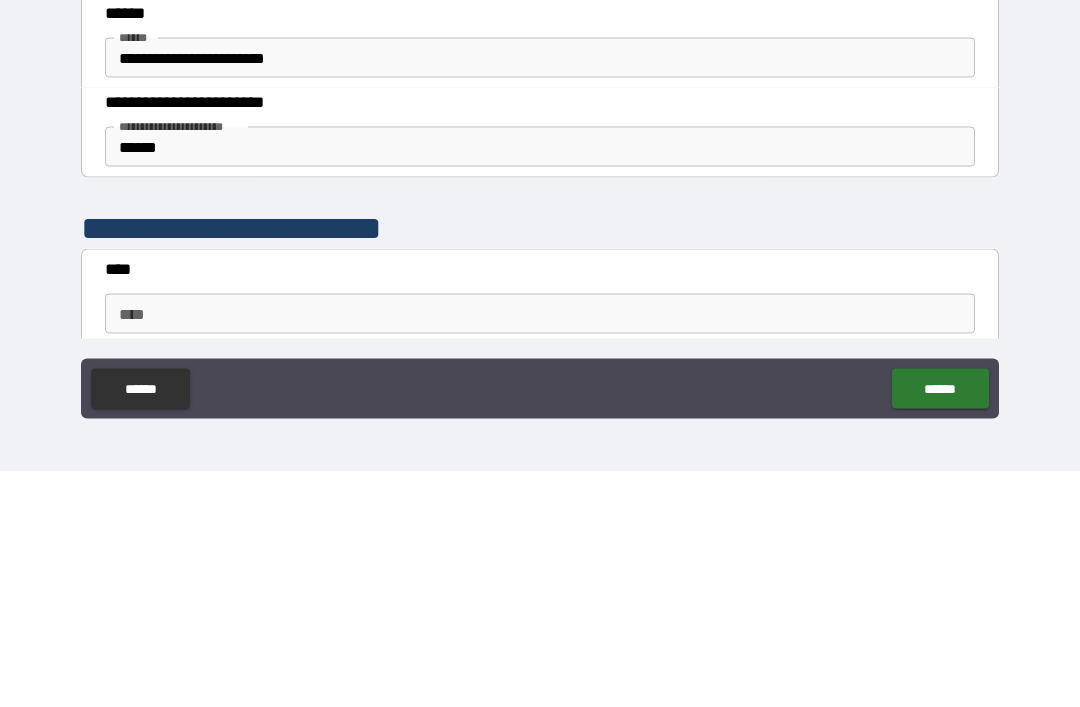 scroll, scrollTop: 580, scrollLeft: 0, axis: vertical 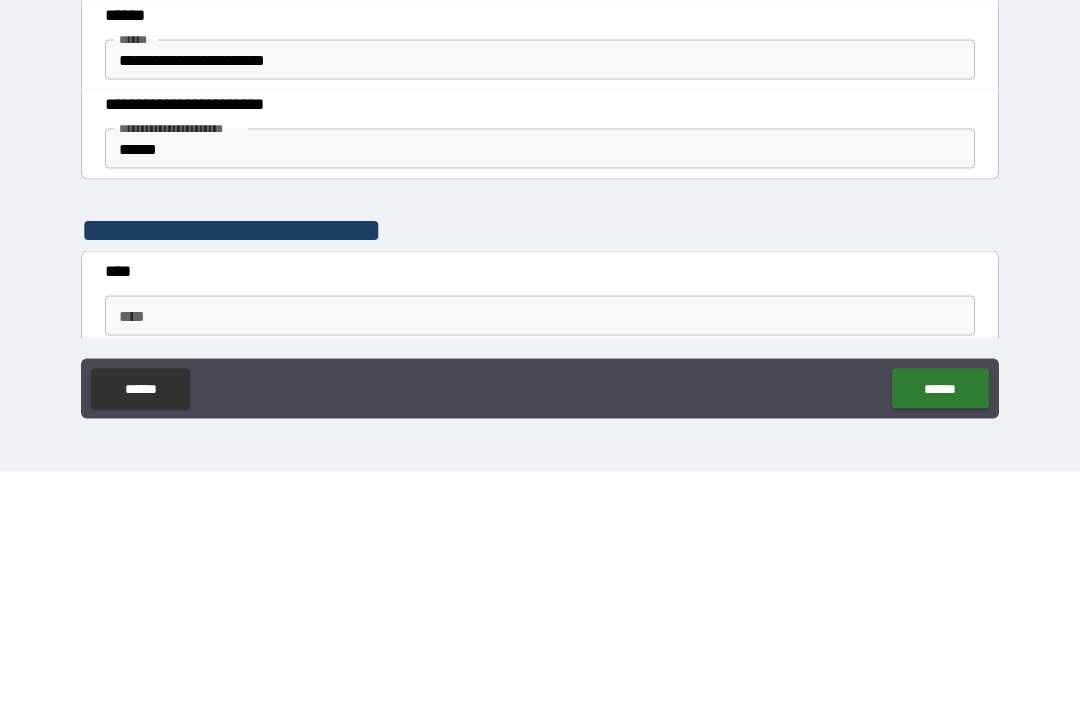 click on "******" at bounding box center [540, 384] 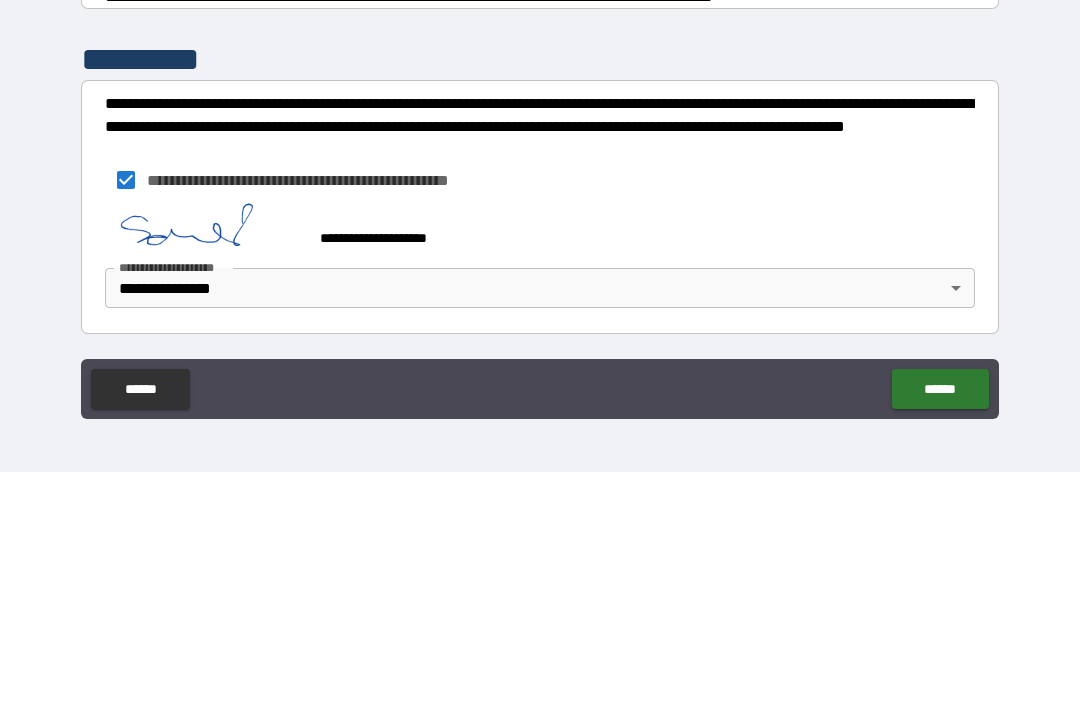 scroll, scrollTop: 7487, scrollLeft: 0, axis: vertical 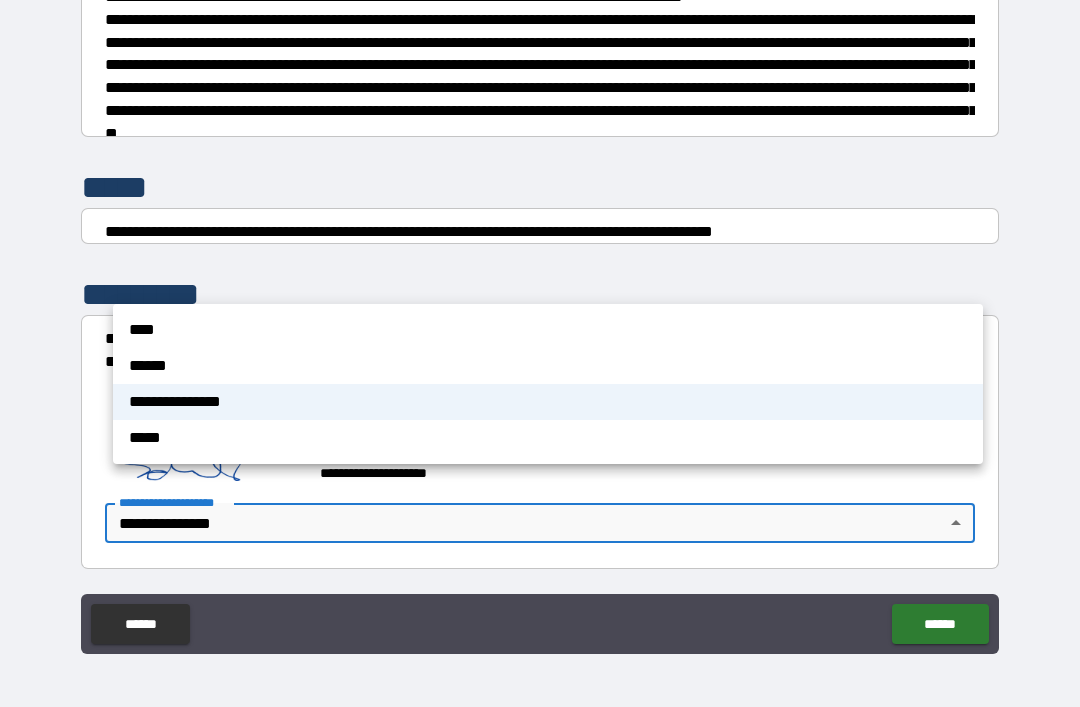 click at bounding box center (540, 353) 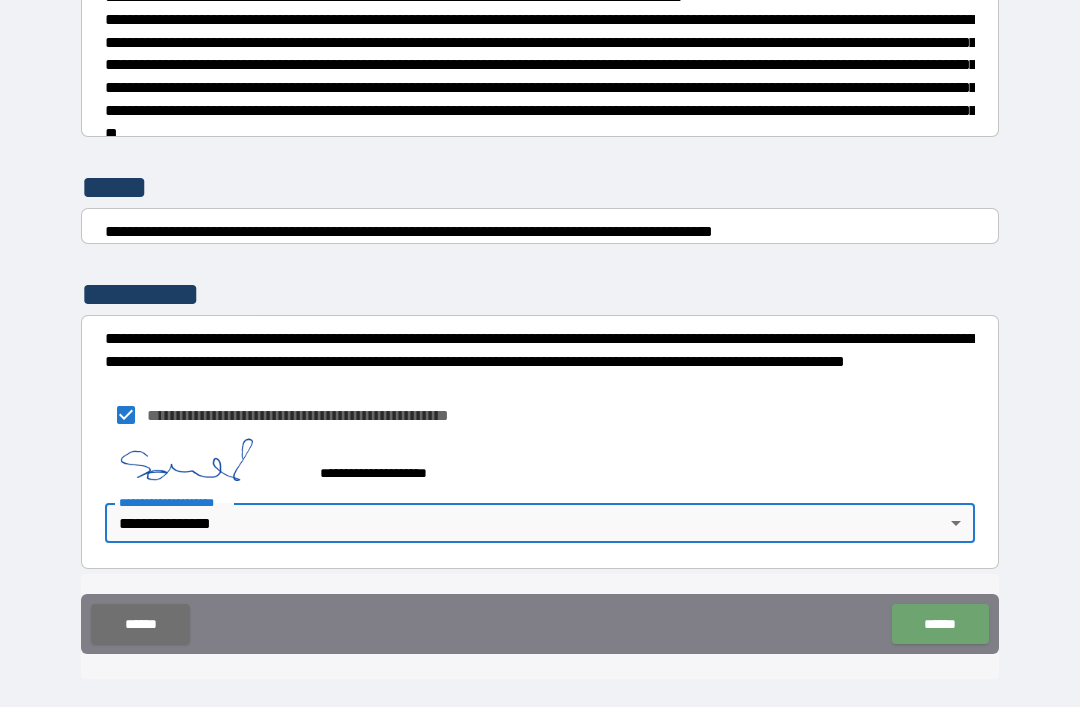 click on "******" at bounding box center [940, 624] 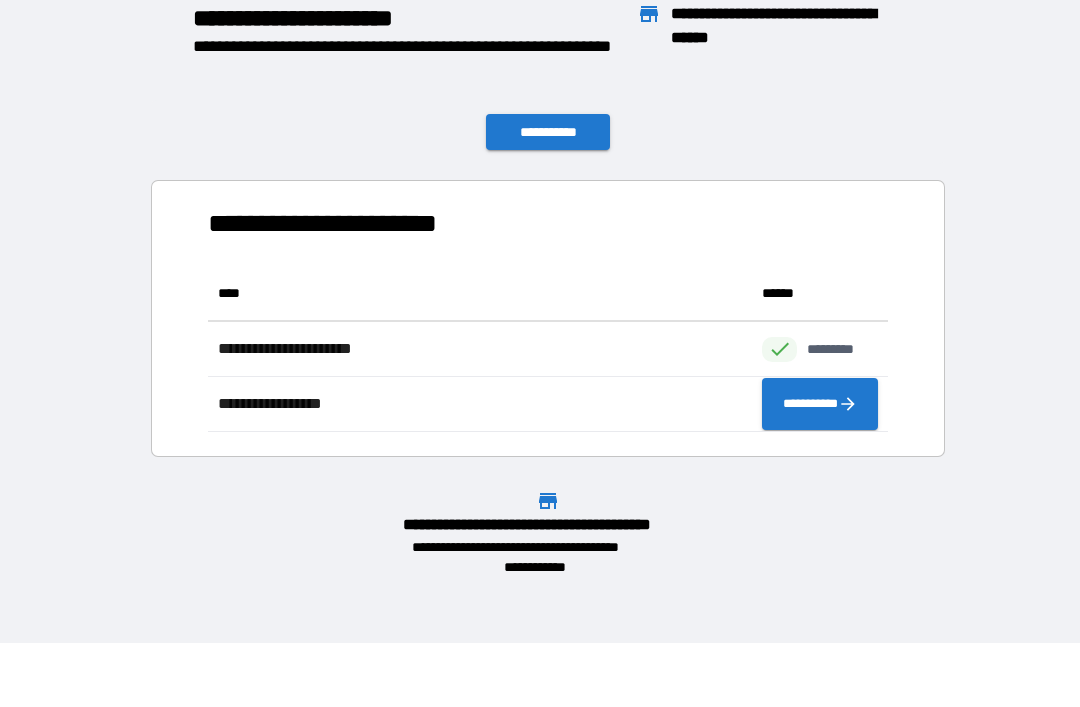 scroll, scrollTop: 166, scrollLeft: 680, axis: both 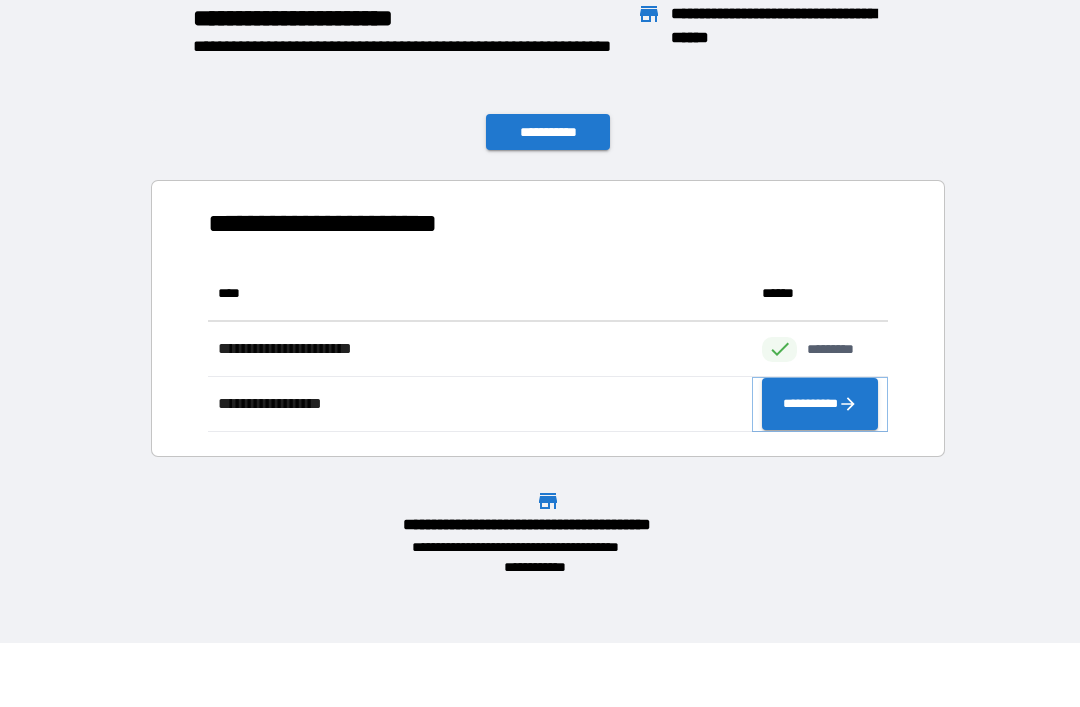 click on "**********" at bounding box center [820, 404] 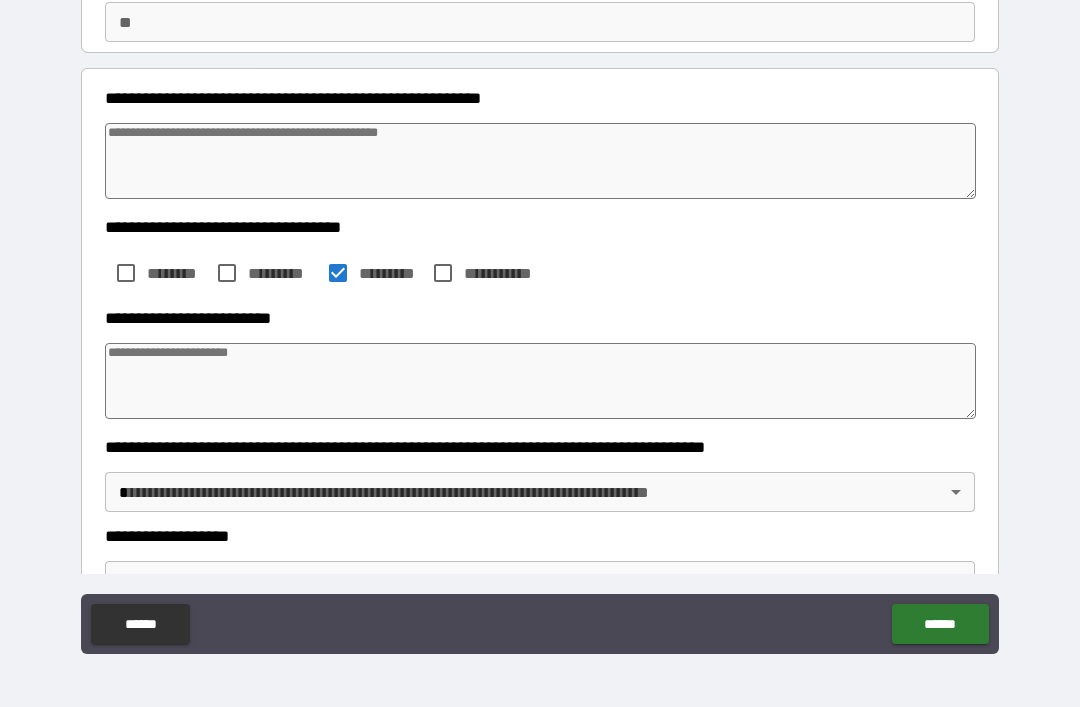 scroll, scrollTop: 197, scrollLeft: 0, axis: vertical 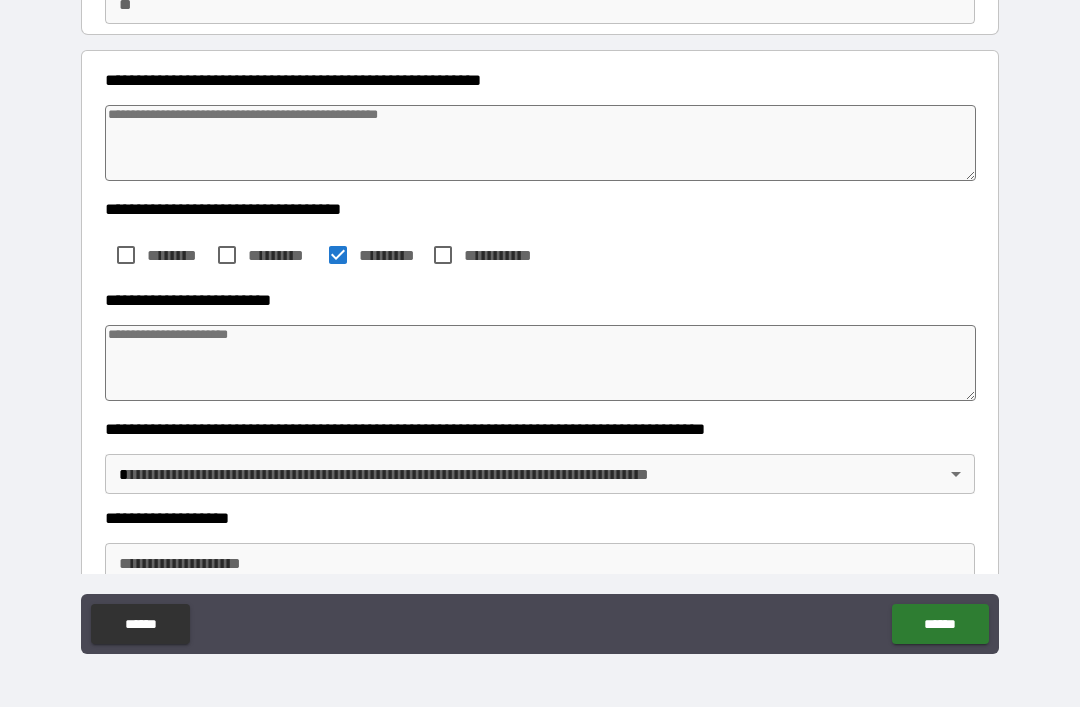 click at bounding box center (540, 363) 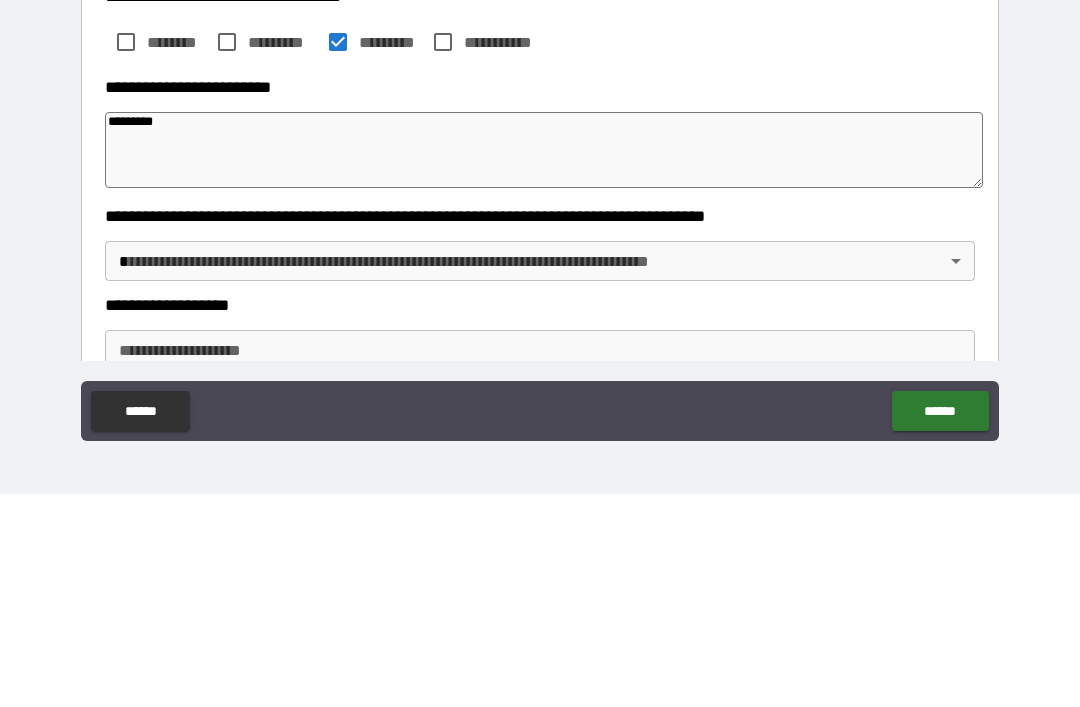 click on "**********" at bounding box center [540, 321] 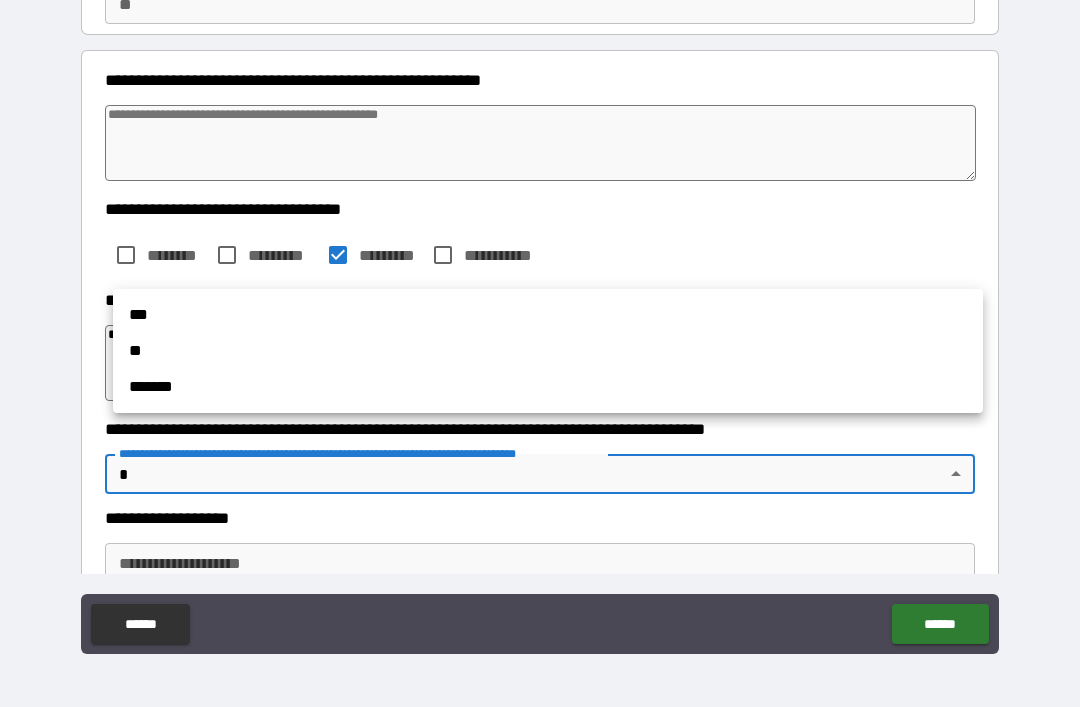 click on "**" at bounding box center (548, 351) 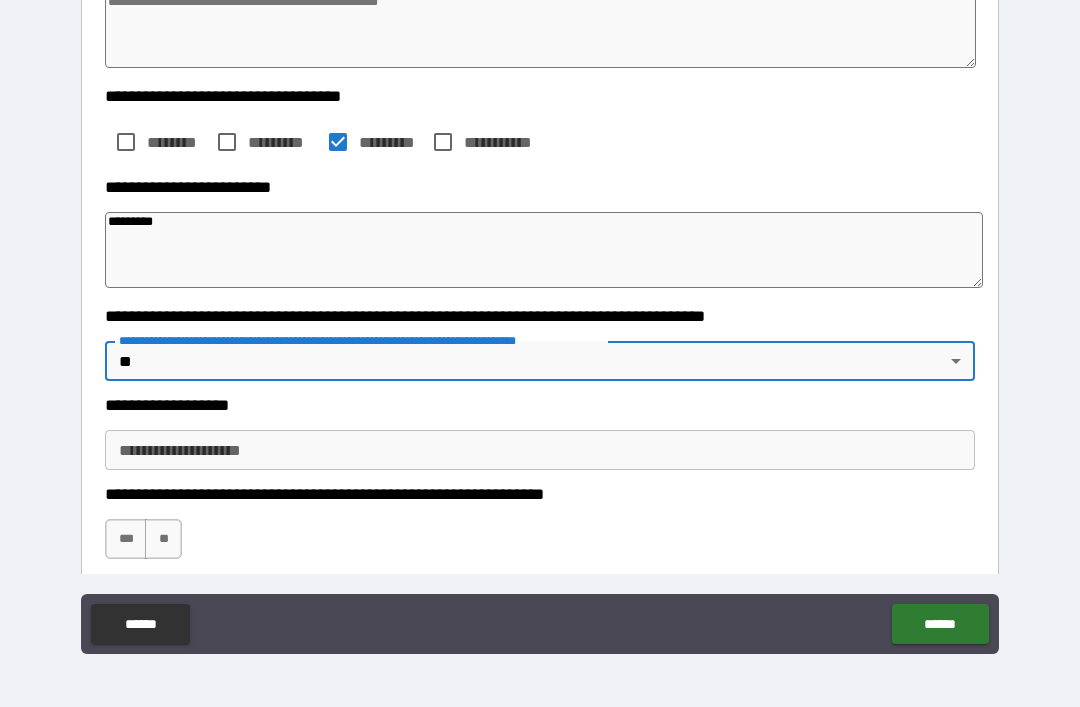 scroll, scrollTop: 354, scrollLeft: 0, axis: vertical 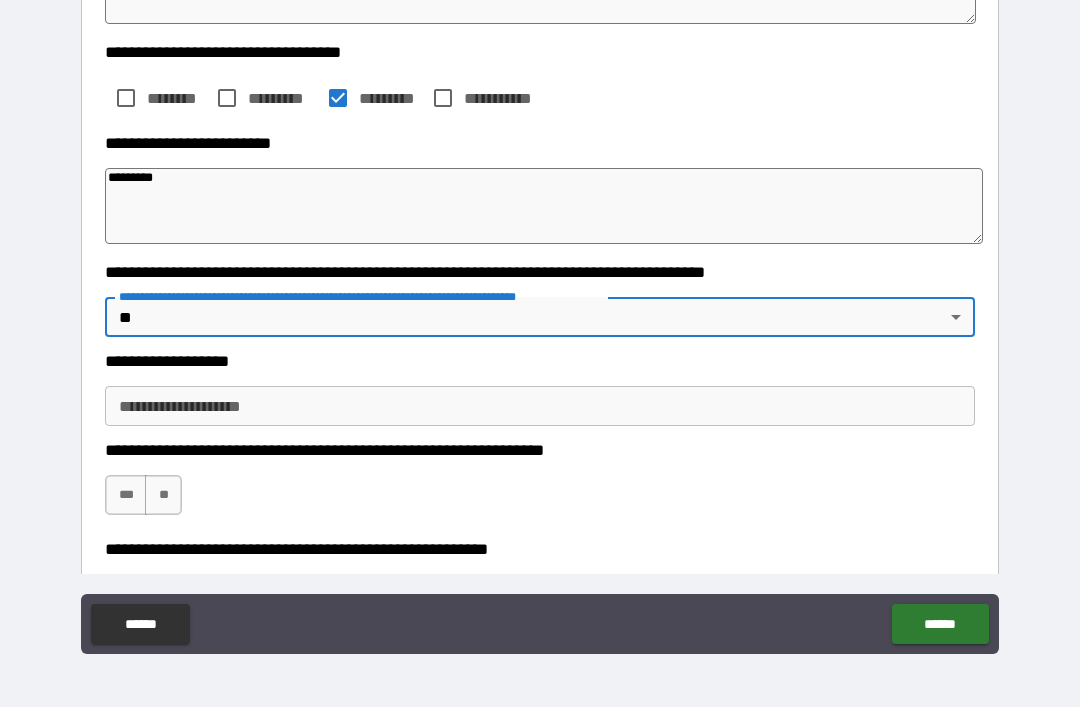 click on "**********" at bounding box center [540, 406] 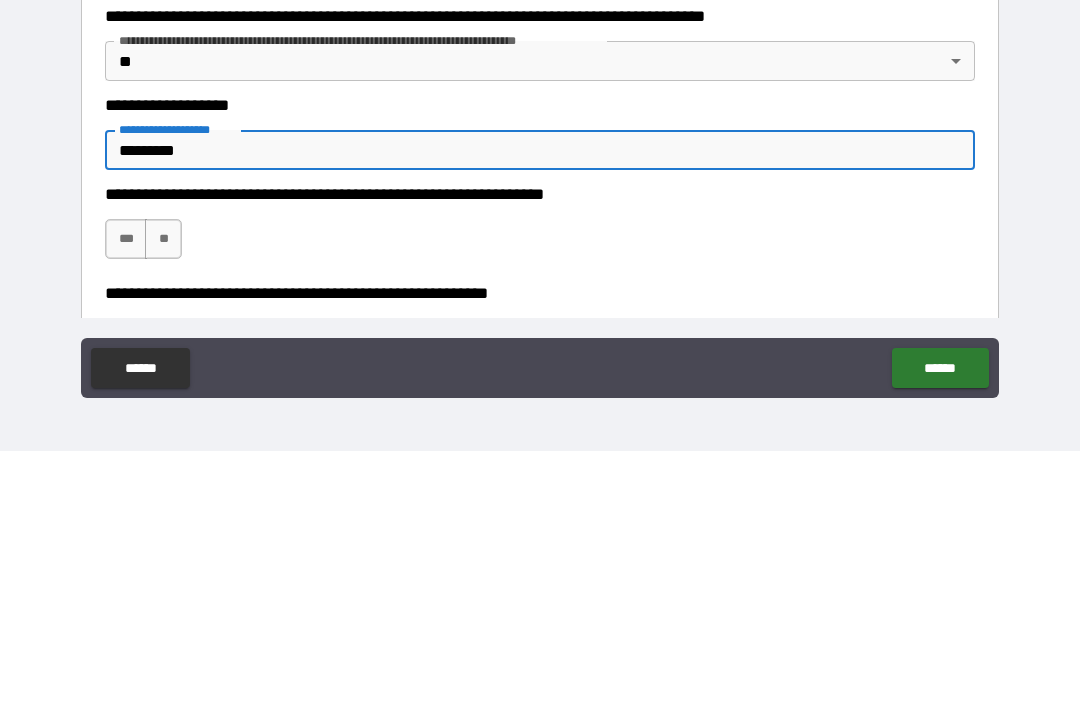 click on "***" at bounding box center [126, 495] 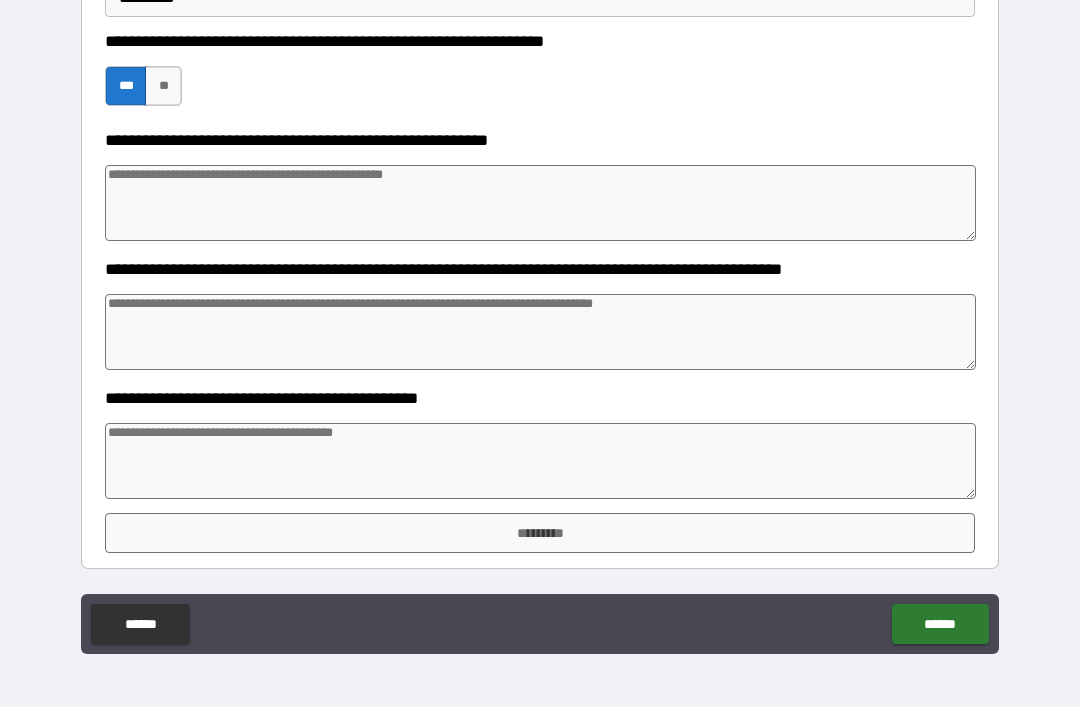 scroll, scrollTop: 763, scrollLeft: 0, axis: vertical 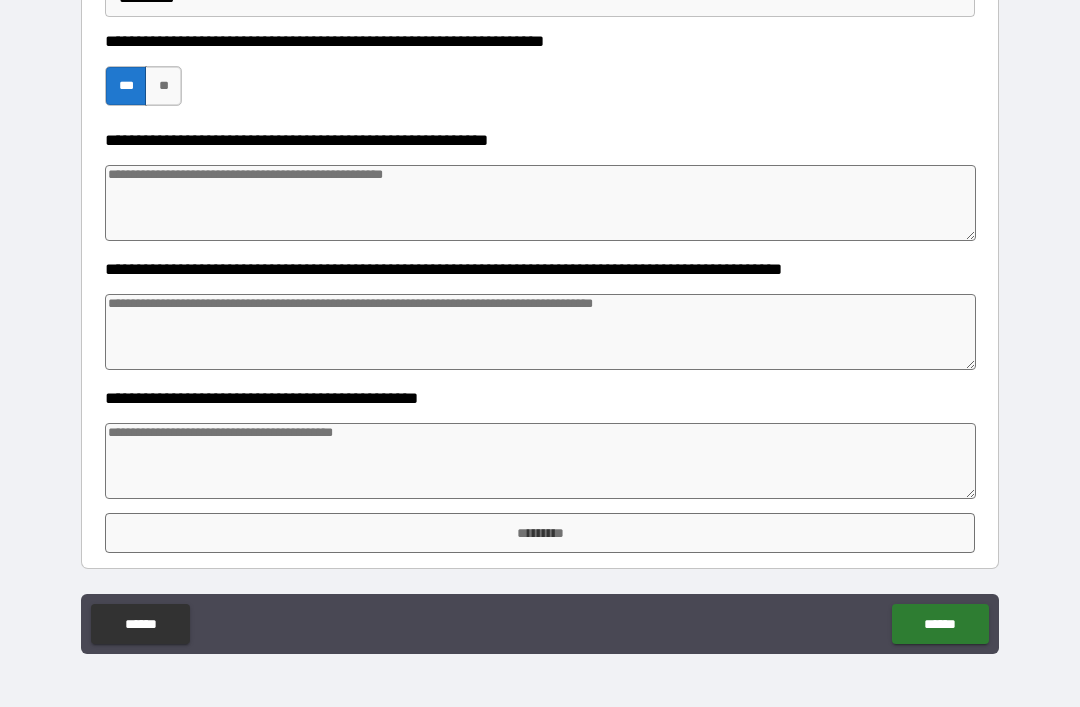 click on "*********" at bounding box center [540, 533] 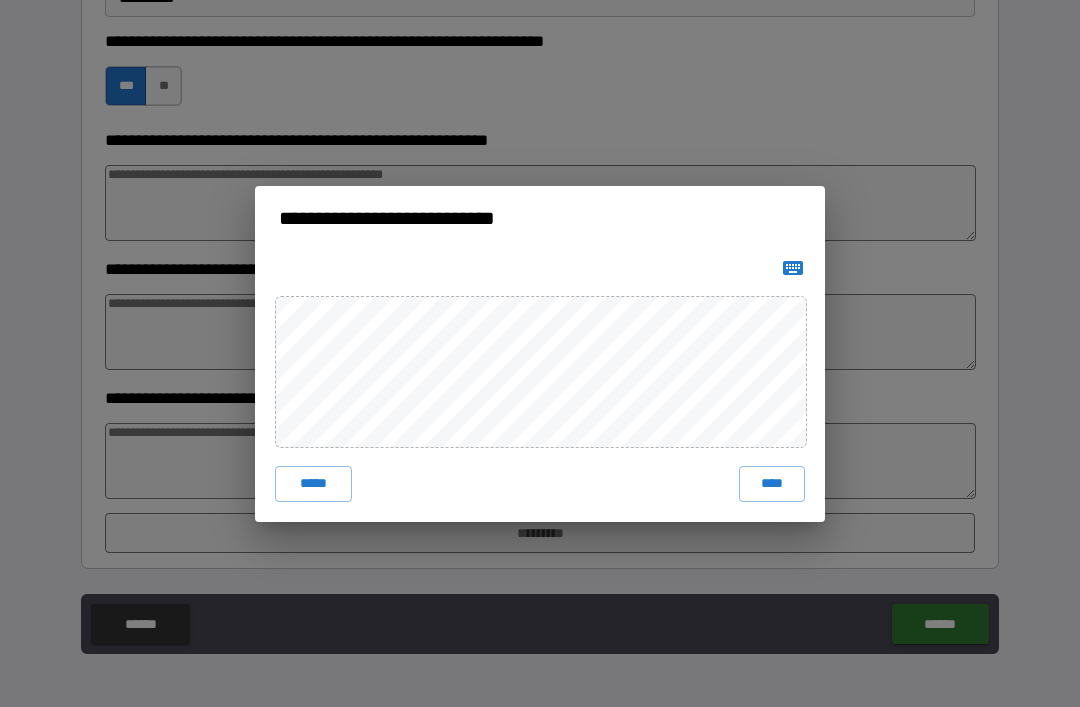click on "****" at bounding box center [772, 484] 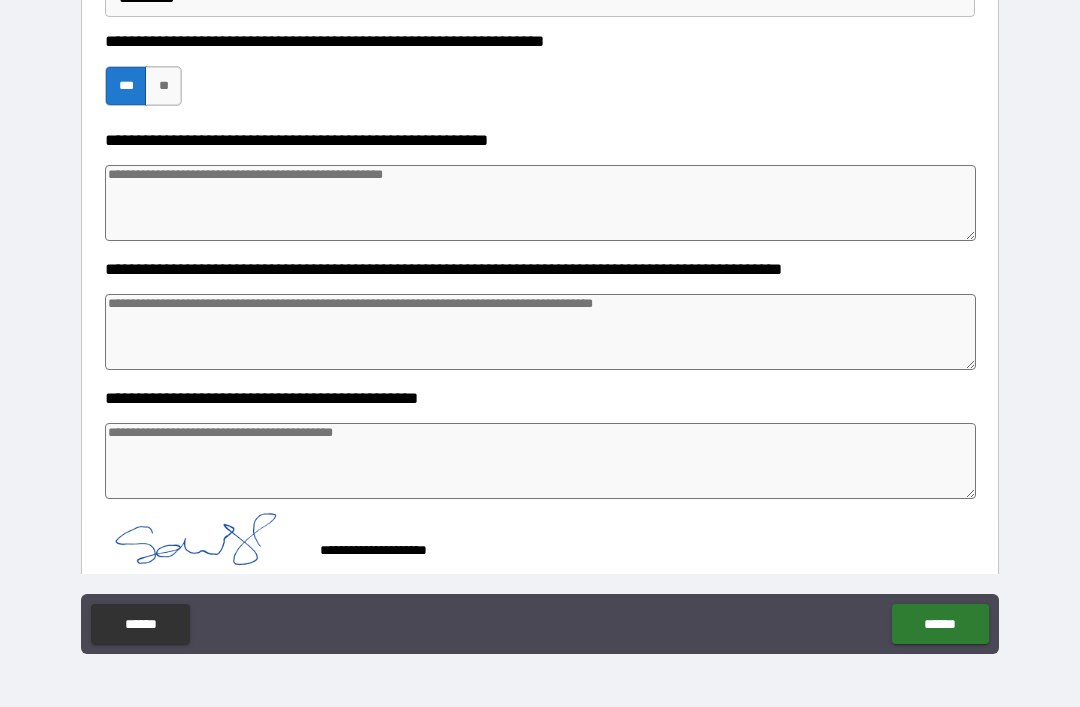 scroll, scrollTop: 753, scrollLeft: 0, axis: vertical 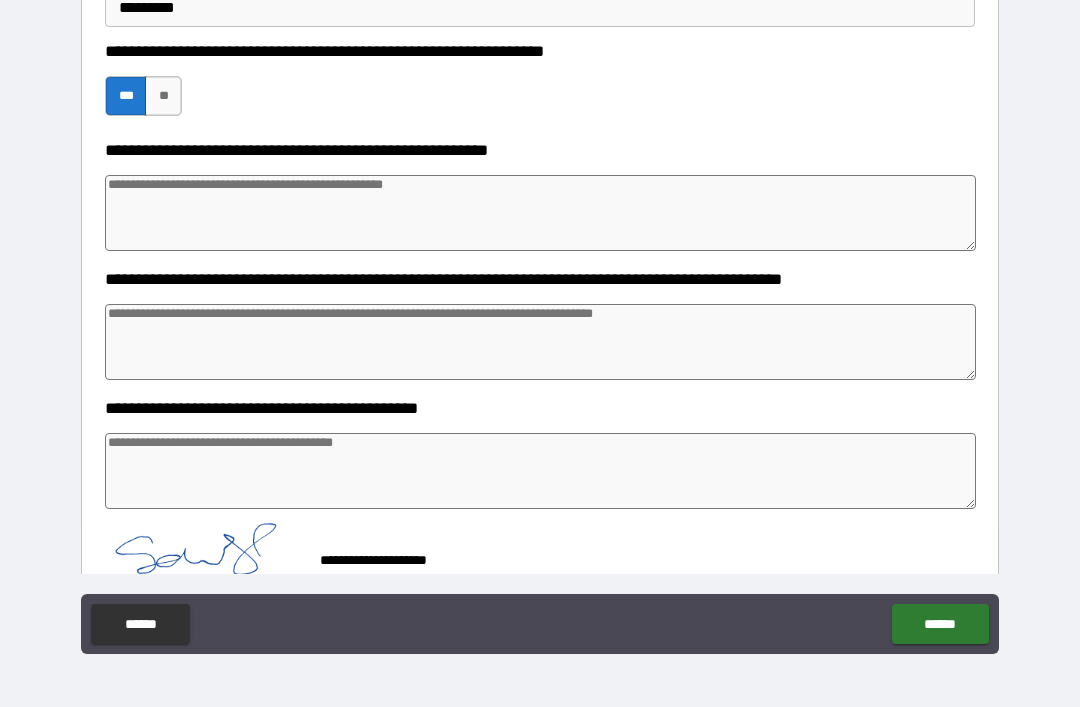 click on "******" at bounding box center [940, 624] 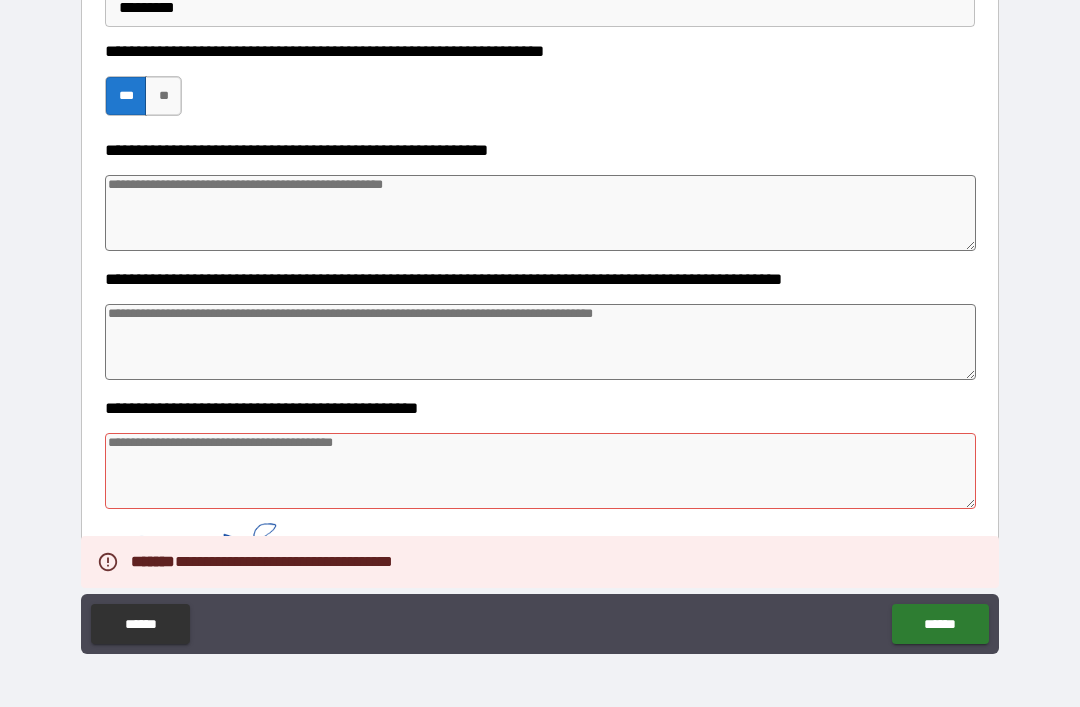 click at bounding box center [540, 471] 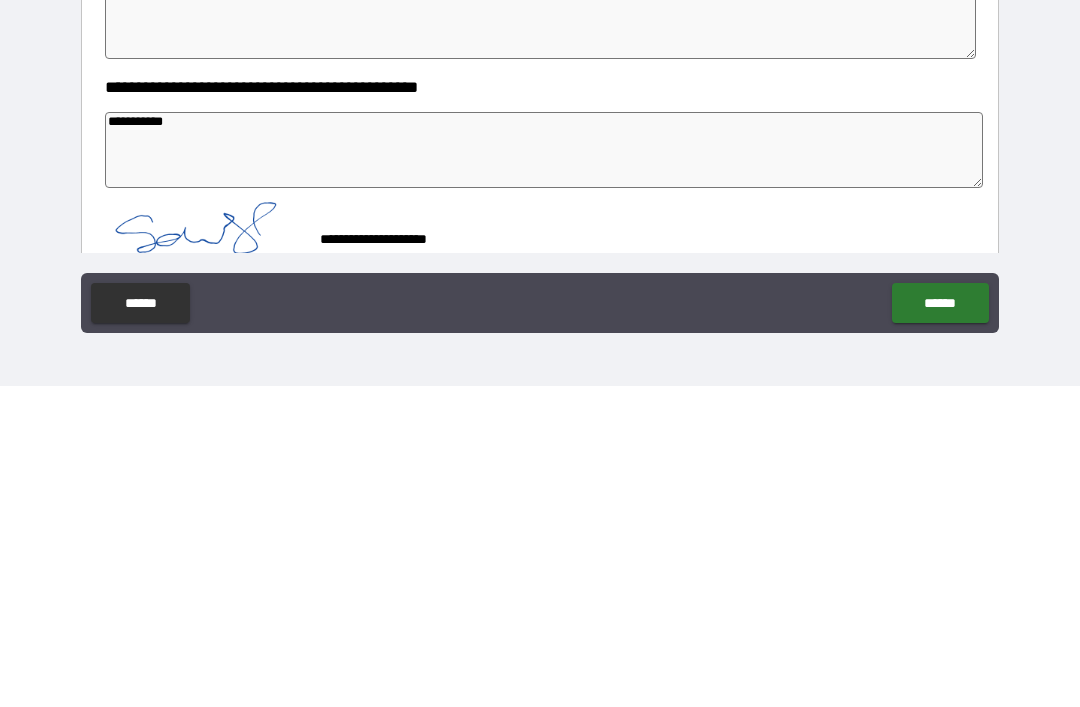 click on "******" at bounding box center [940, 624] 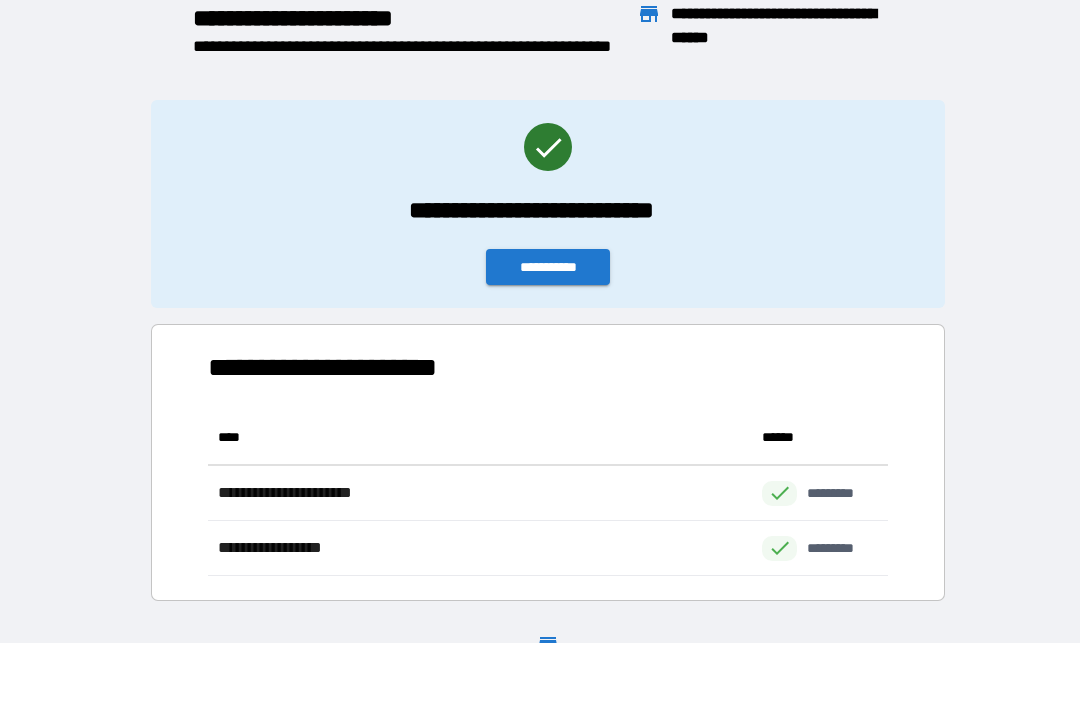 scroll, scrollTop: 166, scrollLeft: 680, axis: both 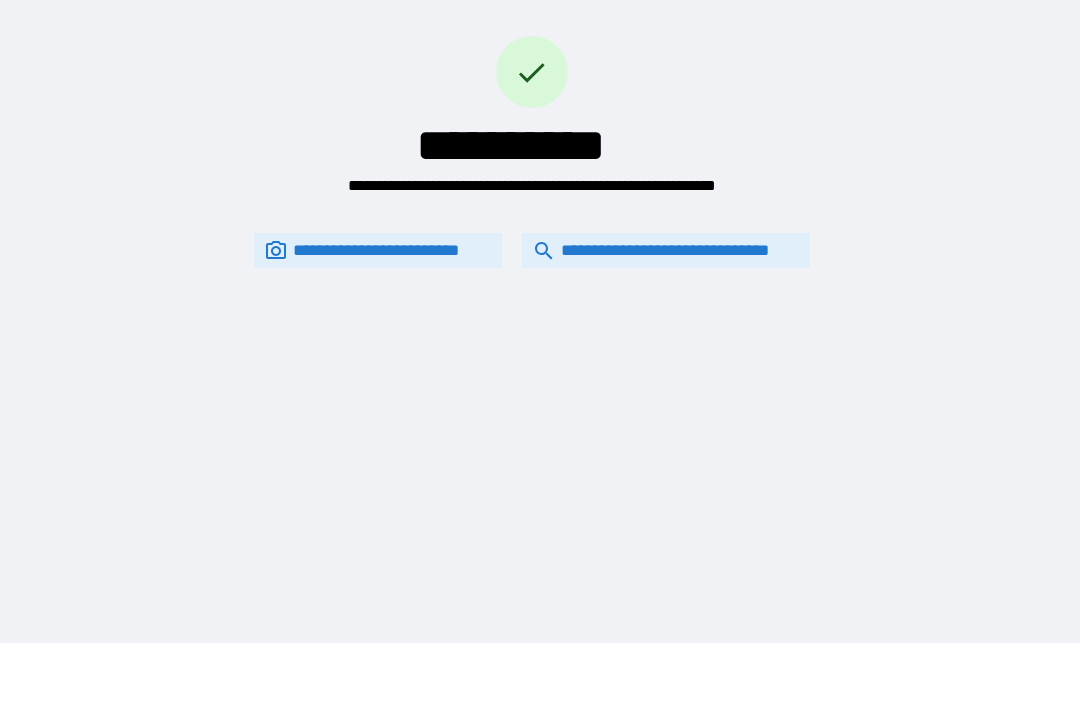 click on "**********" at bounding box center (666, 250) 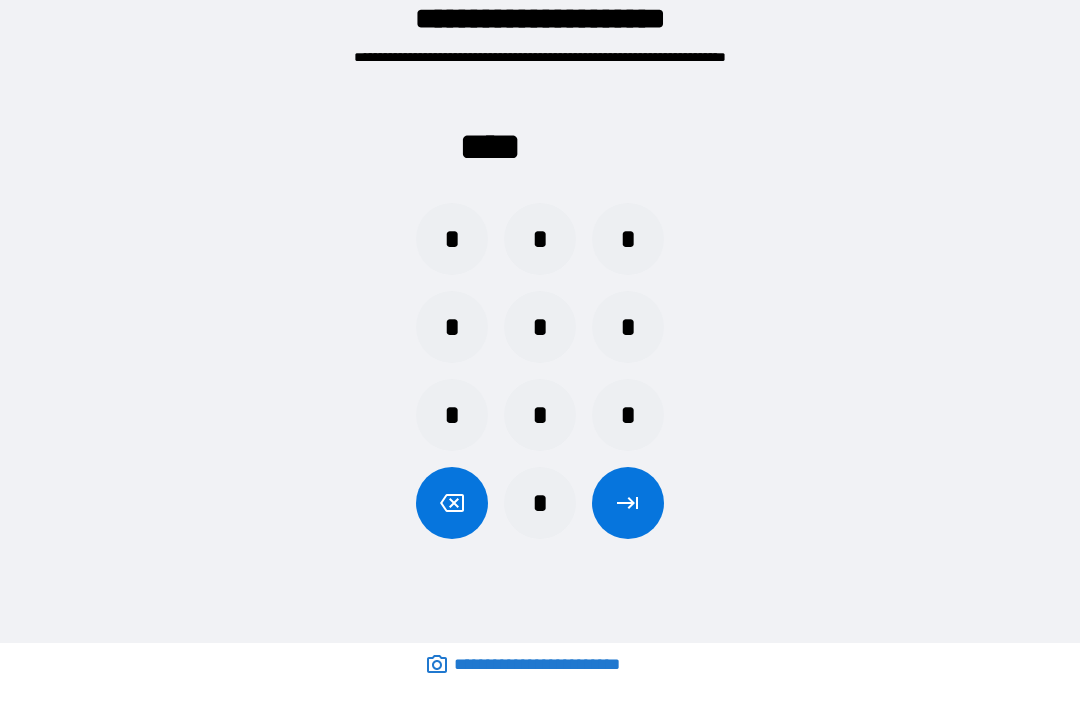 click on "*" at bounding box center (628, 327) 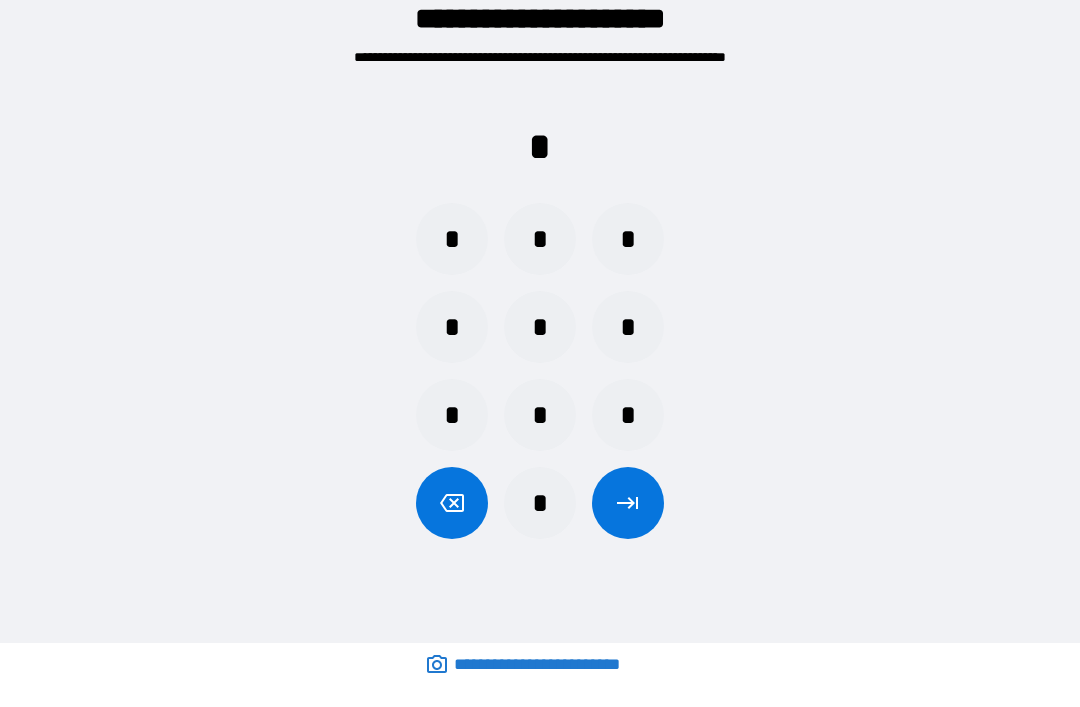click on "*" at bounding box center (540, 415) 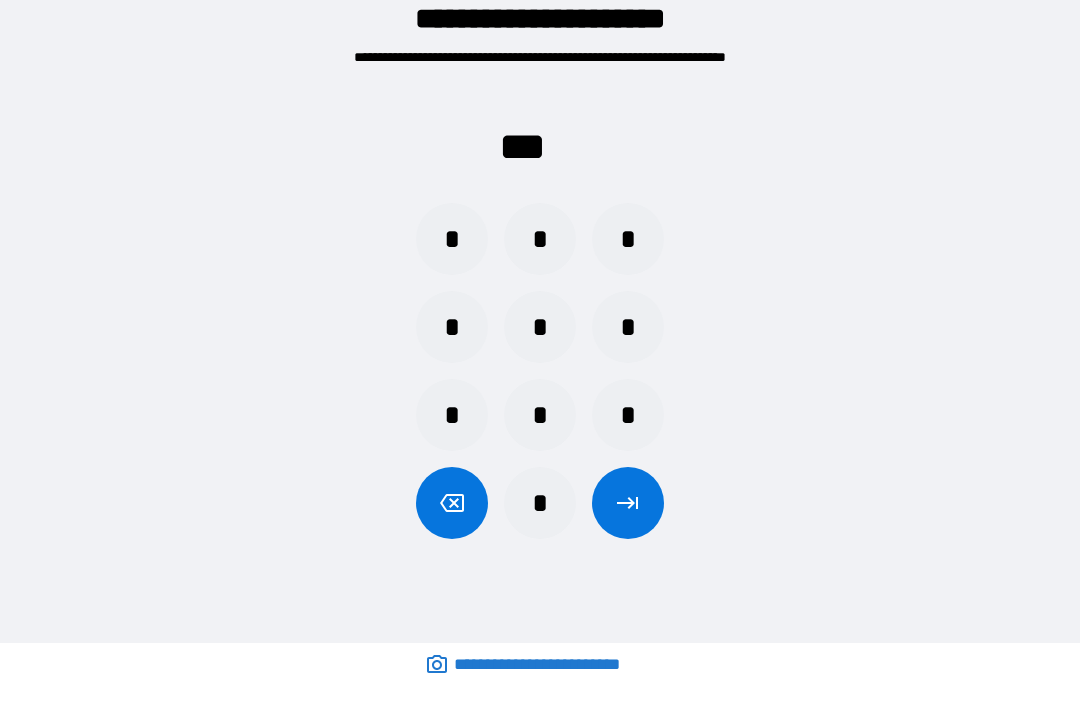 click on "*" at bounding box center (452, 239) 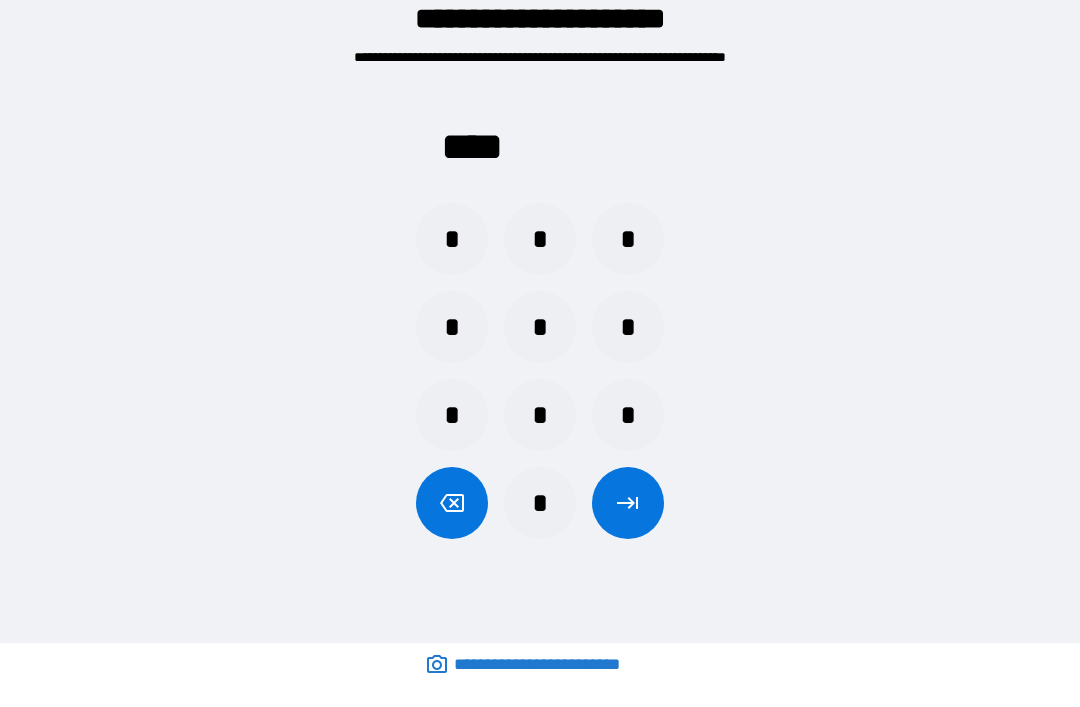 click 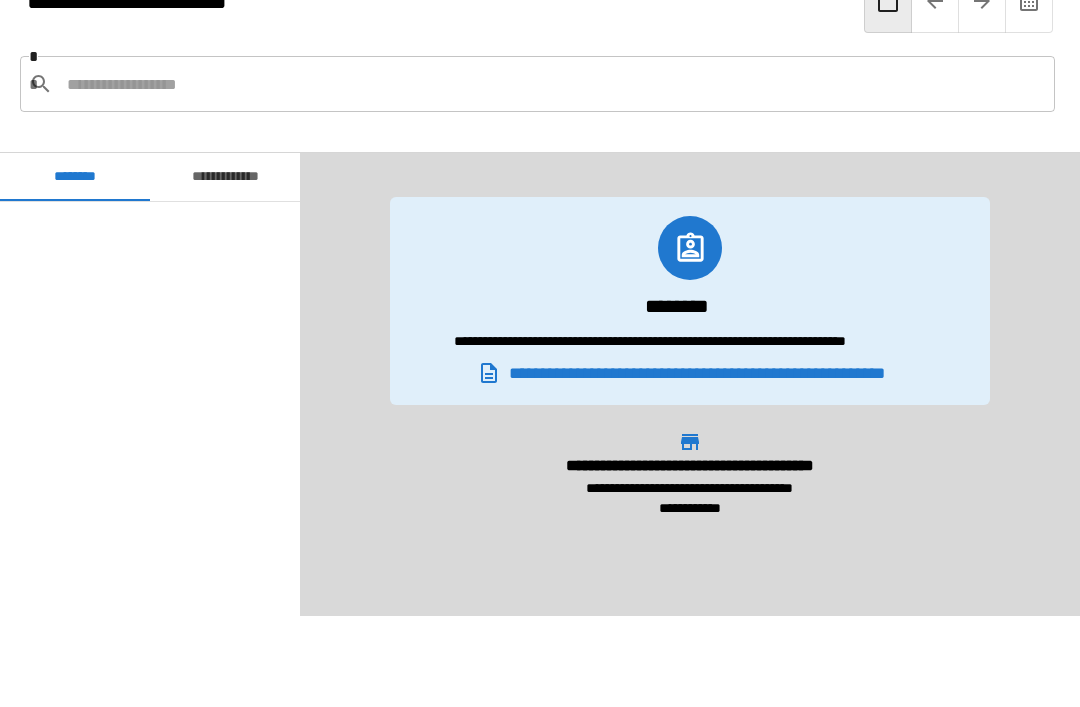 scroll, scrollTop: 1471, scrollLeft: 0, axis: vertical 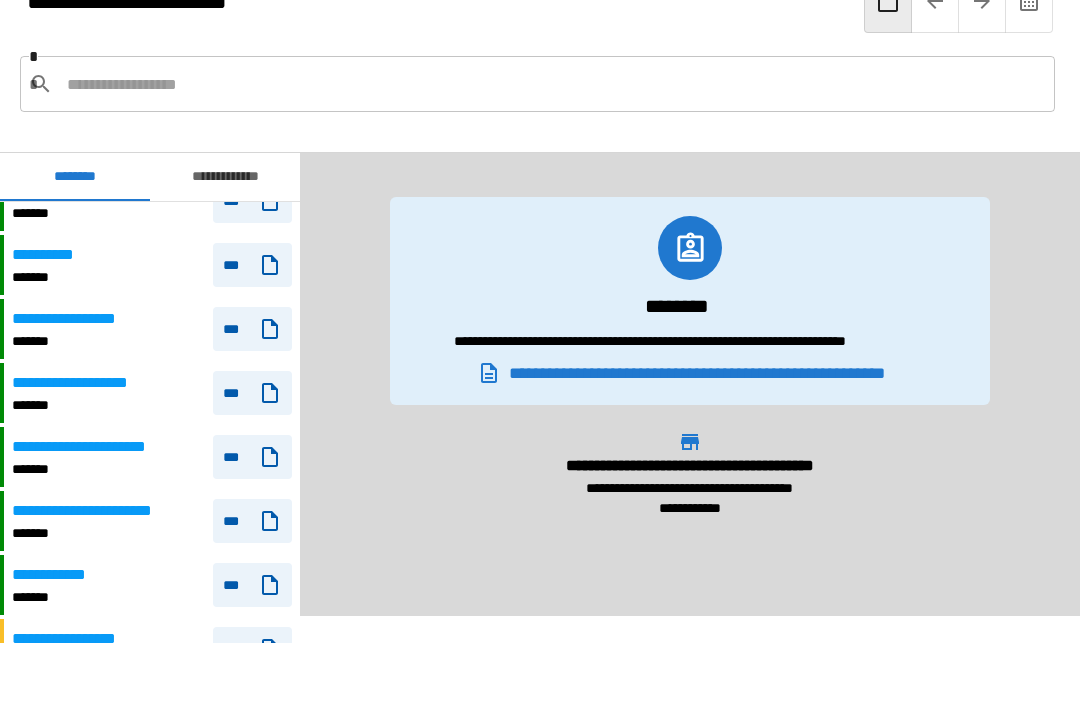 click on "*******" at bounding box center (87, 405) 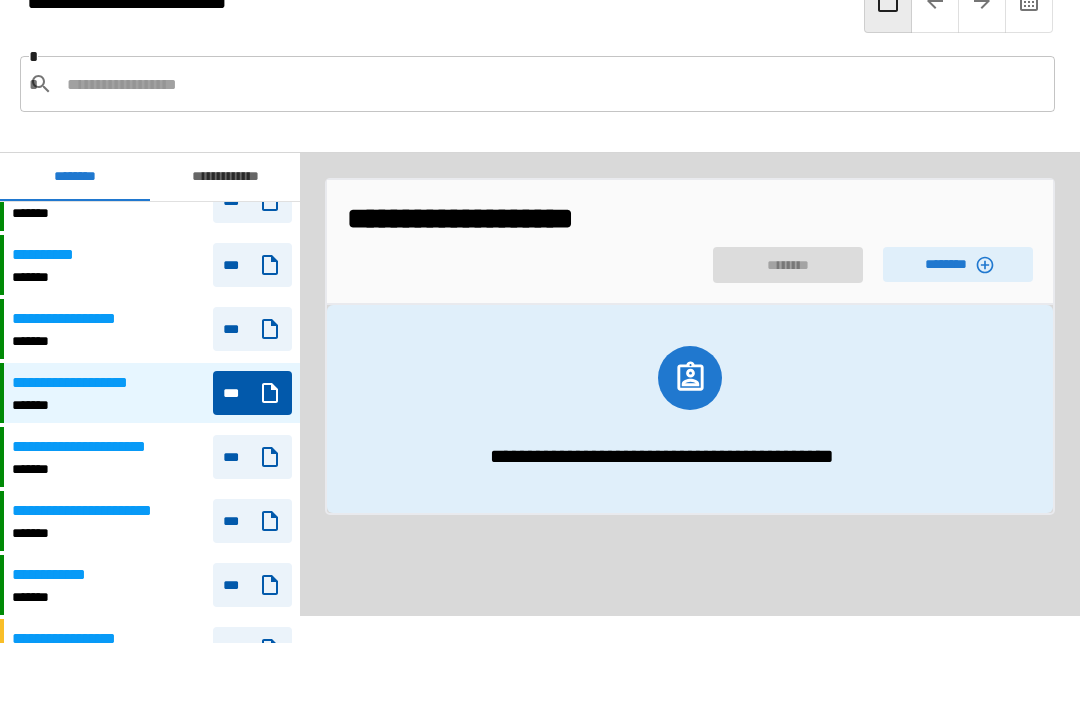 click at bounding box center [553, 84] 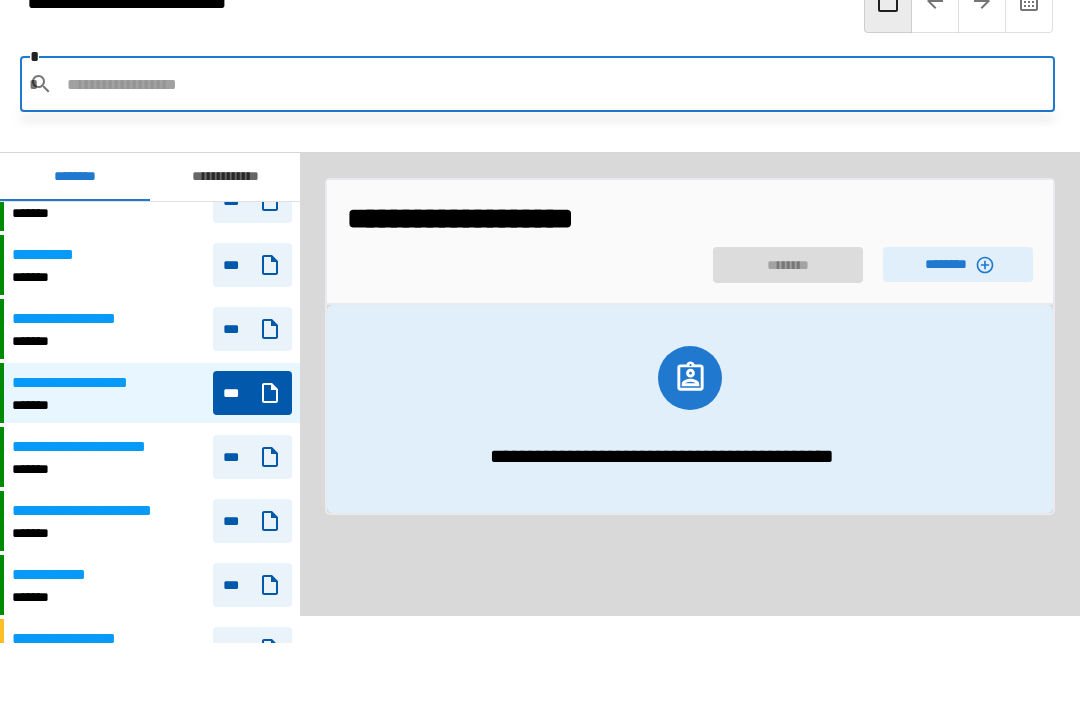 click on "**********" at bounding box center (690, 384) 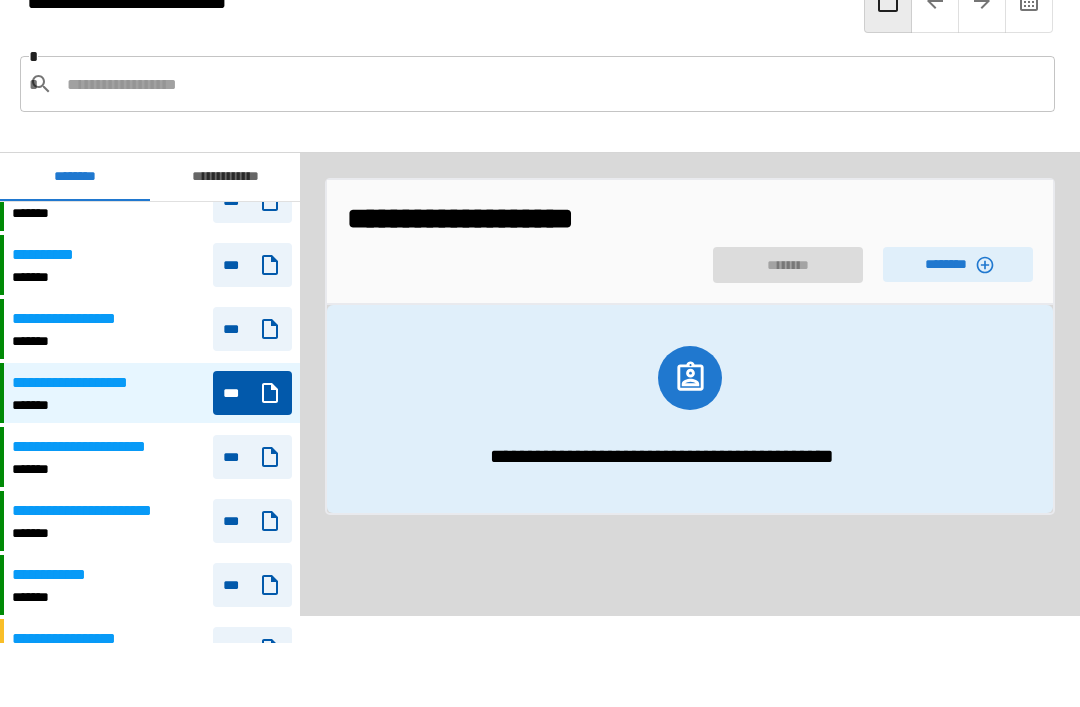 click on "********" at bounding box center (958, 264) 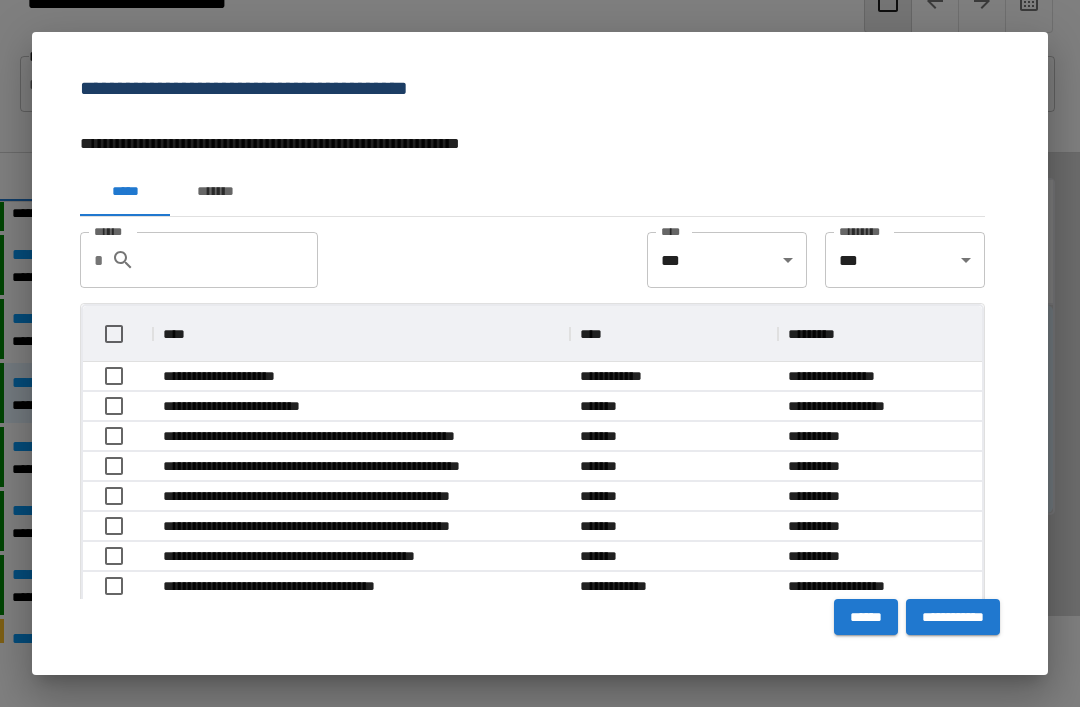 scroll, scrollTop: 57, scrollLeft: 899, axis: both 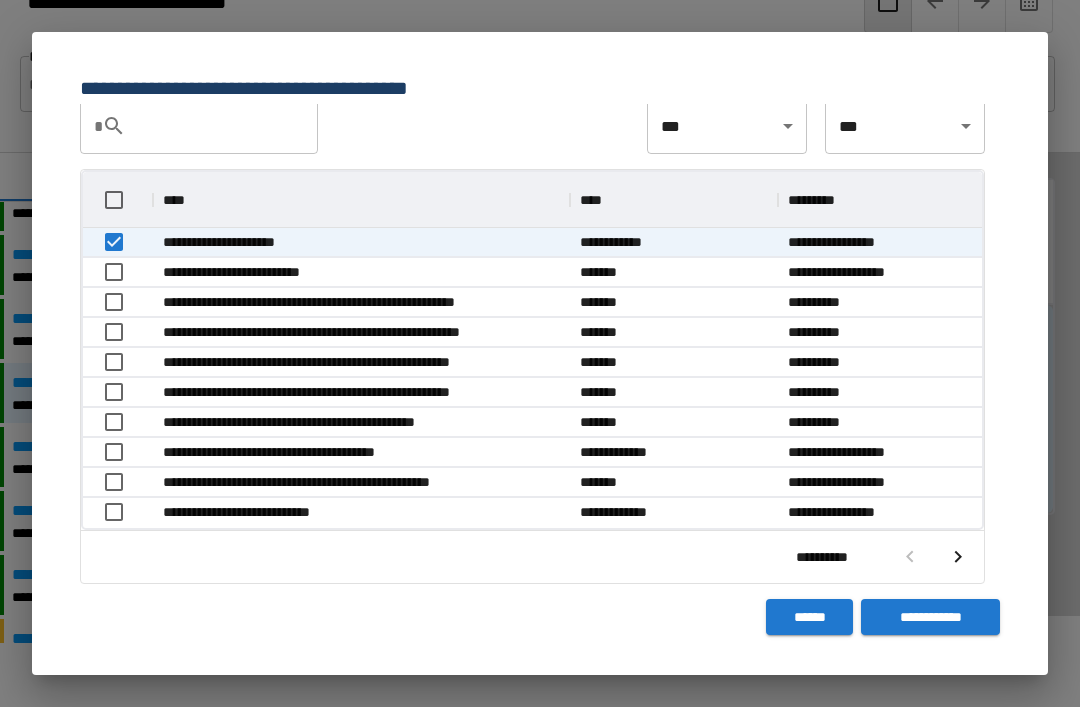 click 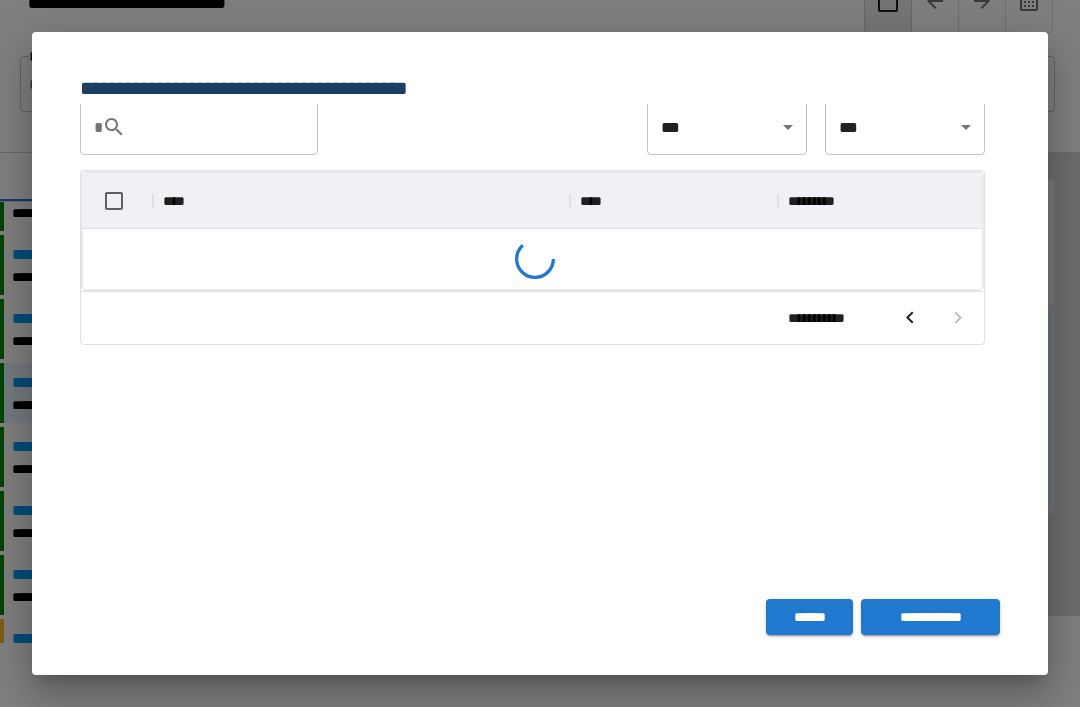 scroll, scrollTop: 236, scrollLeft: 899, axis: both 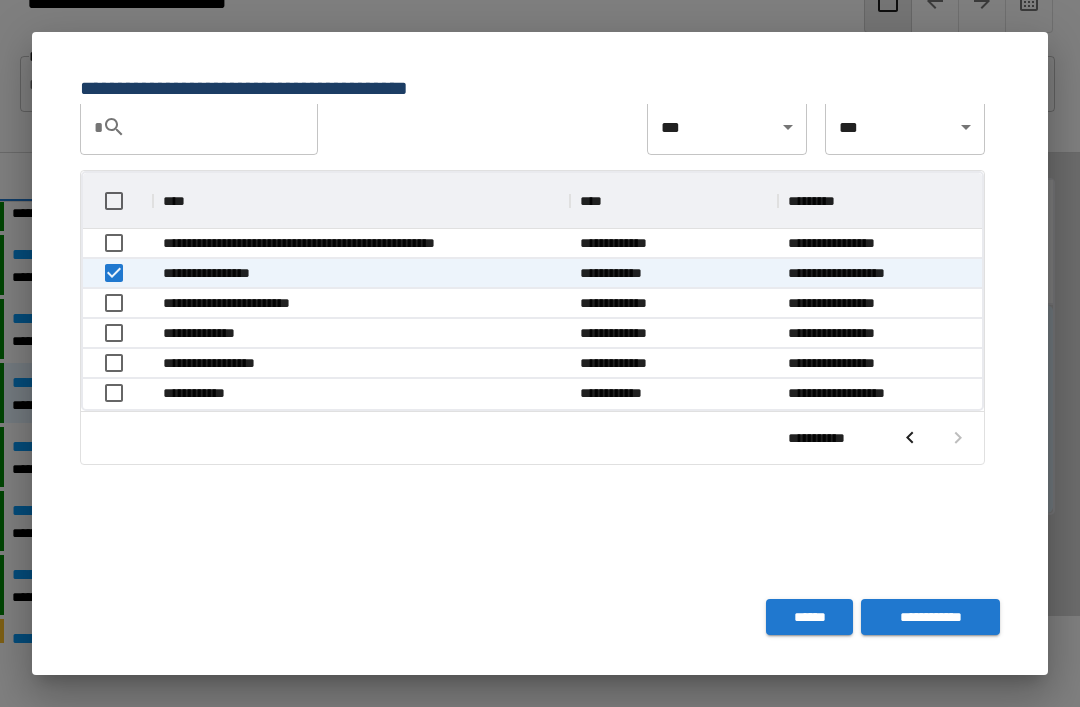 click on "**********" at bounding box center [930, 617] 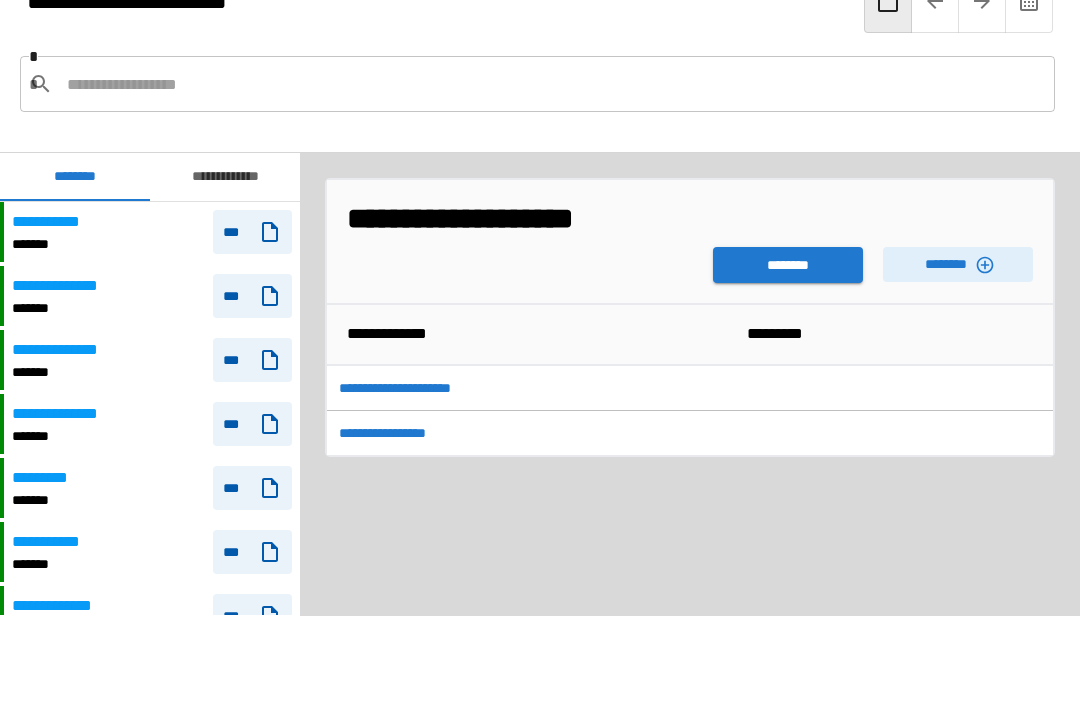 scroll, scrollTop: 1471, scrollLeft: 0, axis: vertical 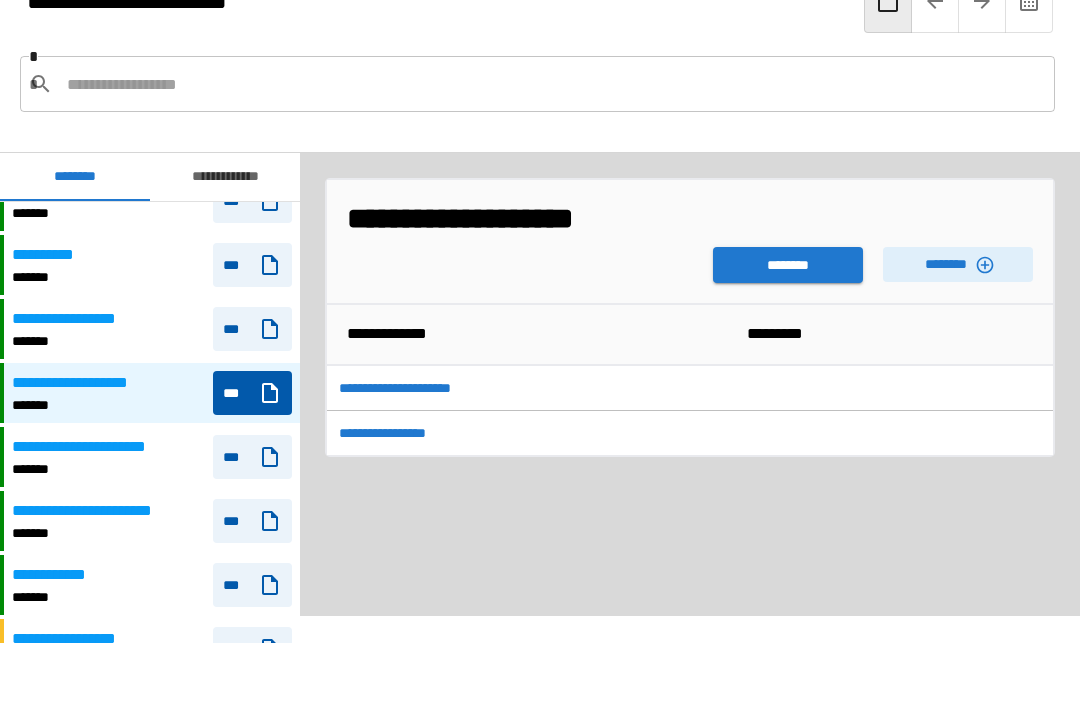 click on "**********" at bounding box center [98, 447] 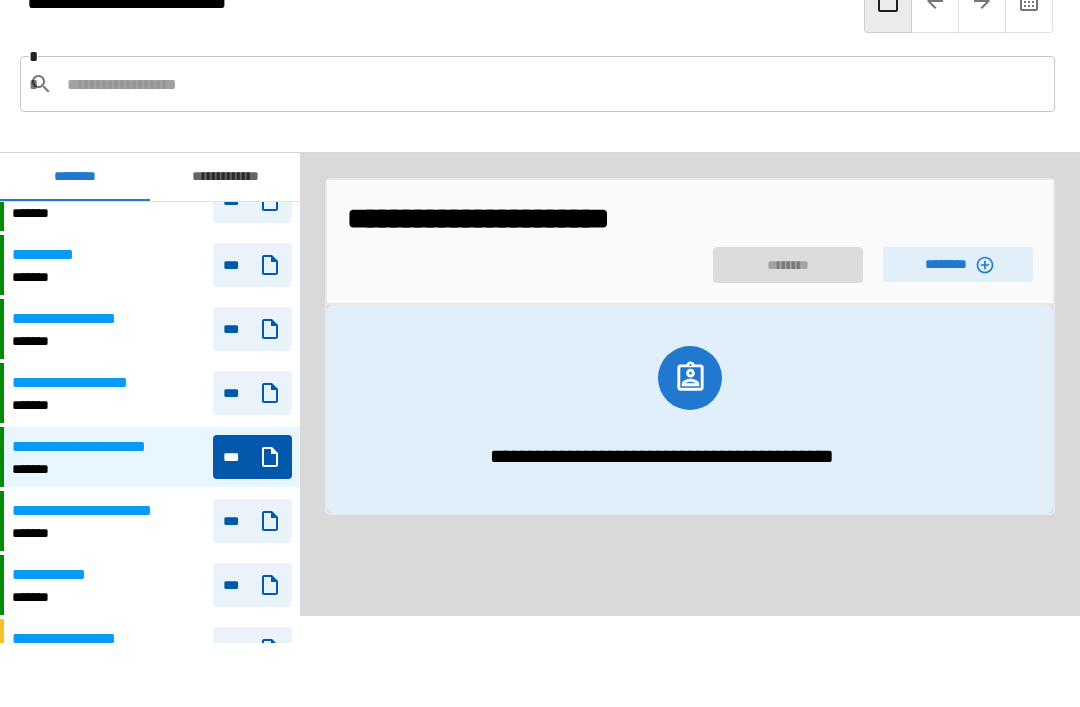 click on "********" at bounding box center (958, 264) 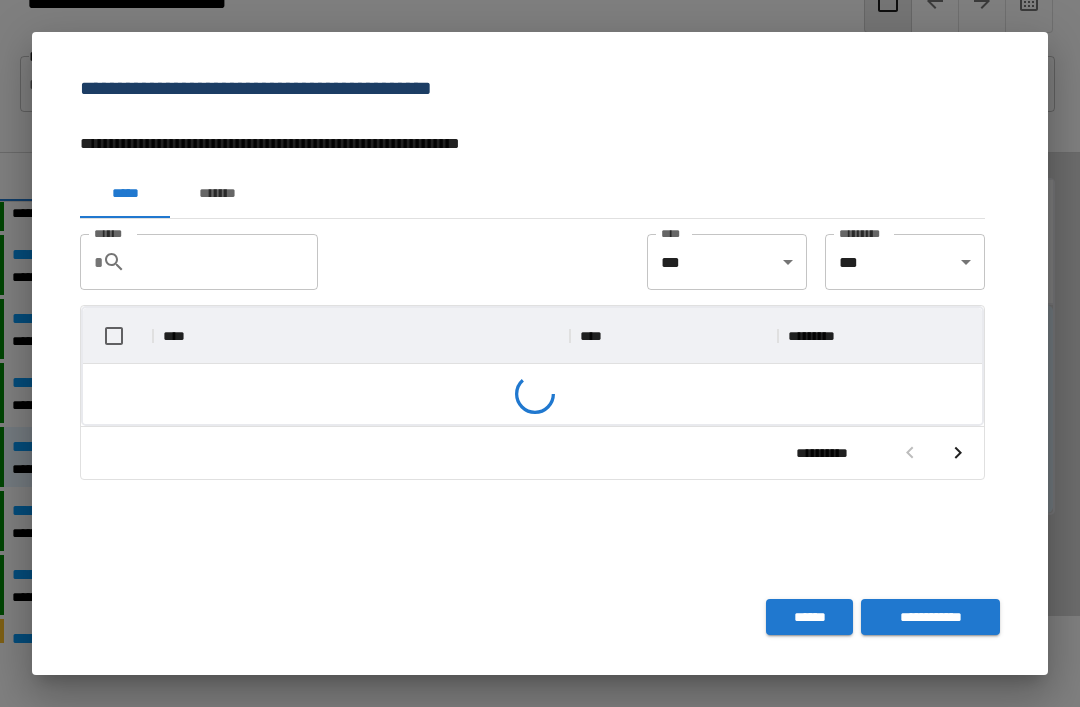 scroll, scrollTop: 356, scrollLeft: 899, axis: both 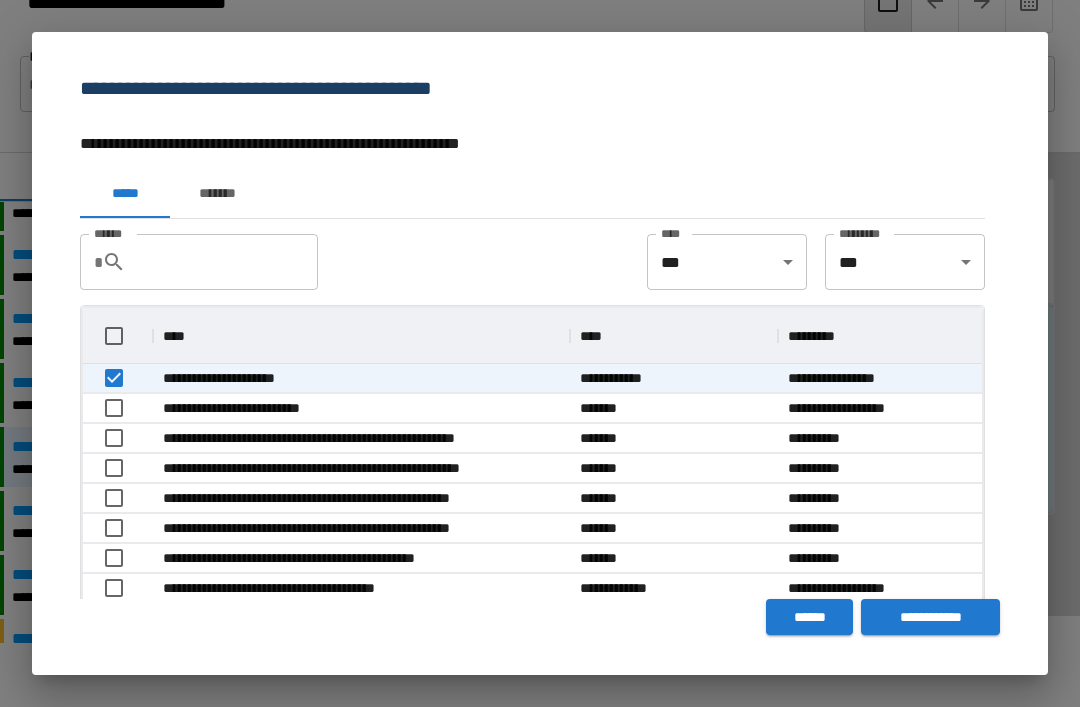 click on "**********" at bounding box center [930, 617] 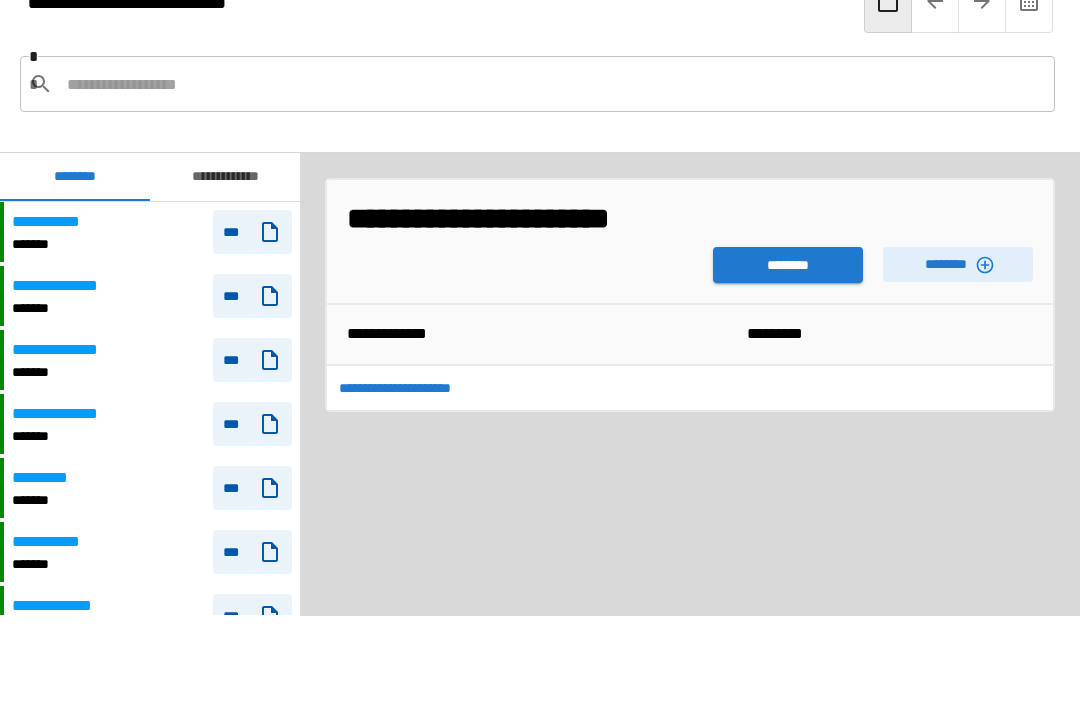 scroll, scrollTop: 1471, scrollLeft: 0, axis: vertical 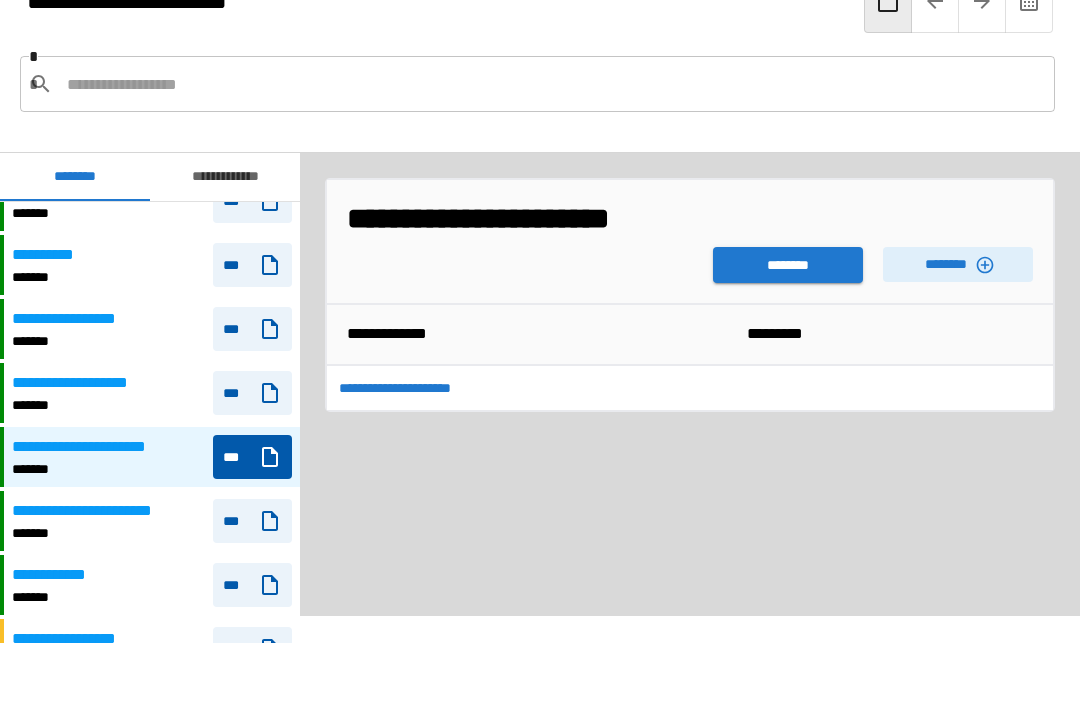 click on "********" at bounding box center [788, 265] 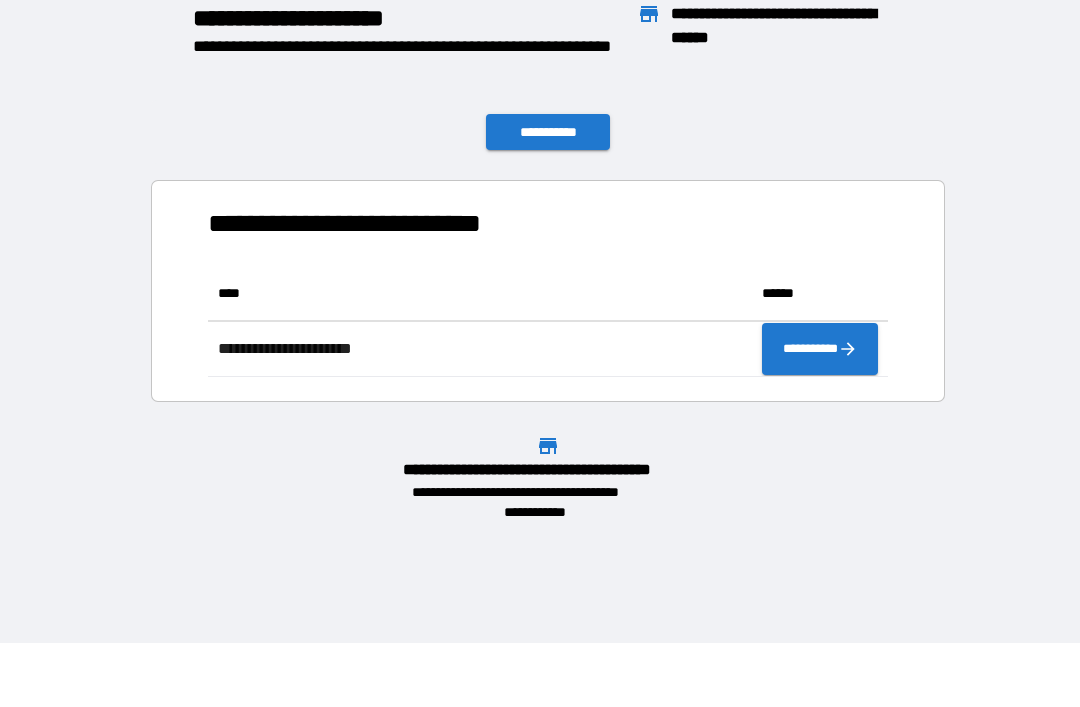 scroll, scrollTop: 1, scrollLeft: 1, axis: both 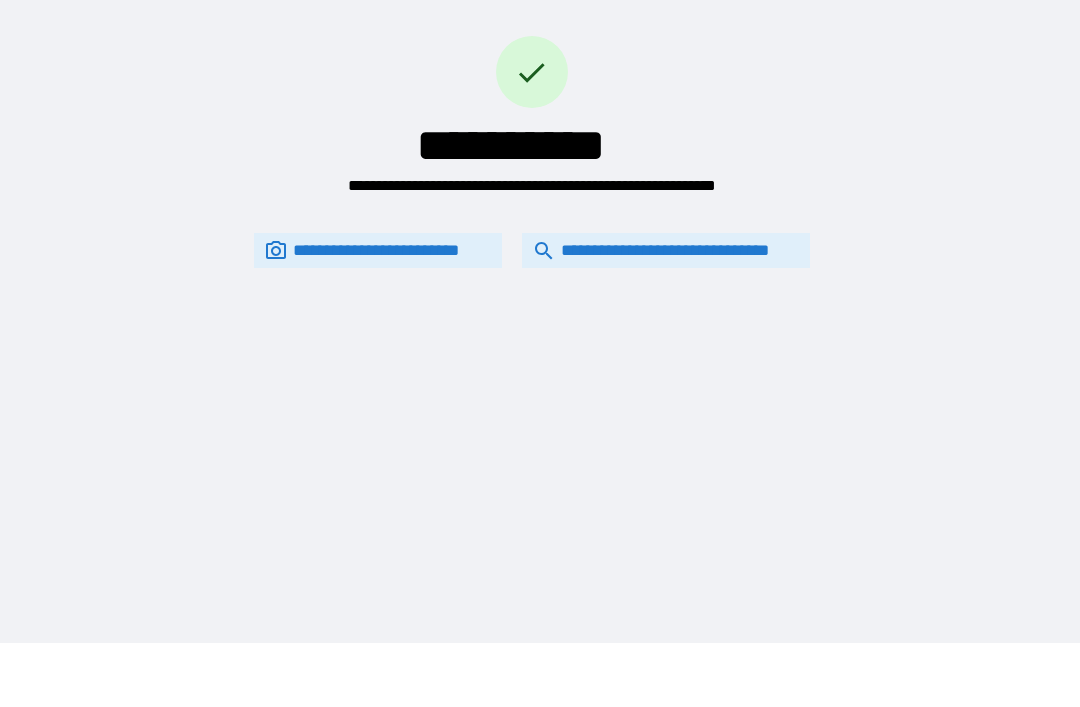 click on "**********" at bounding box center (666, 250) 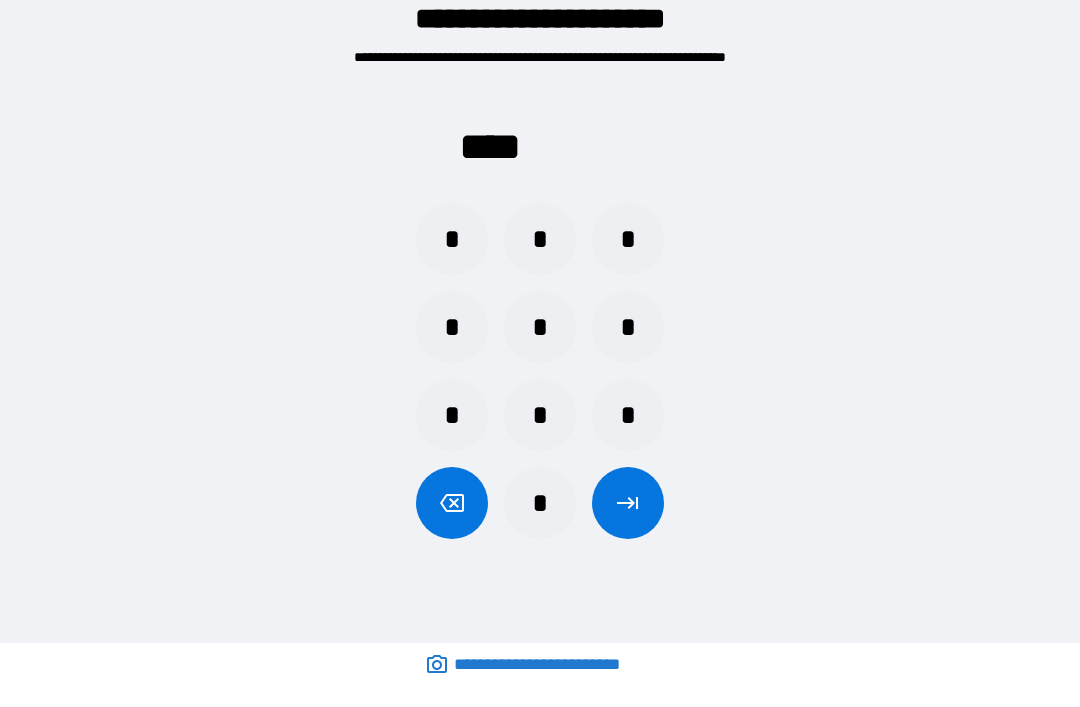 click on "*" at bounding box center [628, 327] 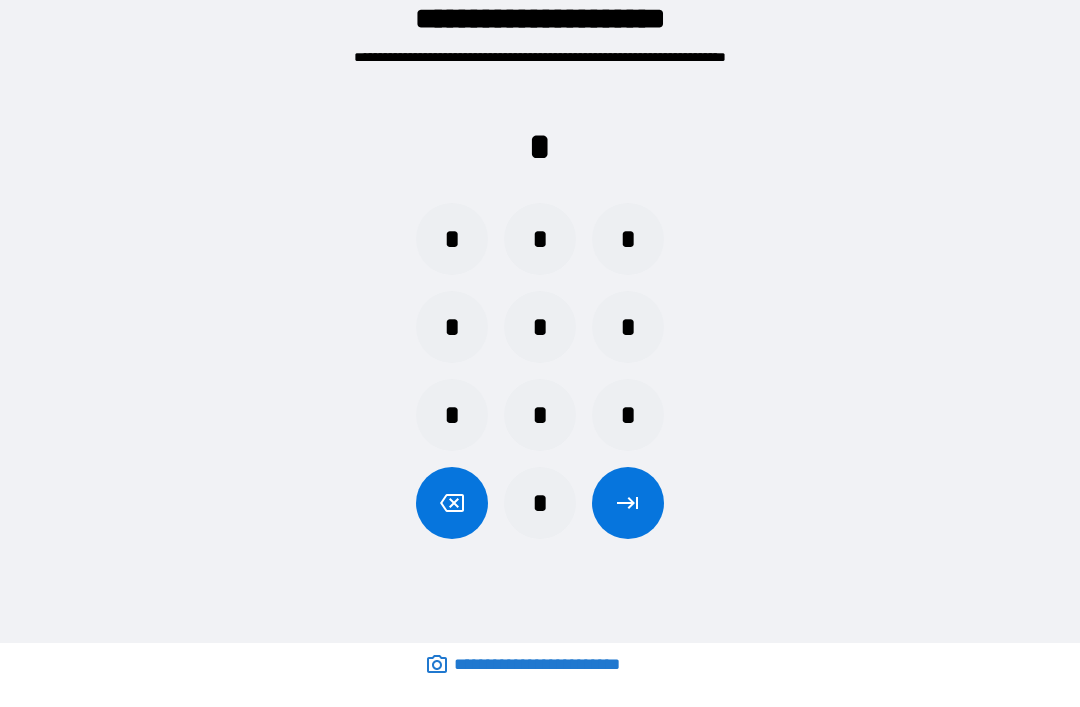 click on "*" at bounding box center (540, 415) 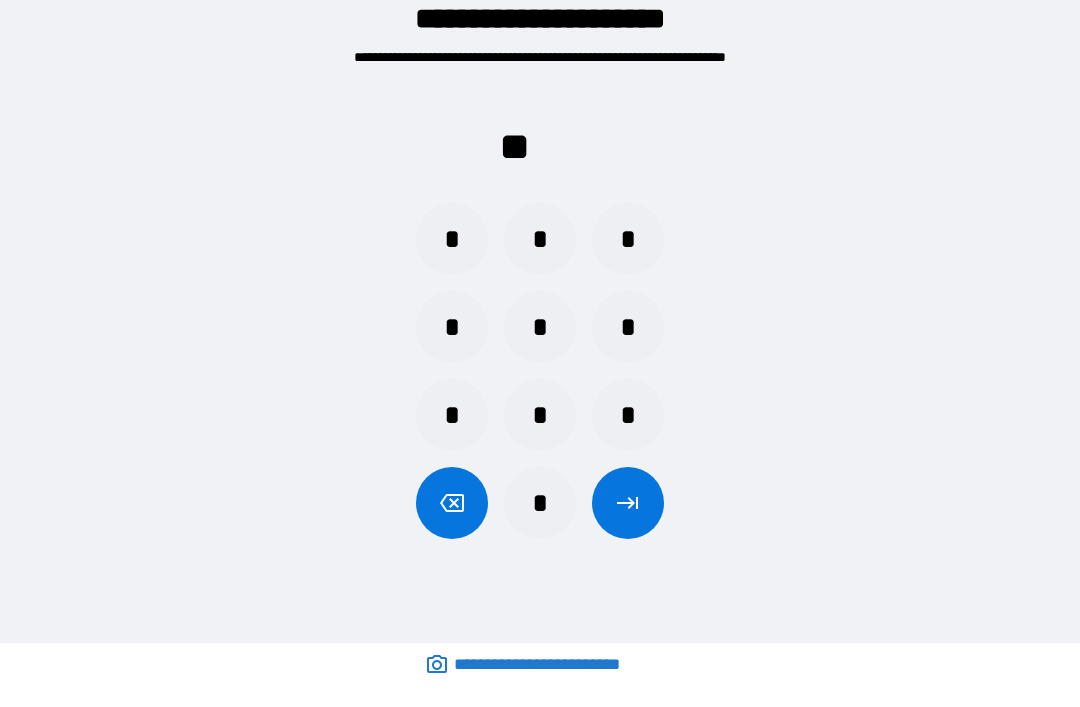 click on "*" at bounding box center [628, 327] 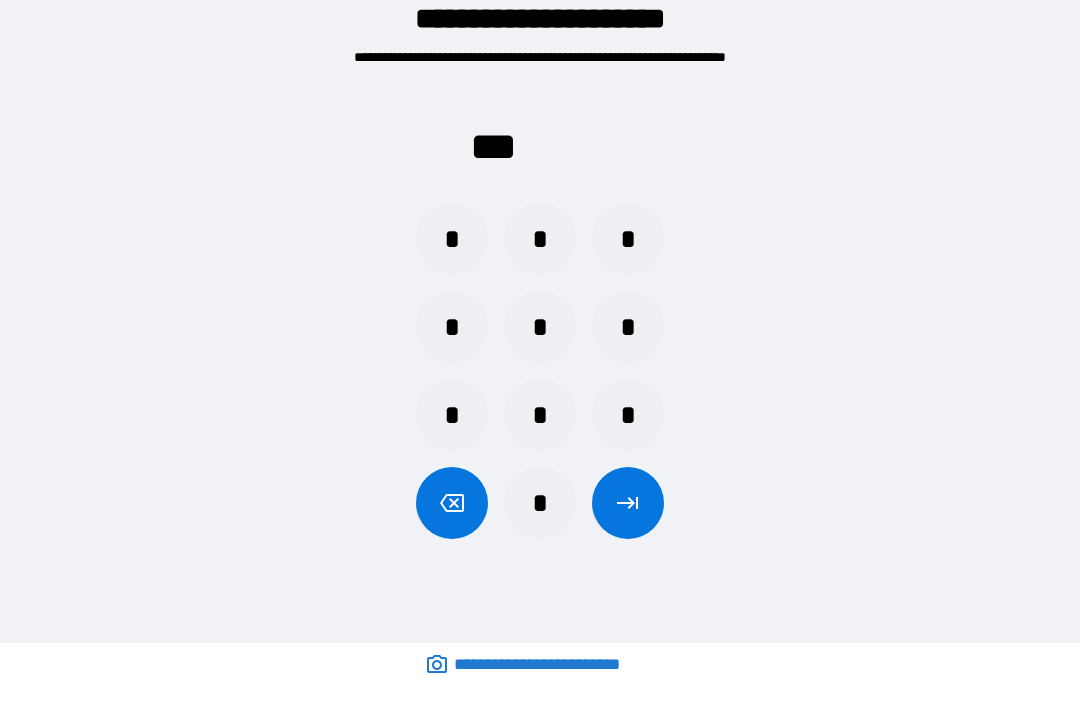 click on "*" at bounding box center (452, 239) 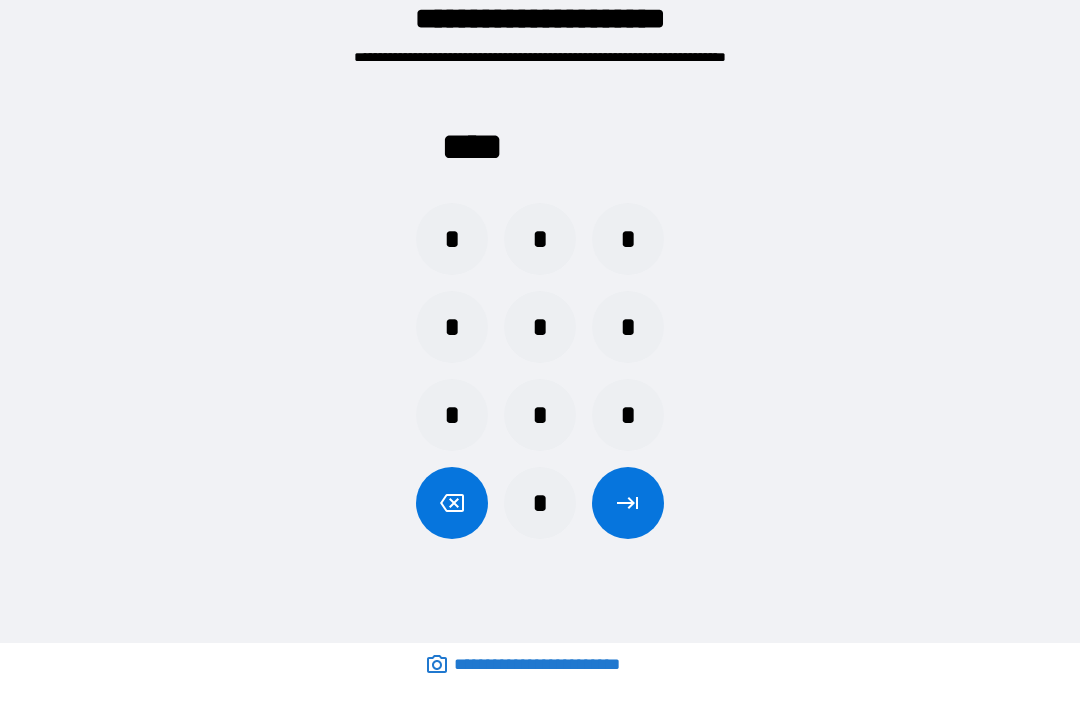 click 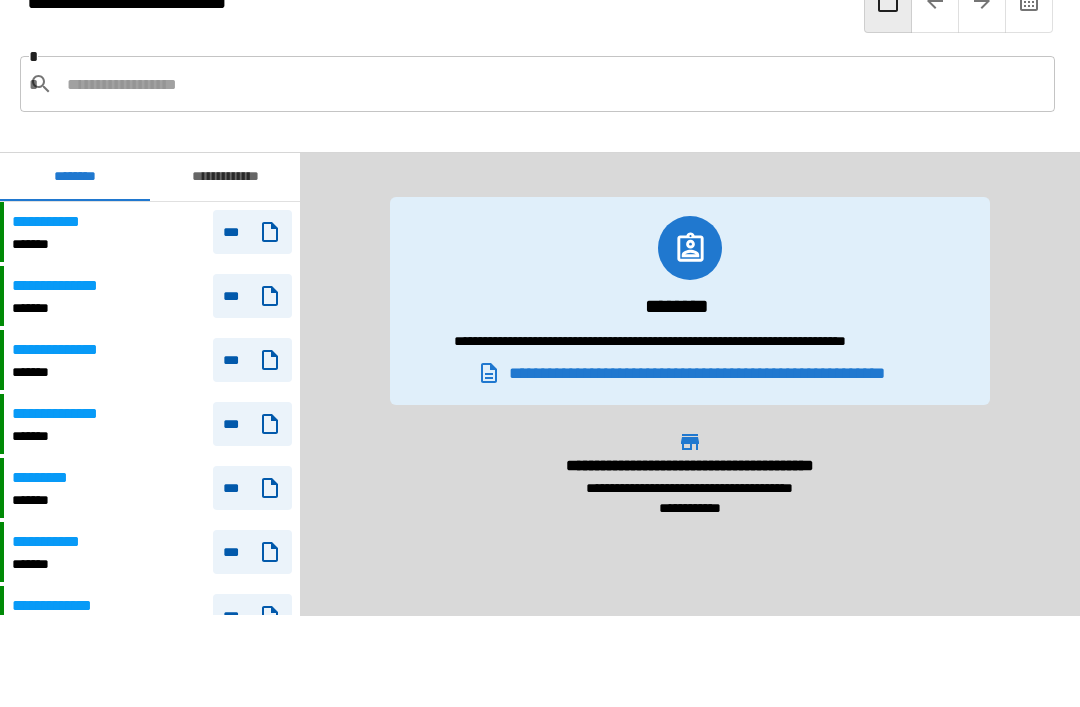scroll, scrollTop: 1471, scrollLeft: 0, axis: vertical 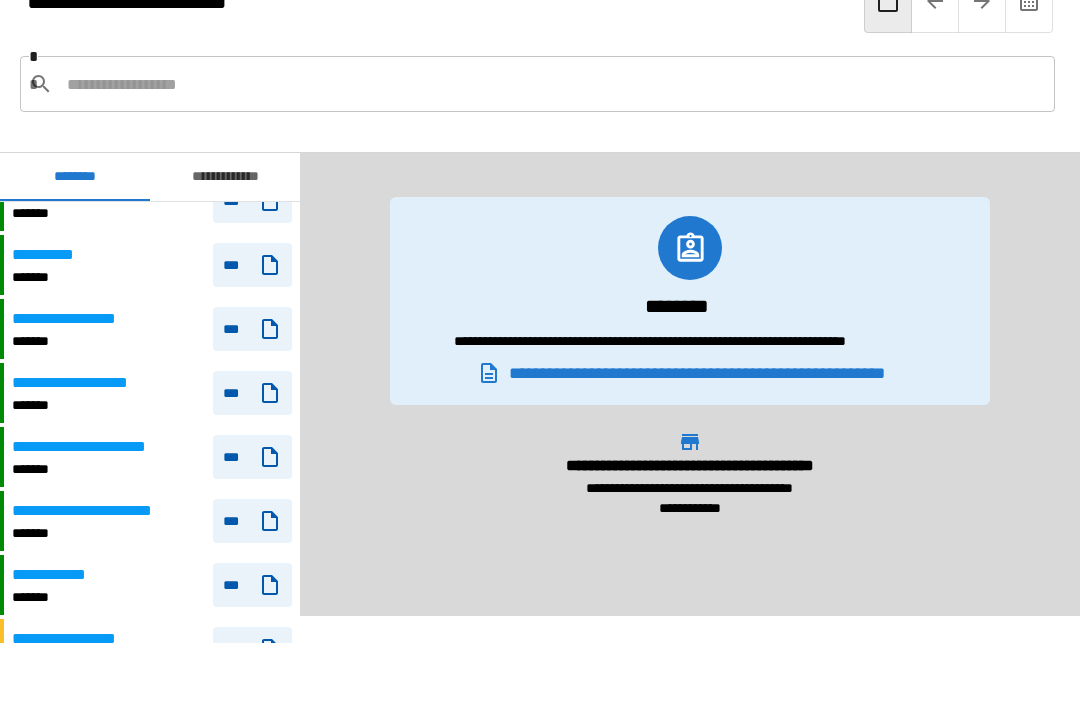 click at bounding box center [553, 84] 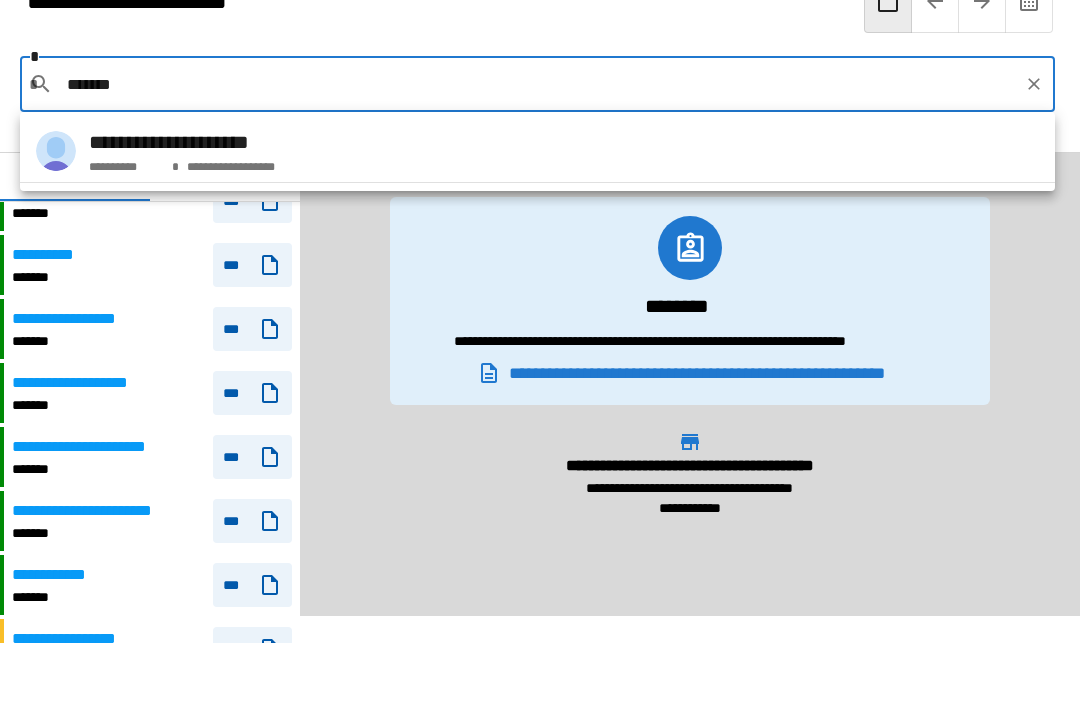 click on "**********" at bounding box center (182, 142) 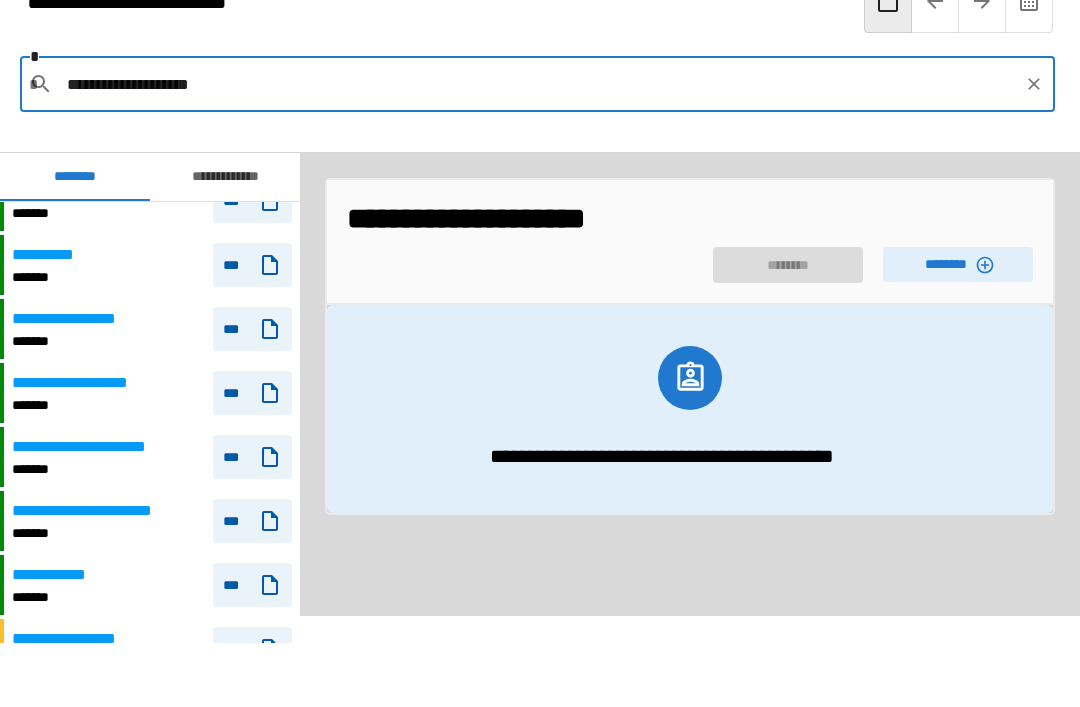 click on "**********" at bounding box center (690, 242) 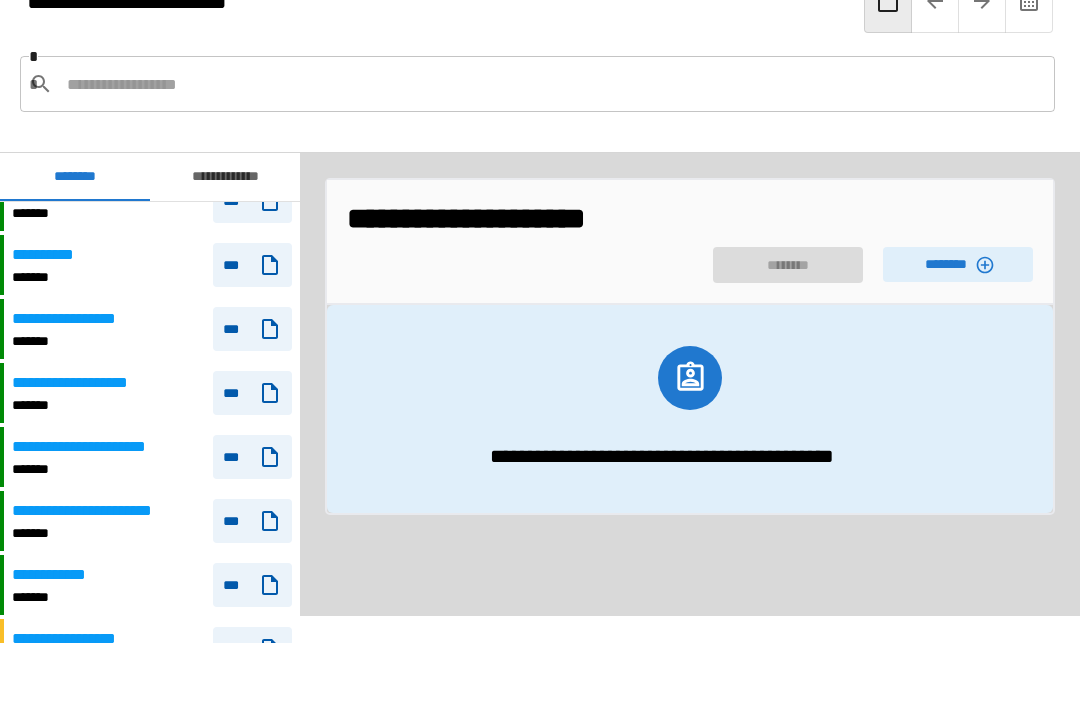 click on "******** ********" at bounding box center (690, 260) 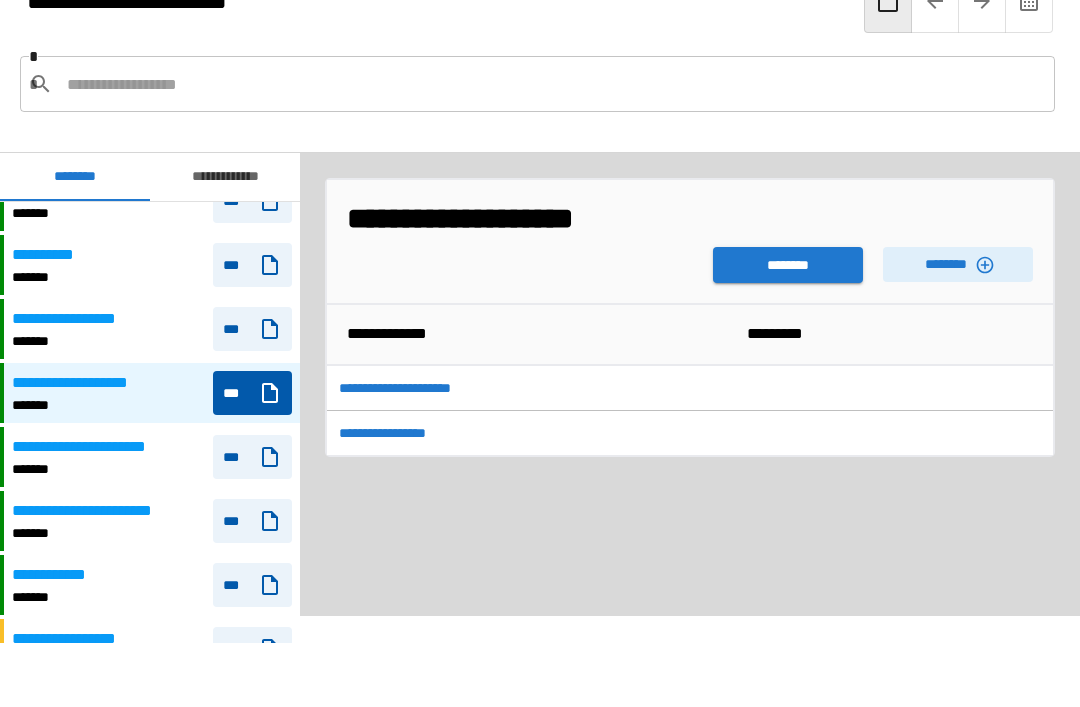 click on "********" at bounding box center (788, 265) 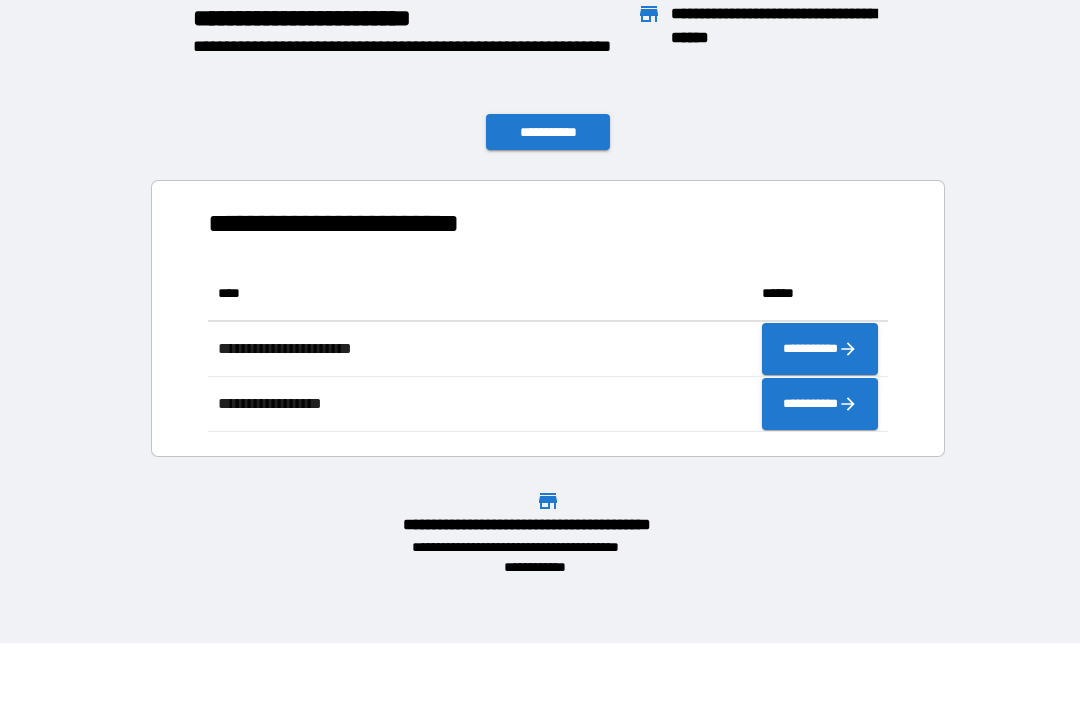 scroll, scrollTop: 1, scrollLeft: 1, axis: both 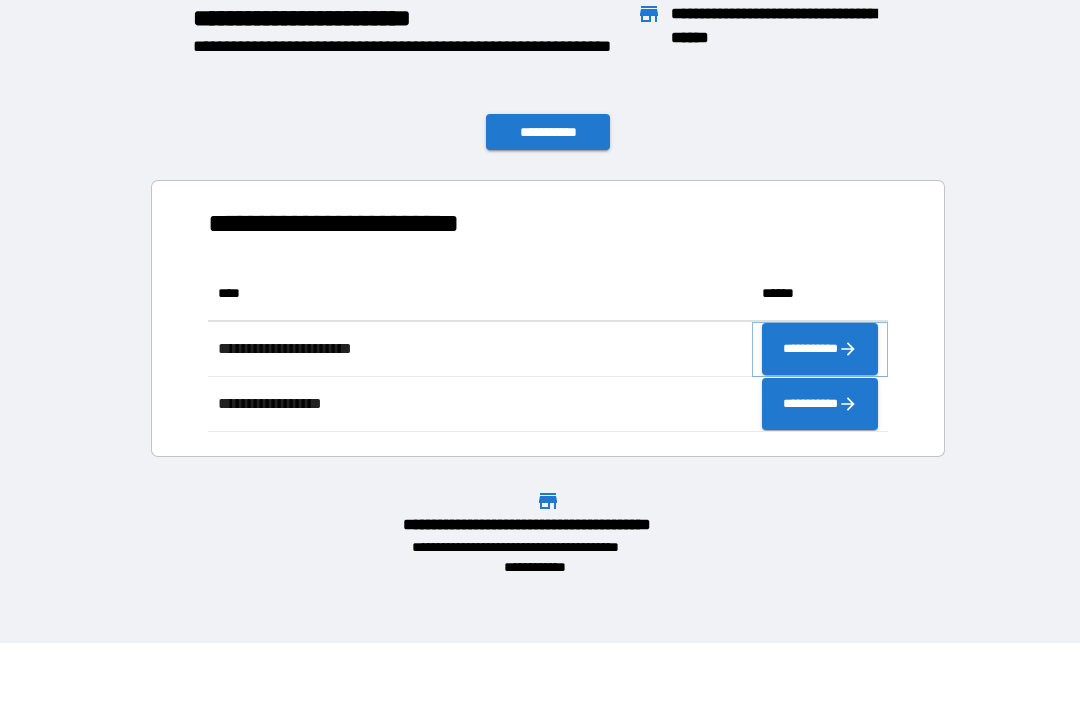 click on "**********" at bounding box center [820, 349] 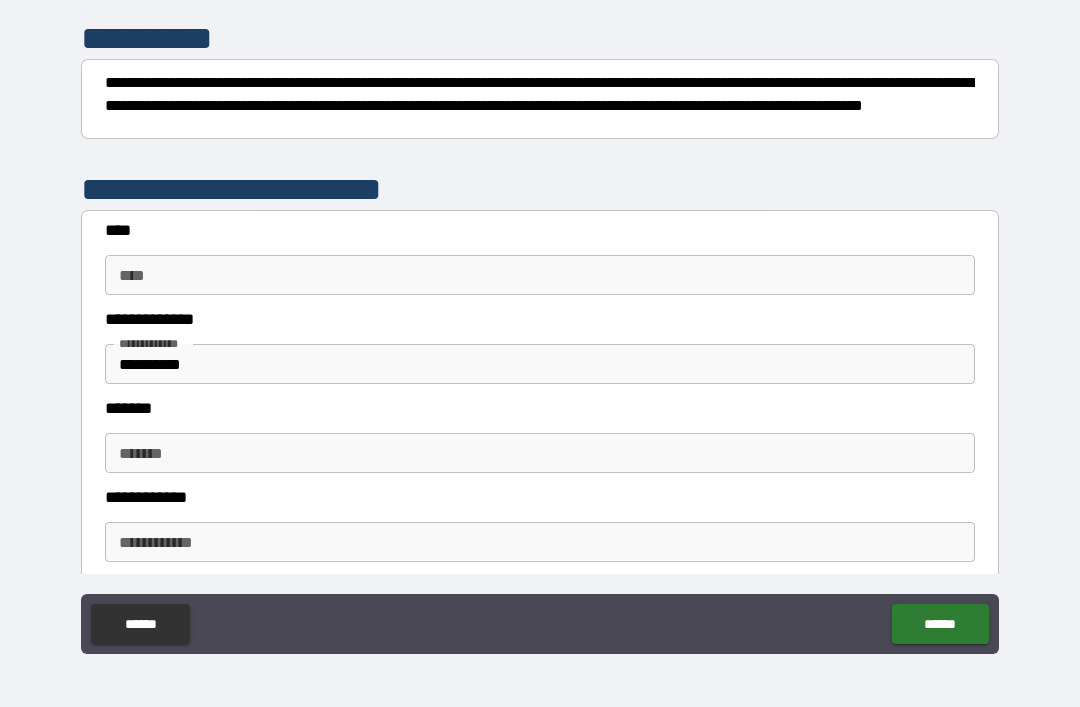scroll, scrollTop: 245, scrollLeft: 0, axis: vertical 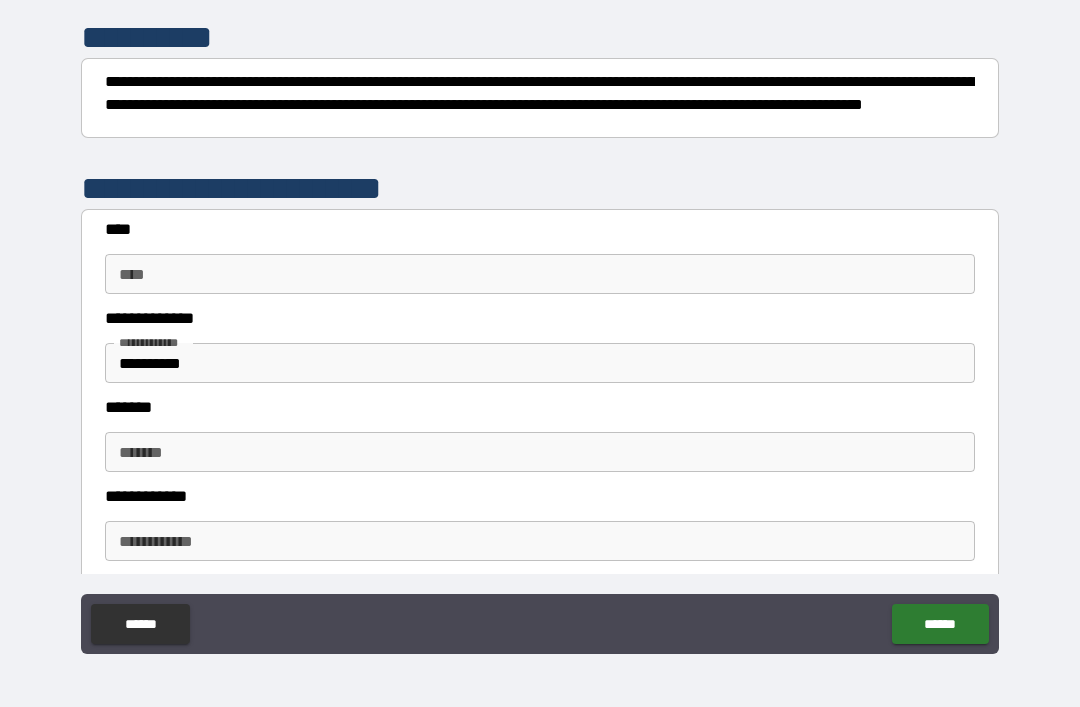 click on "****" at bounding box center [540, 274] 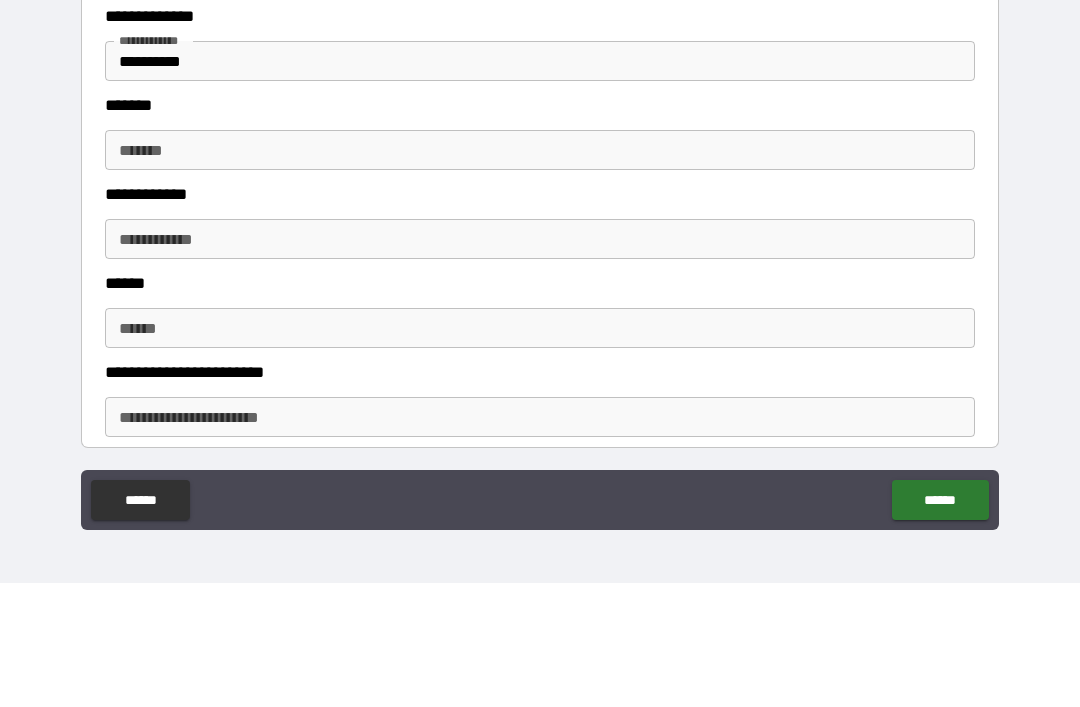 scroll, scrollTop: 425, scrollLeft: 0, axis: vertical 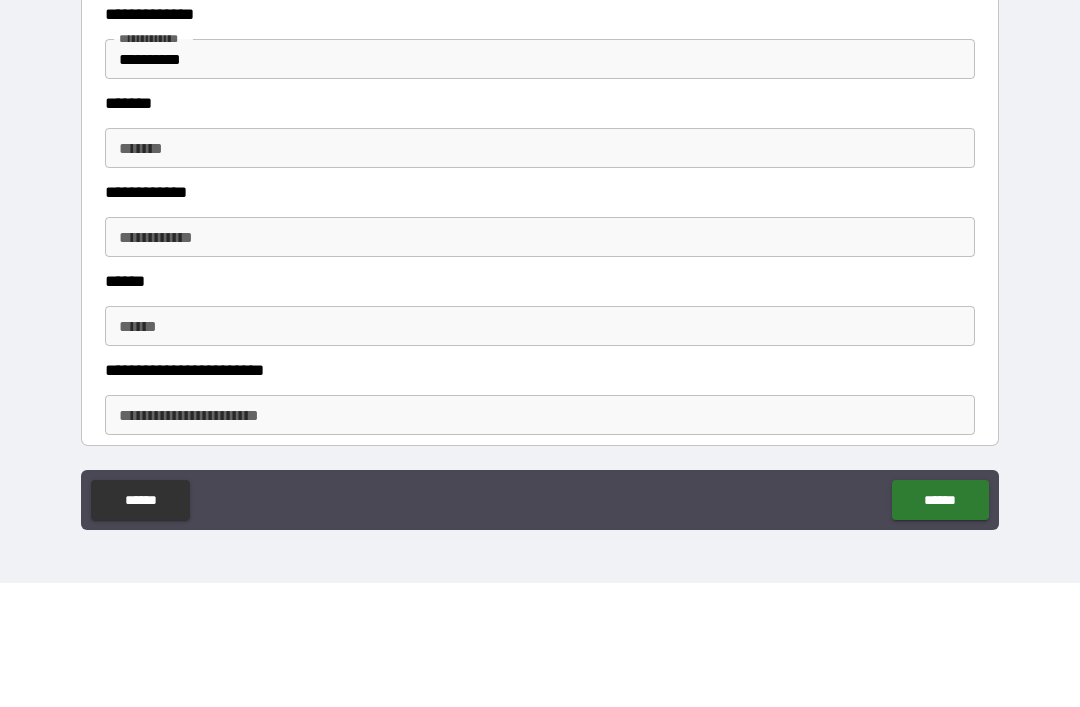 click on "*******" at bounding box center (540, 272) 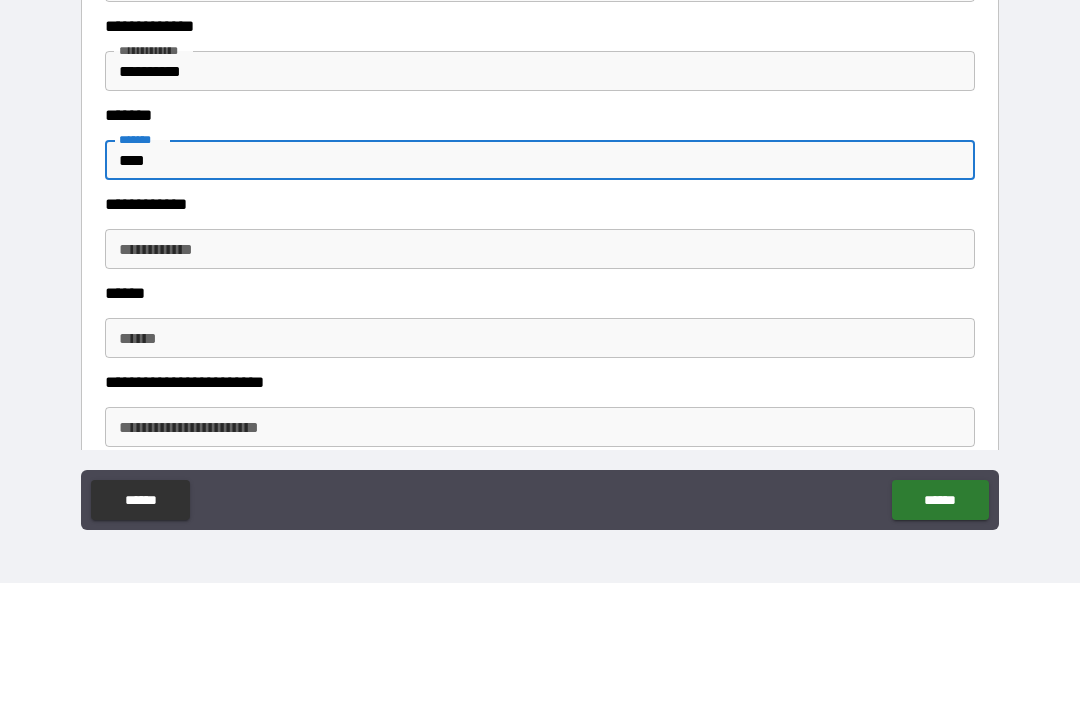 scroll, scrollTop: 400, scrollLeft: 0, axis: vertical 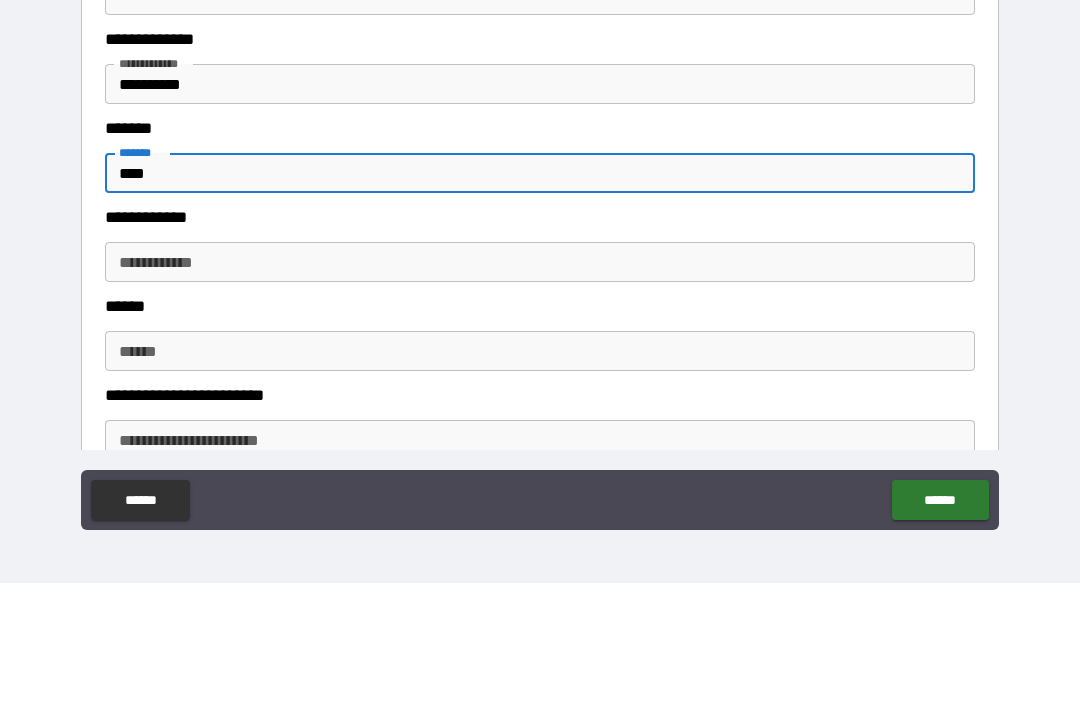 click on "****" at bounding box center (540, 297) 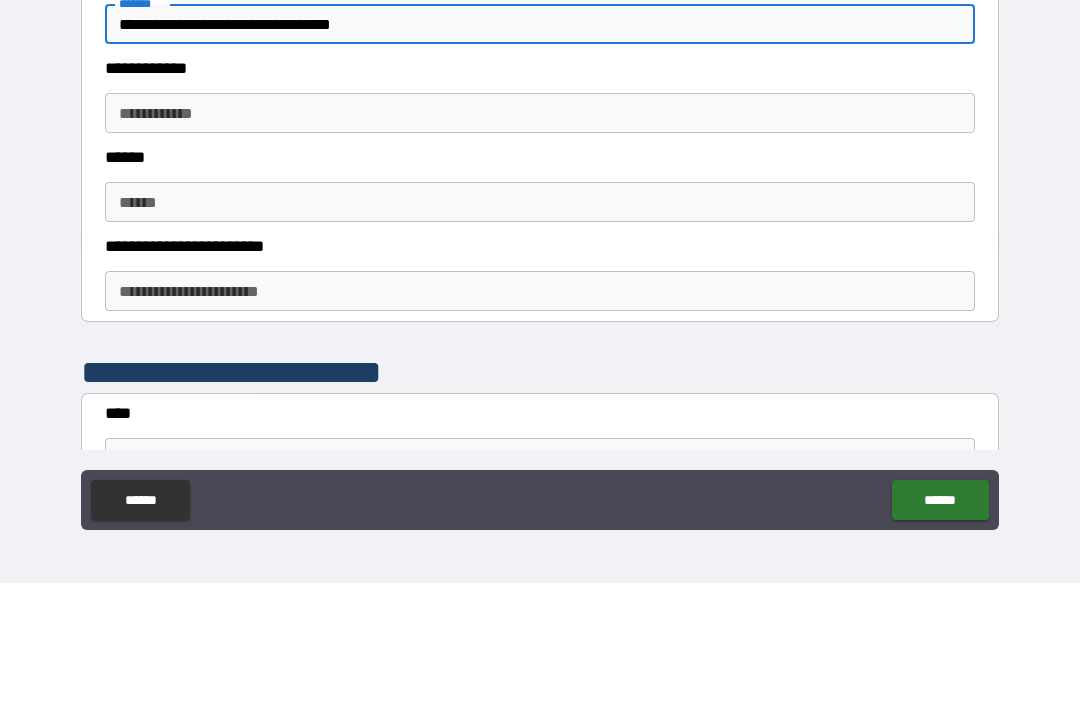 scroll, scrollTop: 561, scrollLeft: 0, axis: vertical 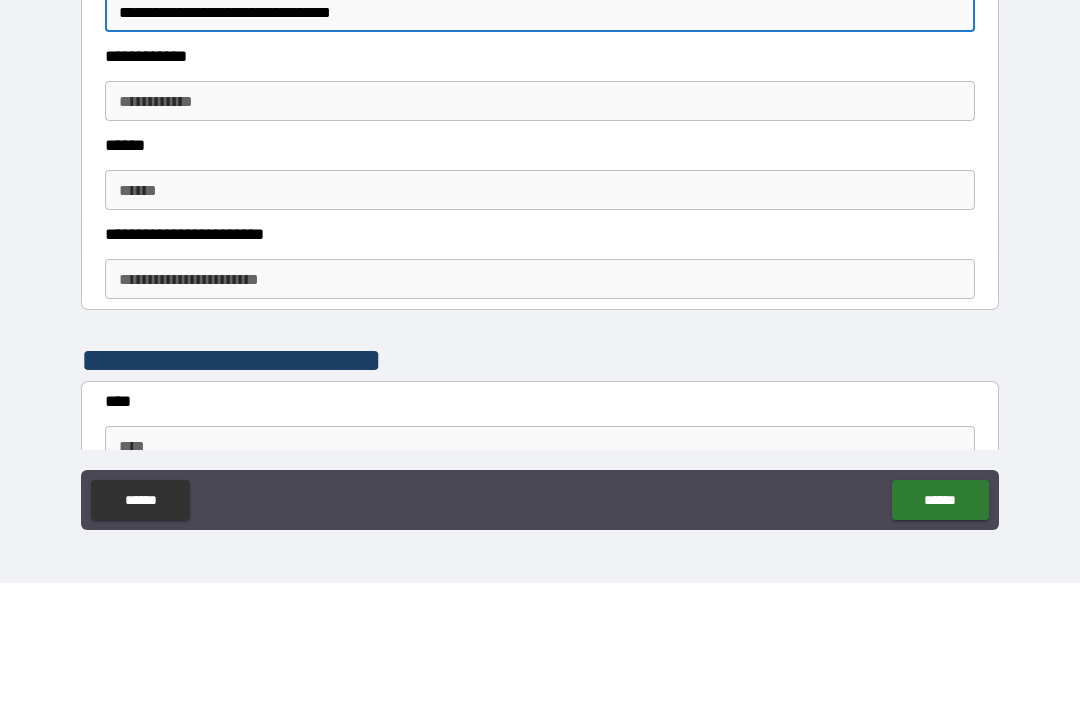 click on "**********" at bounding box center [540, 225] 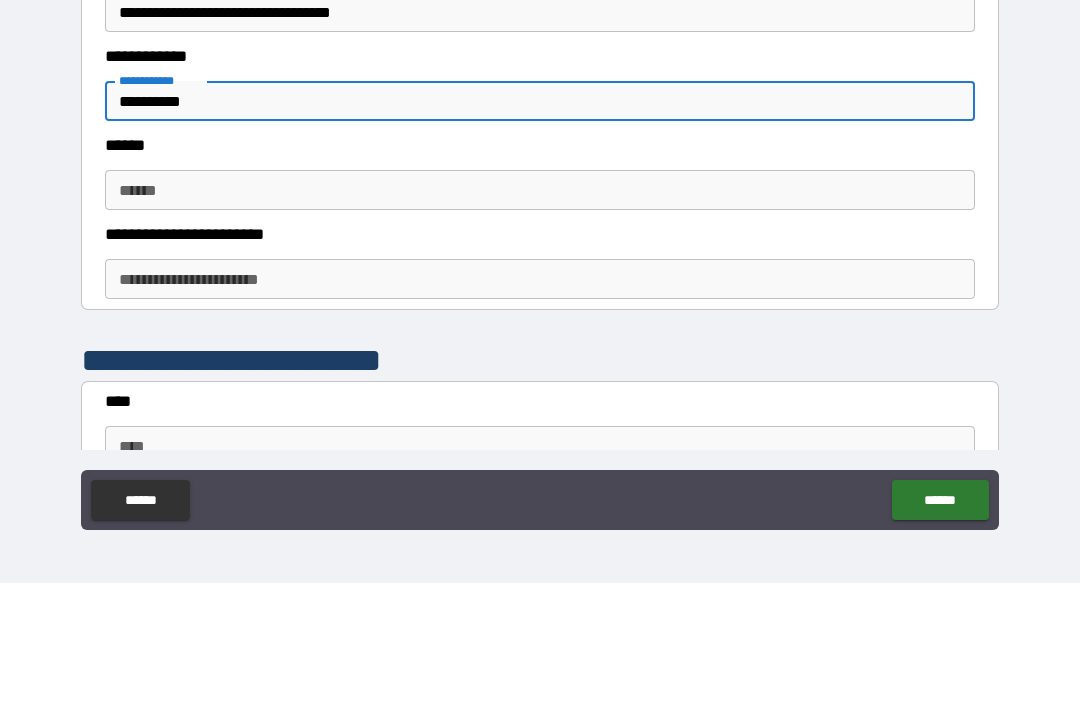 click on "******" at bounding box center [540, 314] 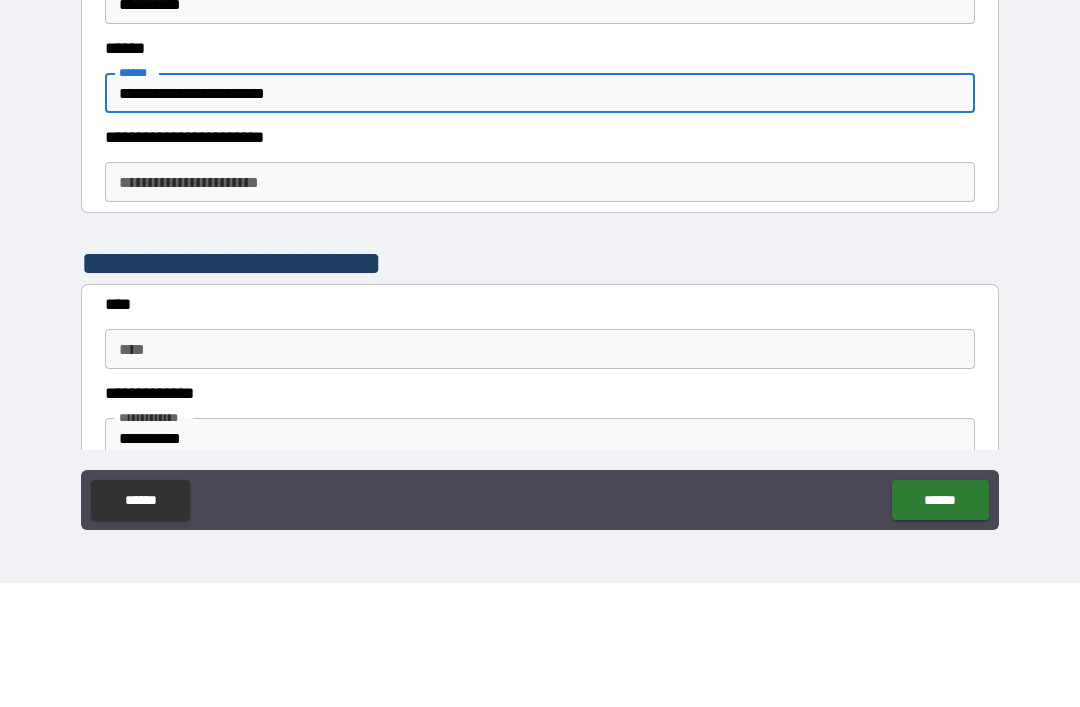 scroll, scrollTop: 679, scrollLeft: 0, axis: vertical 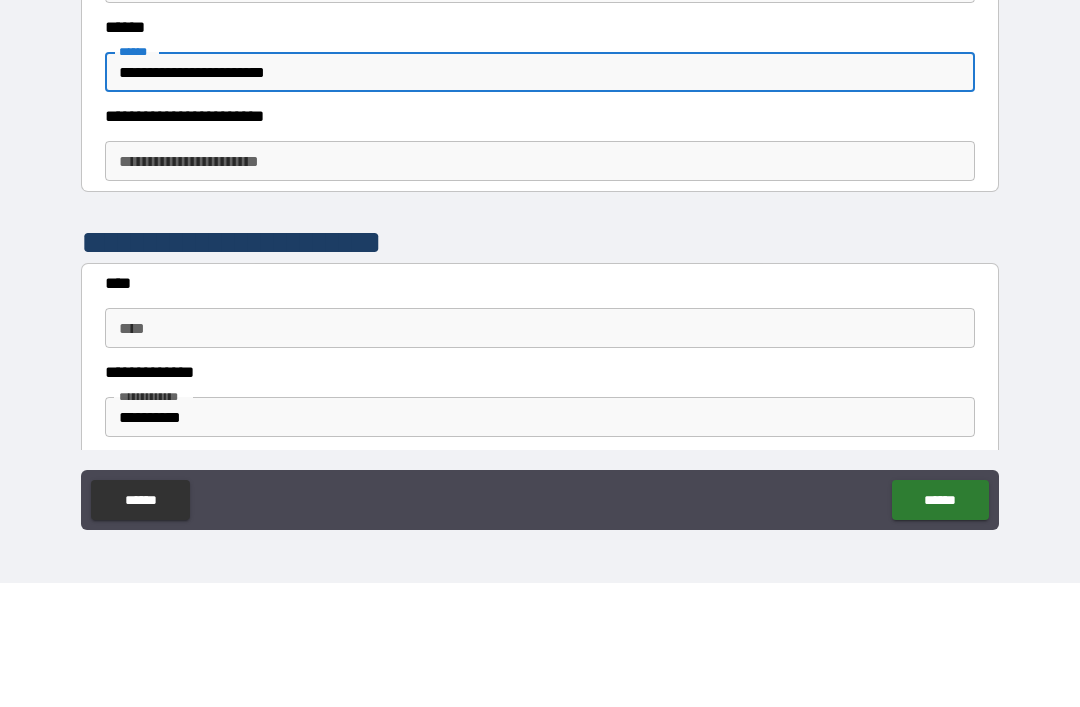 click on "**********" at bounding box center [540, 285] 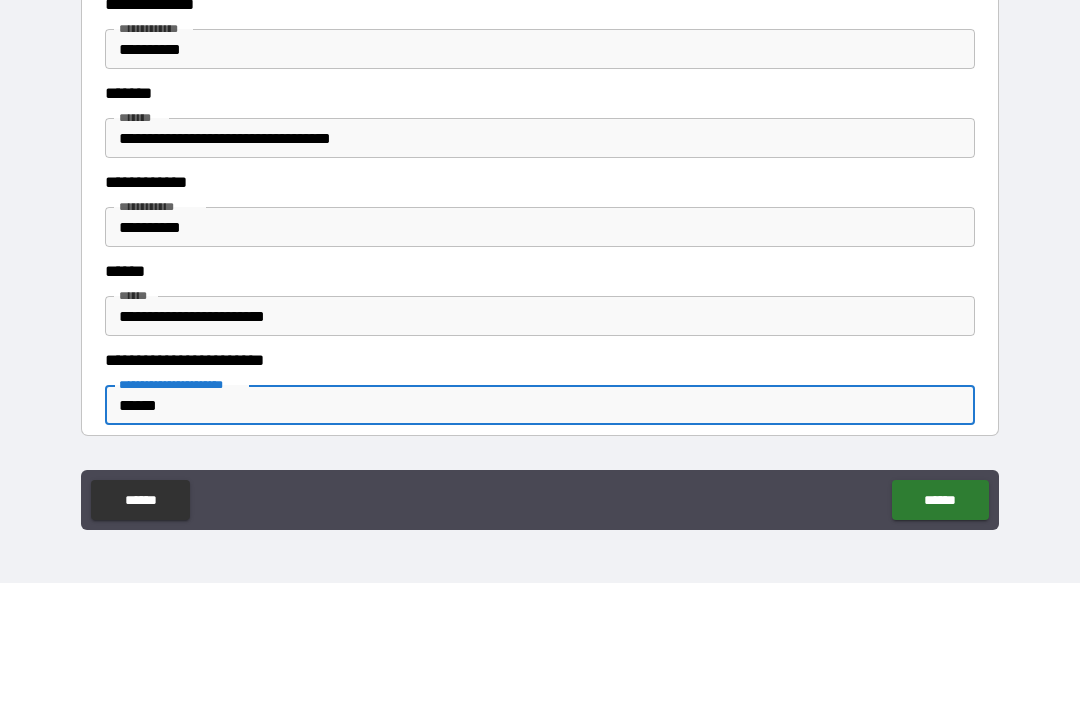 scroll, scrollTop: 431, scrollLeft: 0, axis: vertical 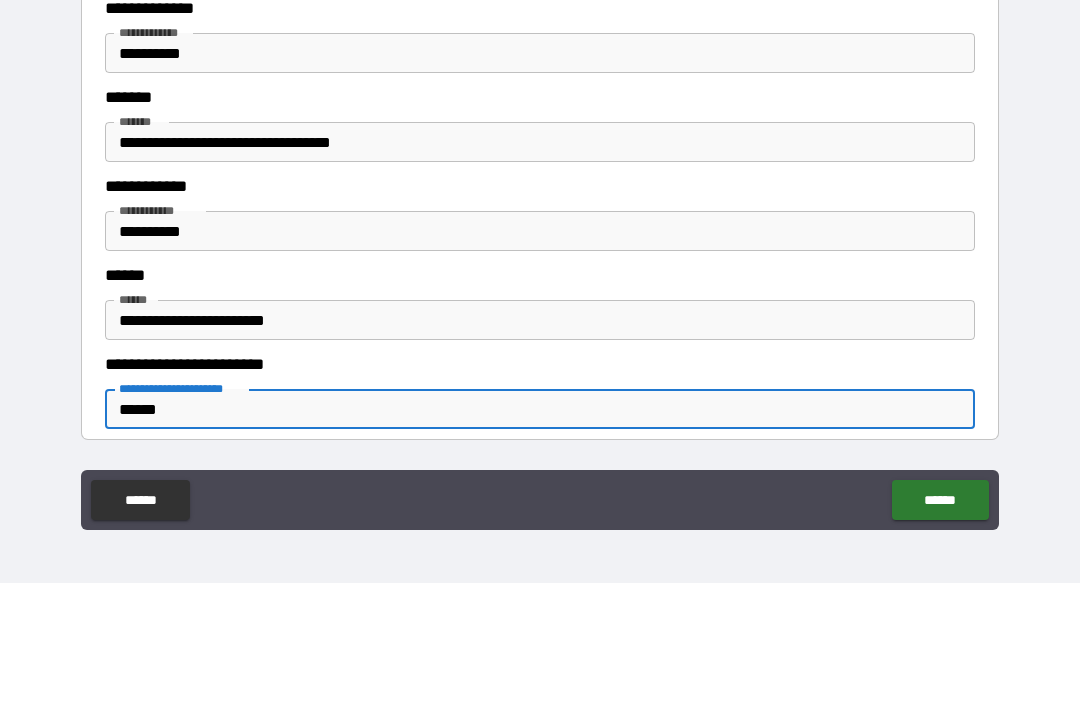 click on "**********" at bounding box center [540, 177] 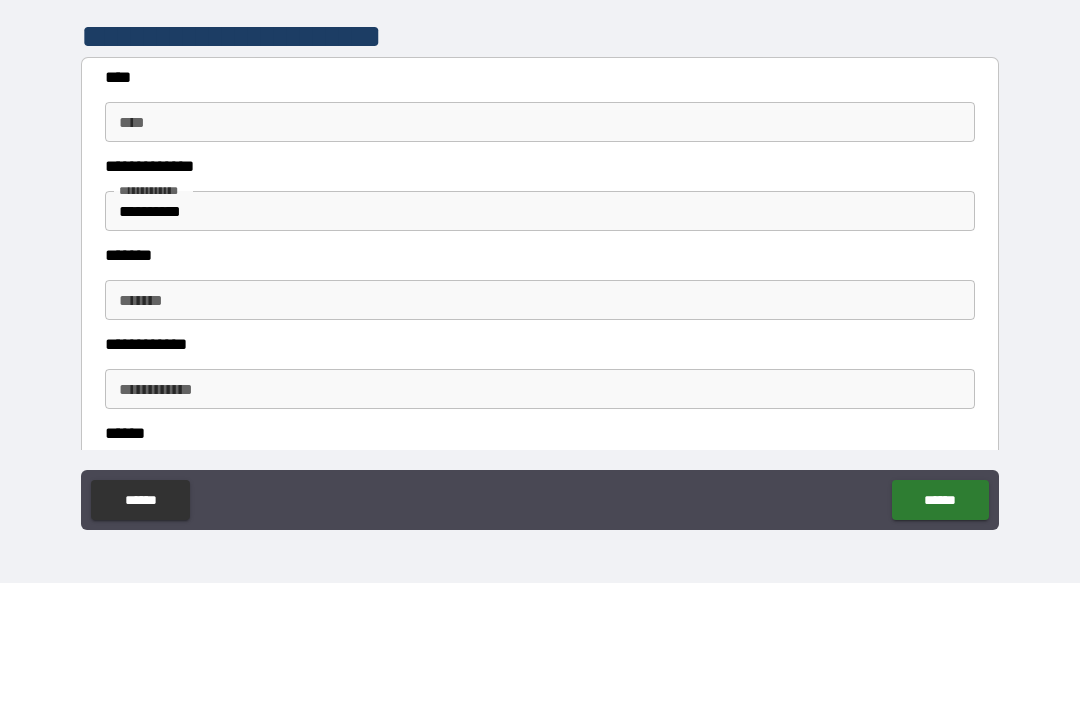 scroll, scrollTop: 905, scrollLeft: 0, axis: vertical 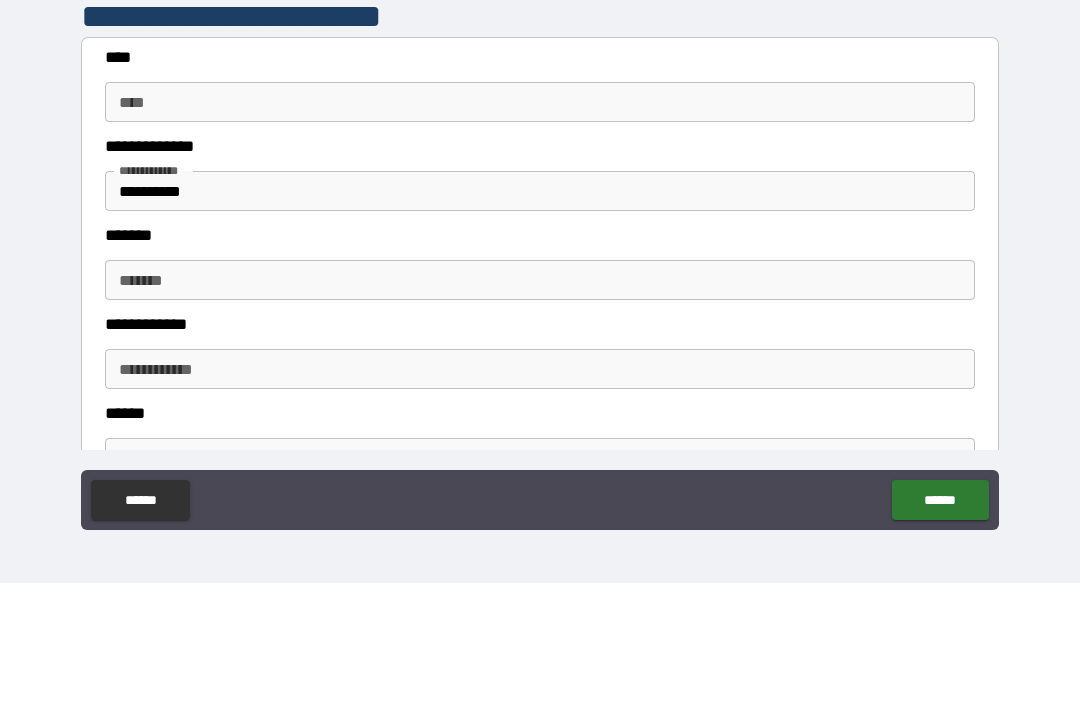 click on "****" at bounding box center (540, 226) 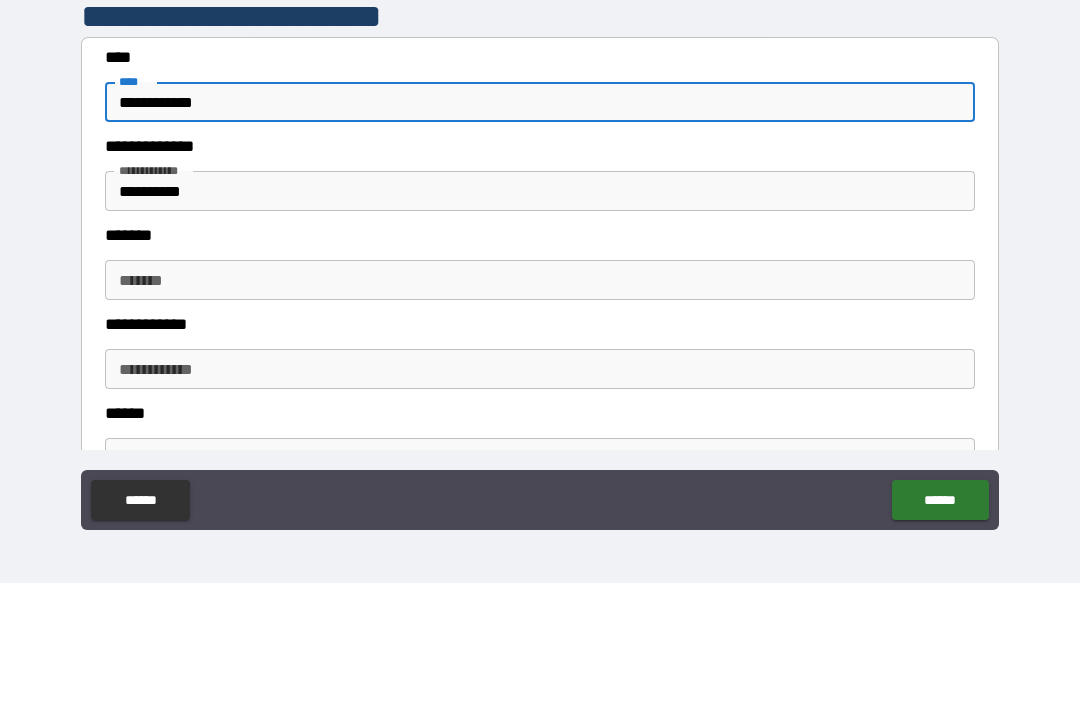 click on "**********" at bounding box center [540, 315] 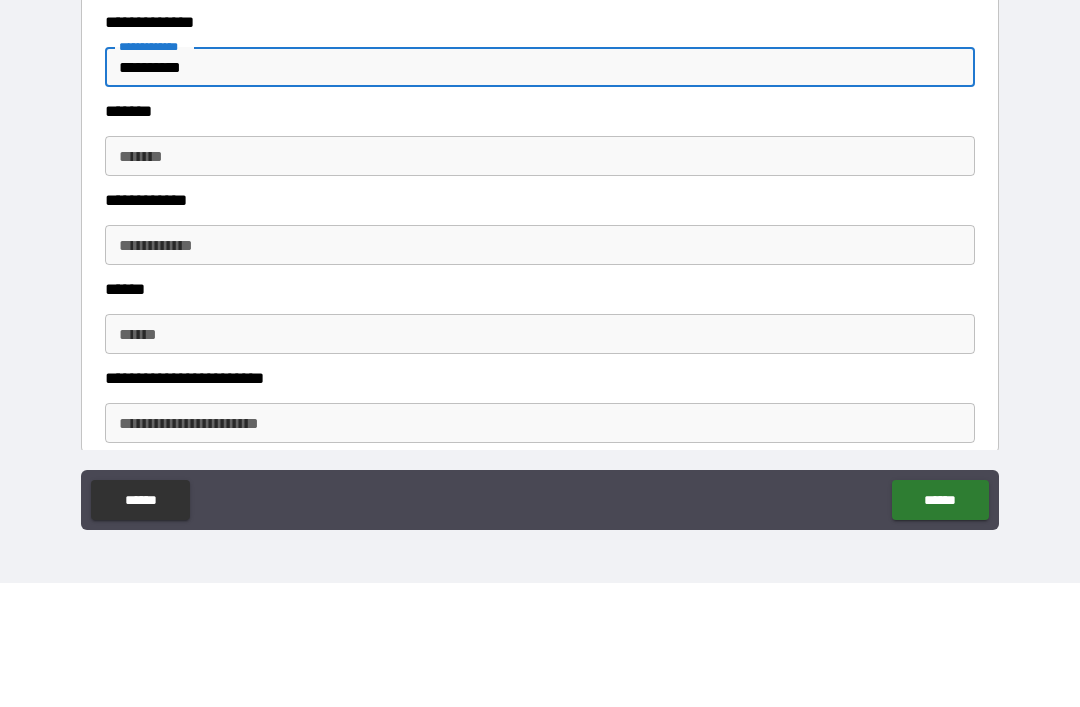 scroll, scrollTop: 1030, scrollLeft: 0, axis: vertical 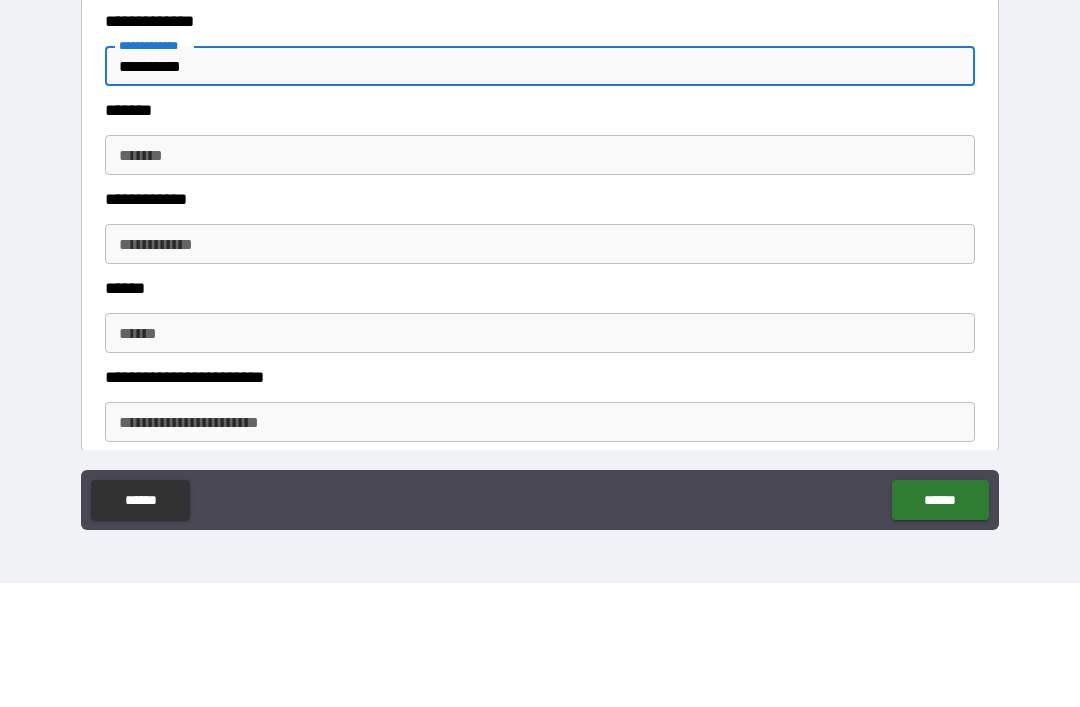 click on "*******" at bounding box center (540, 279) 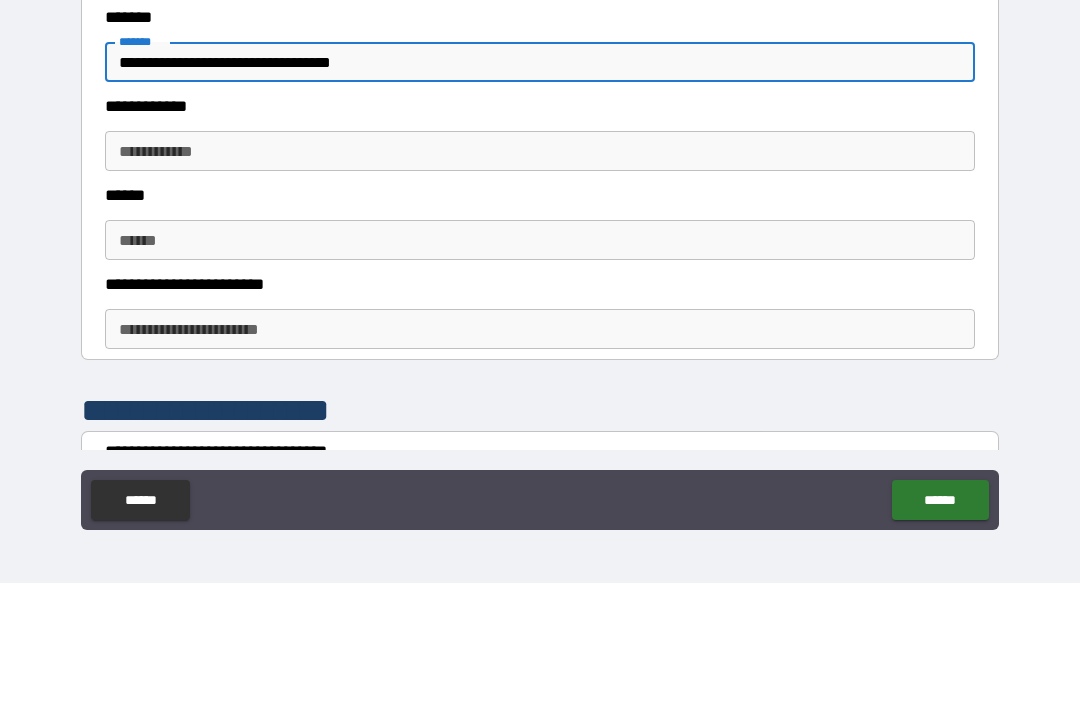 scroll, scrollTop: 1125, scrollLeft: 0, axis: vertical 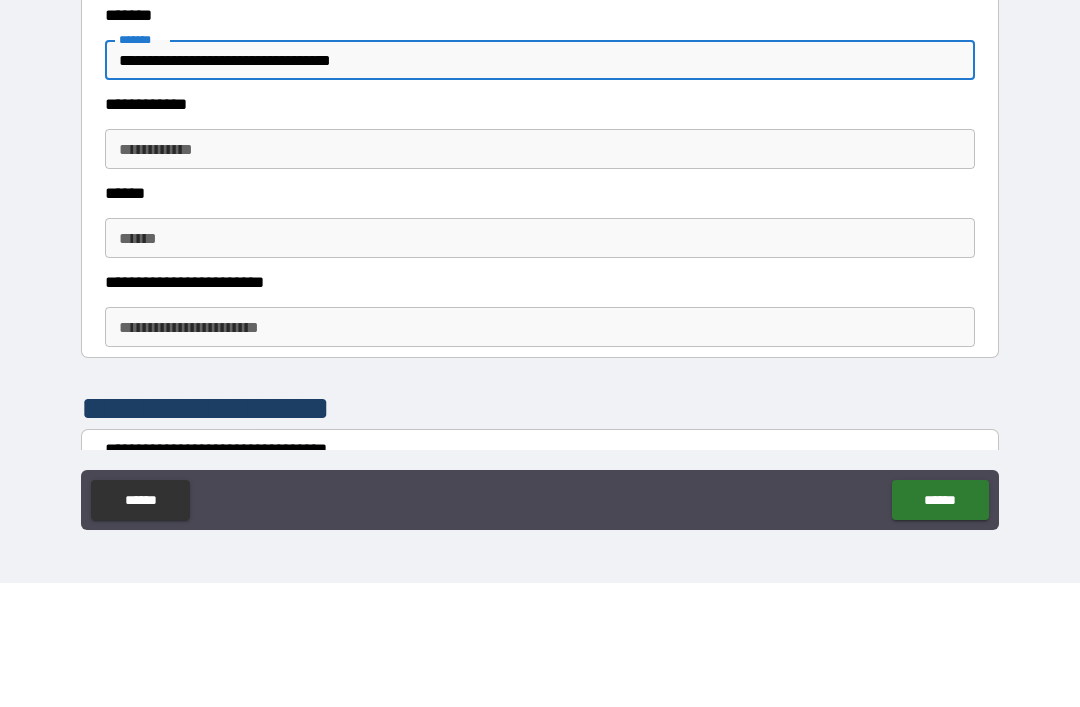 click on "**********" at bounding box center (540, 273) 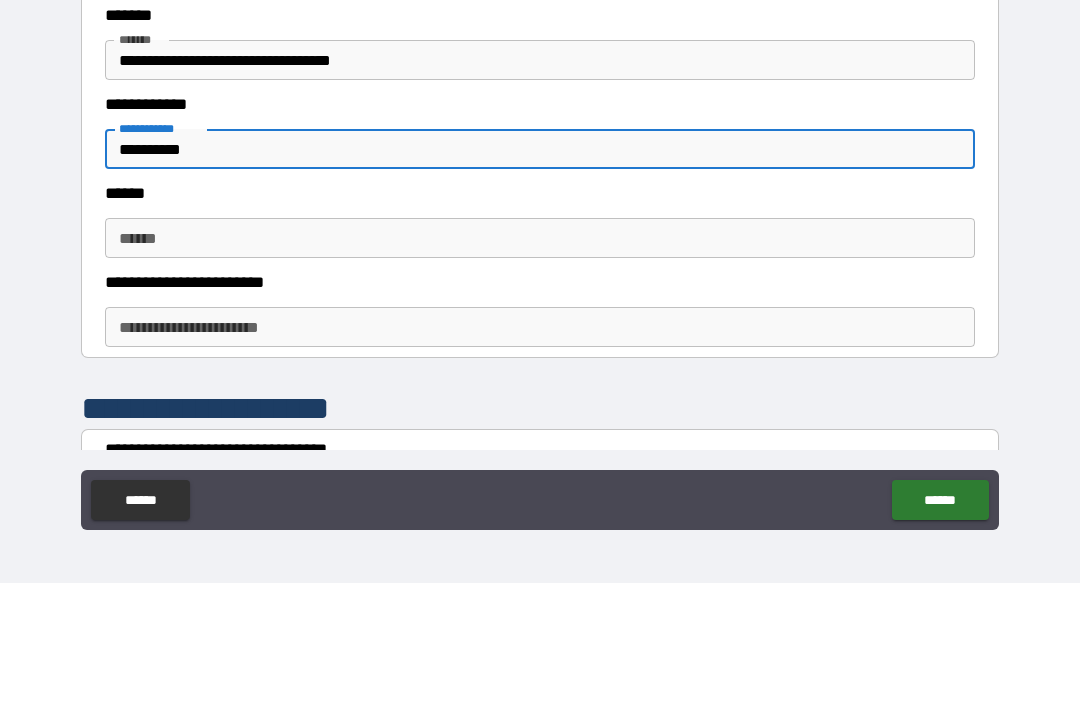 click on "******" at bounding box center (540, 362) 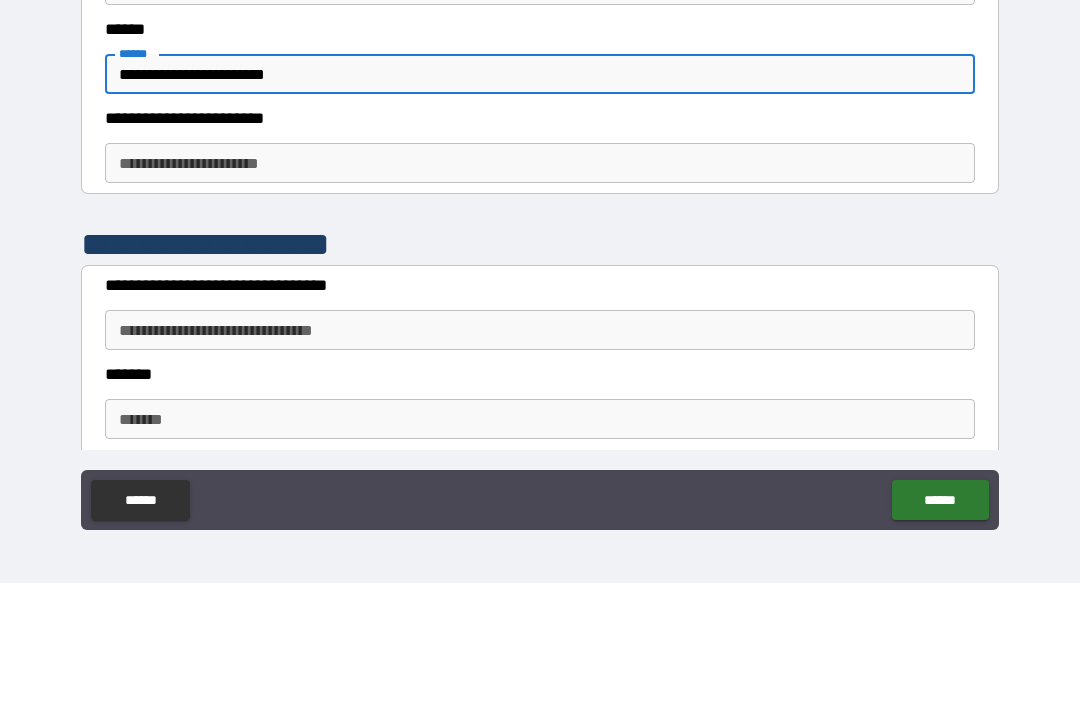 scroll, scrollTop: 1301, scrollLeft: 0, axis: vertical 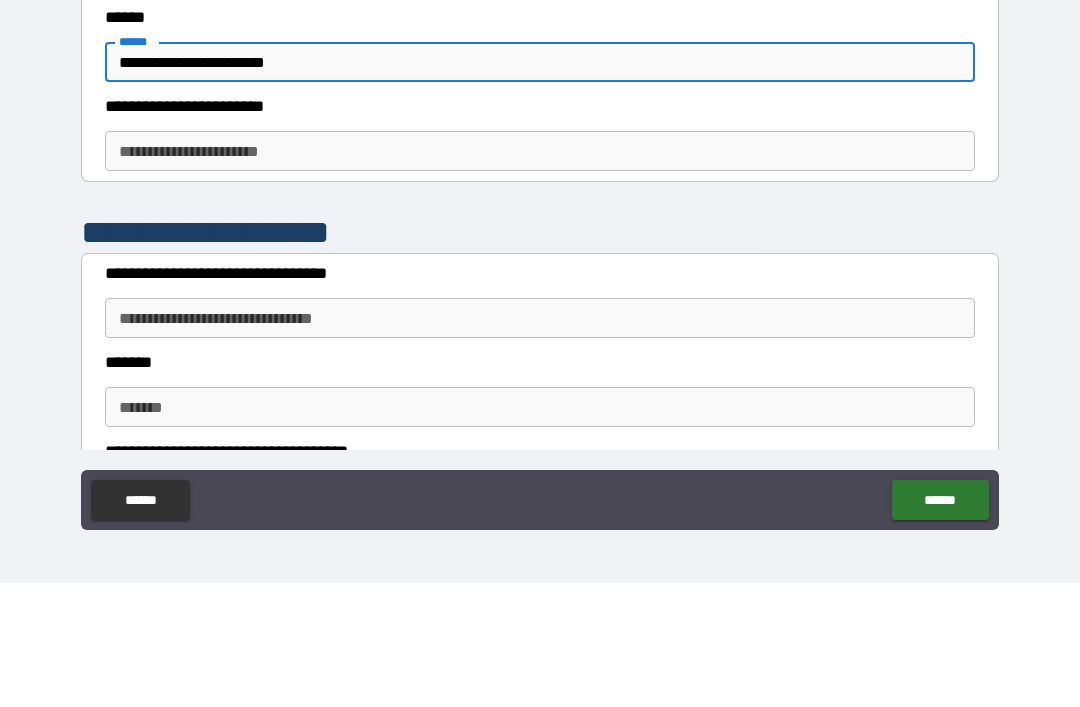click on "**********" at bounding box center [540, 275] 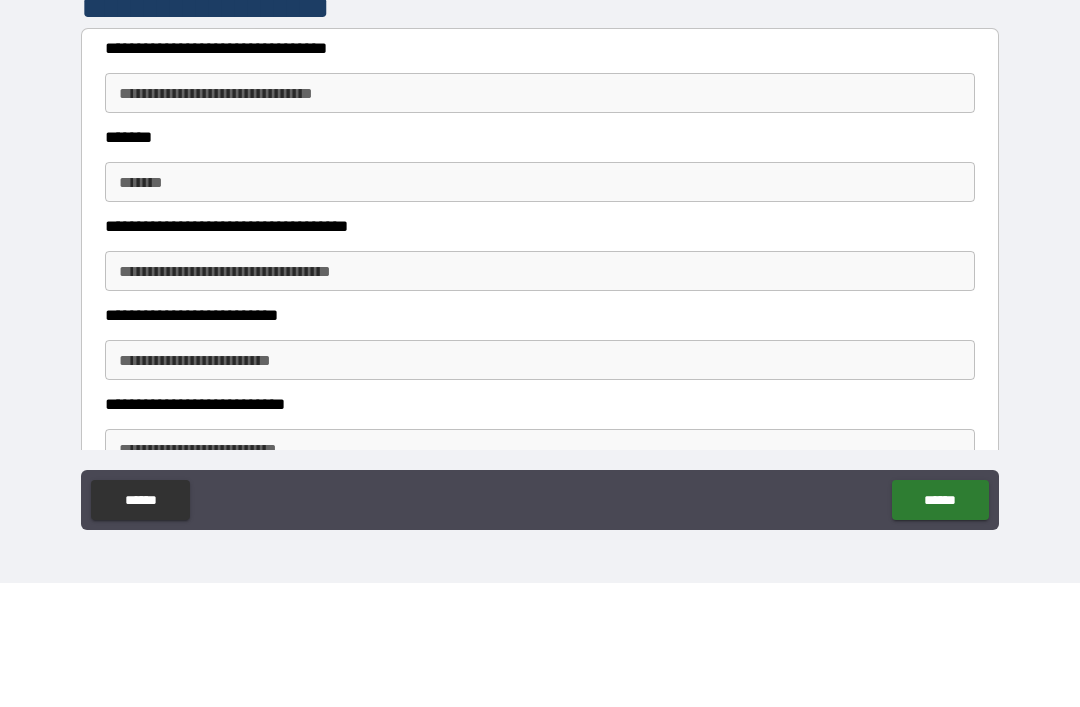 scroll, scrollTop: 1527, scrollLeft: 0, axis: vertical 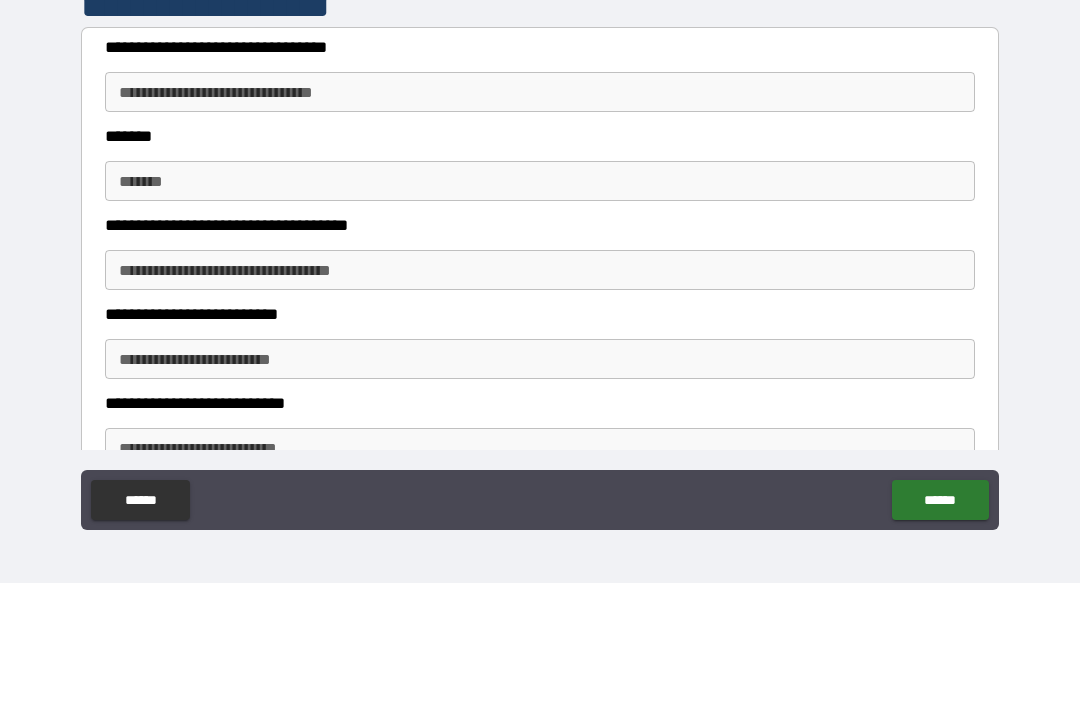 click on "**********" at bounding box center (540, 216) 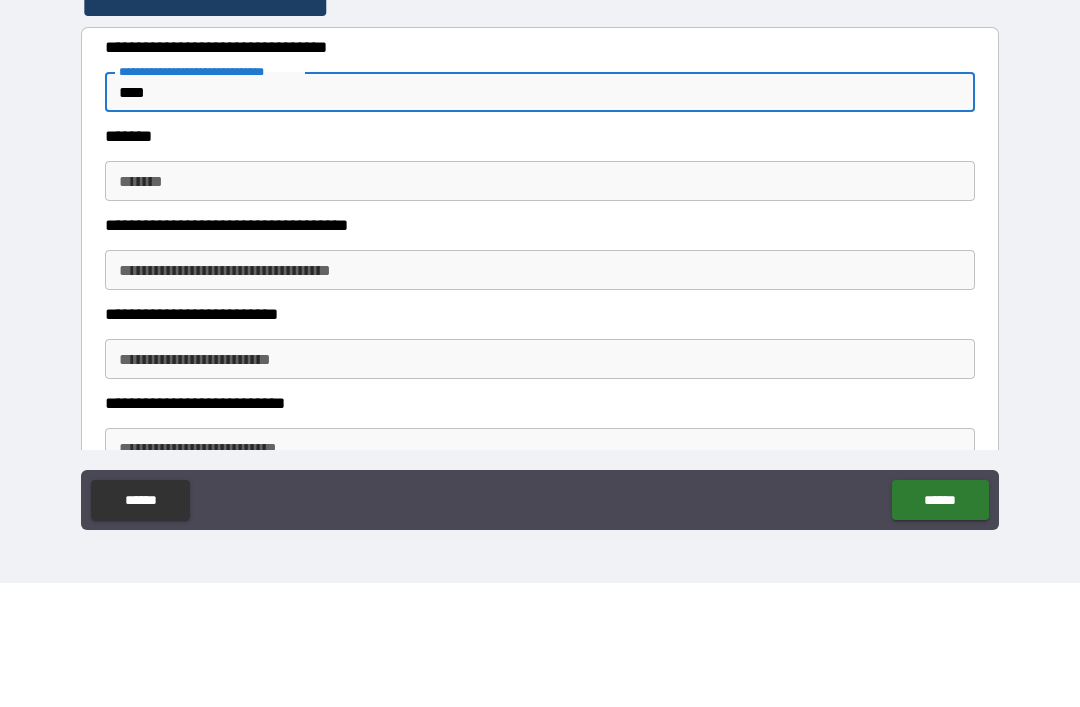 click on "*******" at bounding box center (540, 305) 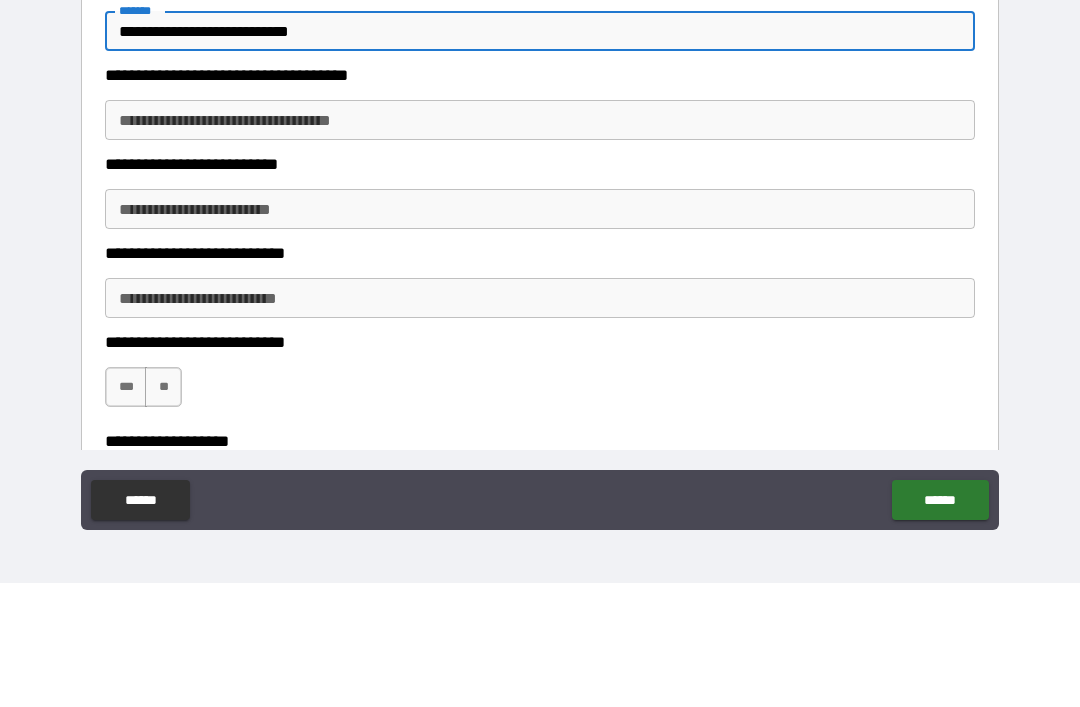 scroll, scrollTop: 1679, scrollLeft: 0, axis: vertical 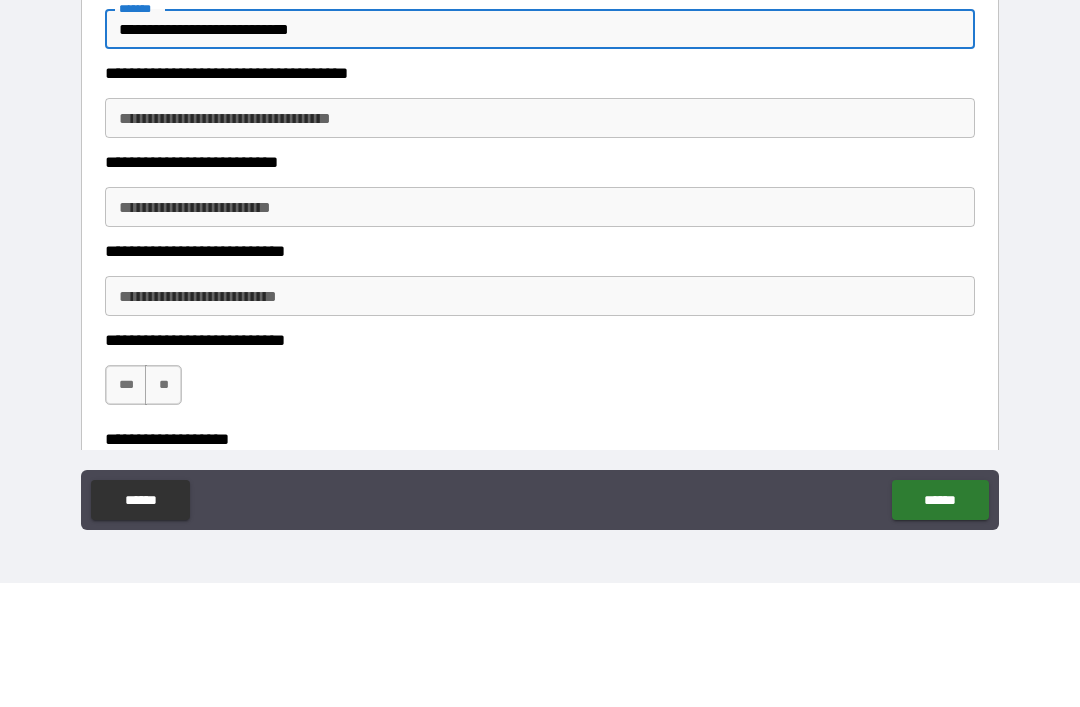 click on "**********" at bounding box center (540, 242) 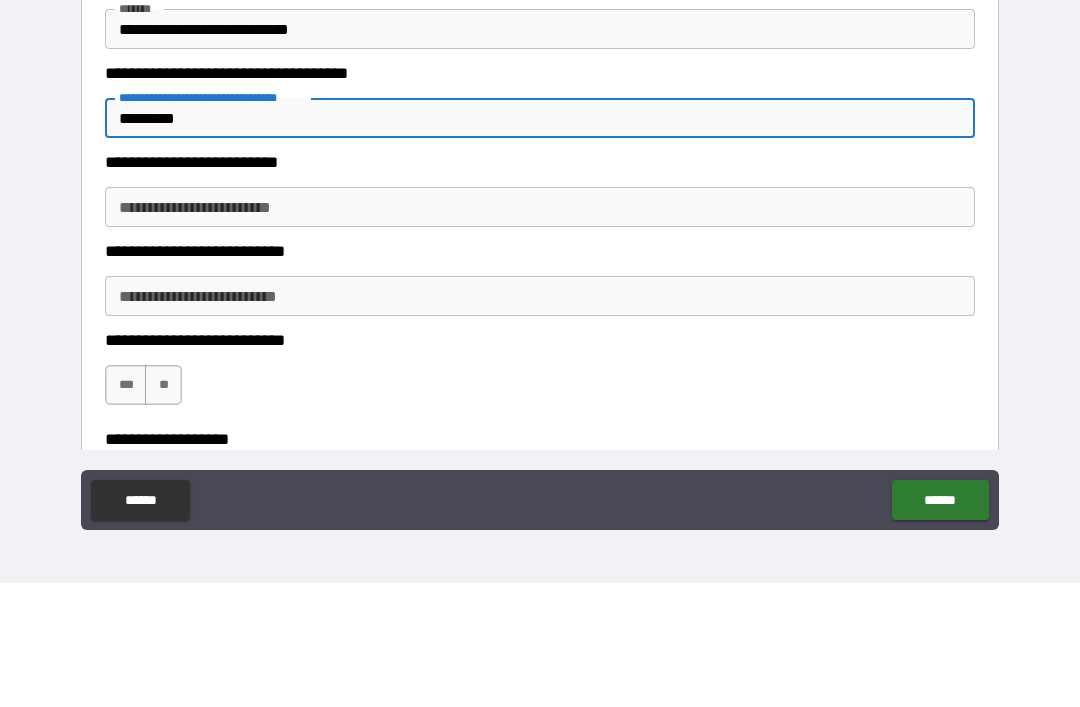 click on "**********" at bounding box center [540, 331] 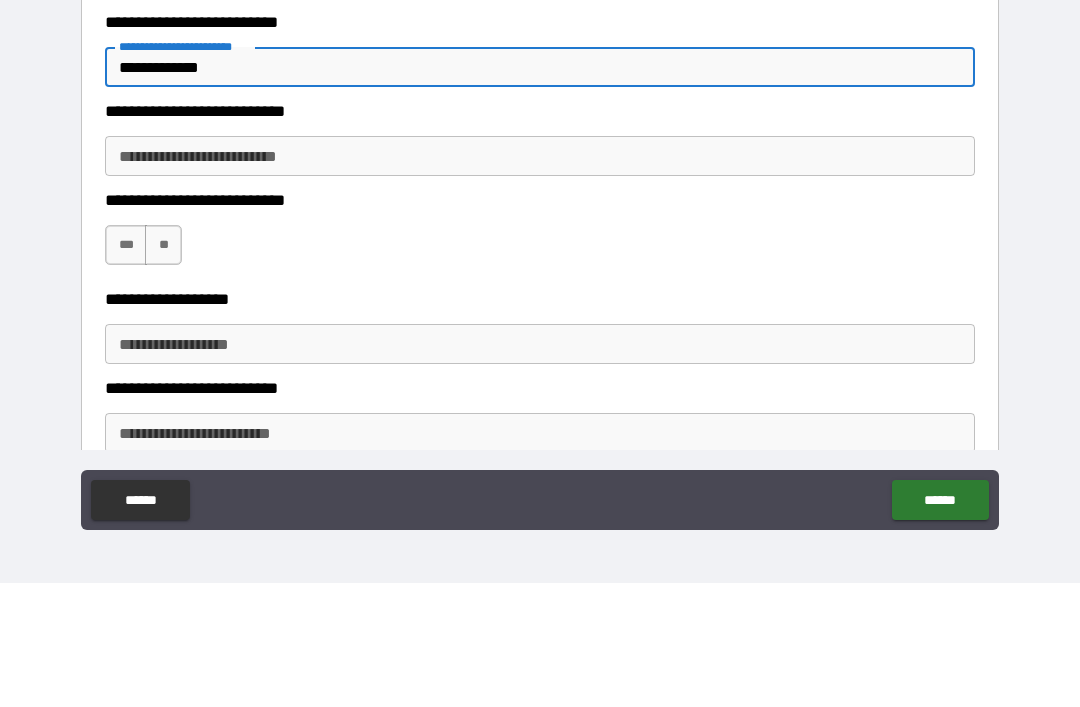 scroll, scrollTop: 1824, scrollLeft: 0, axis: vertical 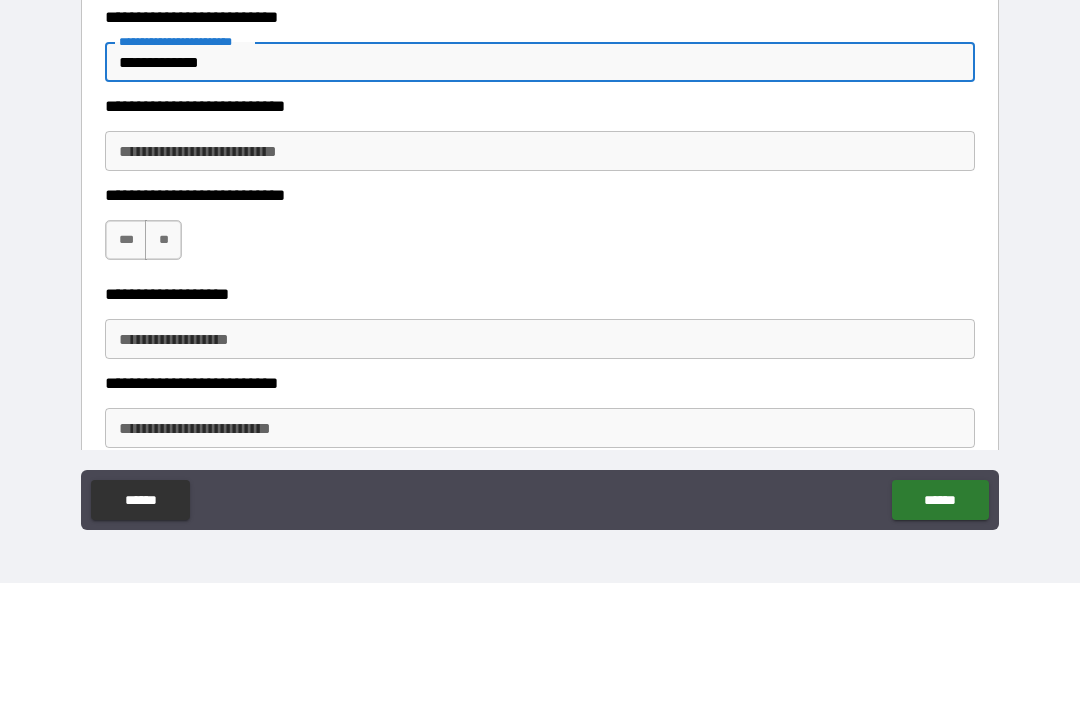 click on "**********" at bounding box center (540, 275) 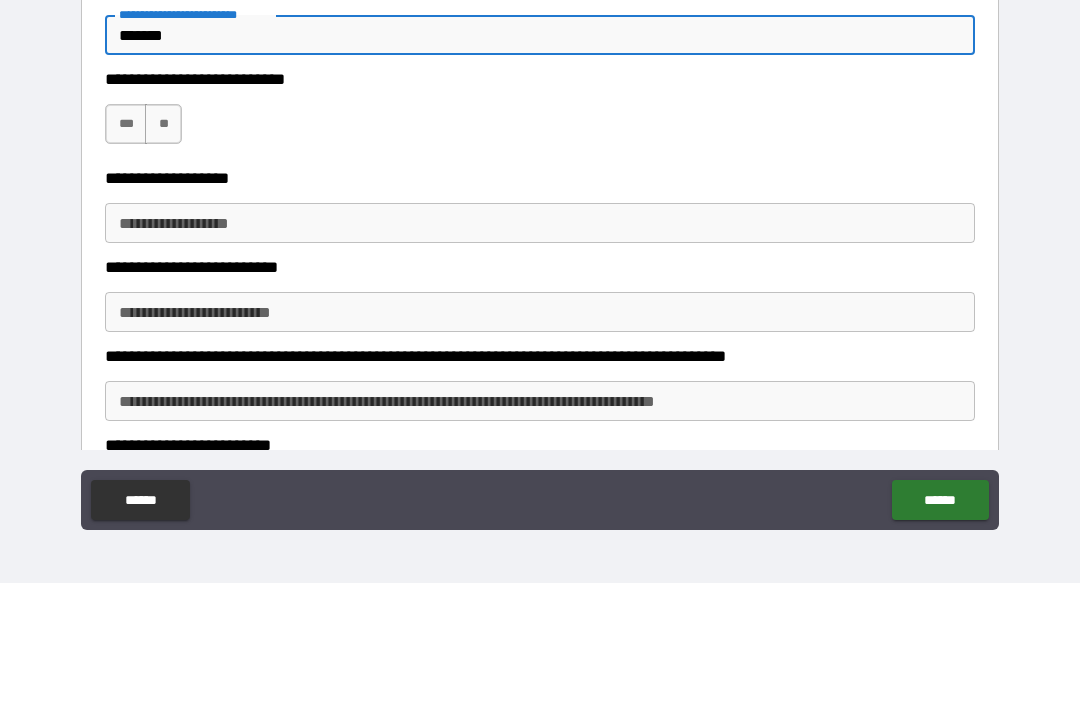 scroll, scrollTop: 1950, scrollLeft: 0, axis: vertical 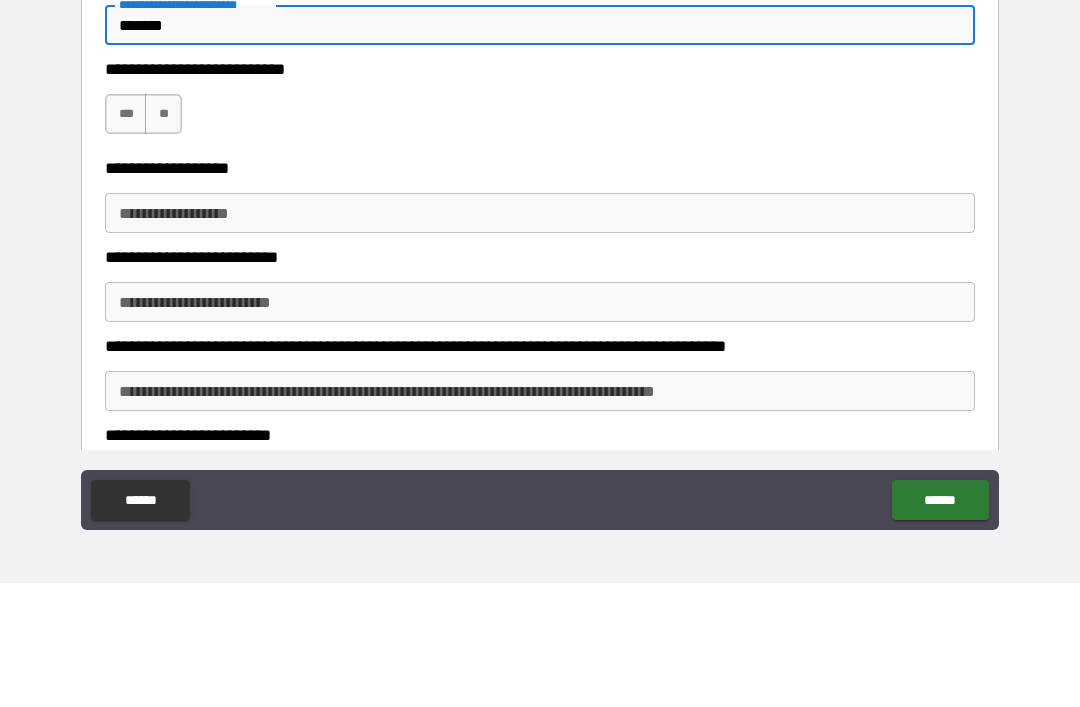 click on "***" at bounding box center (126, 238) 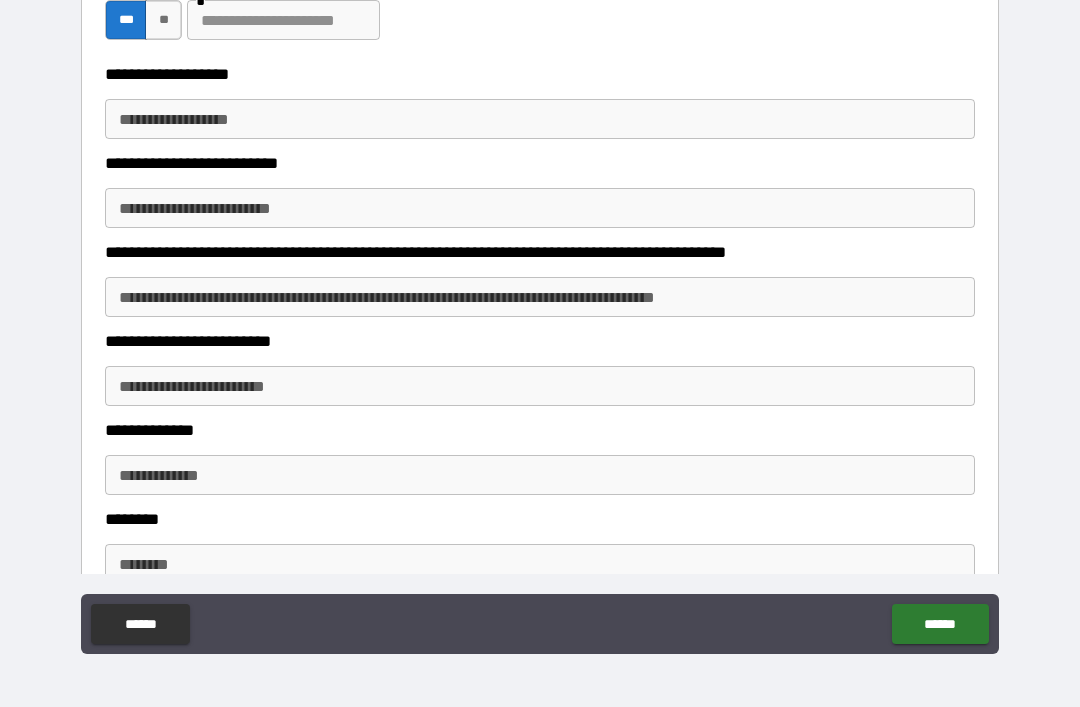 scroll, scrollTop: 2169, scrollLeft: 0, axis: vertical 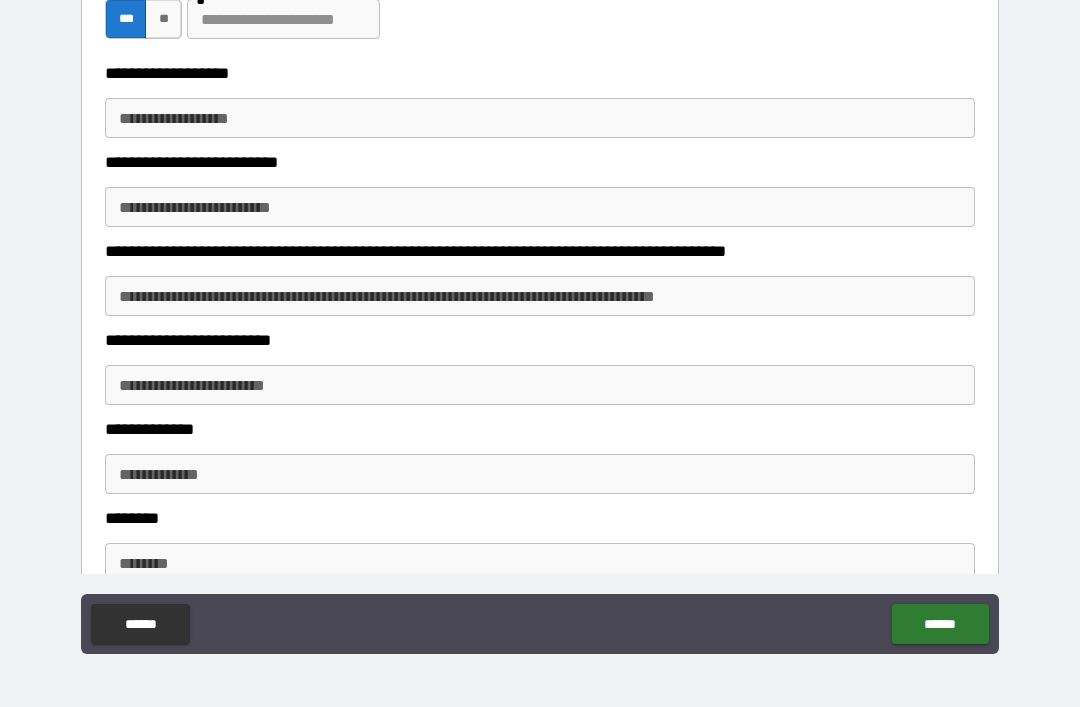 click on "**********" at bounding box center (540, 296) 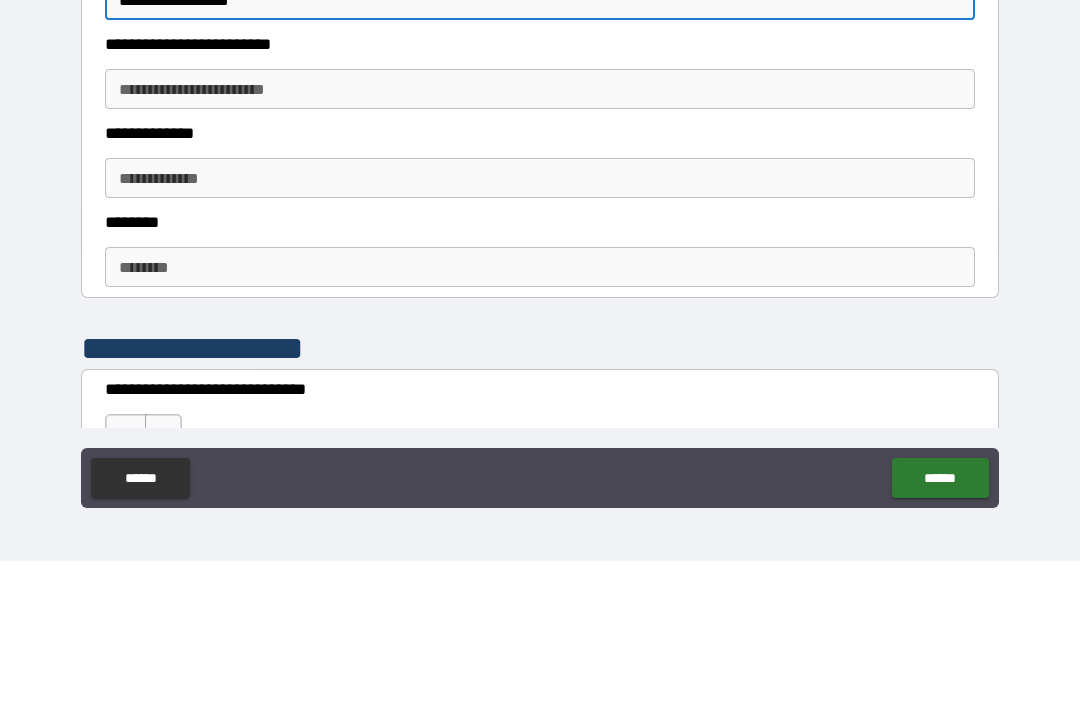 scroll, scrollTop: 2323, scrollLeft: 0, axis: vertical 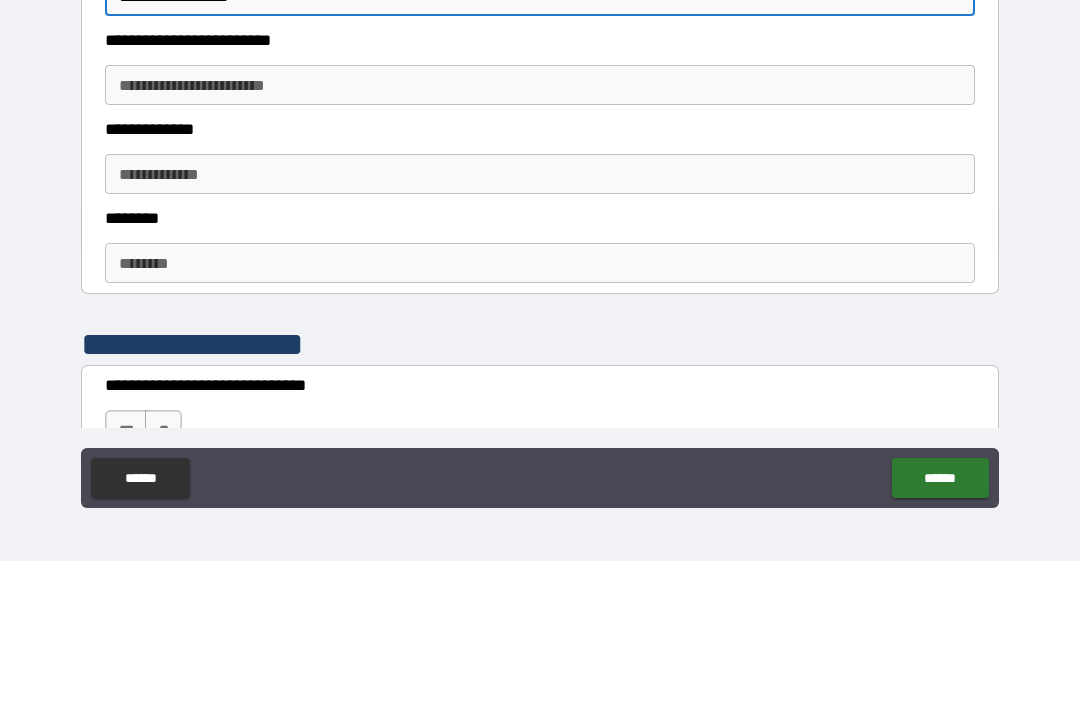 click on "**********" at bounding box center [540, 231] 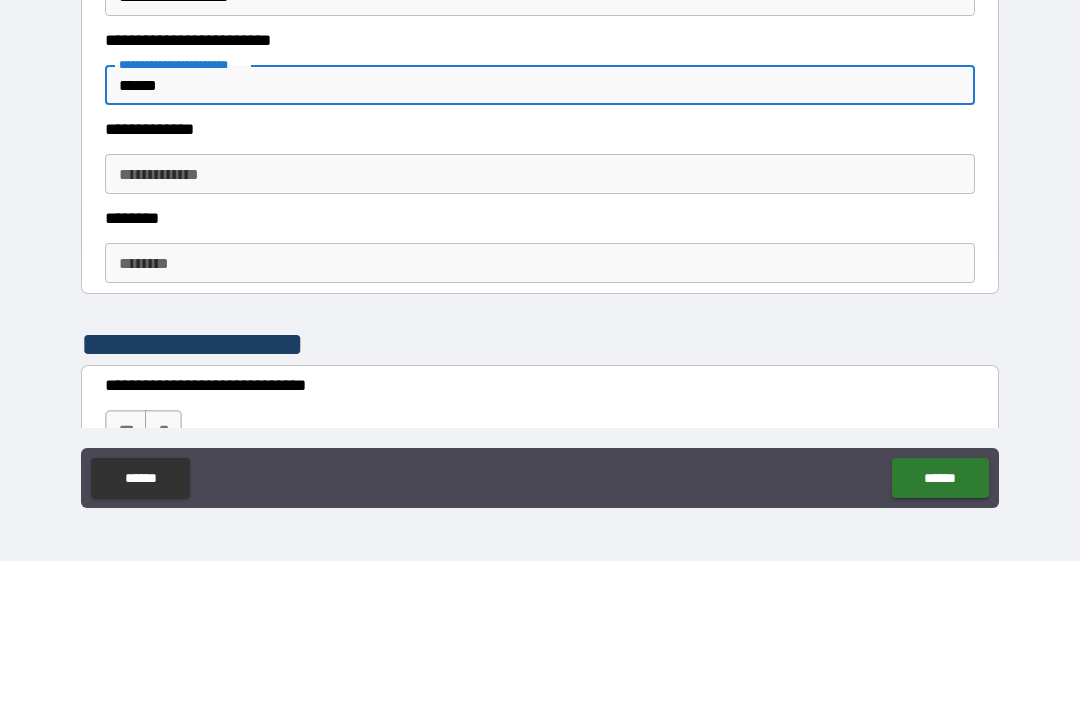 click on "**********" at bounding box center (540, 320) 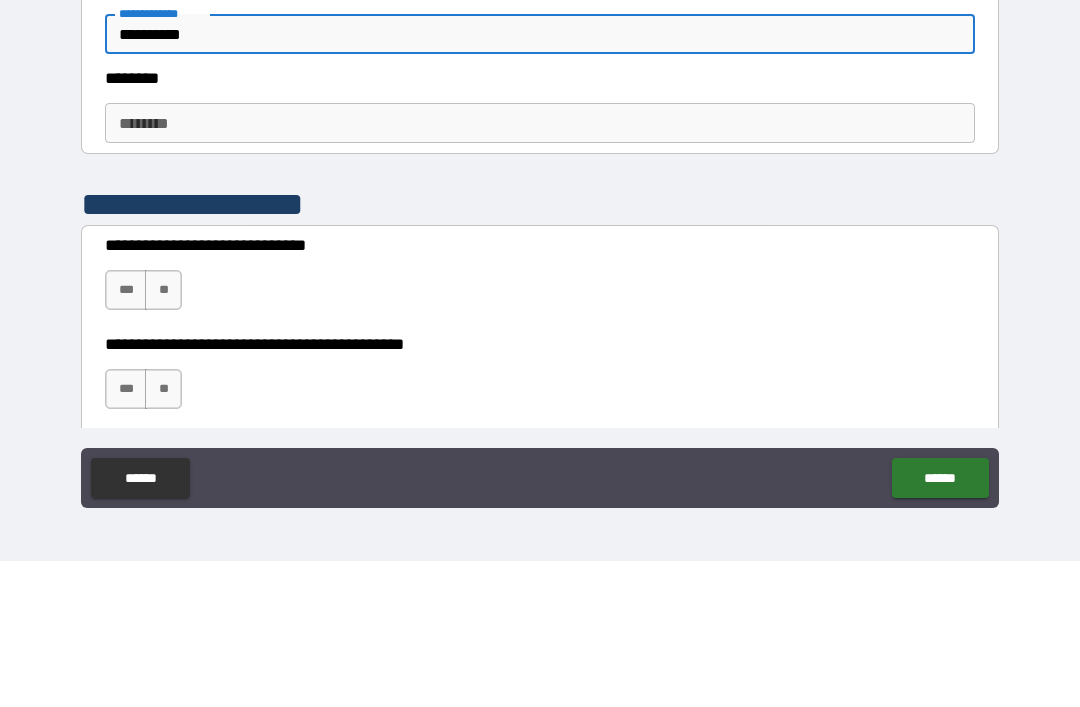 scroll, scrollTop: 2480, scrollLeft: 0, axis: vertical 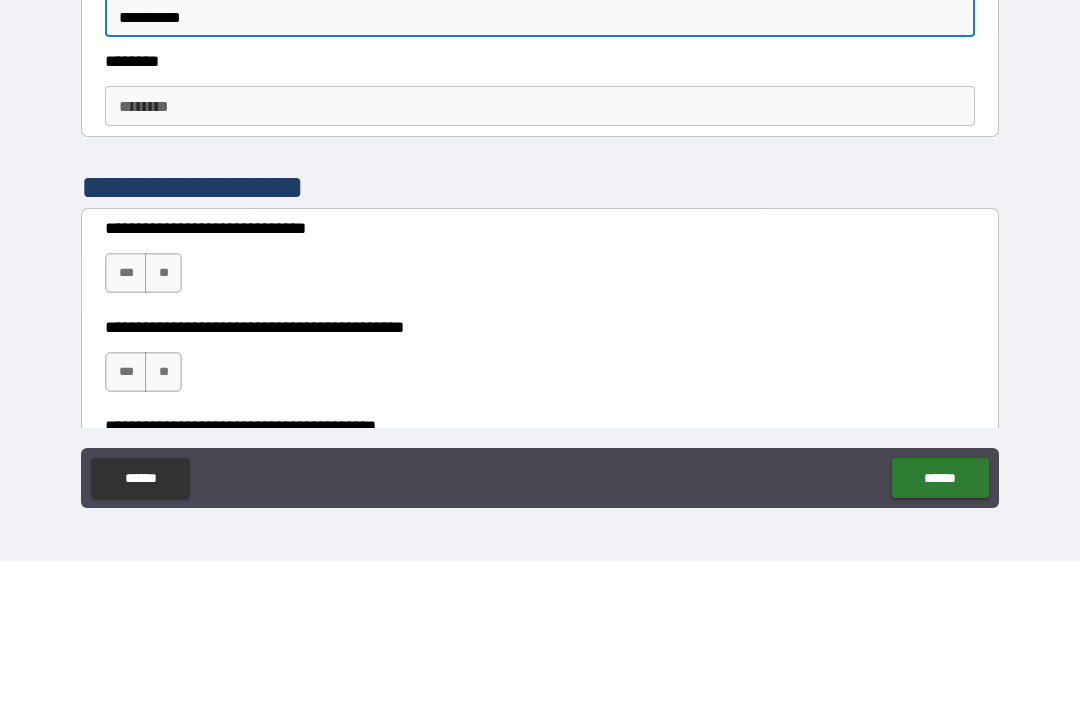 click on "********" at bounding box center [540, 252] 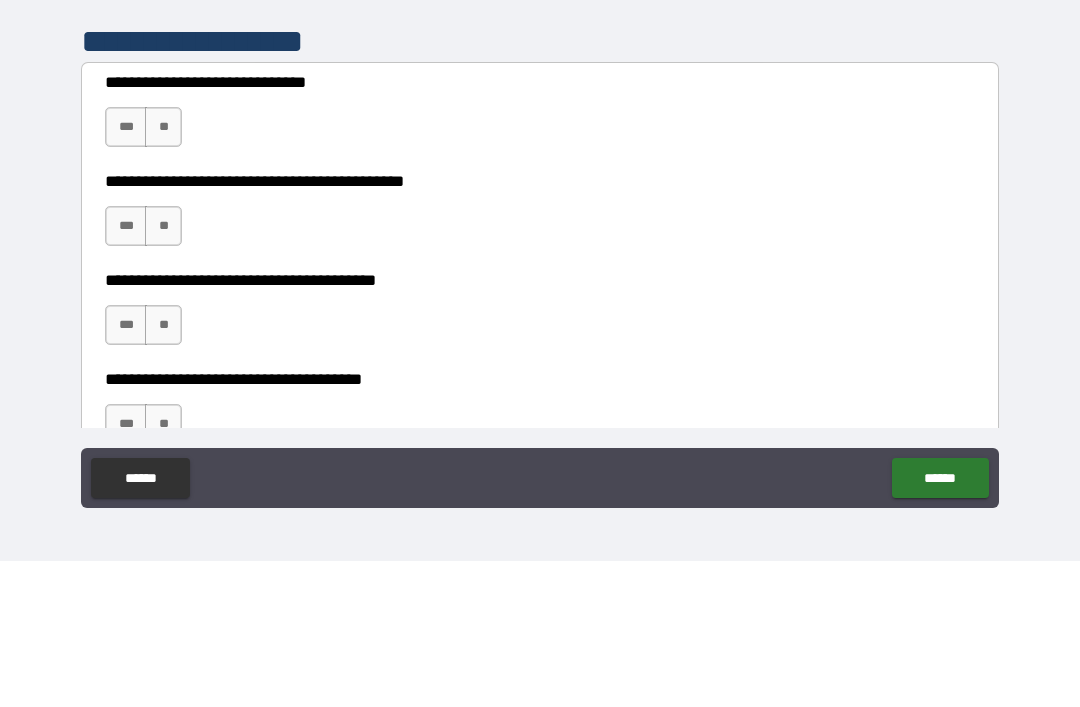 scroll, scrollTop: 2655, scrollLeft: 0, axis: vertical 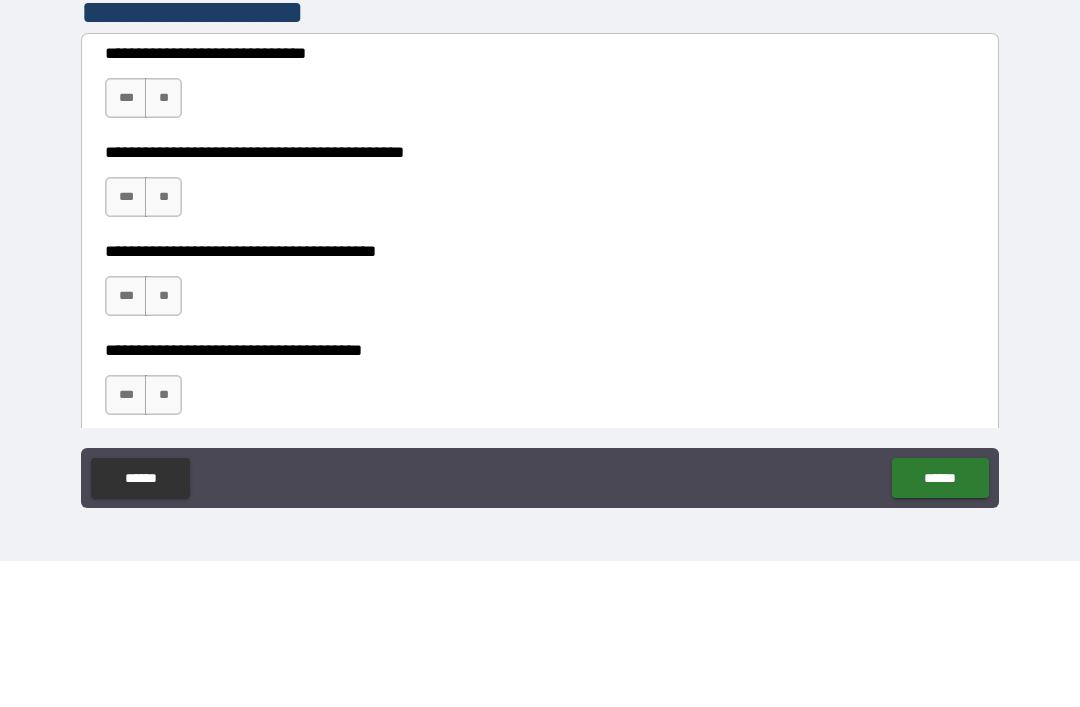 click on "***" at bounding box center [126, 244] 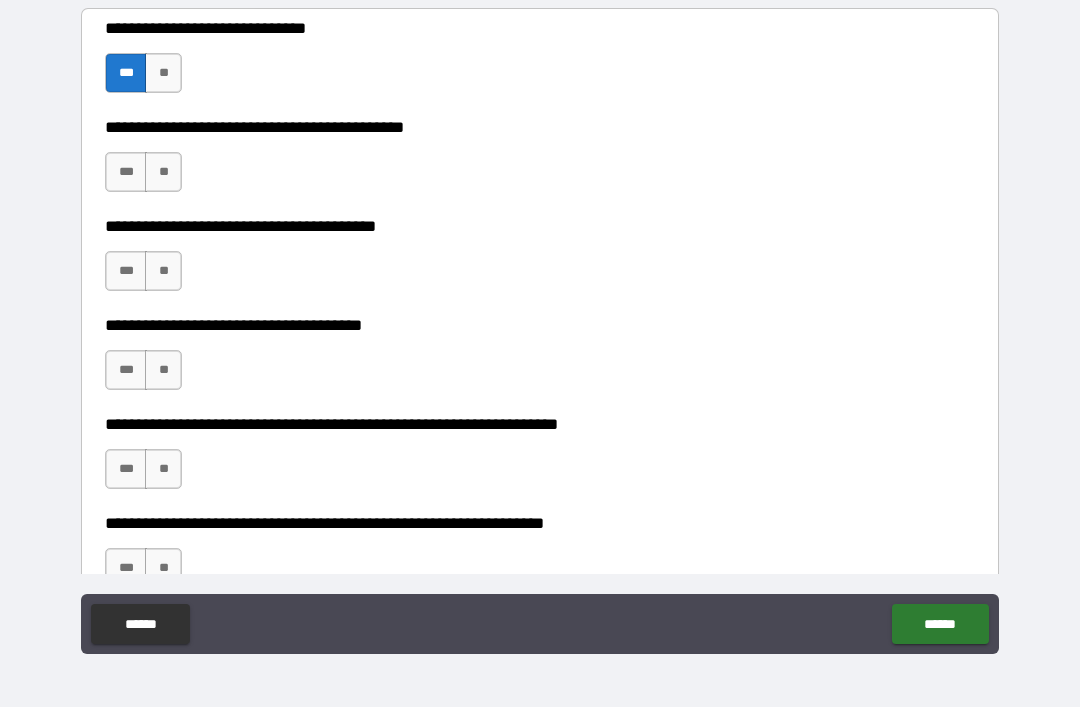 scroll, scrollTop: 2836, scrollLeft: 0, axis: vertical 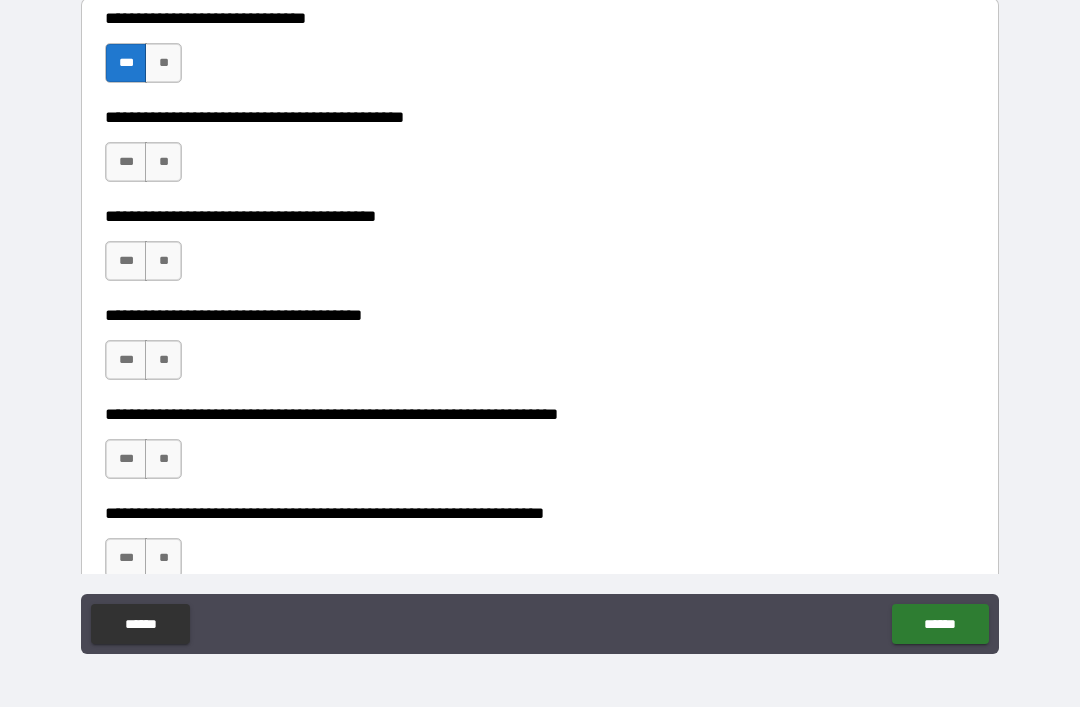 click on "***" at bounding box center [126, 162] 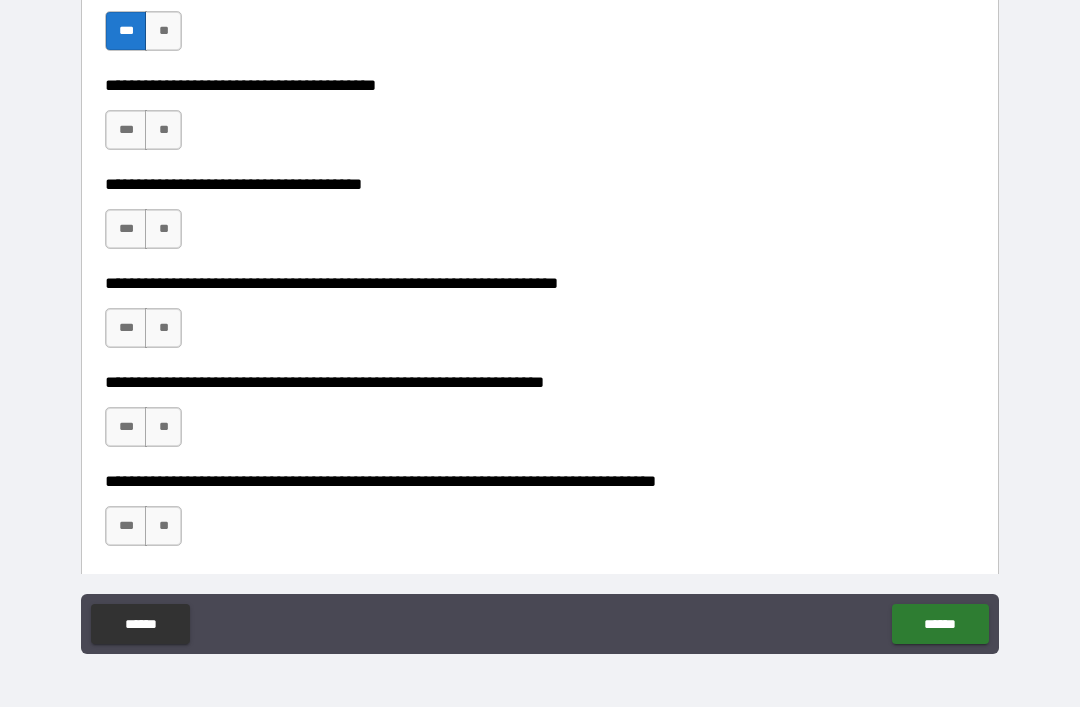 scroll, scrollTop: 2971, scrollLeft: 0, axis: vertical 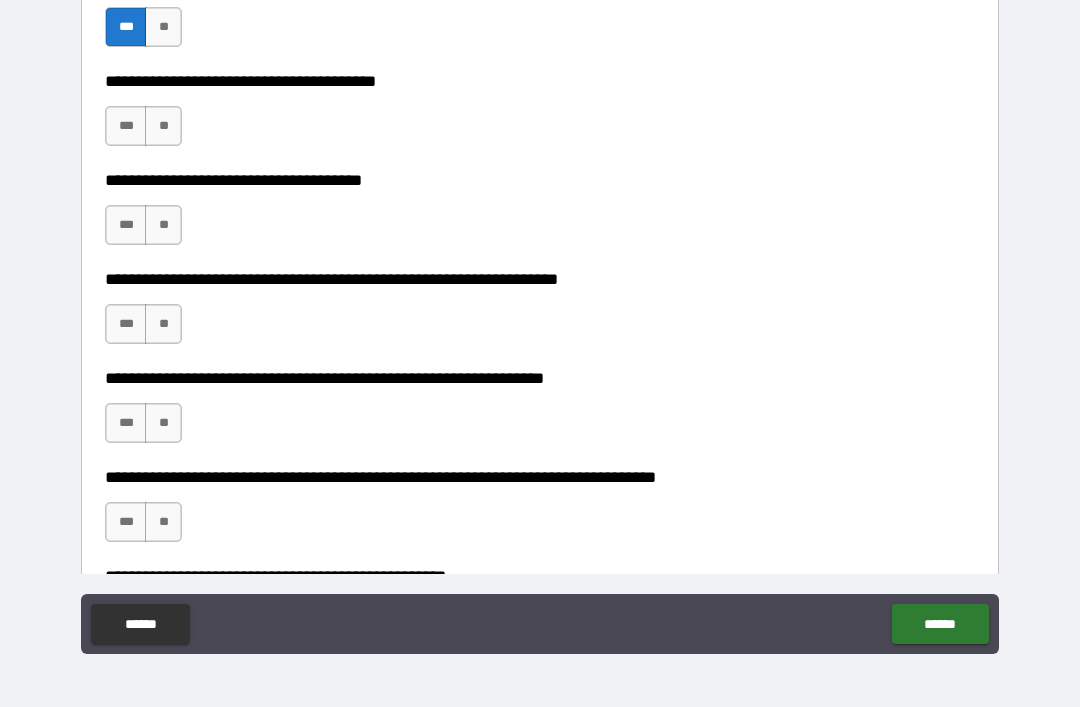 click on "***" at bounding box center (126, 126) 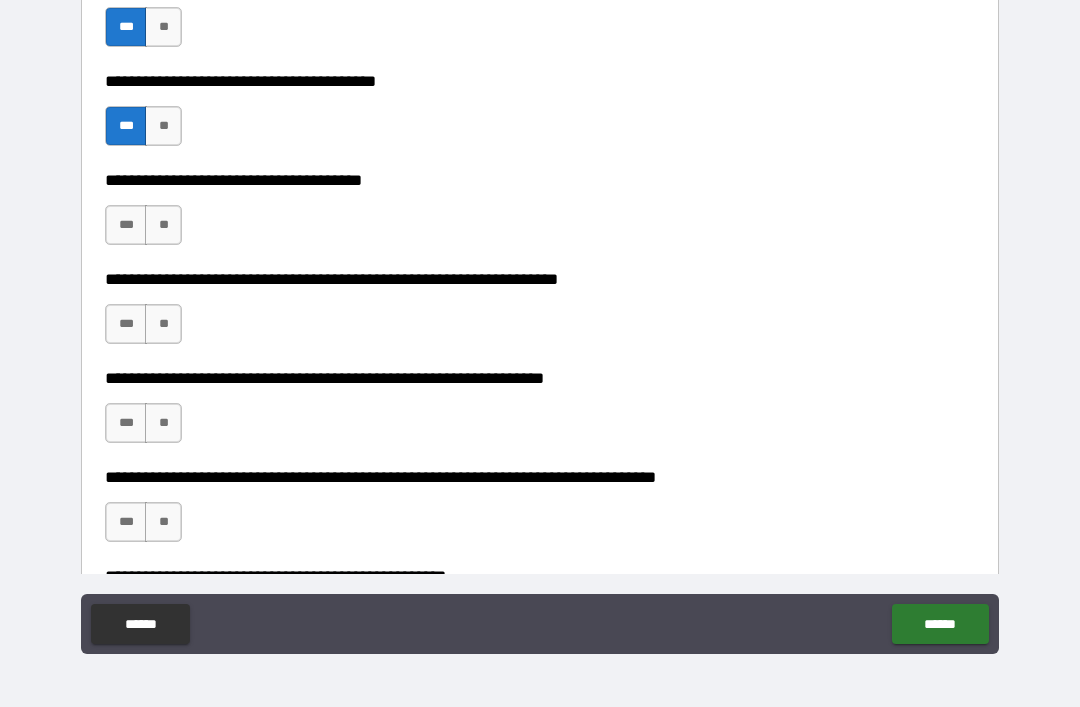 click on "**" at bounding box center [163, 225] 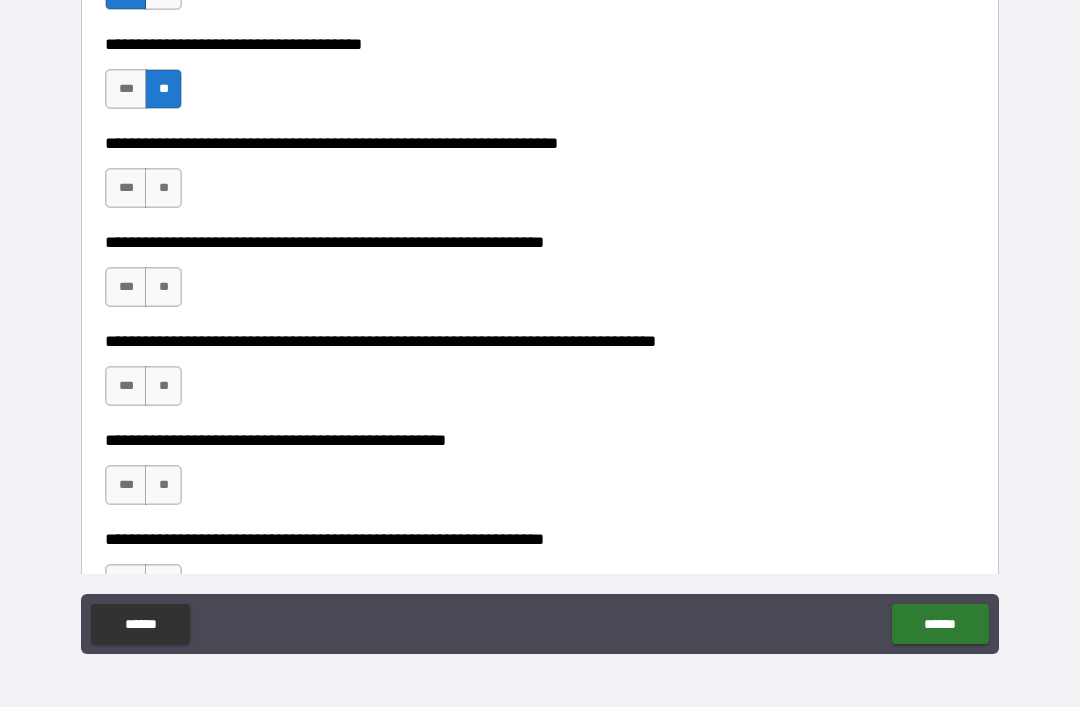scroll, scrollTop: 3121, scrollLeft: 0, axis: vertical 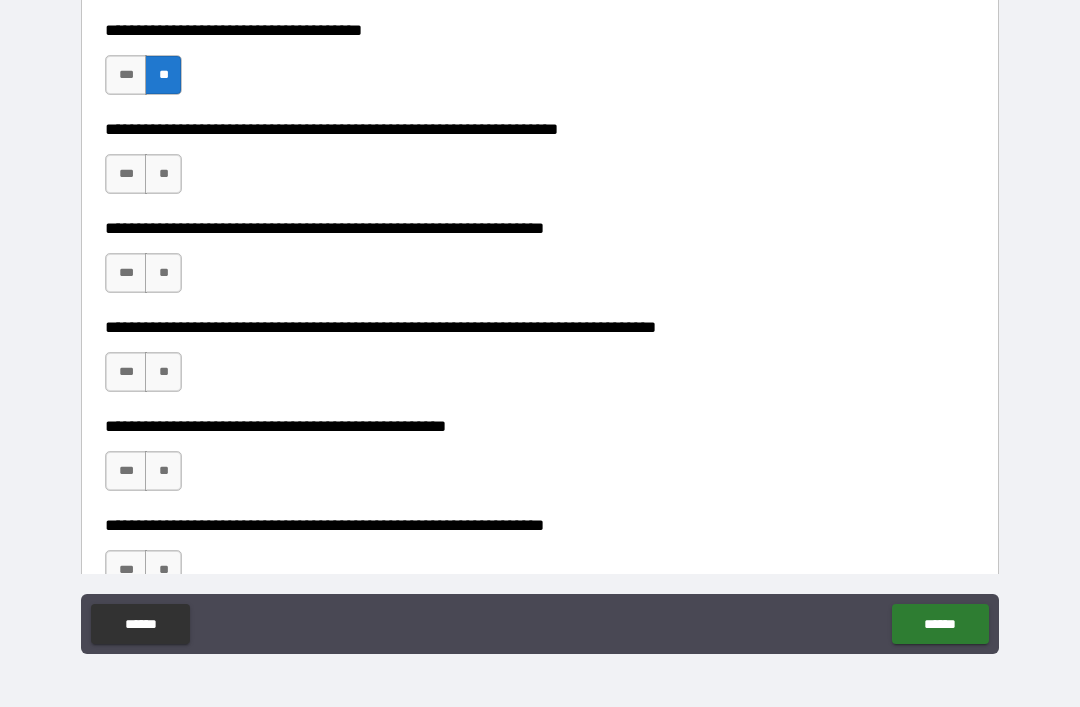 click on "**" at bounding box center [163, 174] 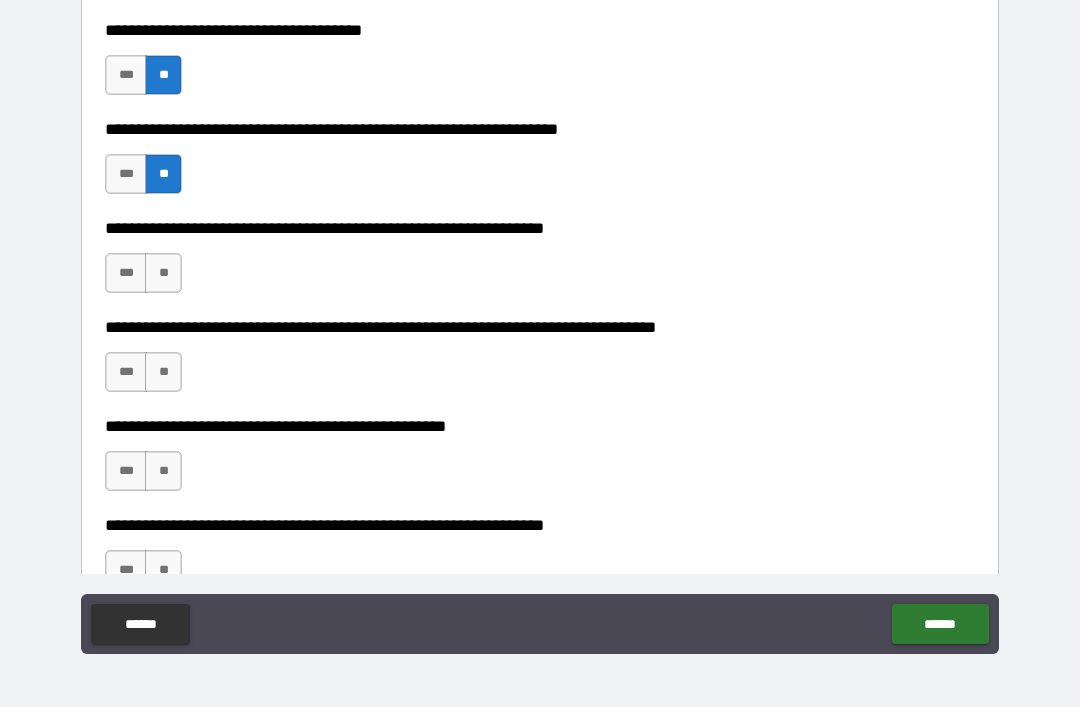 click on "**" at bounding box center (163, 273) 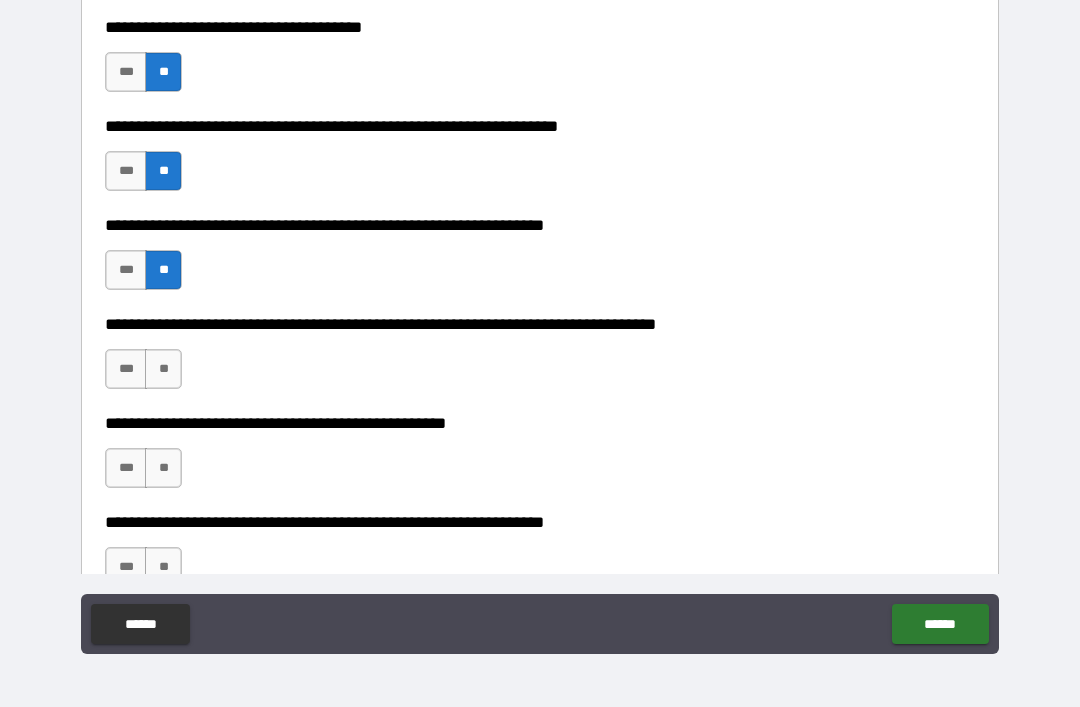 scroll, scrollTop: 3148, scrollLeft: 0, axis: vertical 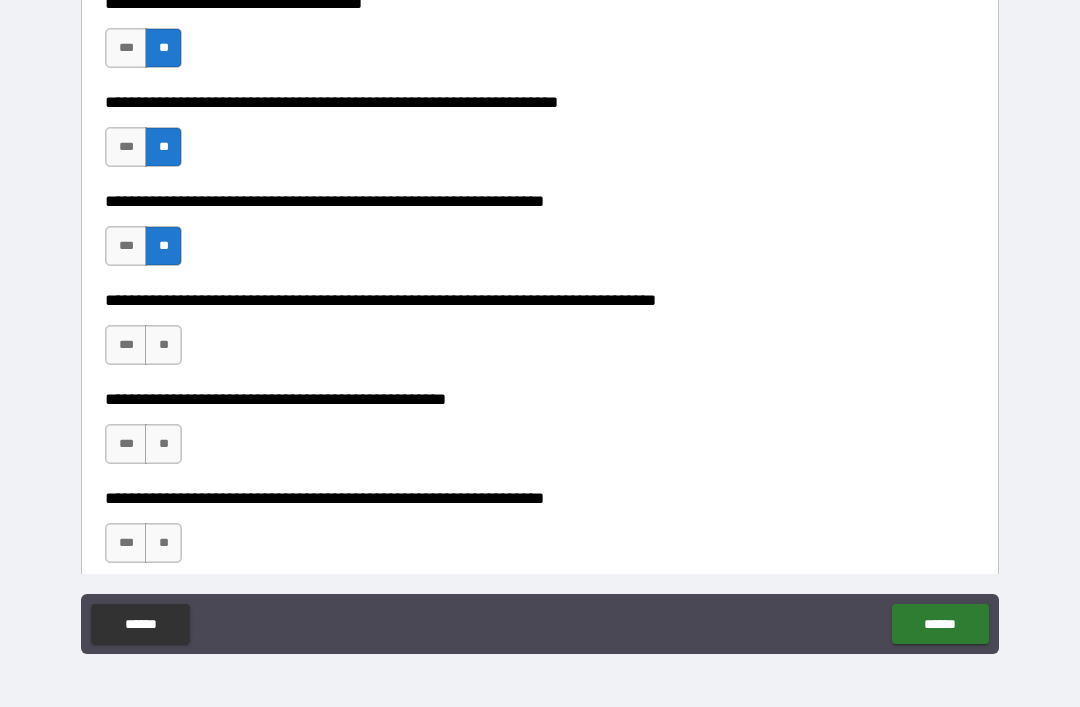 click on "**" at bounding box center [163, 345] 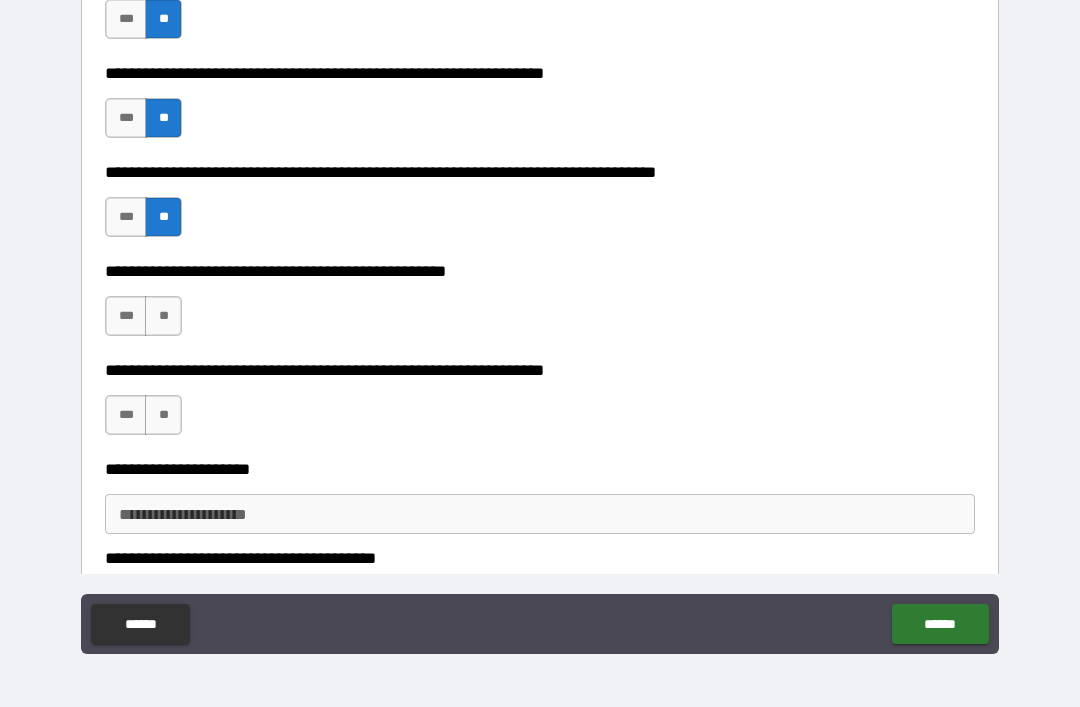 scroll, scrollTop: 3278, scrollLeft: 0, axis: vertical 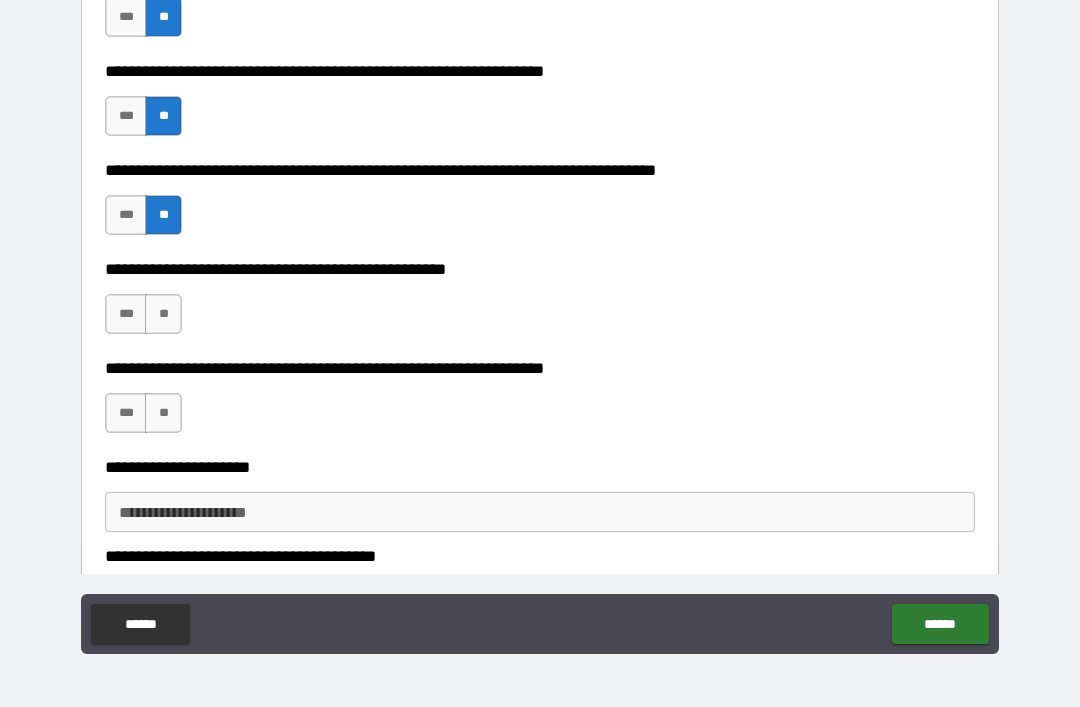 click on "**" at bounding box center (163, 314) 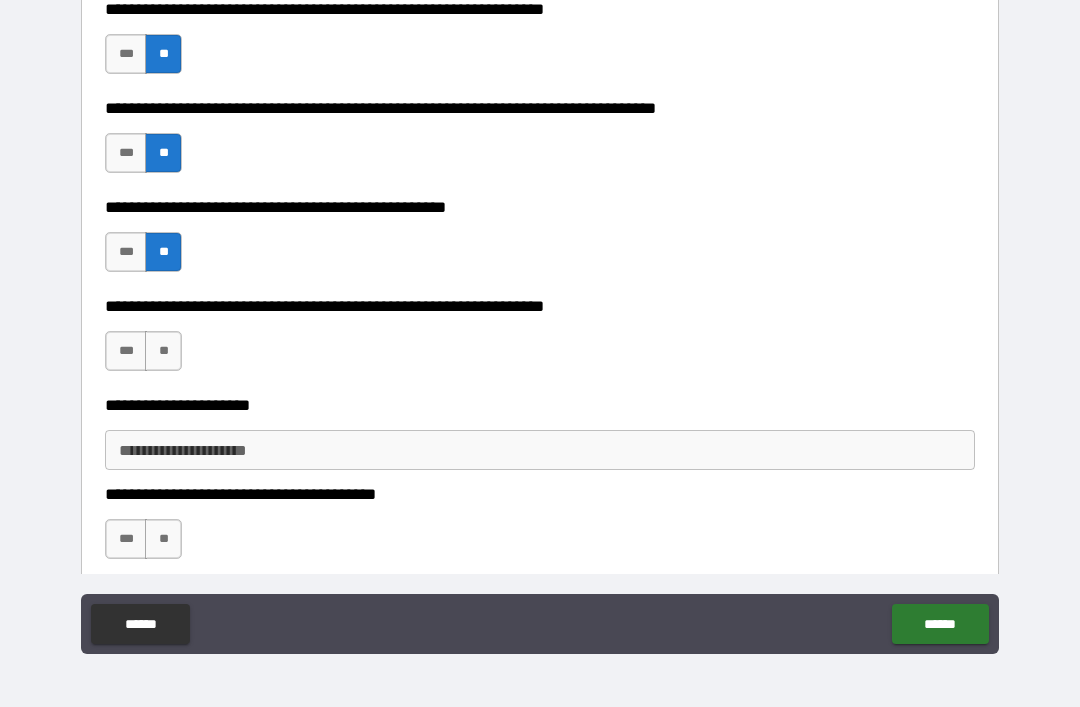 scroll, scrollTop: 3344, scrollLeft: 0, axis: vertical 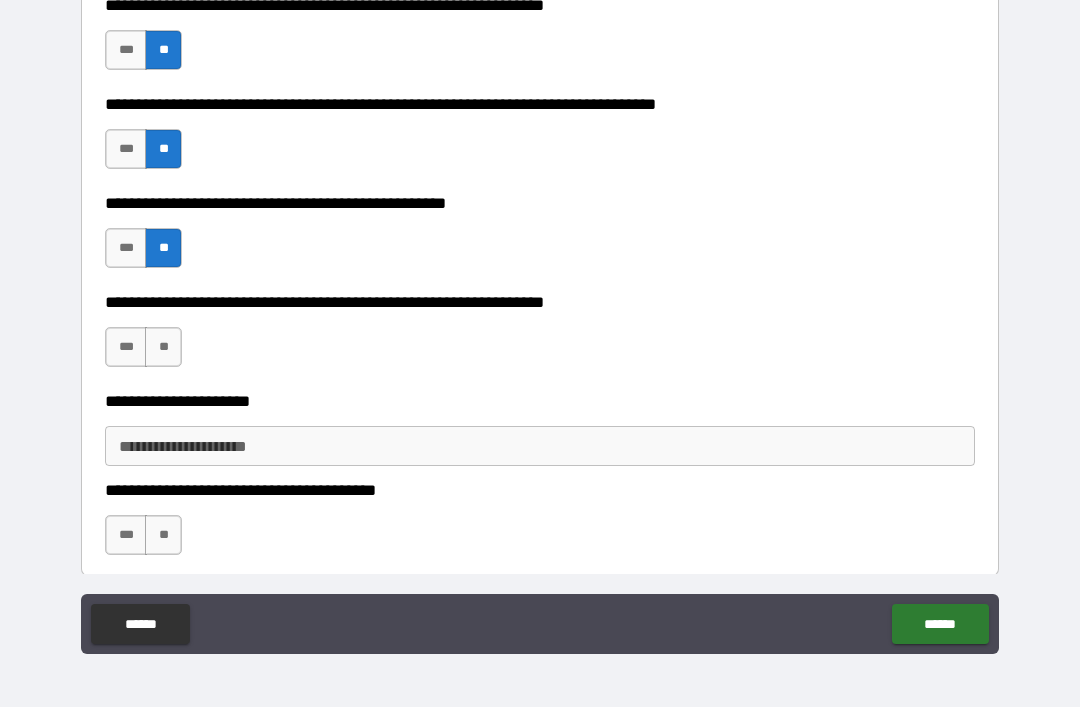 click on "**" at bounding box center (163, 347) 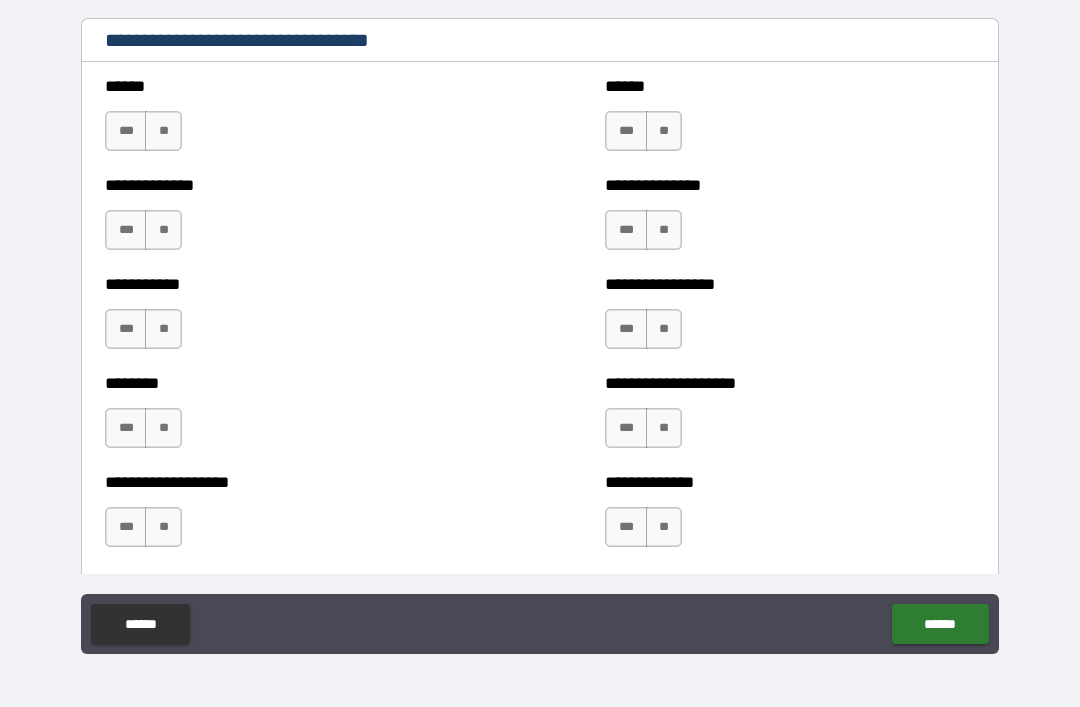 scroll, scrollTop: 3940, scrollLeft: 0, axis: vertical 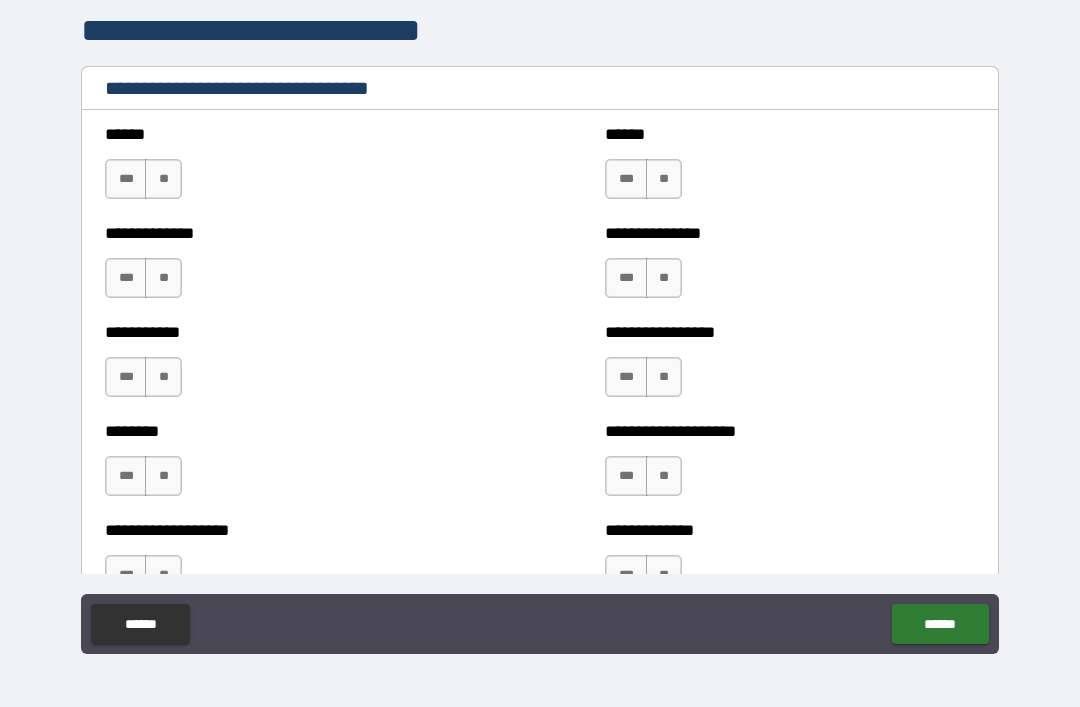 click on "**" at bounding box center [163, 179] 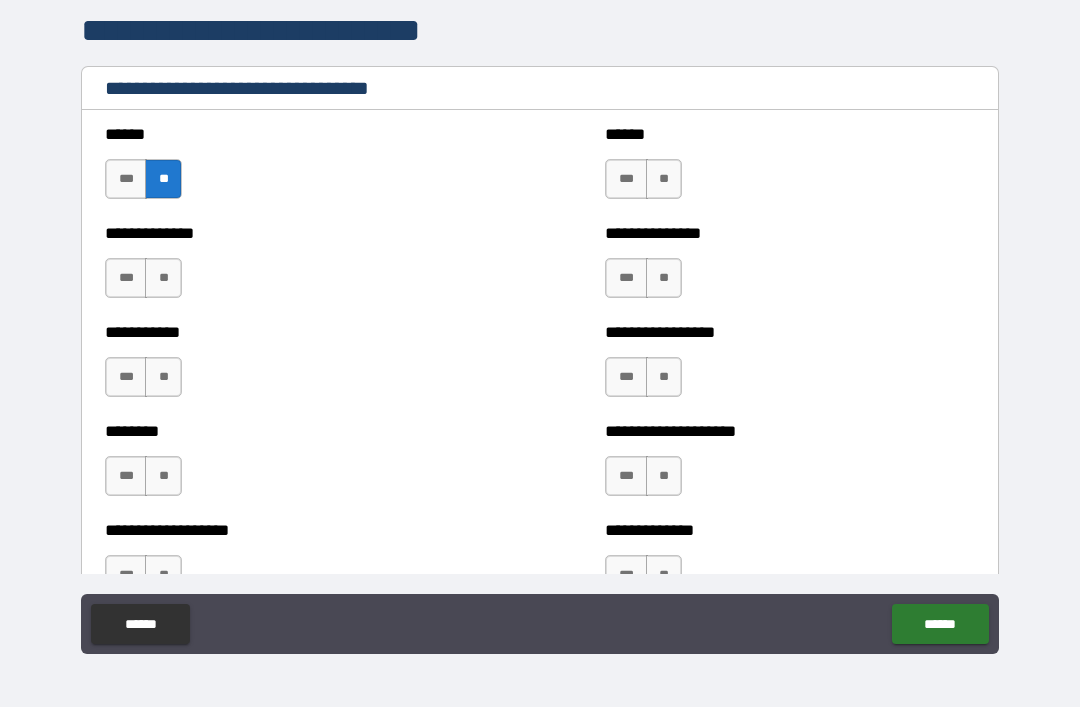 click on "**" at bounding box center [163, 278] 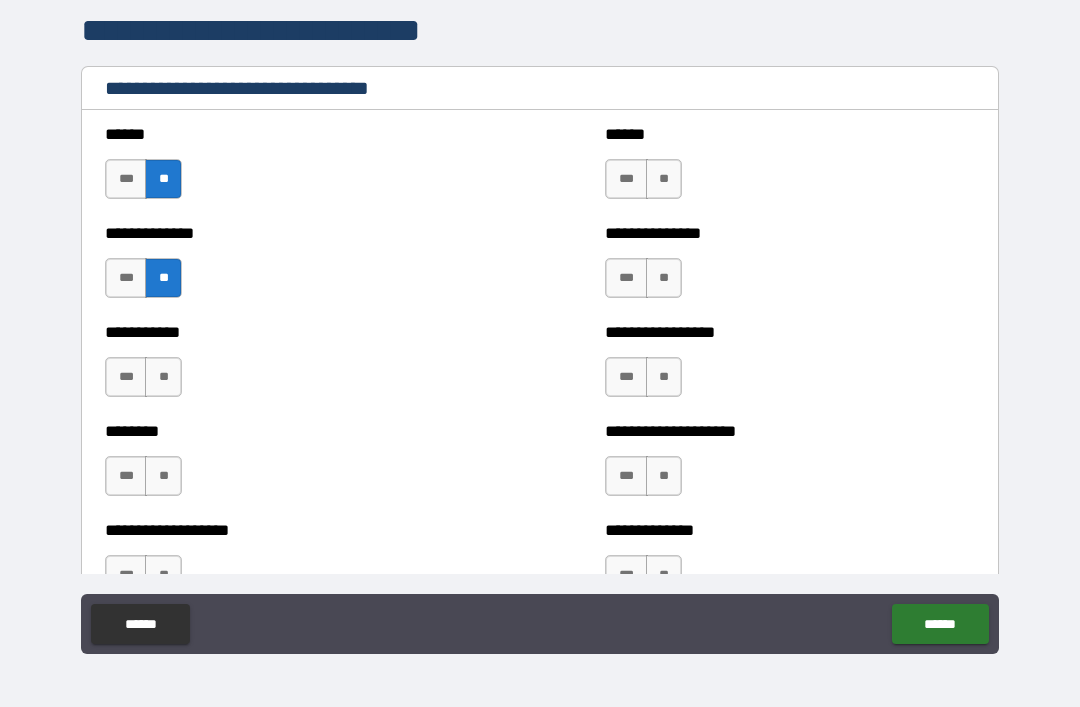 click on "**" at bounding box center (163, 377) 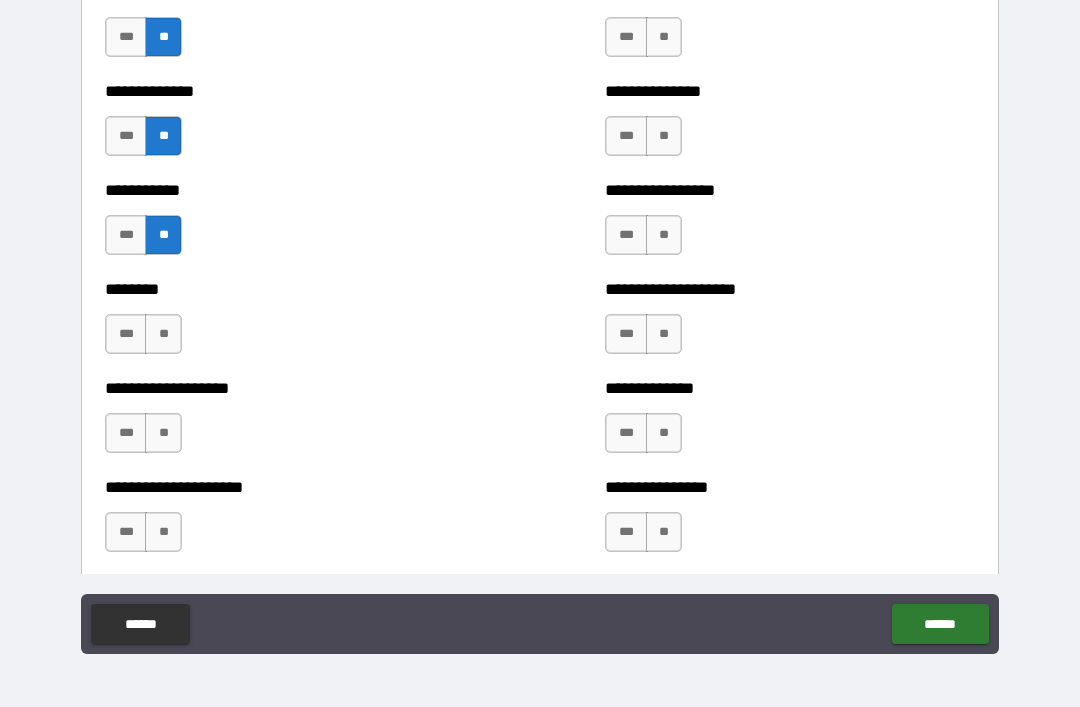 scroll, scrollTop: 4089, scrollLeft: 0, axis: vertical 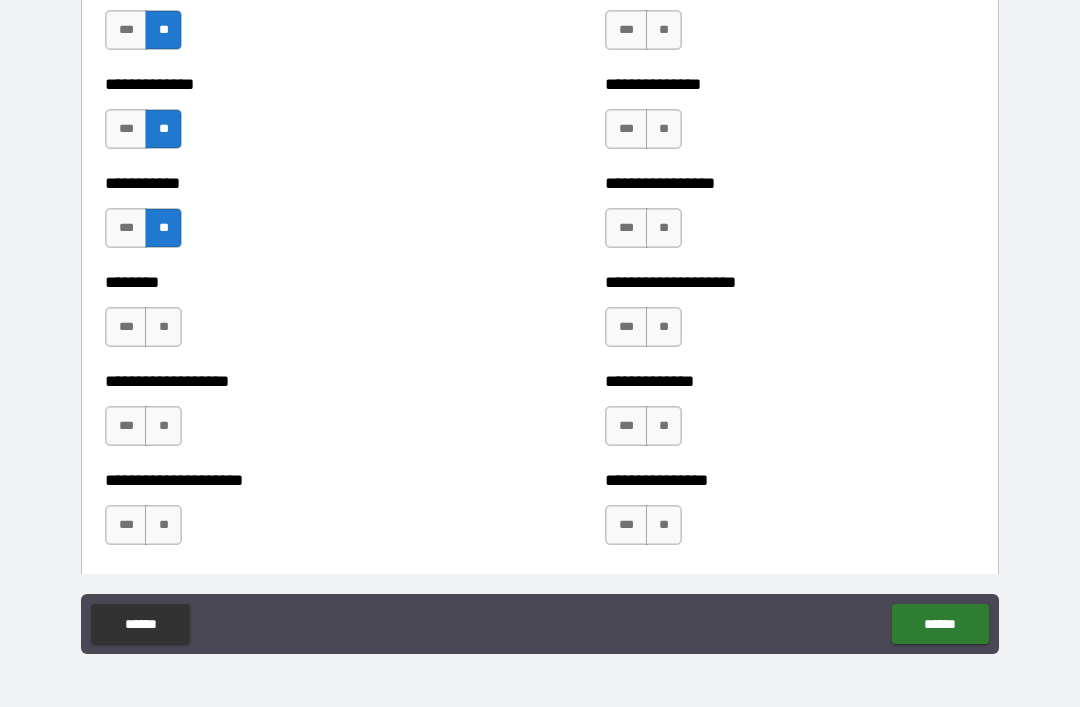 click on "**" at bounding box center (163, 327) 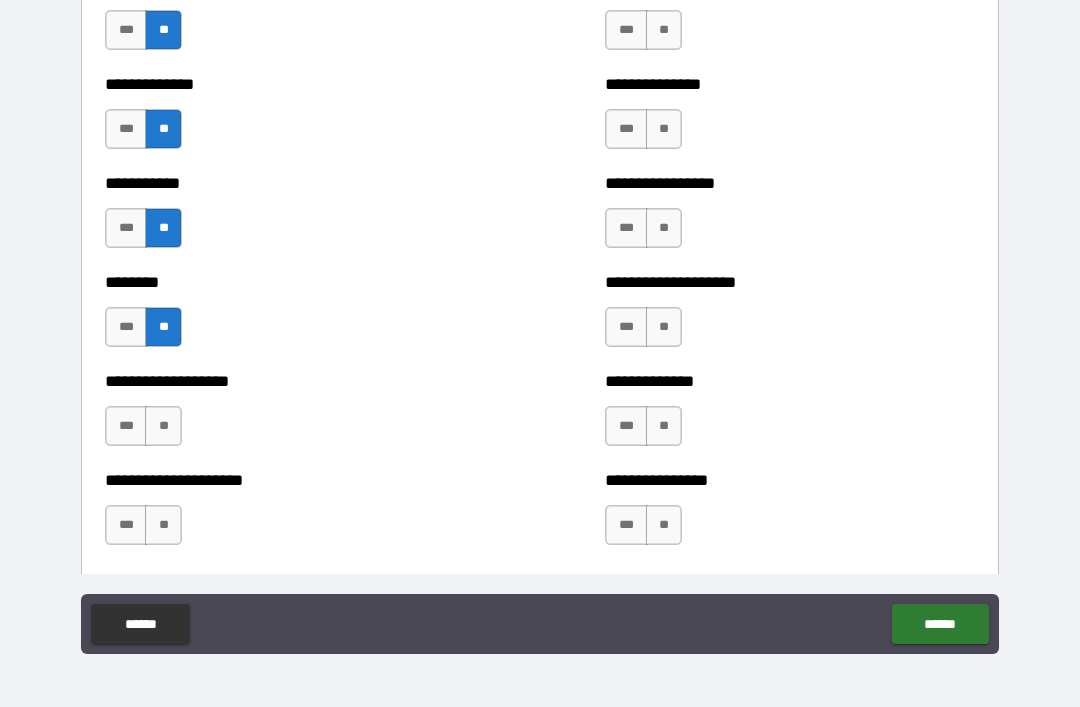 click on "**" at bounding box center [163, 426] 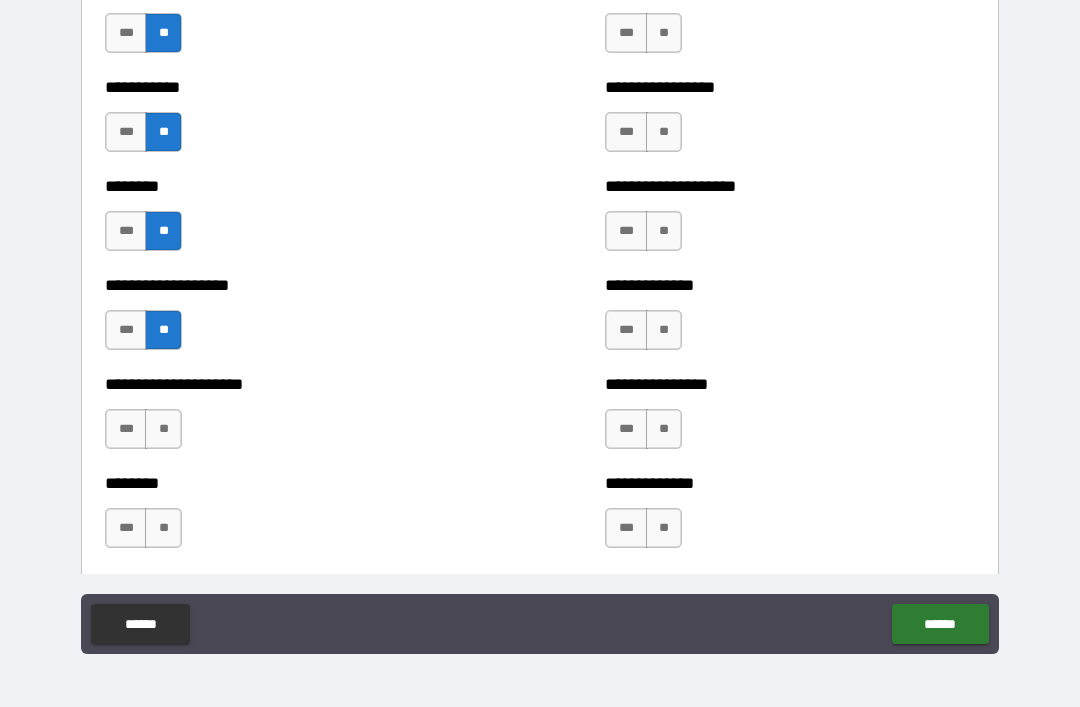 scroll, scrollTop: 4186, scrollLeft: 0, axis: vertical 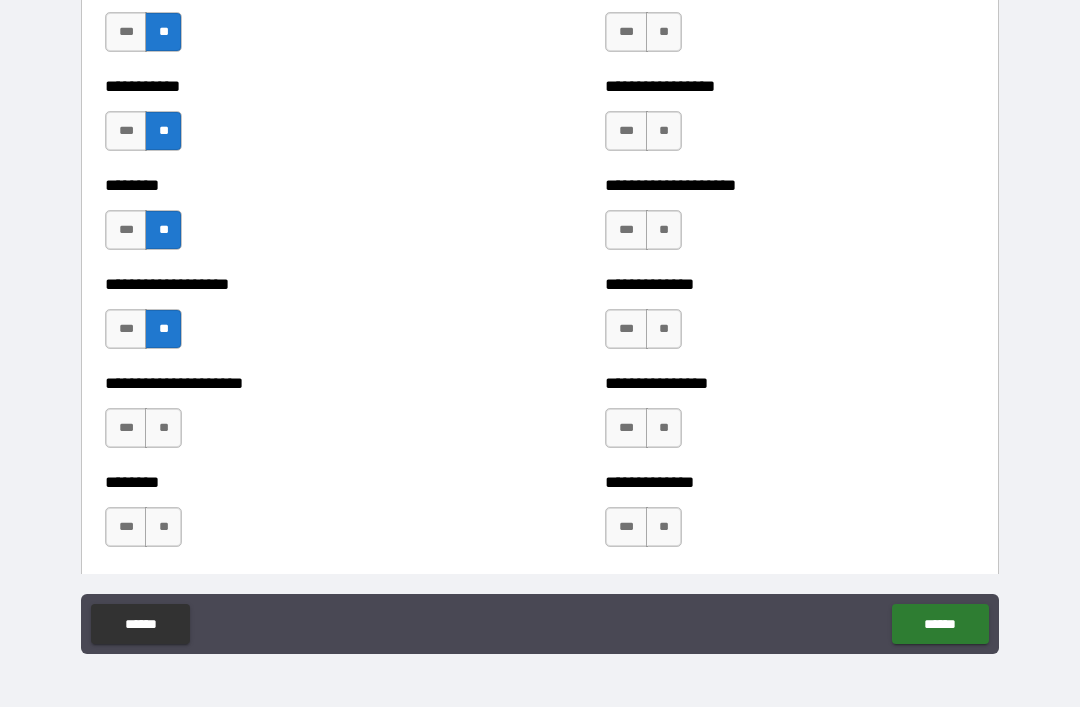 click on "**" at bounding box center [163, 428] 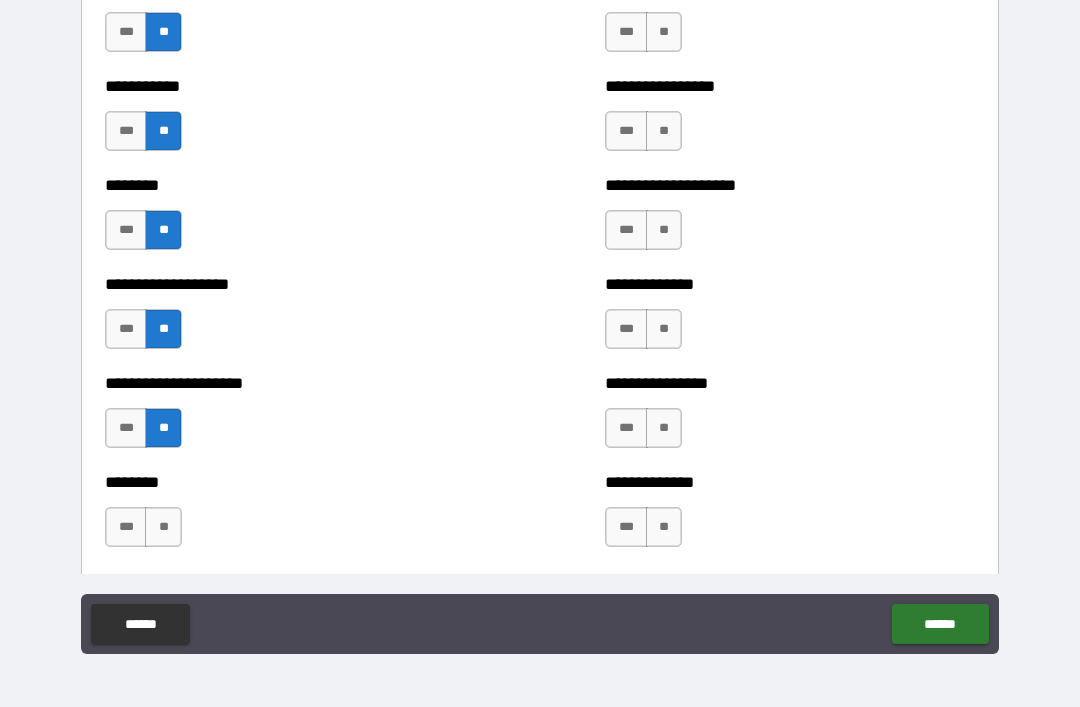 click on "**" at bounding box center (163, 527) 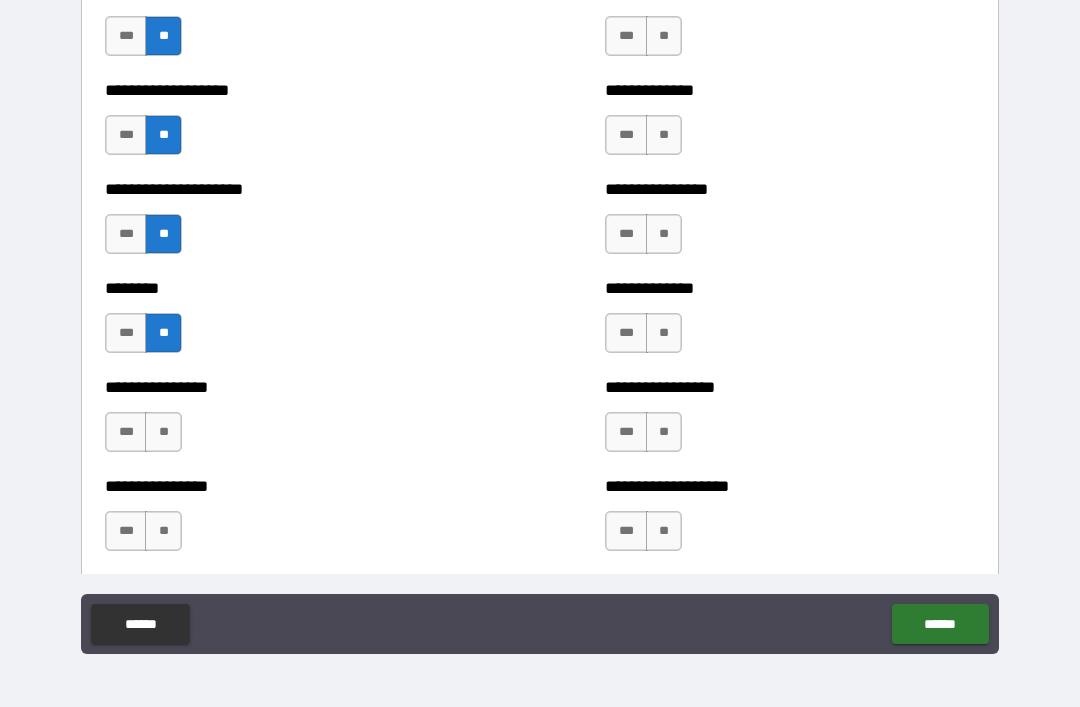 scroll, scrollTop: 4387, scrollLeft: 0, axis: vertical 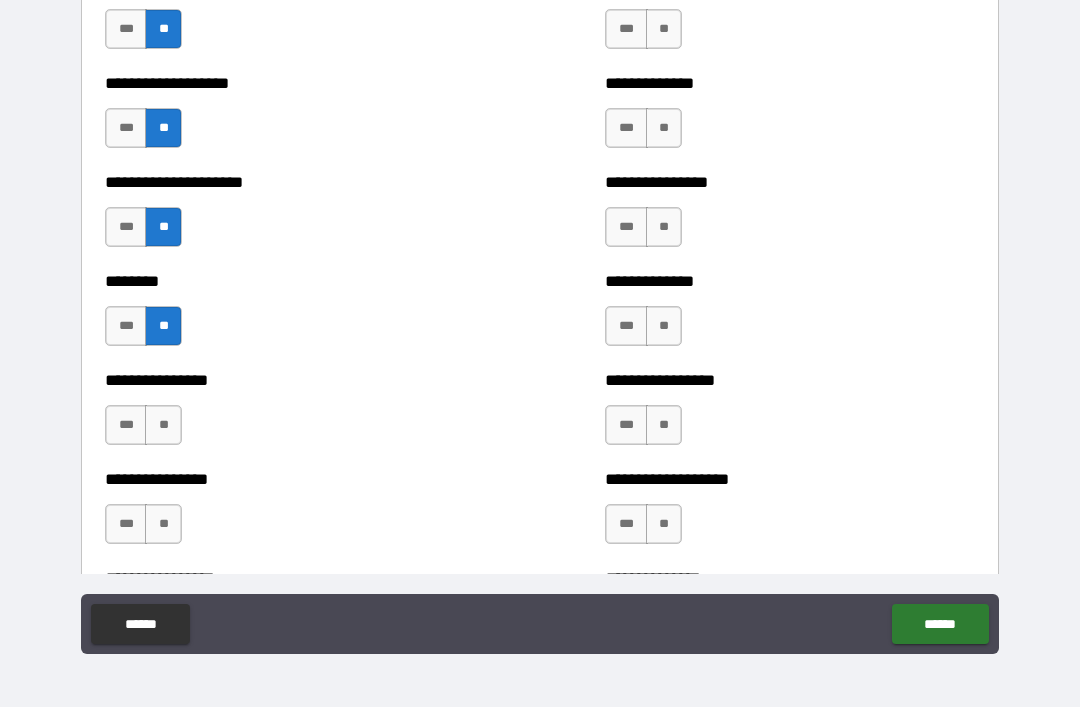 click on "**" at bounding box center (163, 425) 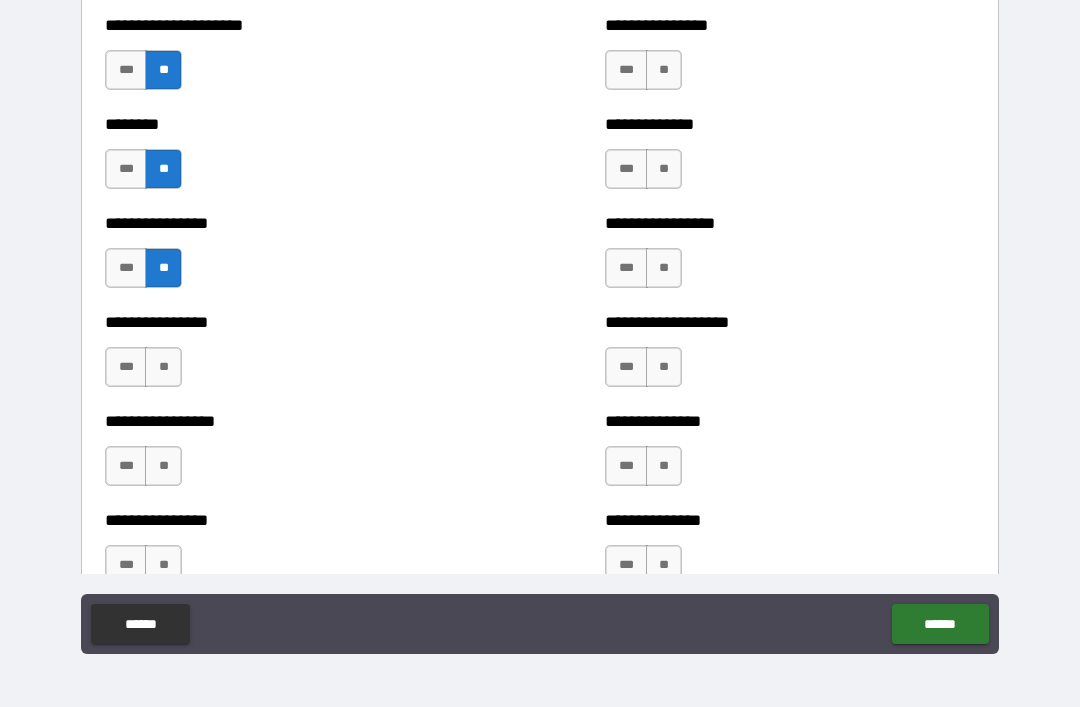 scroll, scrollTop: 4546, scrollLeft: 0, axis: vertical 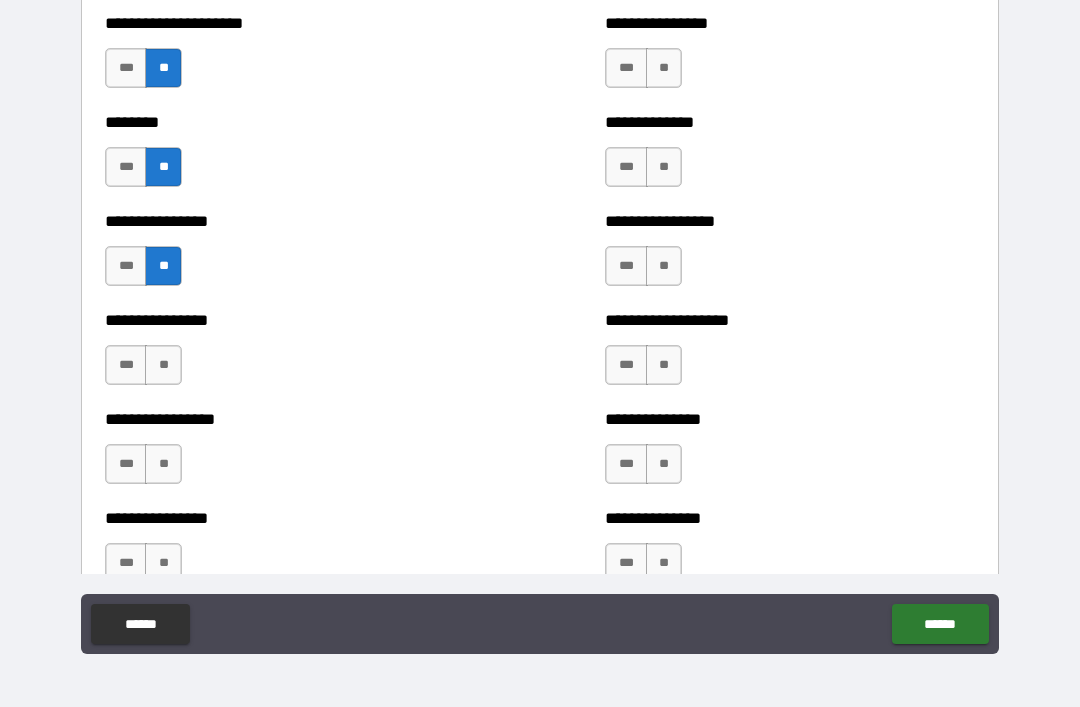 click on "**" at bounding box center [163, 365] 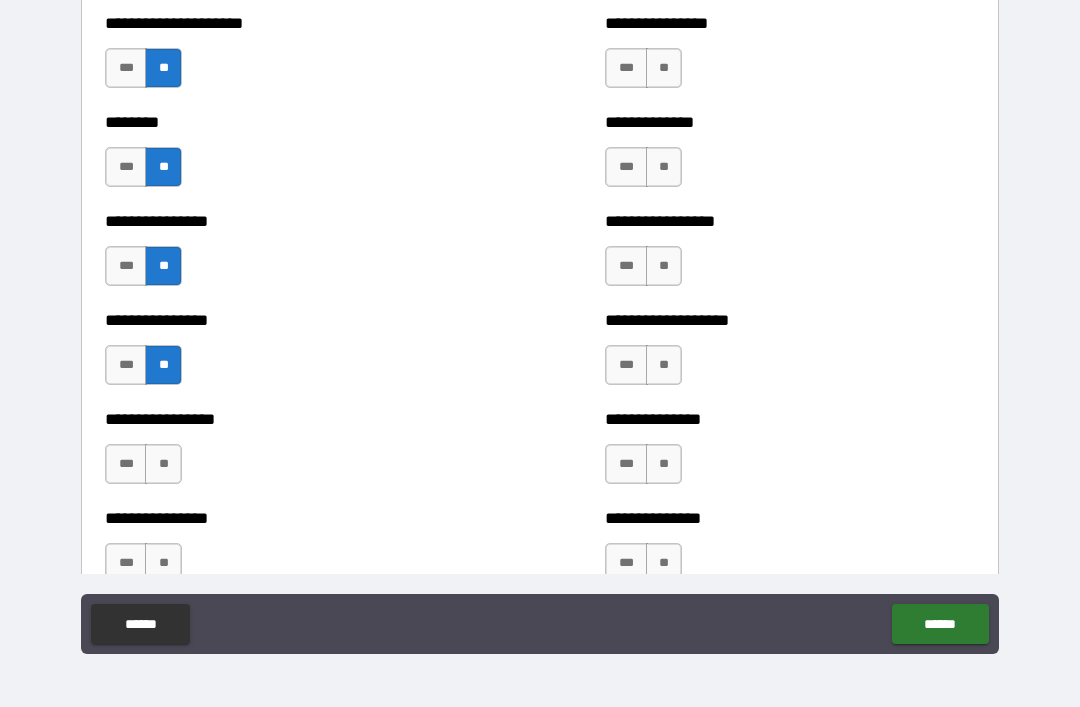 click on "**" at bounding box center (163, 464) 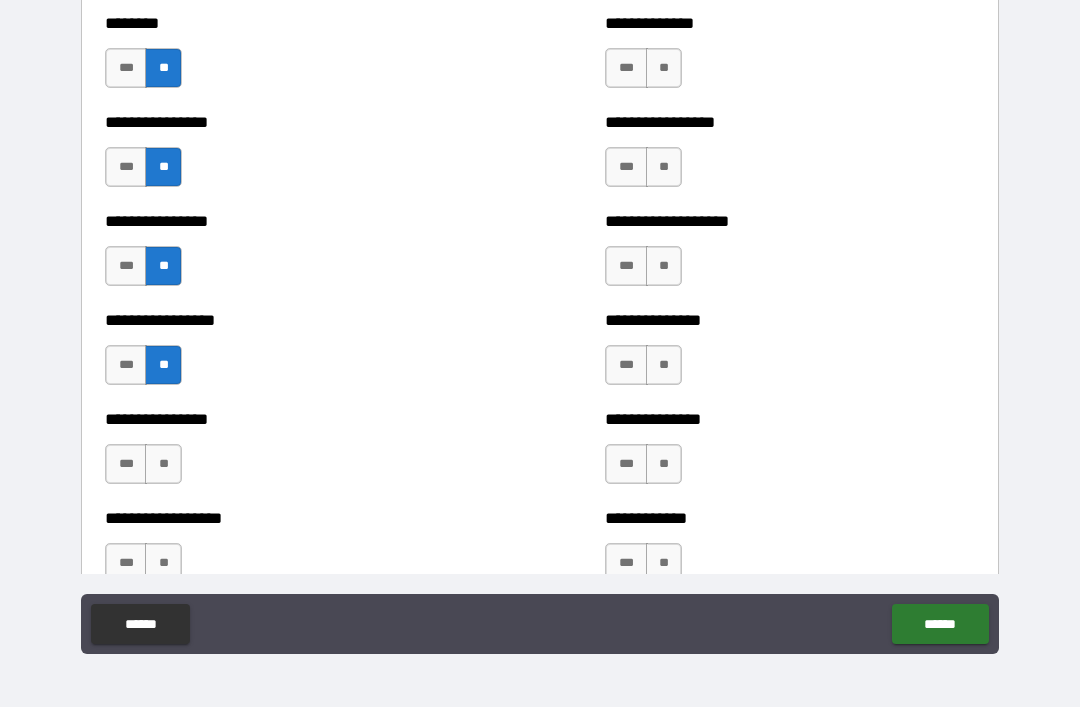 scroll, scrollTop: 4715, scrollLeft: 0, axis: vertical 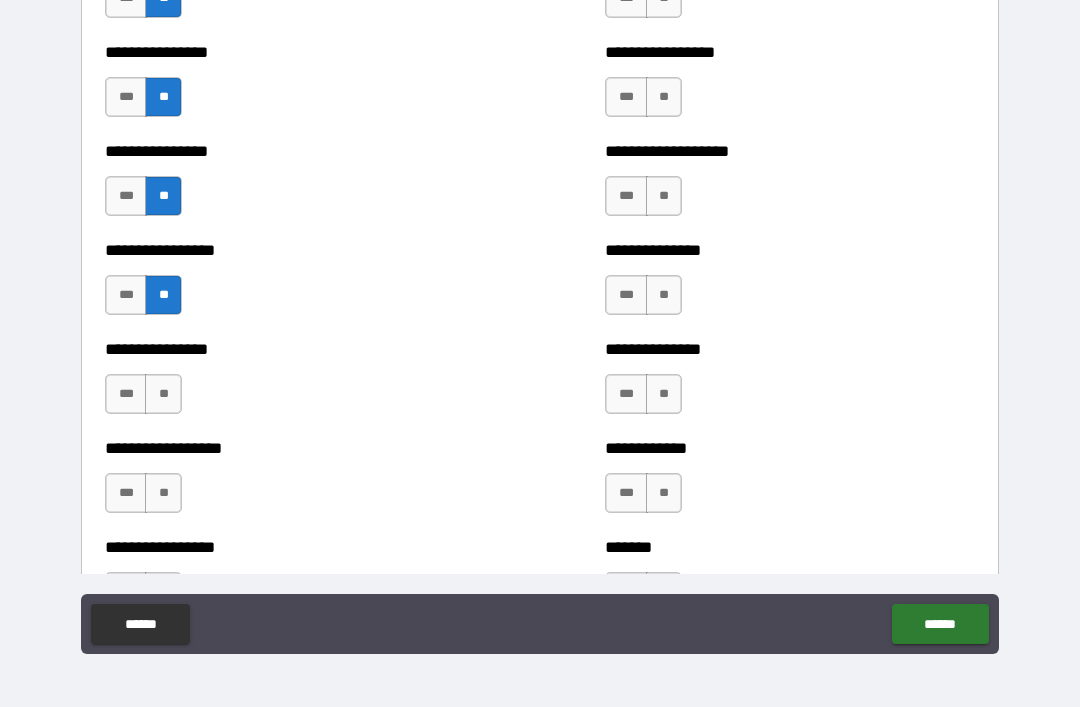 click on "**" at bounding box center [163, 394] 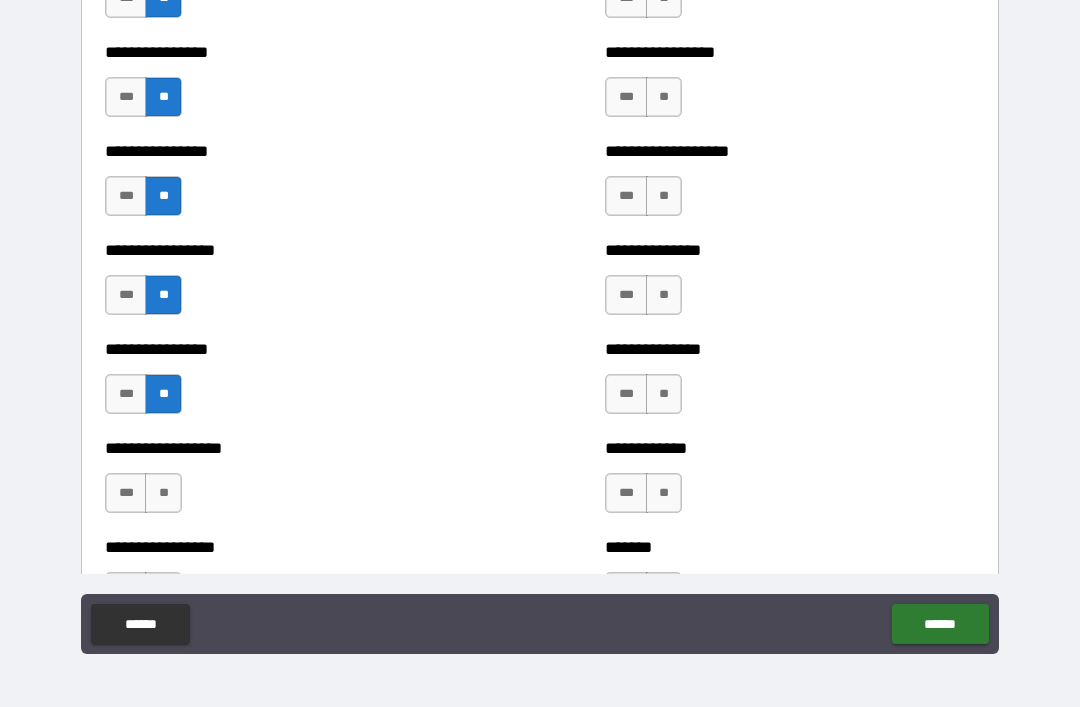 click on "**" at bounding box center [163, 493] 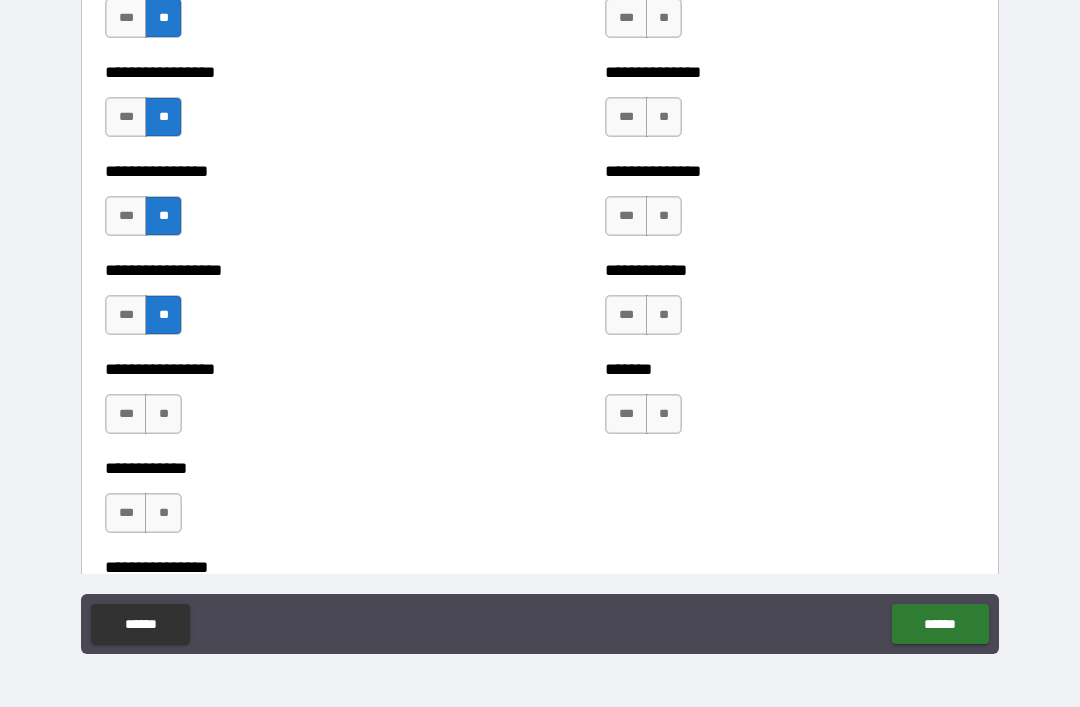 scroll, scrollTop: 4900, scrollLeft: 0, axis: vertical 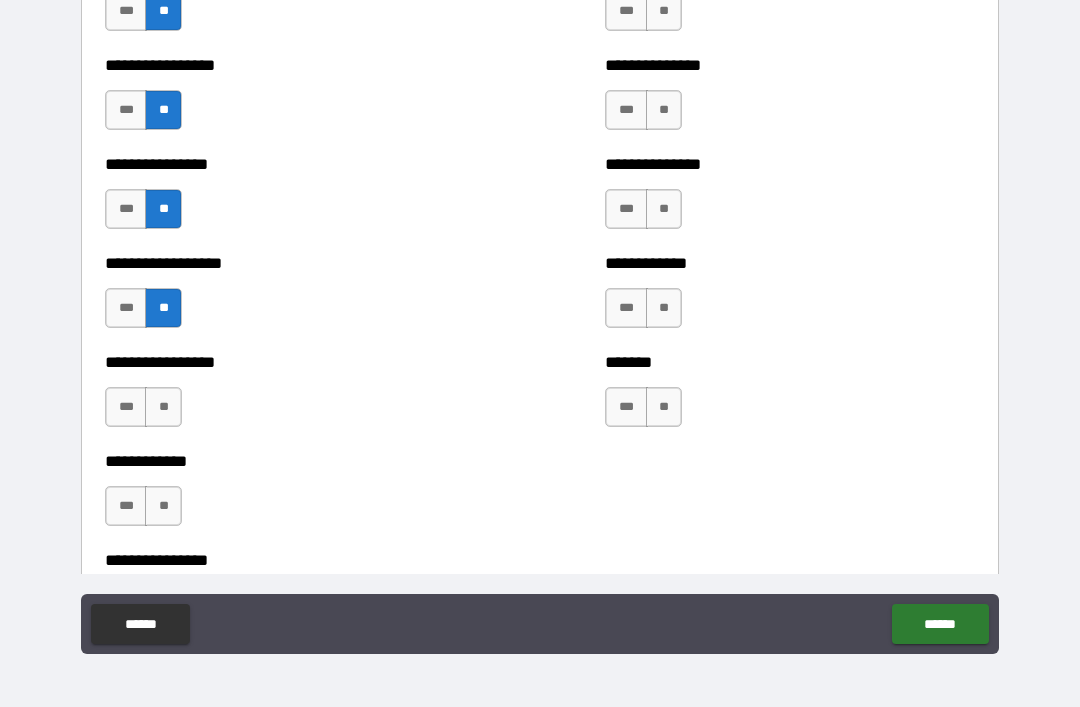 click on "**" at bounding box center (163, 407) 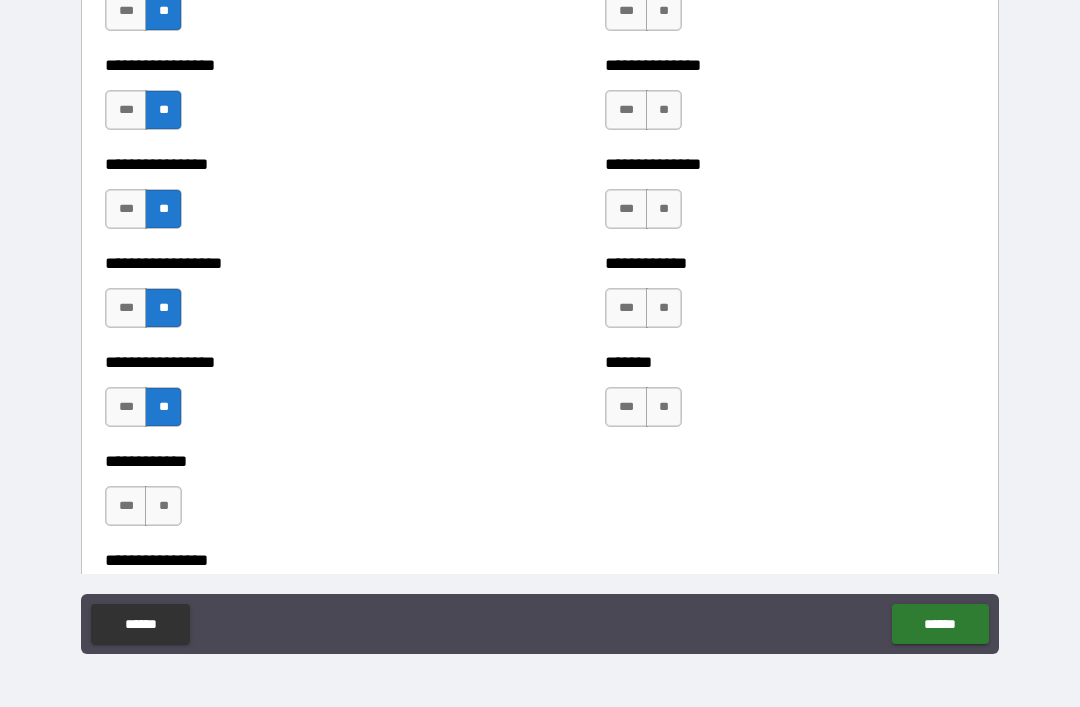 click on "**" at bounding box center (163, 506) 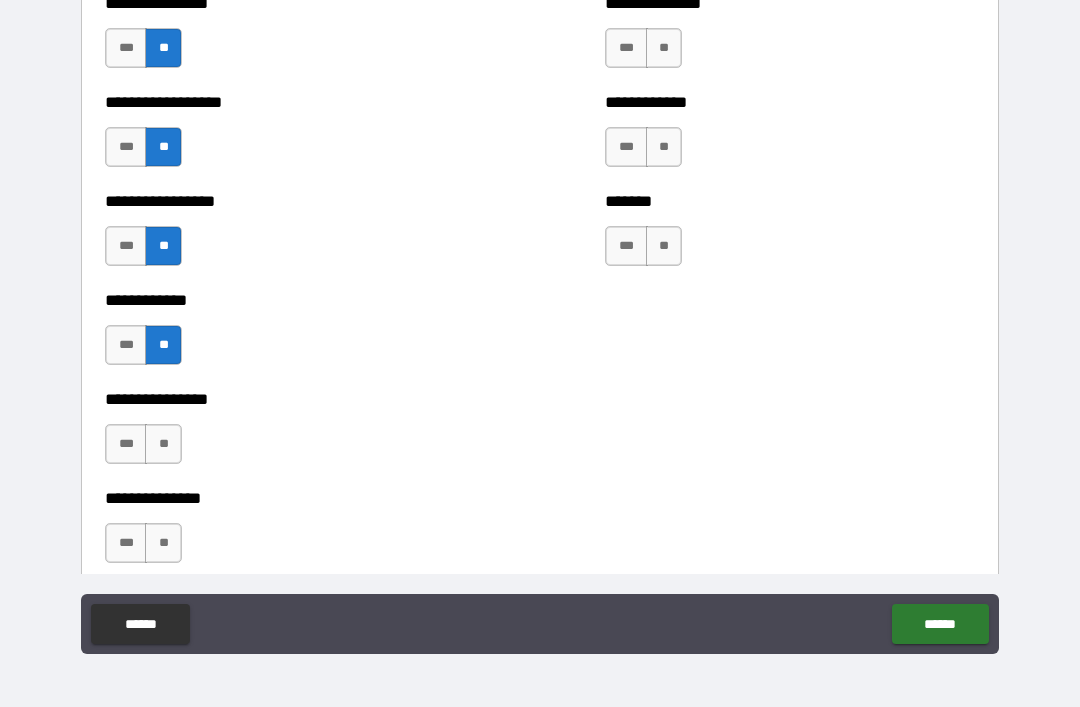 scroll, scrollTop: 5062, scrollLeft: 0, axis: vertical 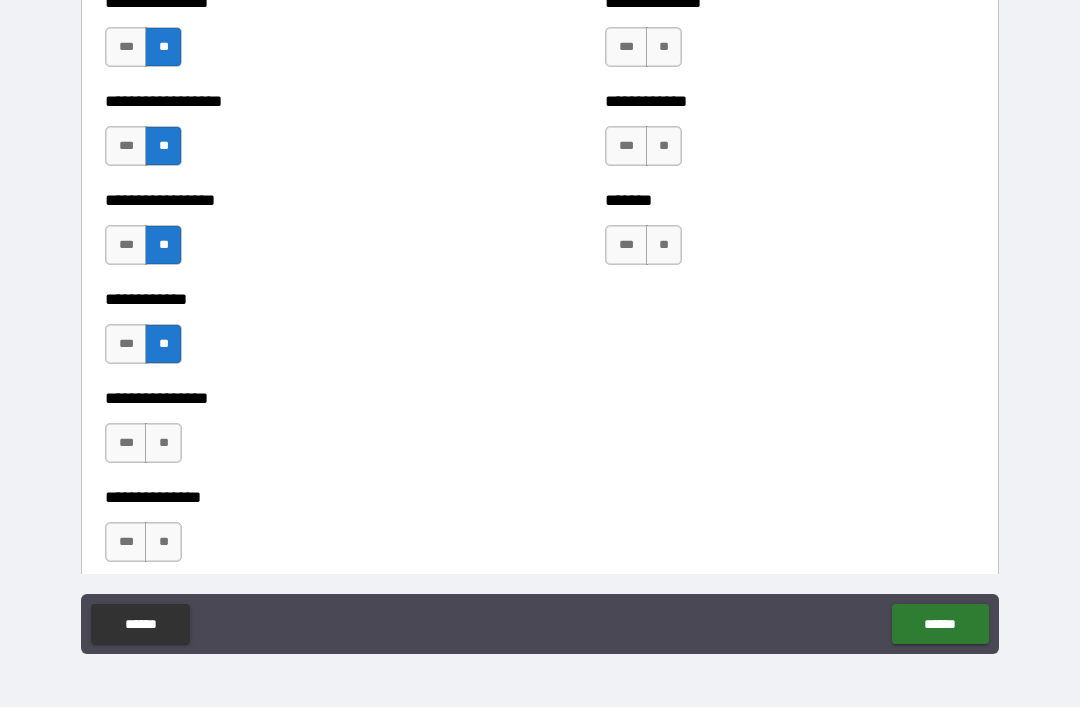 click on "**" at bounding box center [163, 443] 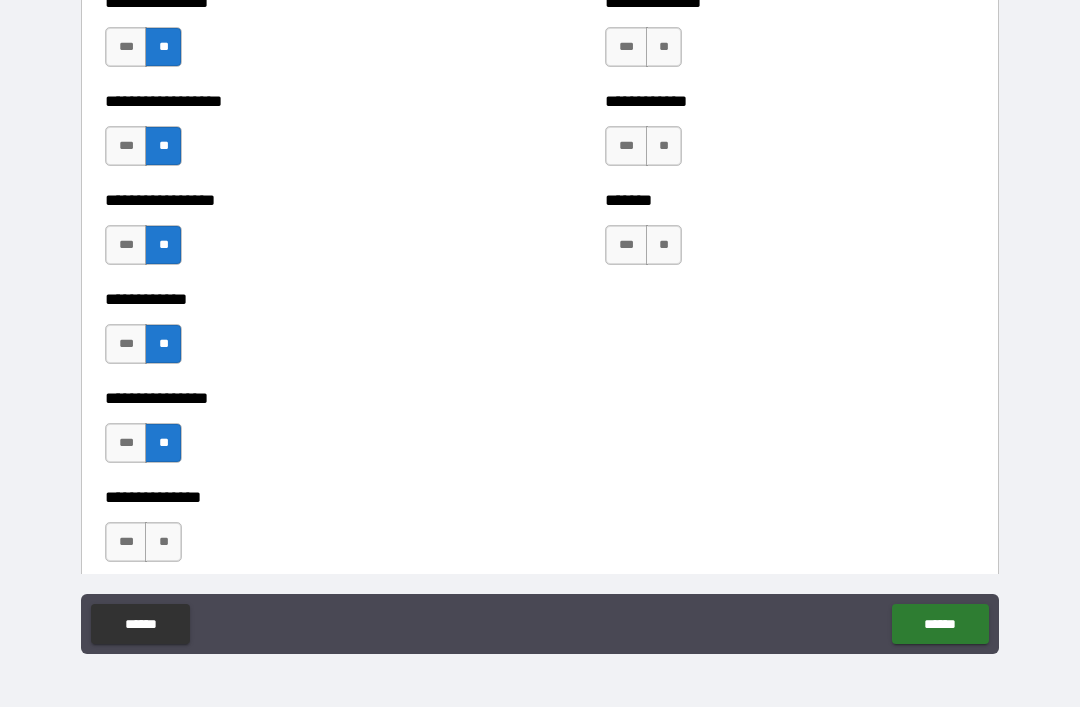 click on "**" at bounding box center (163, 542) 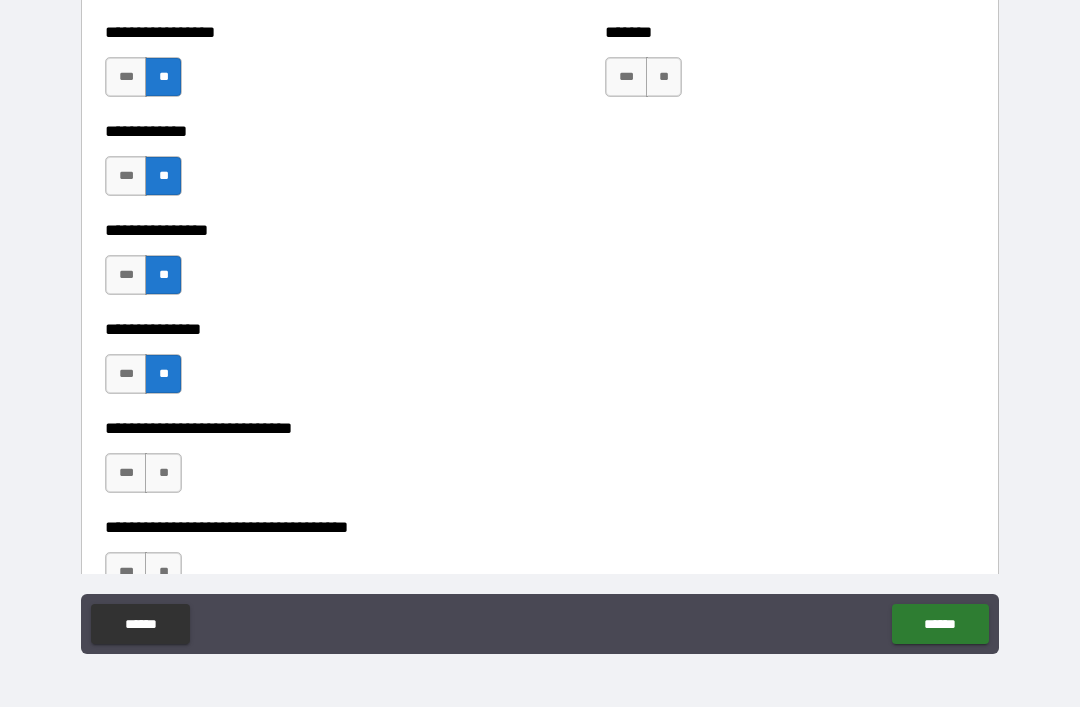 scroll, scrollTop: 5246, scrollLeft: 0, axis: vertical 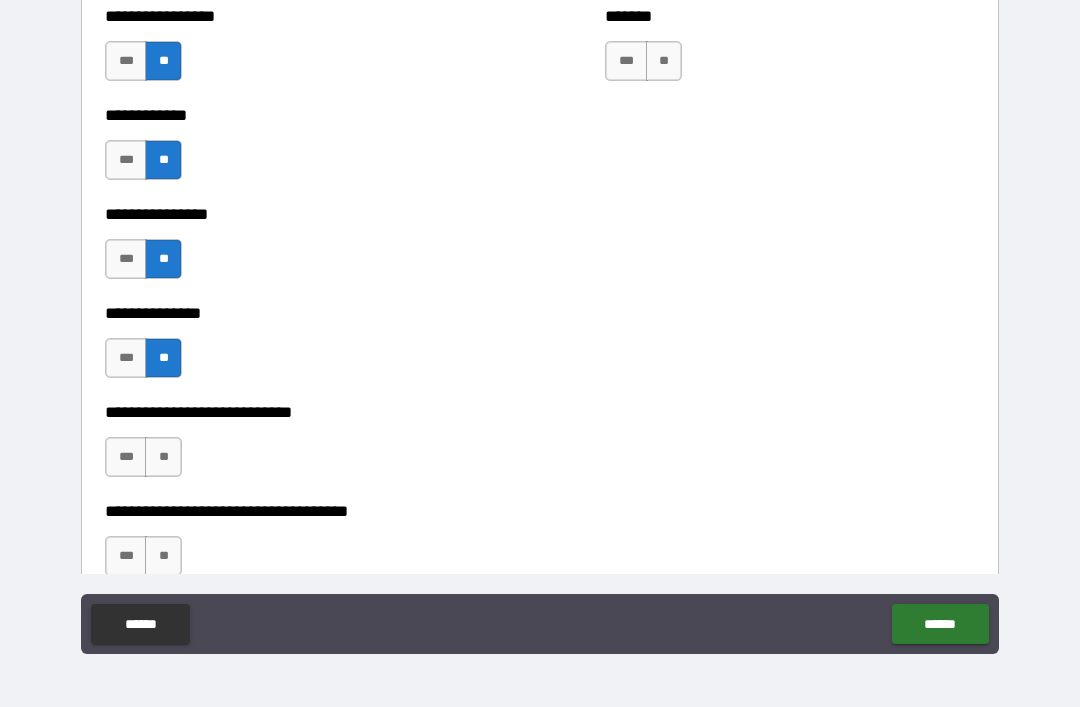click on "**" at bounding box center [163, 457] 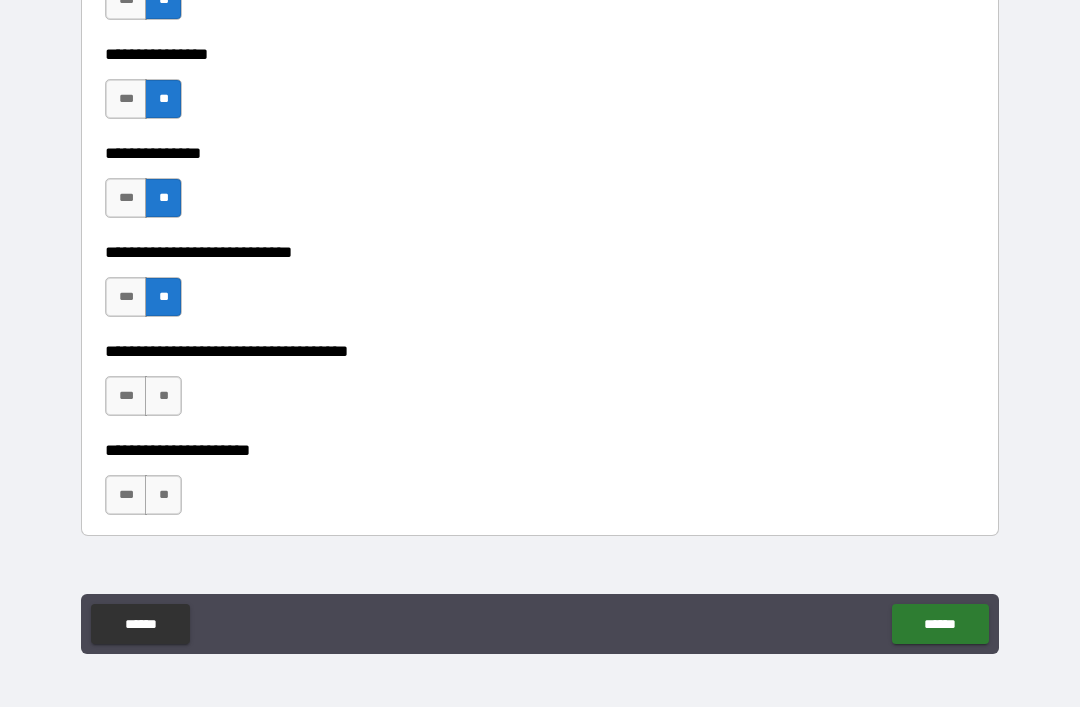scroll, scrollTop: 5412, scrollLeft: 0, axis: vertical 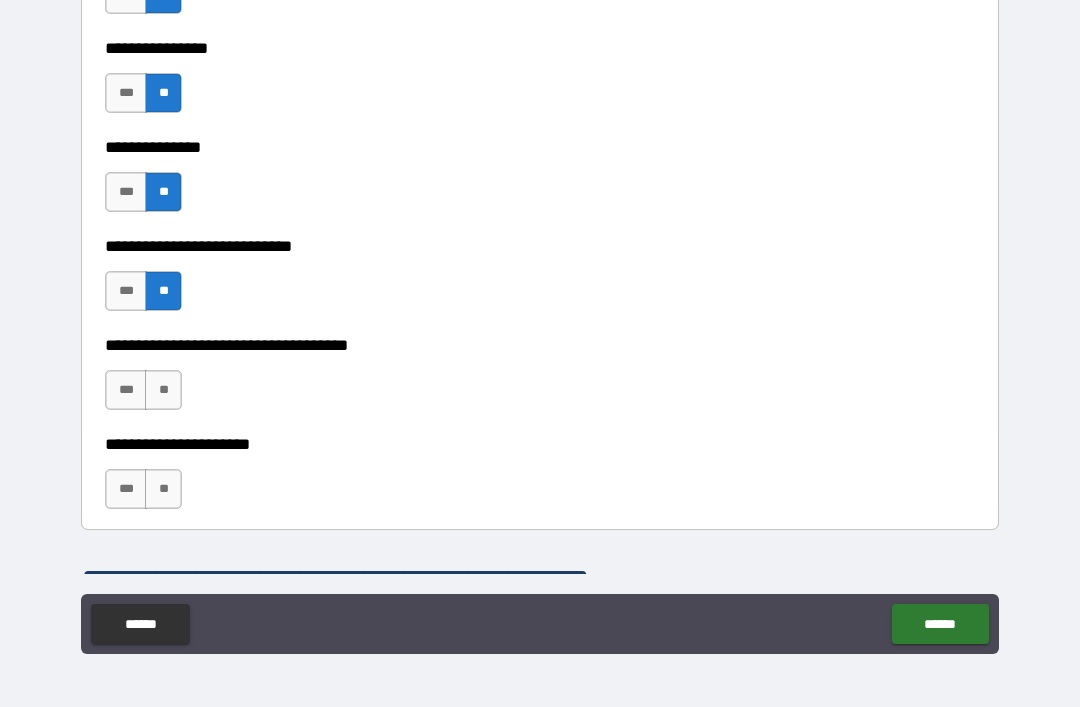 click on "**" at bounding box center [163, 390] 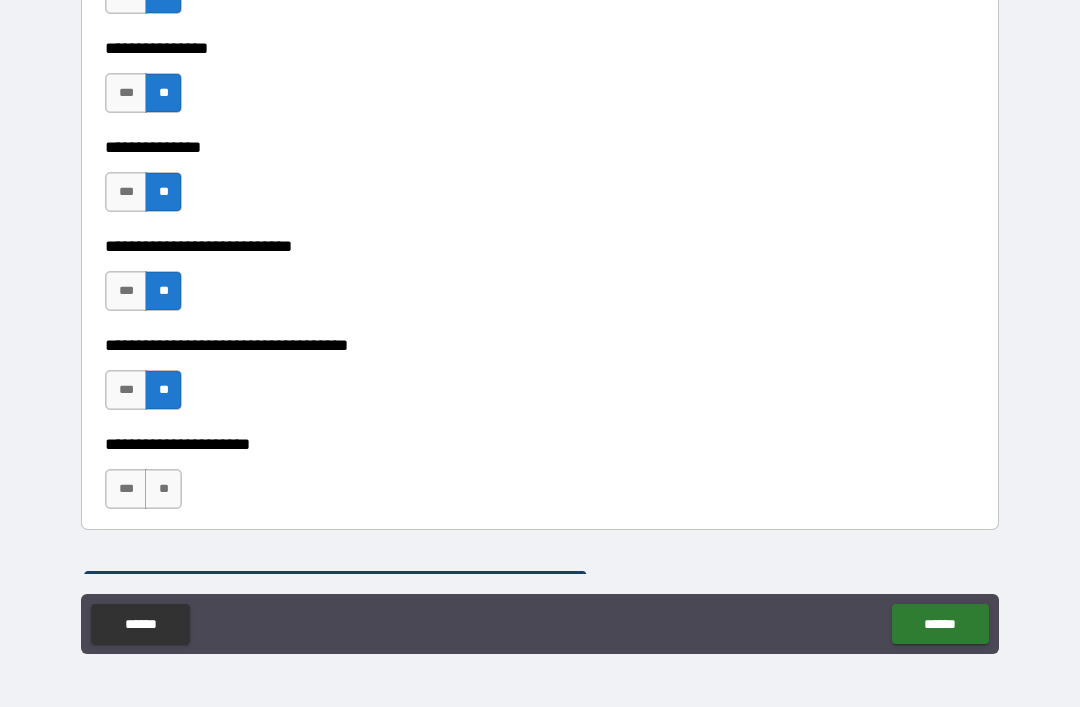click on "**" at bounding box center (163, 489) 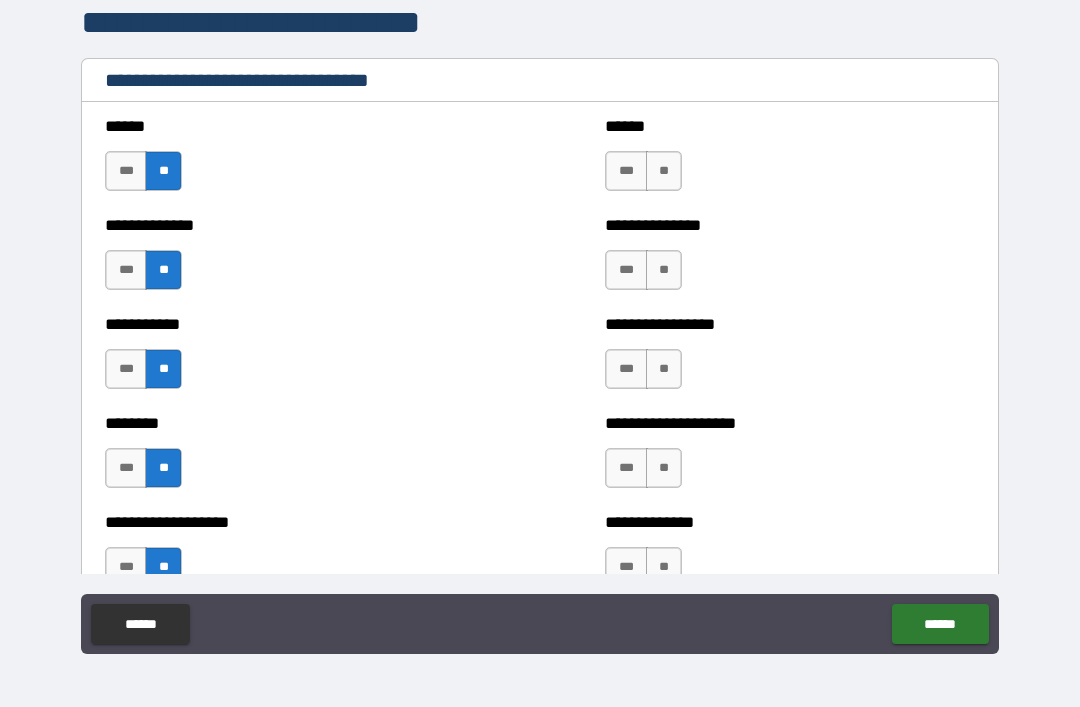 scroll, scrollTop: 3947, scrollLeft: 0, axis: vertical 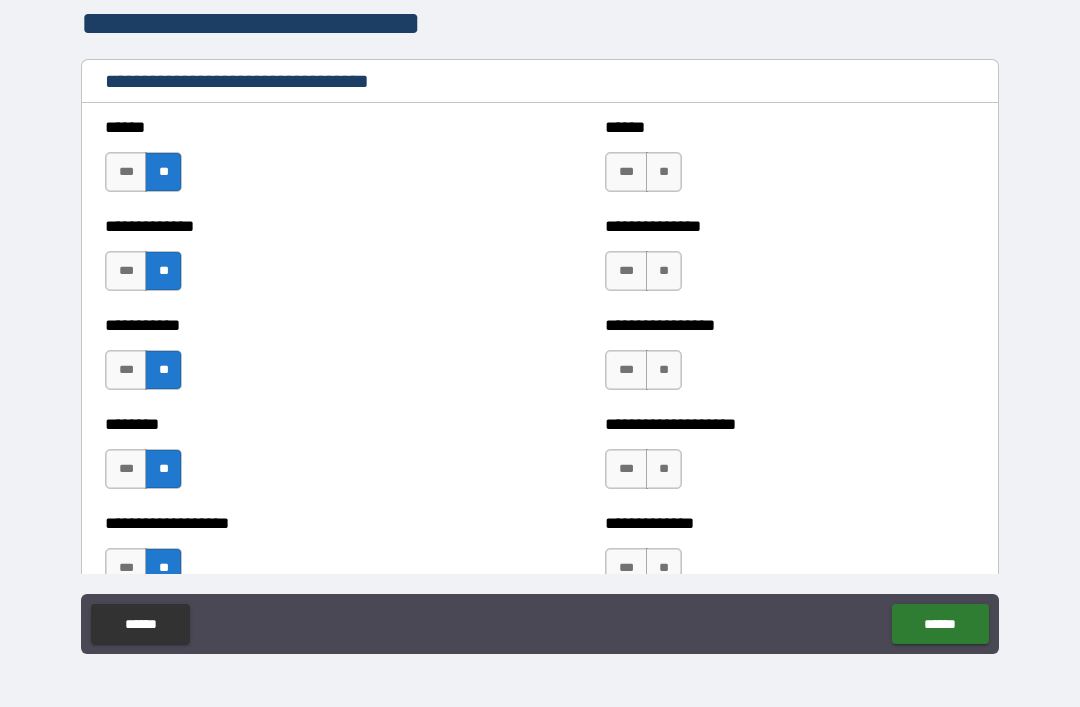 click on "**" at bounding box center [664, 172] 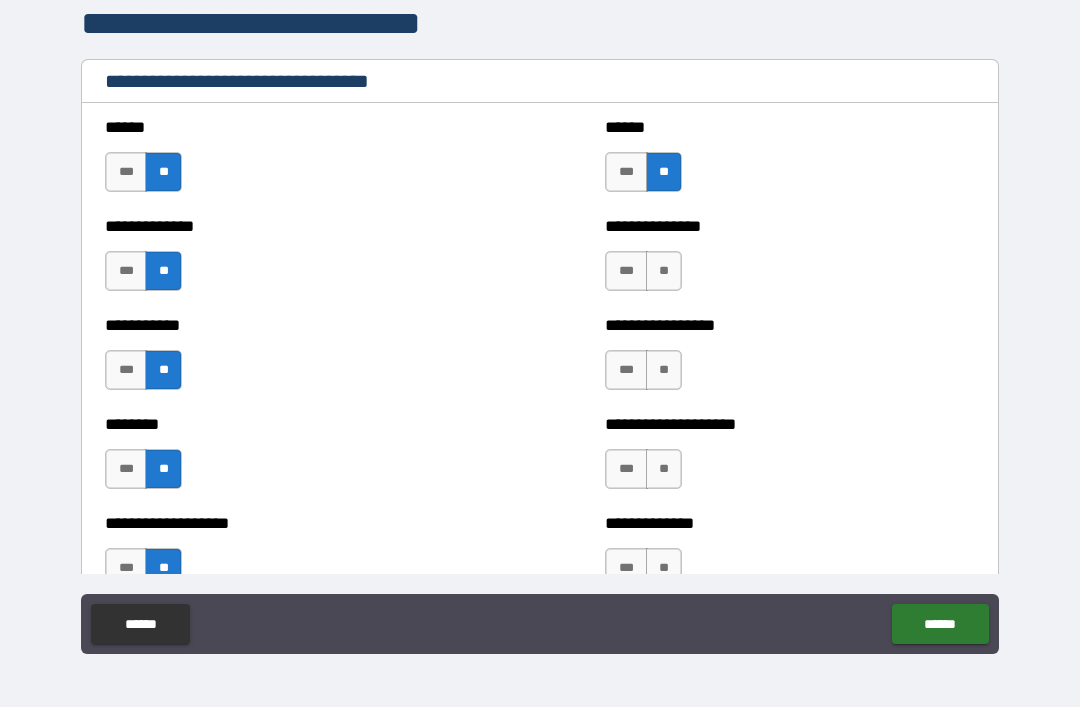 click on "**" at bounding box center [664, 271] 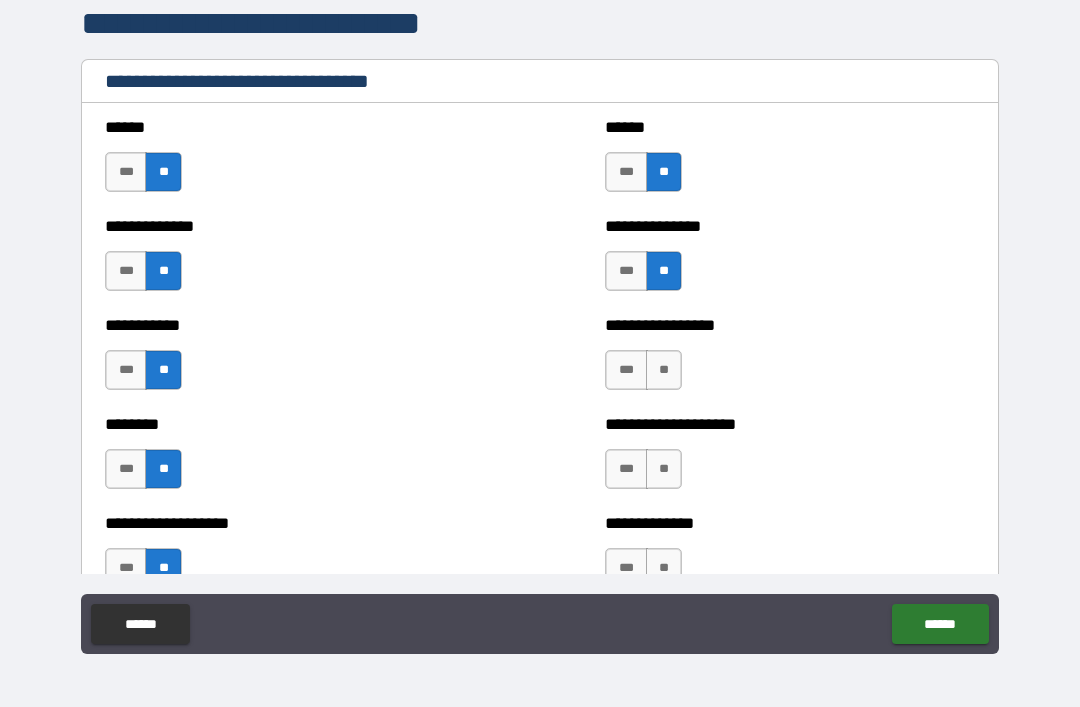 click on "**" at bounding box center (664, 370) 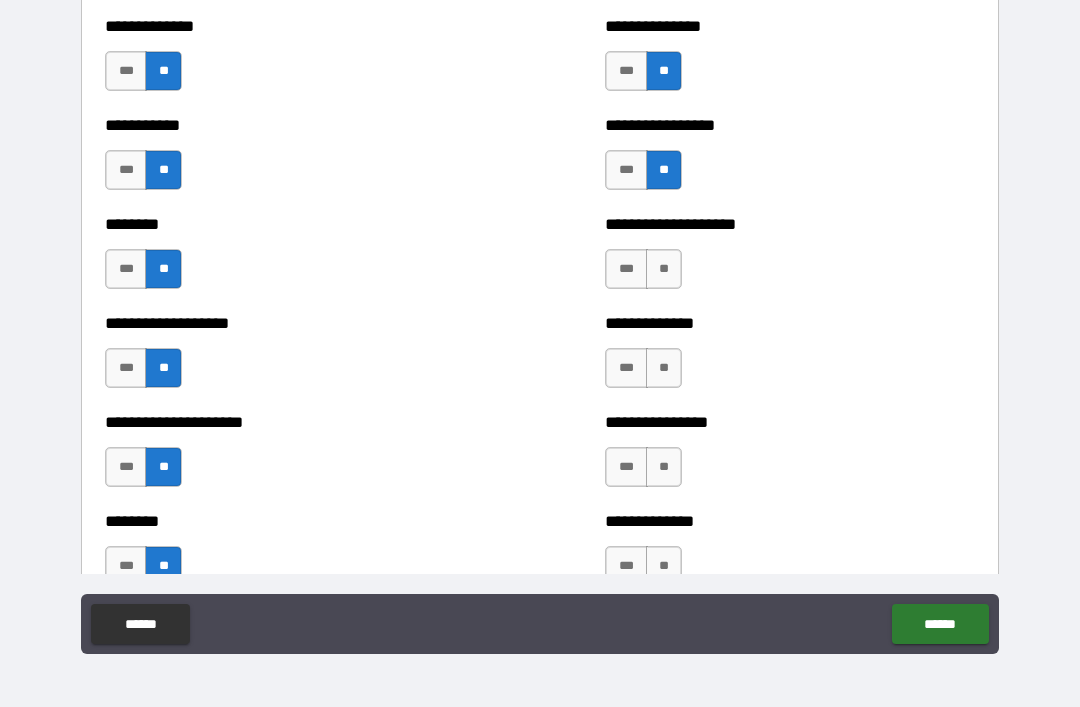 scroll, scrollTop: 4186, scrollLeft: 0, axis: vertical 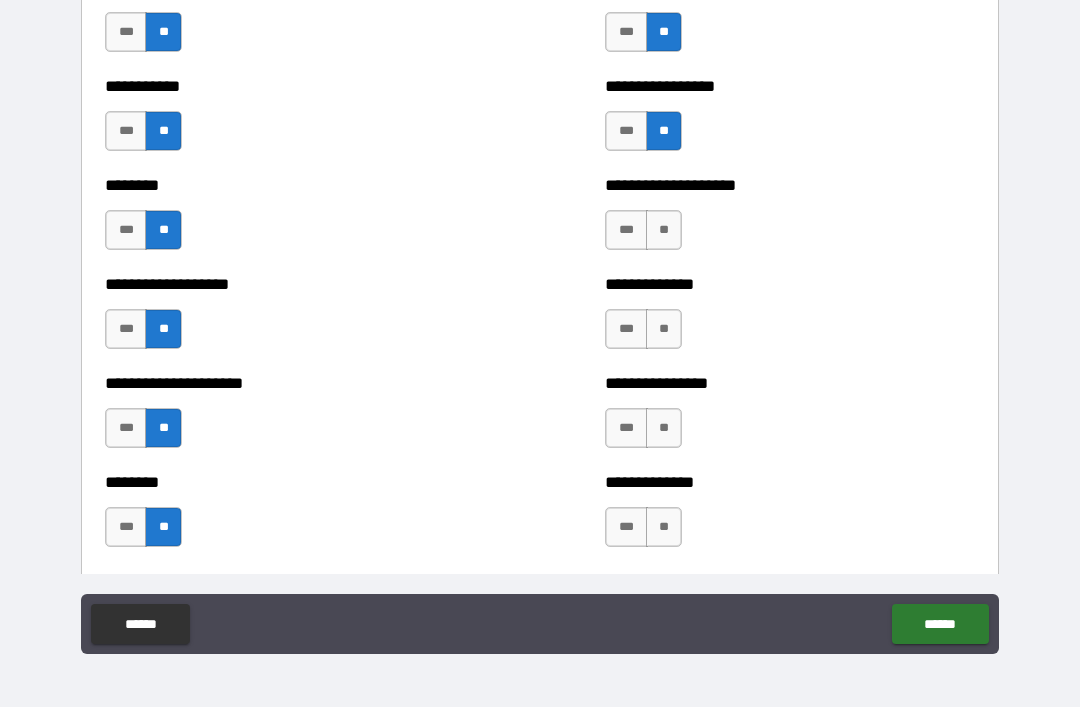 click on "**" at bounding box center (664, 230) 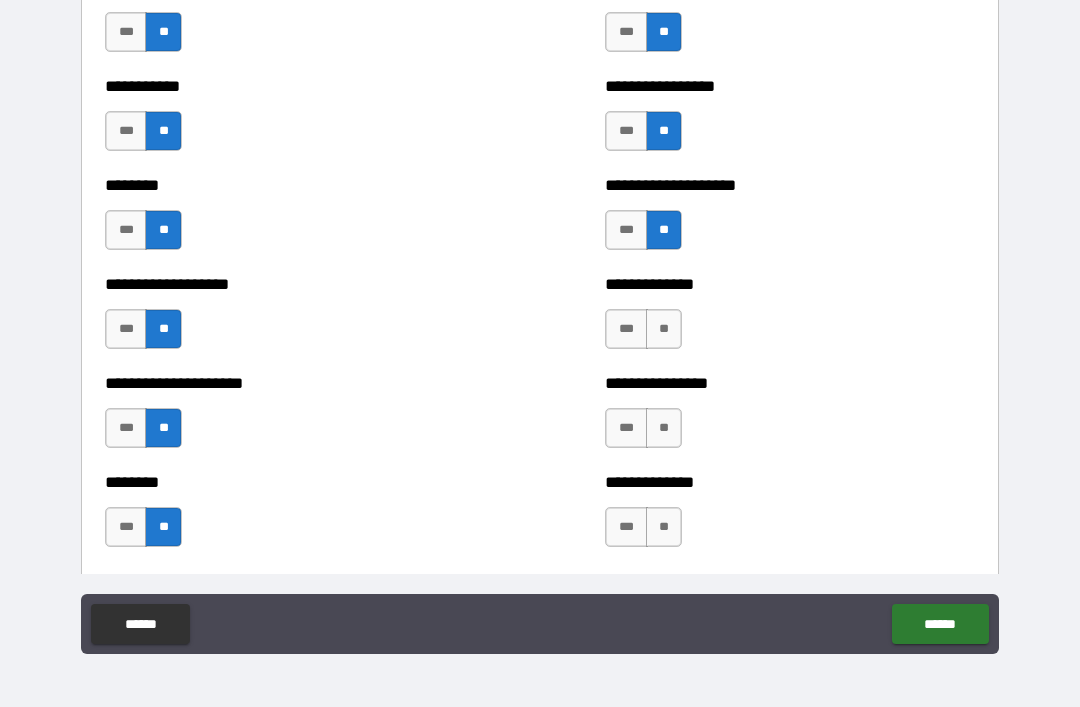 click on "**" at bounding box center (664, 329) 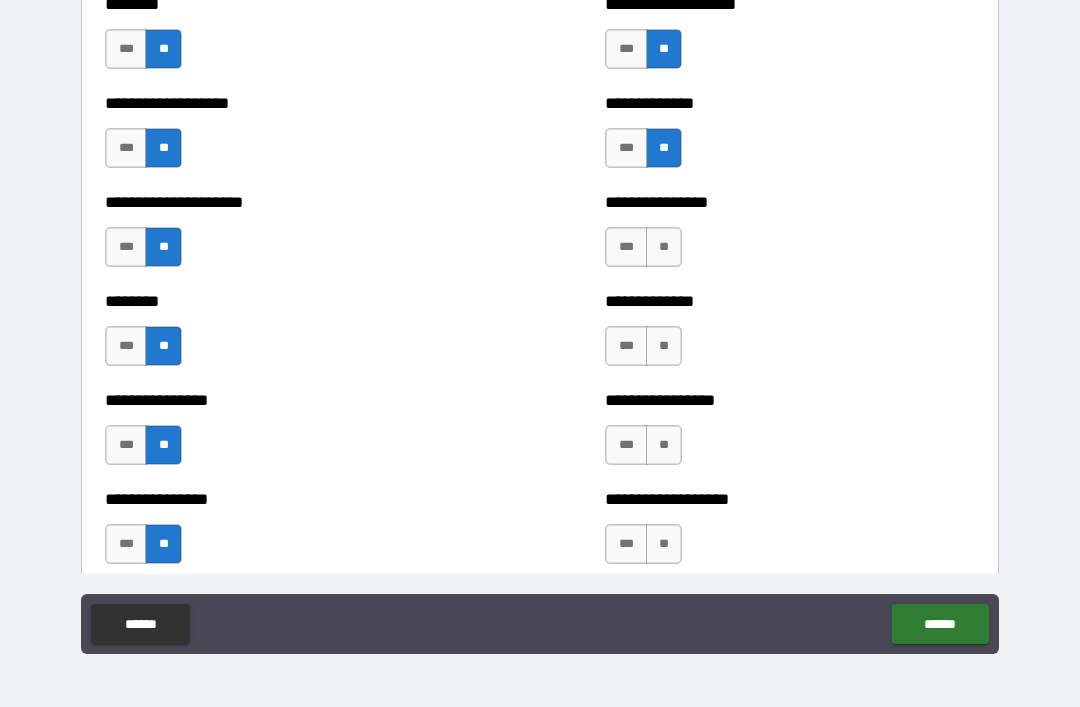 scroll, scrollTop: 4380, scrollLeft: 0, axis: vertical 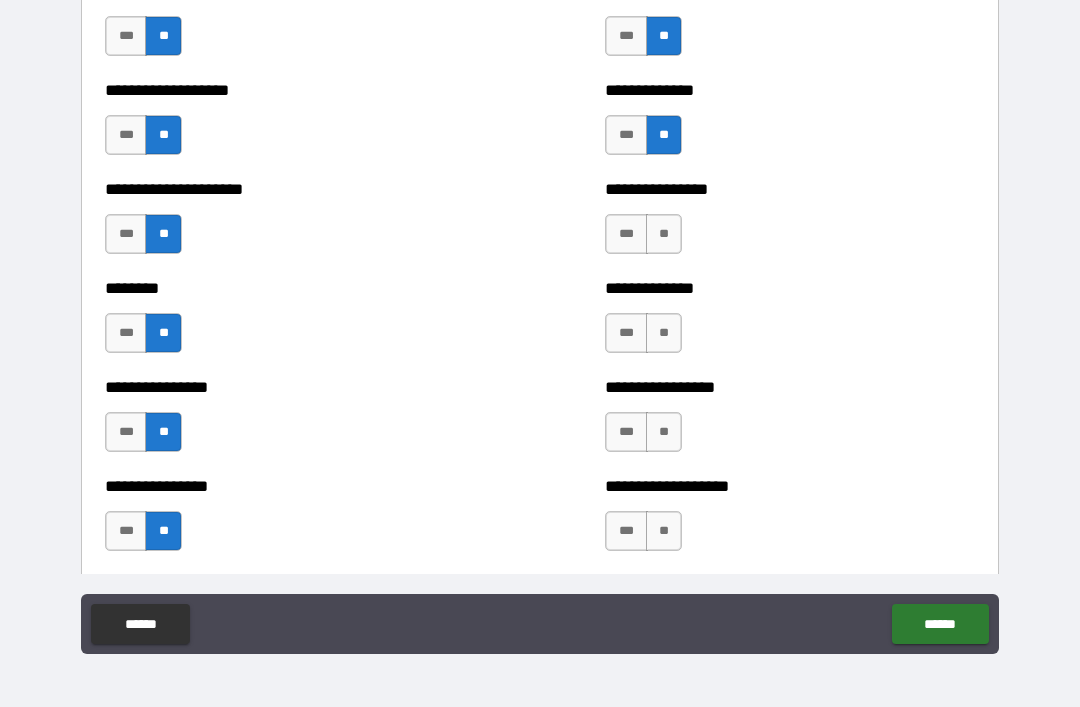click on "**" at bounding box center [664, 234] 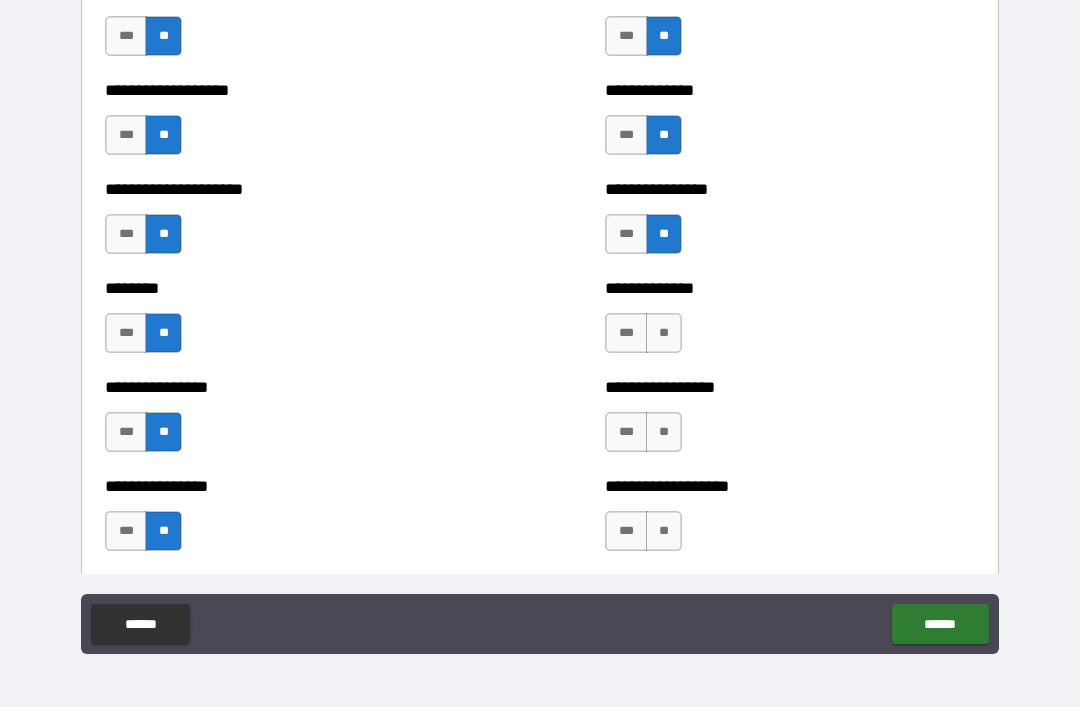 click on "**" at bounding box center [664, 333] 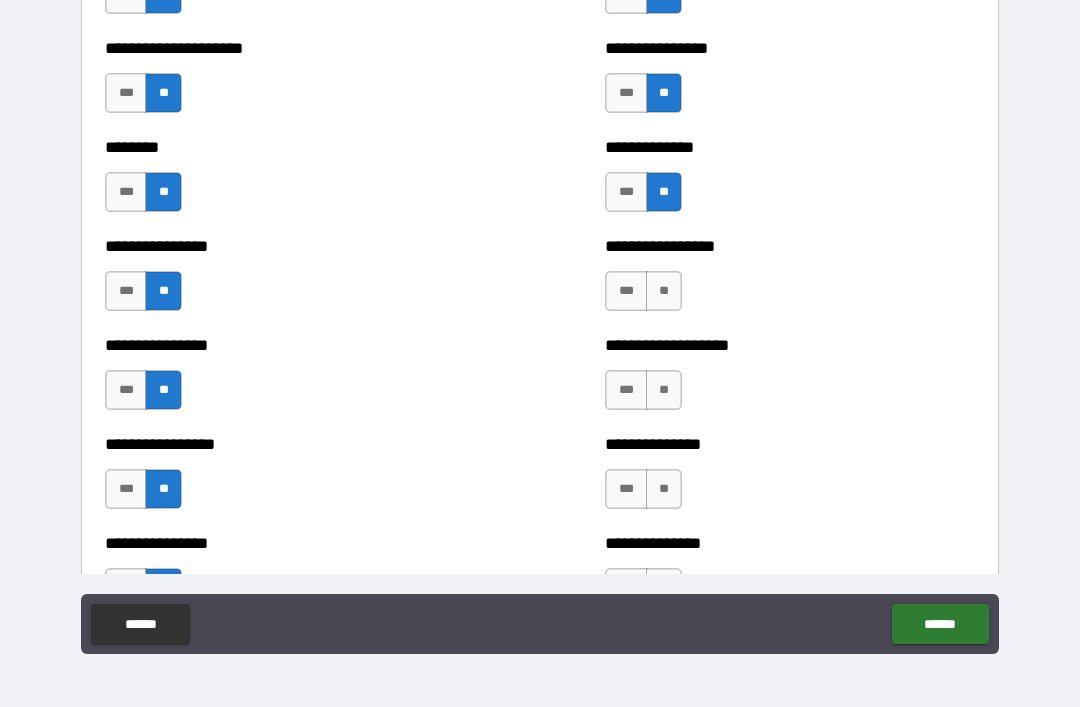 scroll, scrollTop: 4570, scrollLeft: 0, axis: vertical 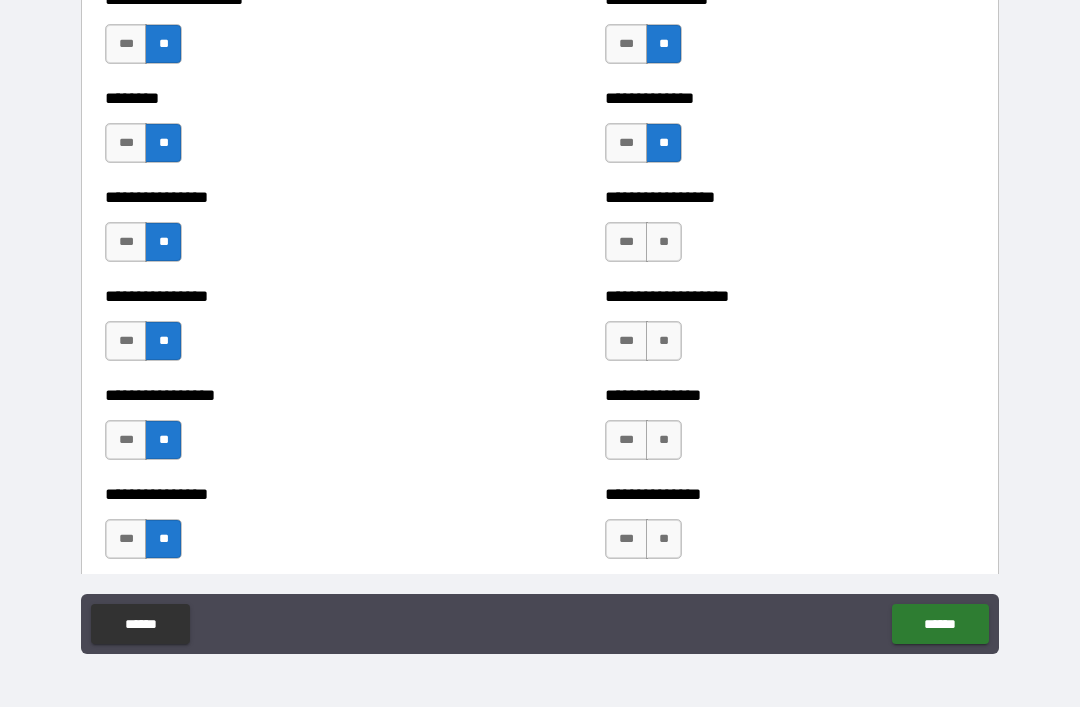 click on "**" at bounding box center (664, 242) 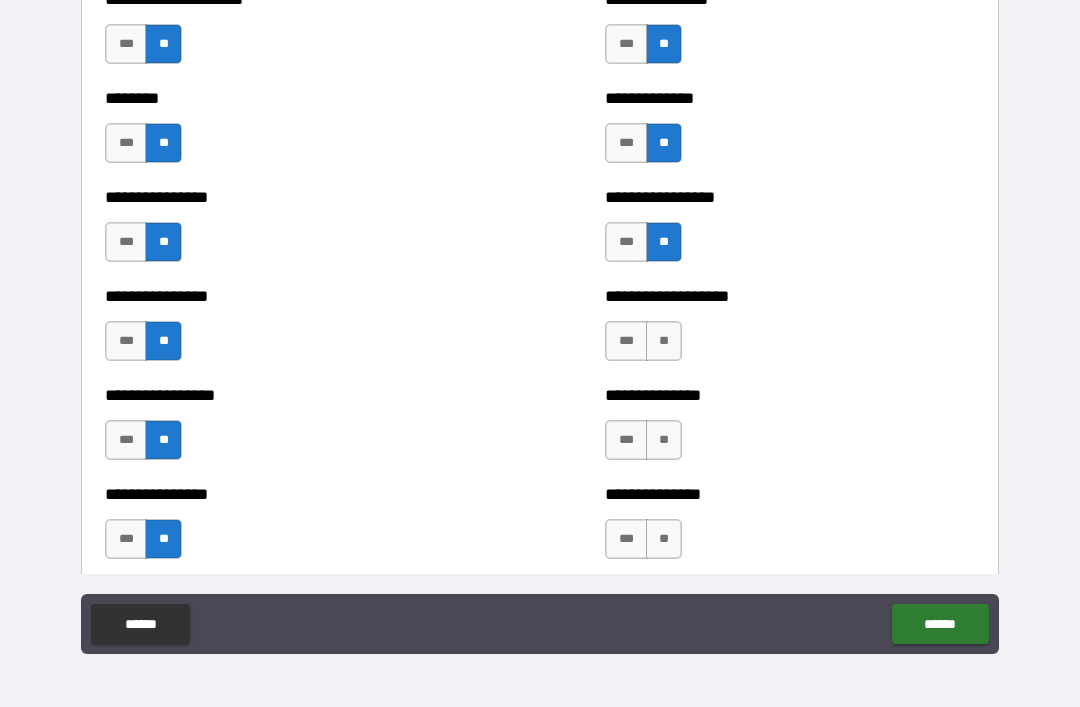 click on "**" at bounding box center [664, 341] 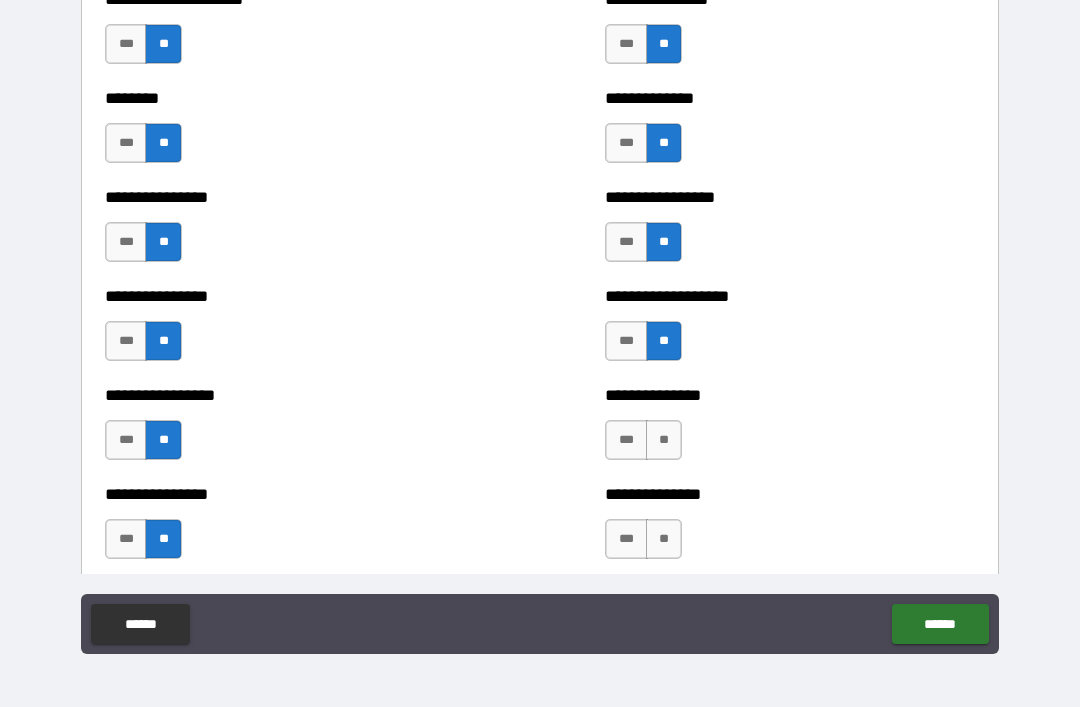 click on "**" at bounding box center [664, 440] 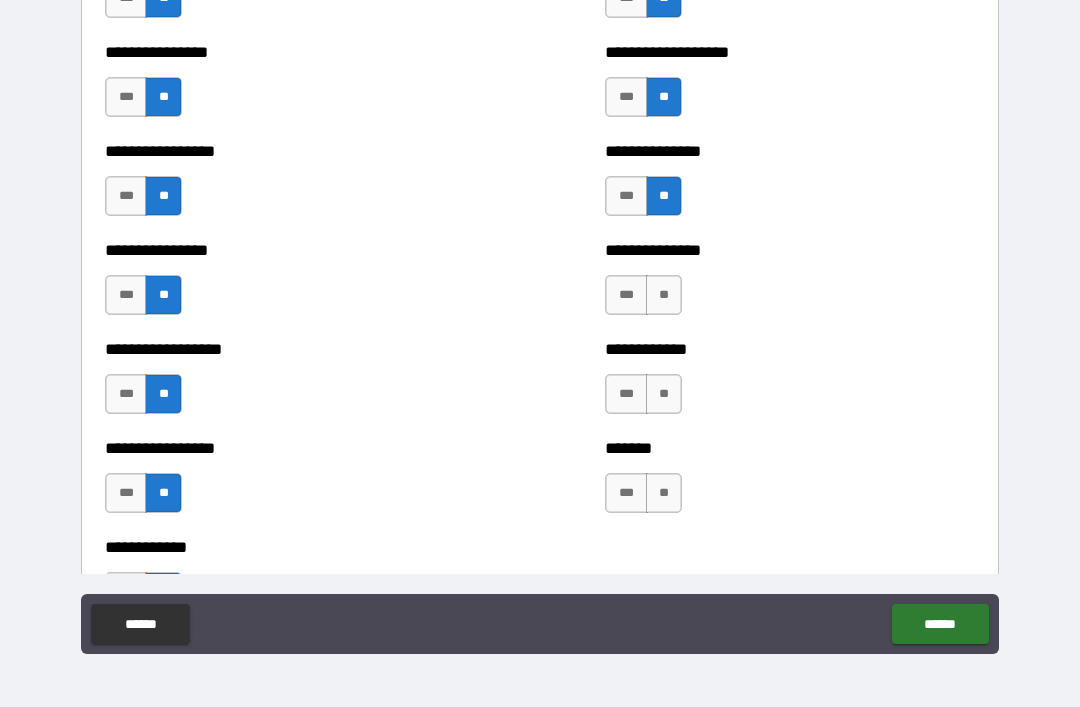 scroll, scrollTop: 4821, scrollLeft: 0, axis: vertical 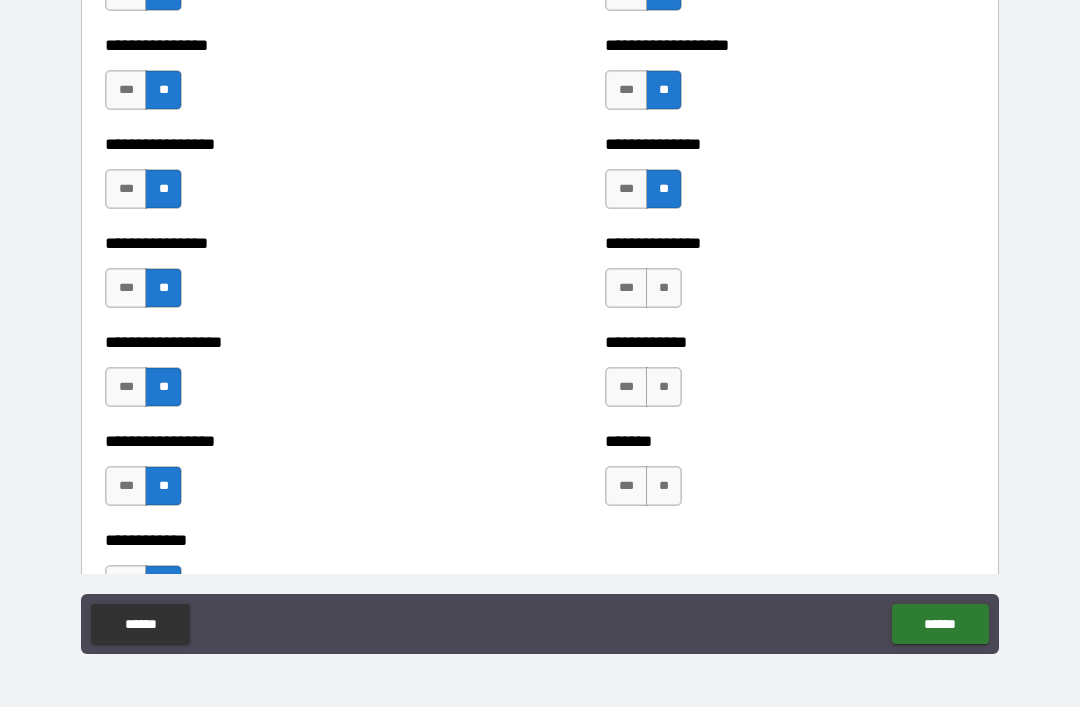 click on "**" at bounding box center (664, 288) 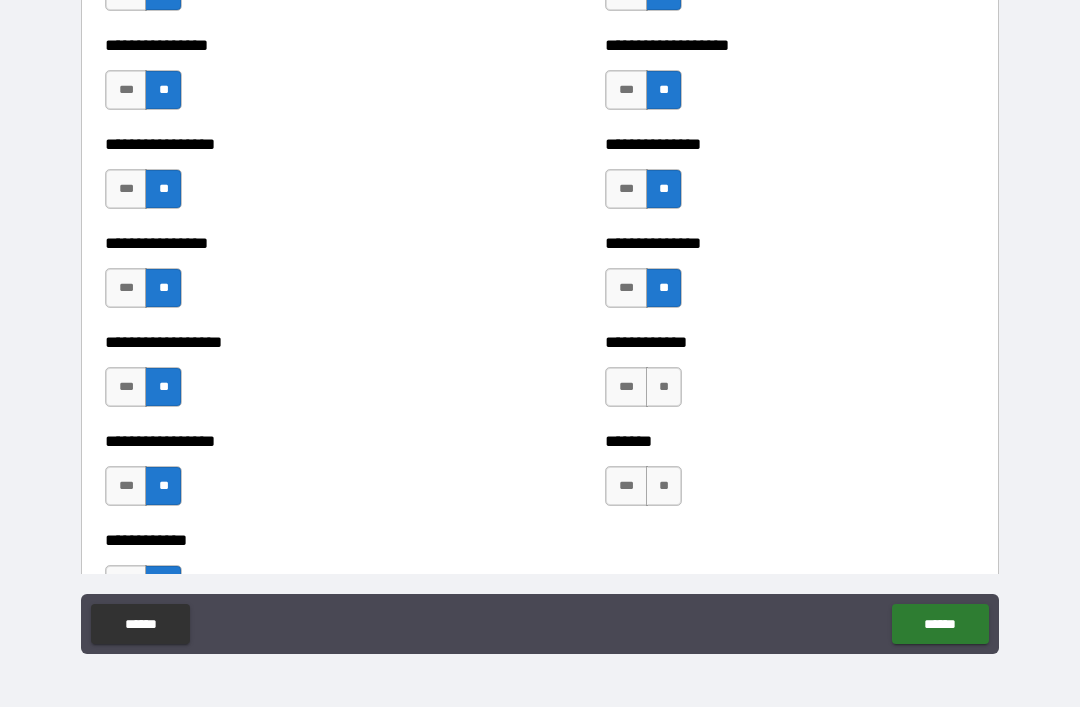 click on "**" at bounding box center (664, 387) 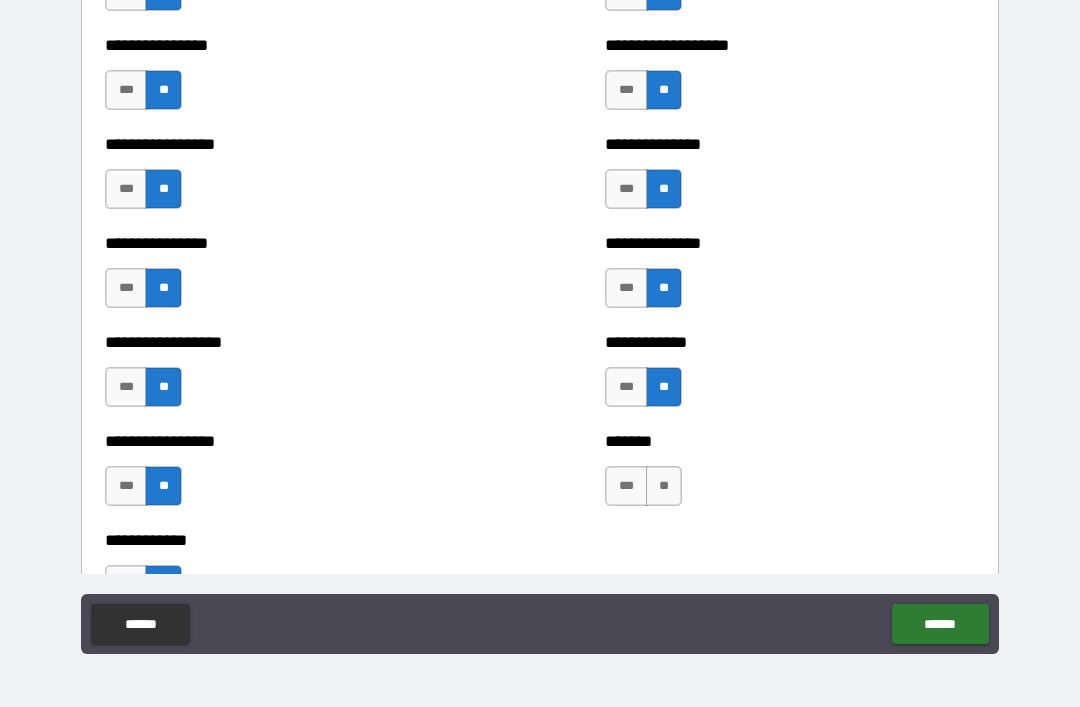 click on "**" at bounding box center [664, 486] 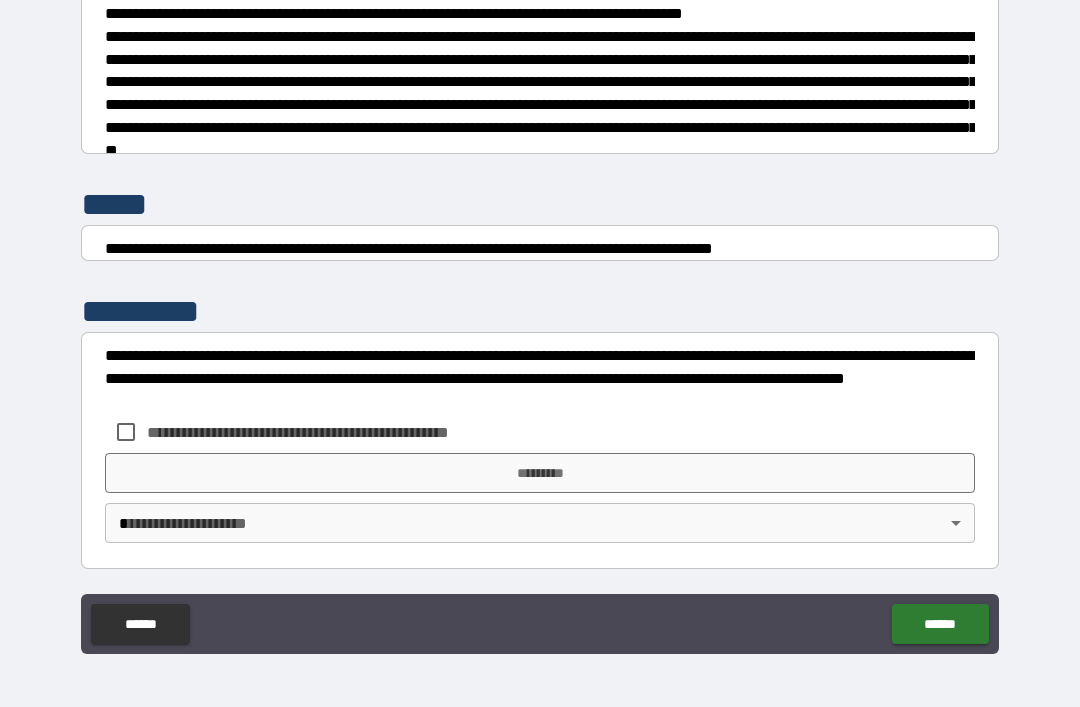 scroll, scrollTop: 7470, scrollLeft: 0, axis: vertical 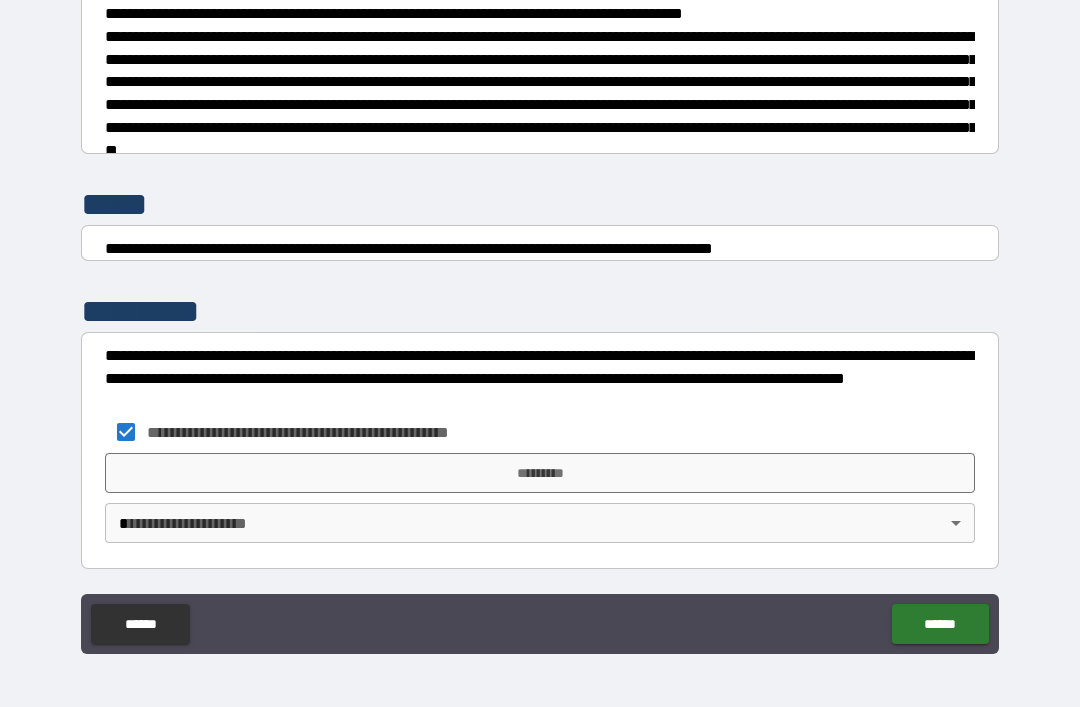 click on "*********" at bounding box center [540, 473] 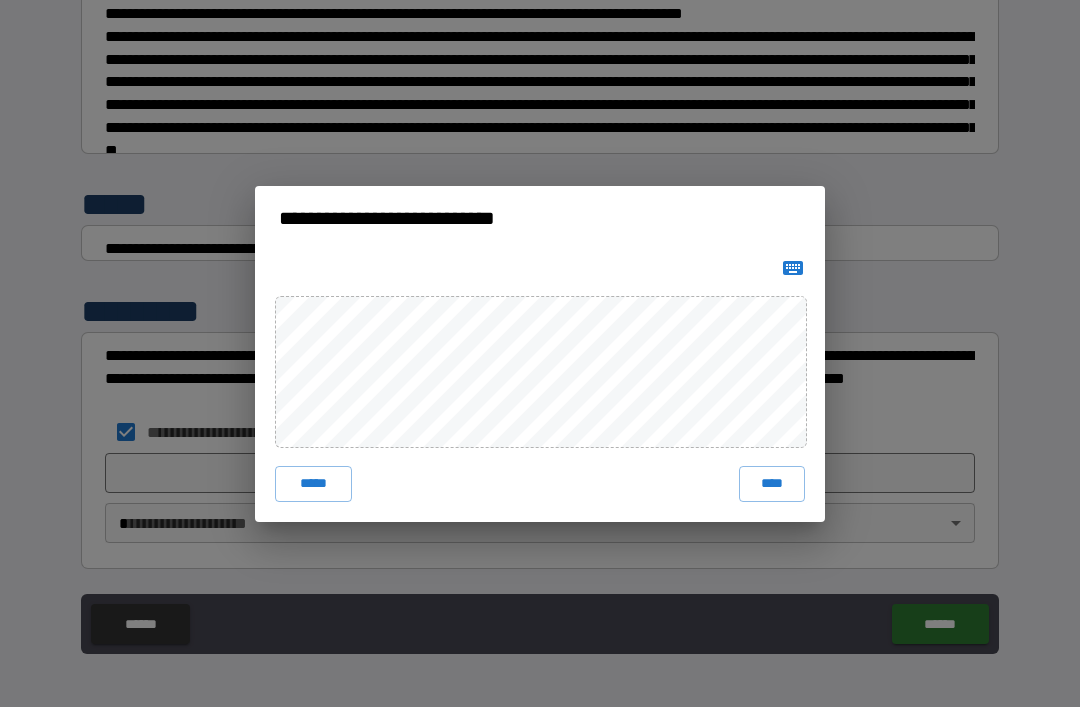 click on "***** ****" at bounding box center [540, 386] 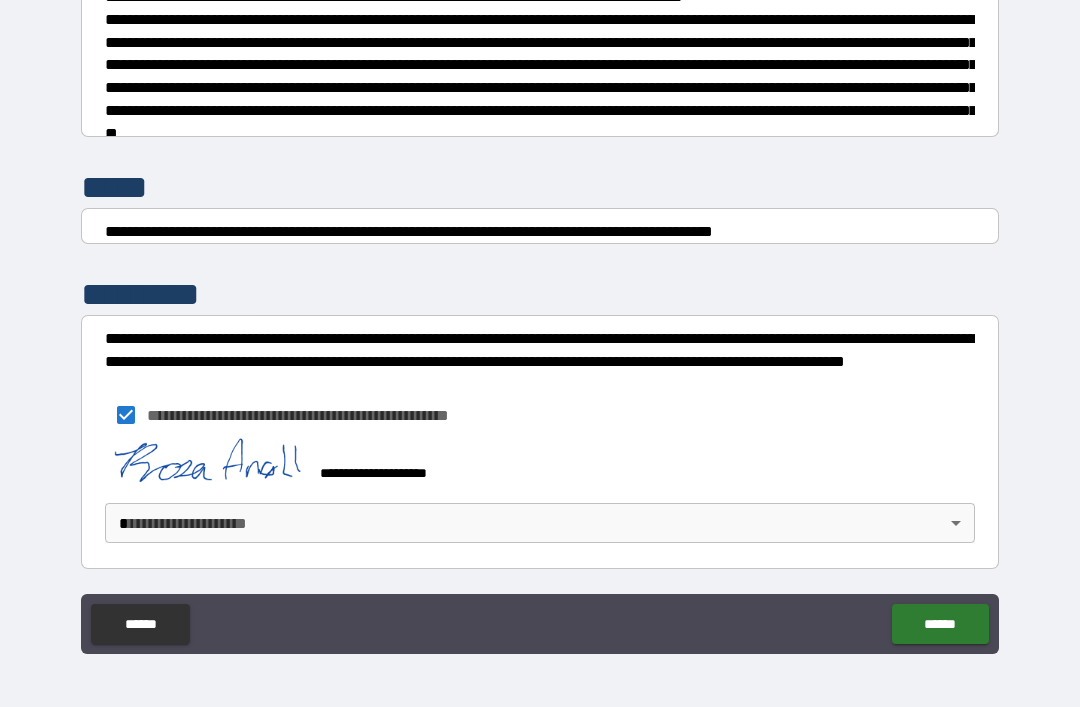 scroll, scrollTop: 7487, scrollLeft: 0, axis: vertical 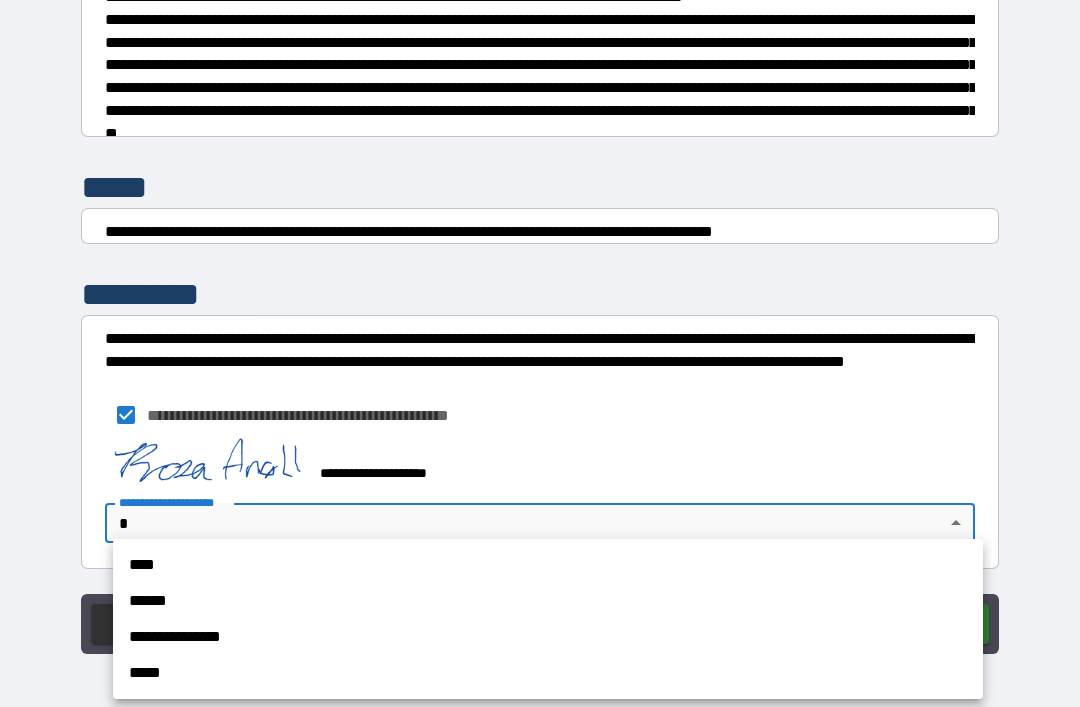 click on "**********" at bounding box center [548, 637] 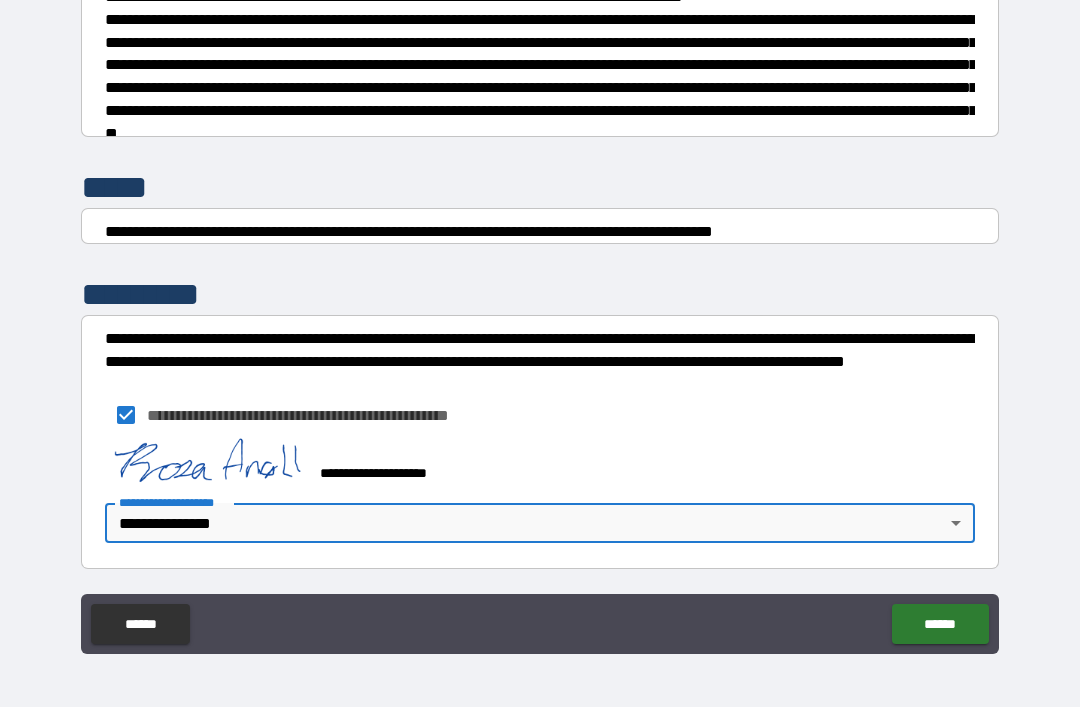 click on "******" at bounding box center [940, 624] 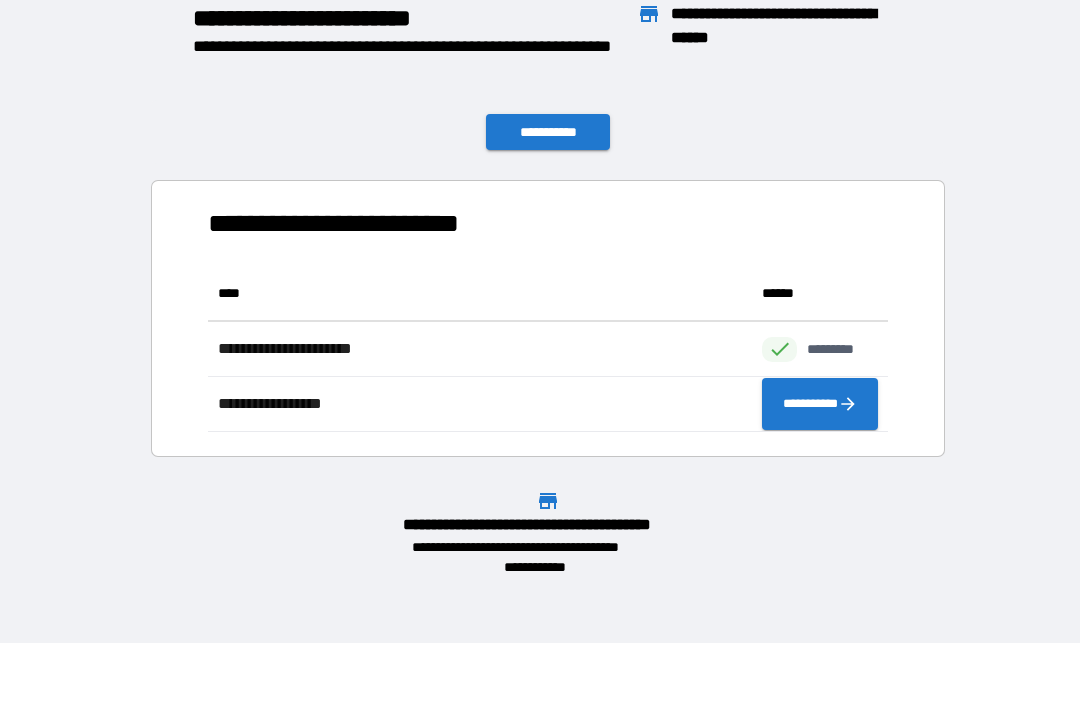 scroll, scrollTop: 166, scrollLeft: 680, axis: both 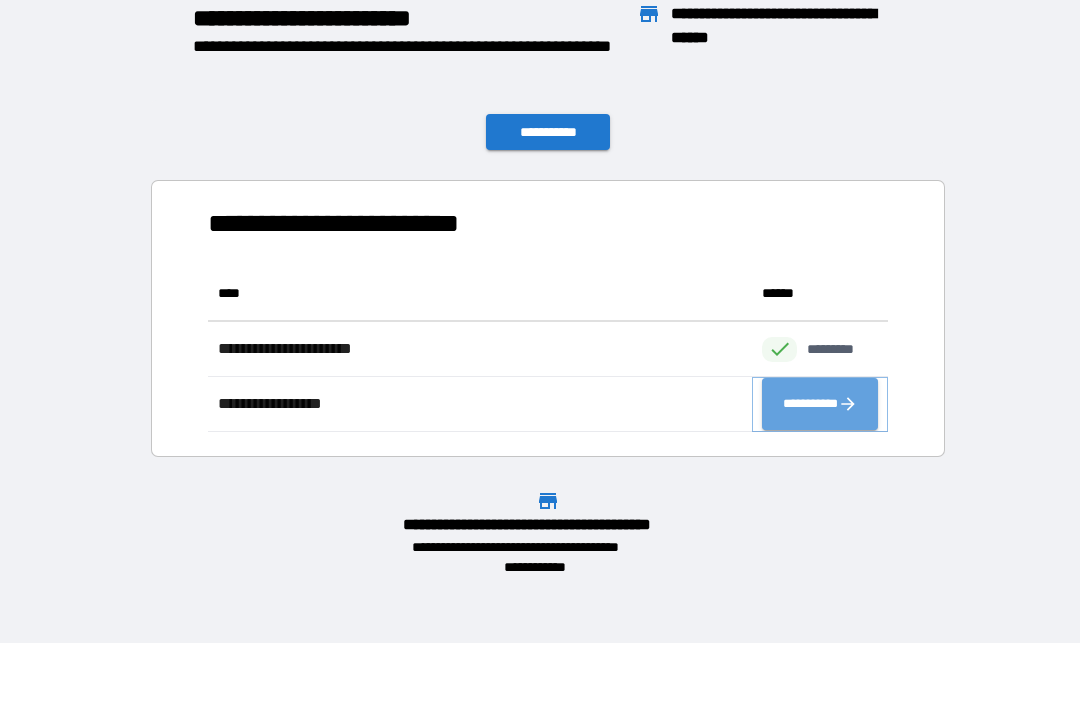 click 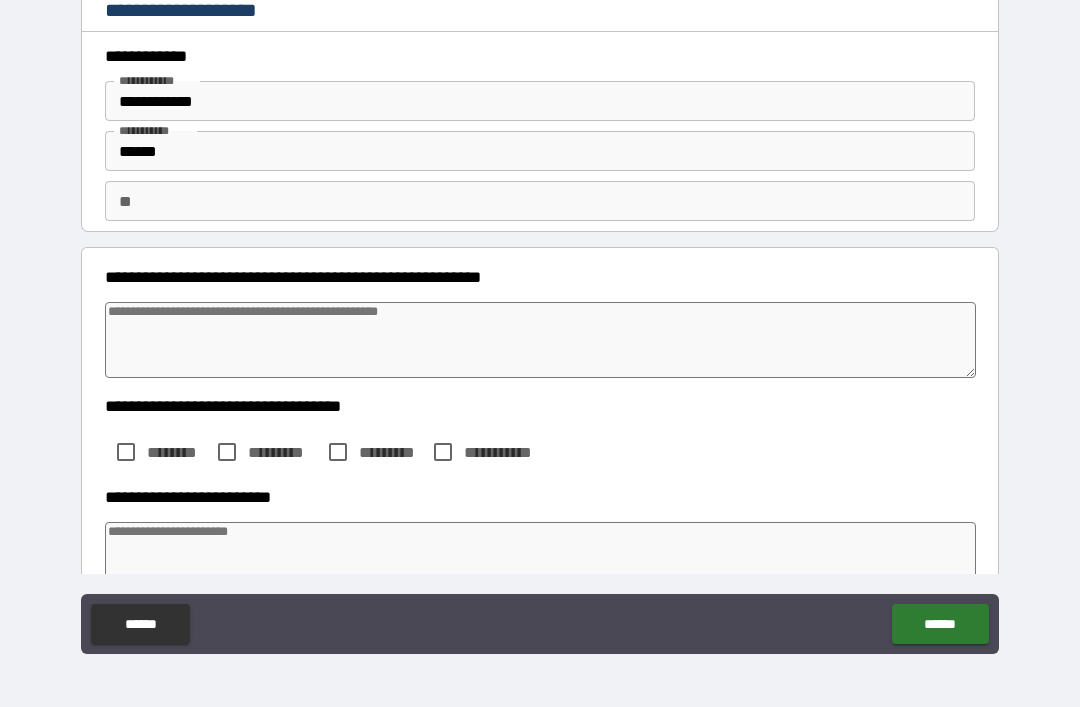 scroll, scrollTop: 0, scrollLeft: 0, axis: both 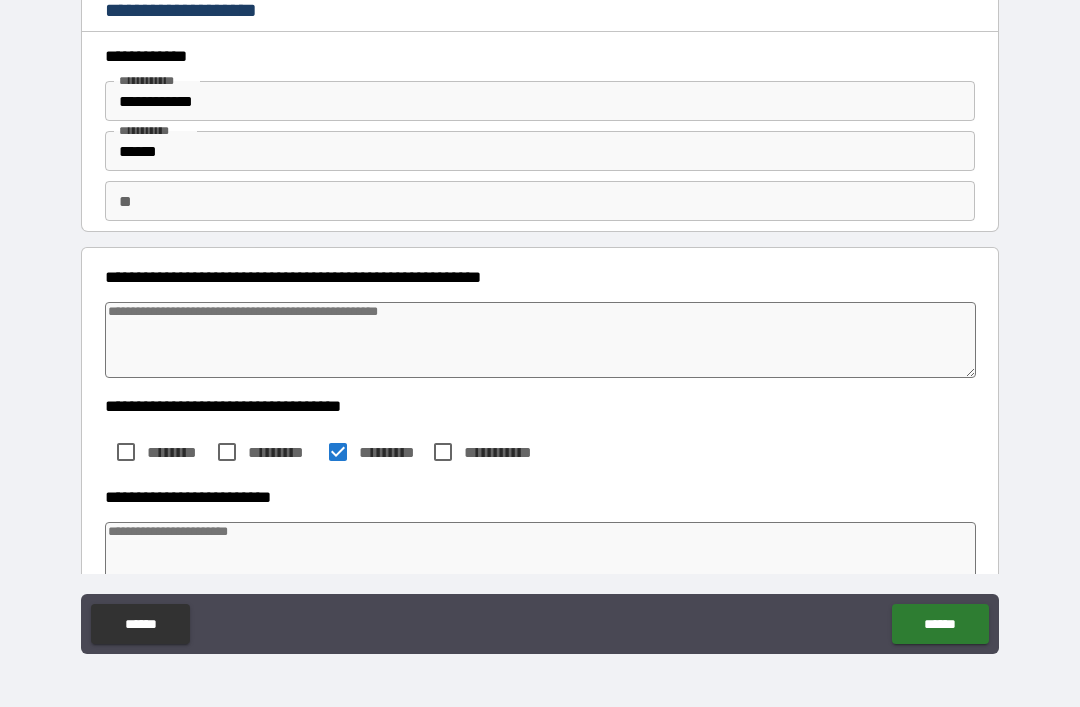 click at bounding box center (540, 340) 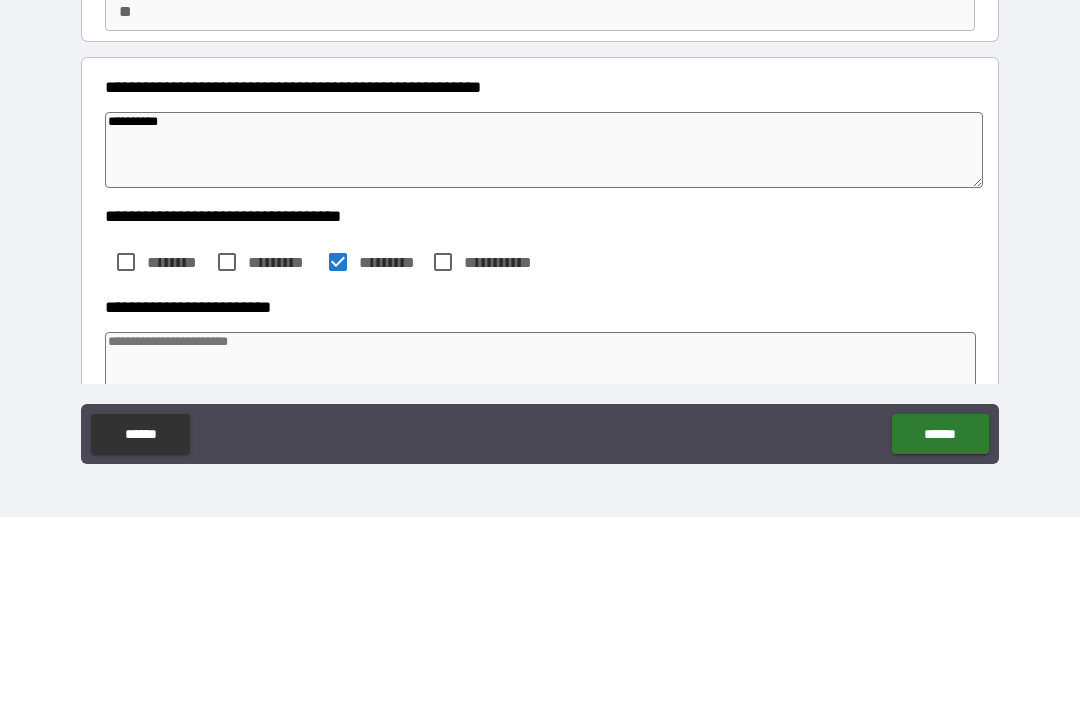 click on "**********" at bounding box center (540, 437) 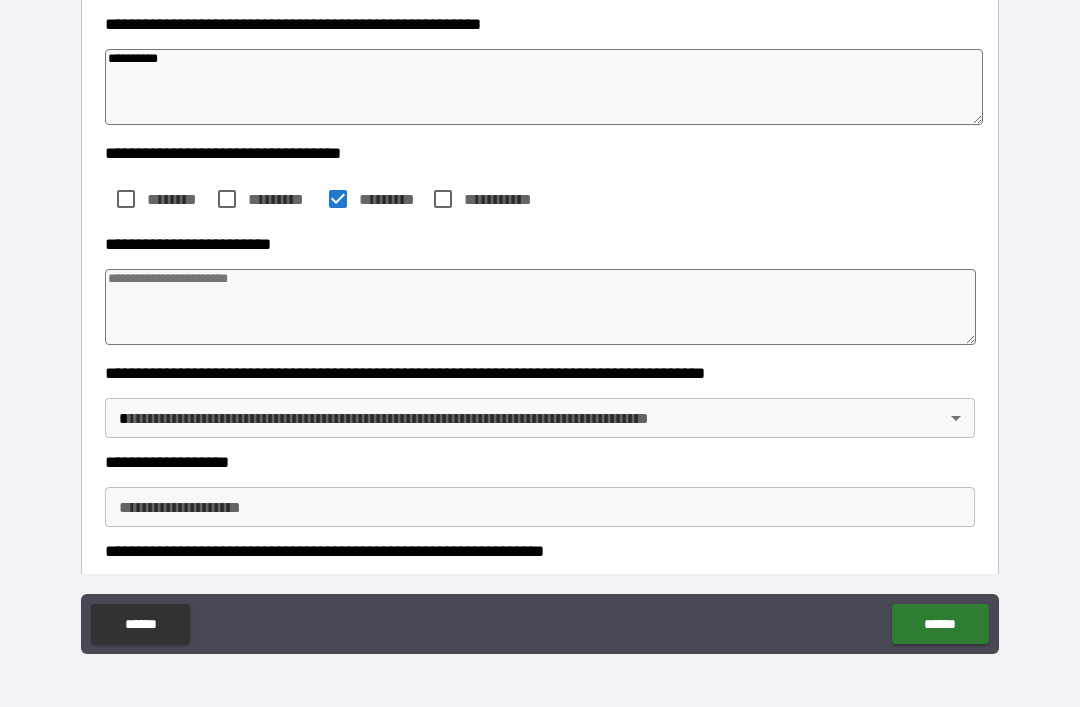 scroll, scrollTop: 391, scrollLeft: 0, axis: vertical 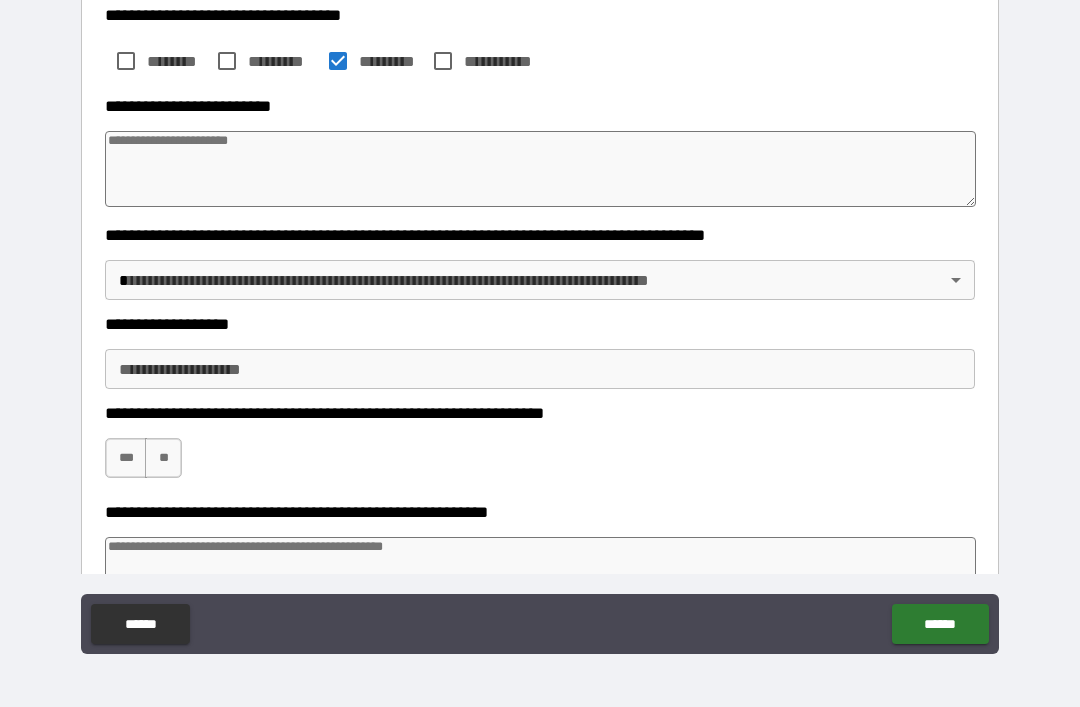 click at bounding box center (540, 169) 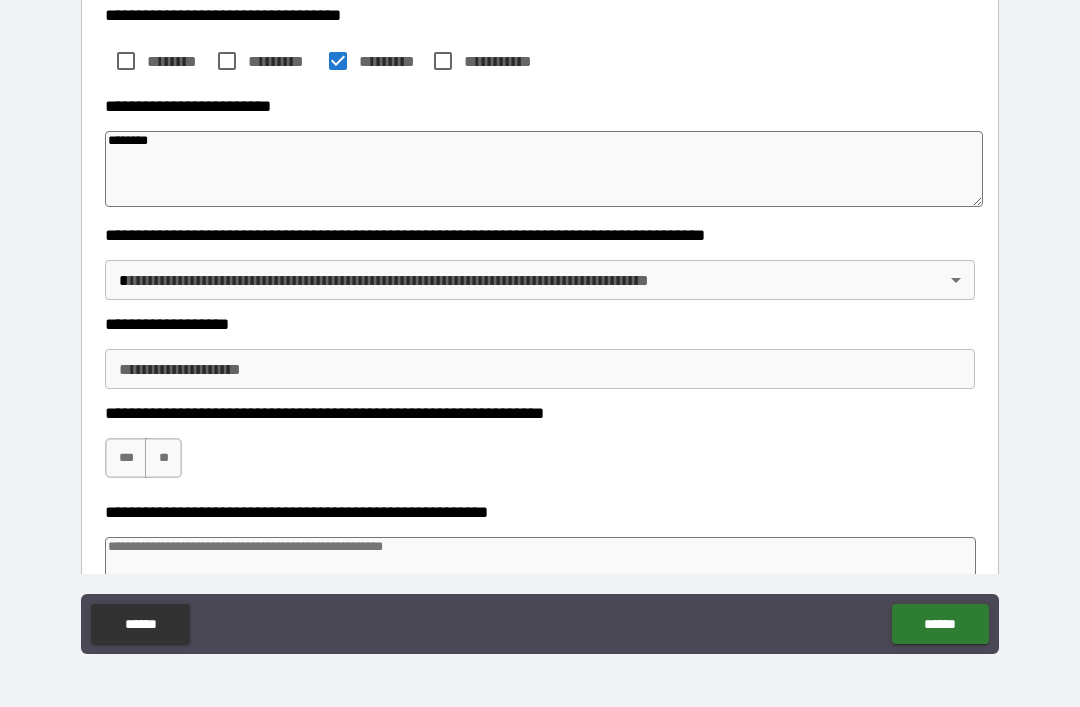 click on "**********" at bounding box center (540, 235) 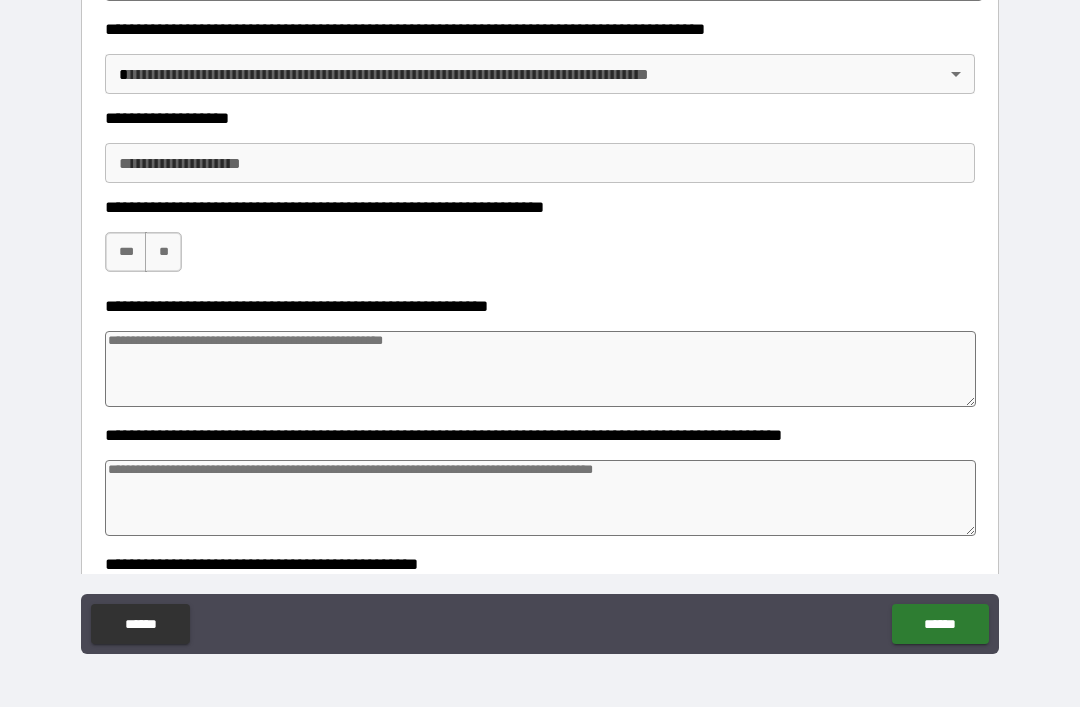 scroll, scrollTop: 598, scrollLeft: 0, axis: vertical 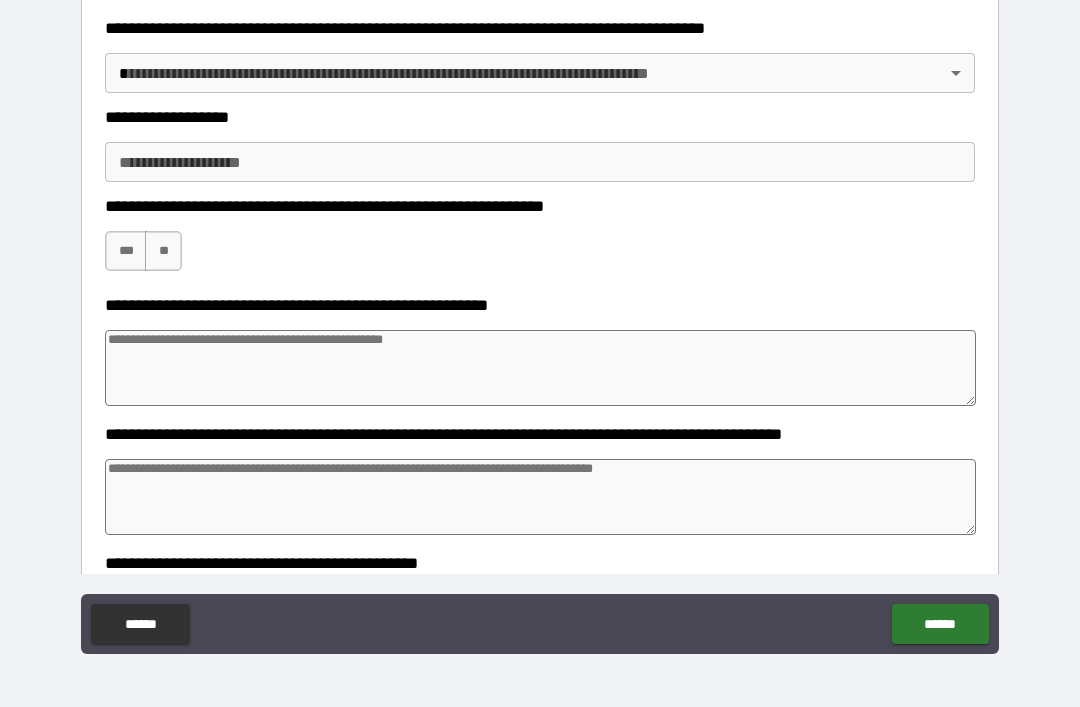 click on "**********" at bounding box center (540, 321) 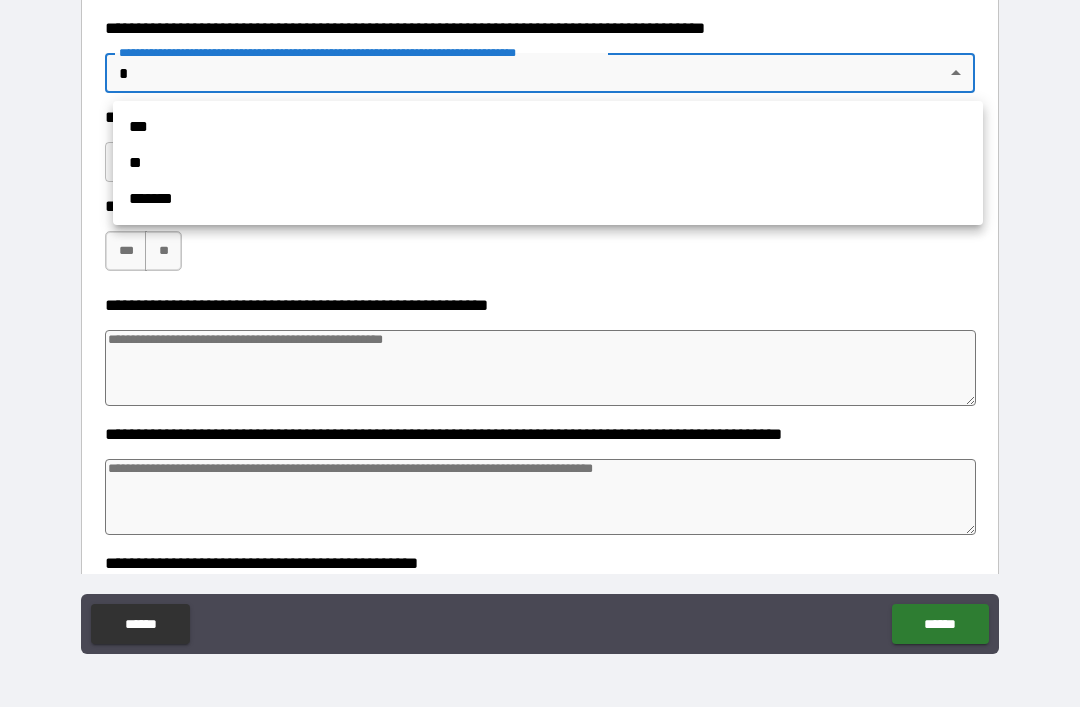 click at bounding box center (540, 353) 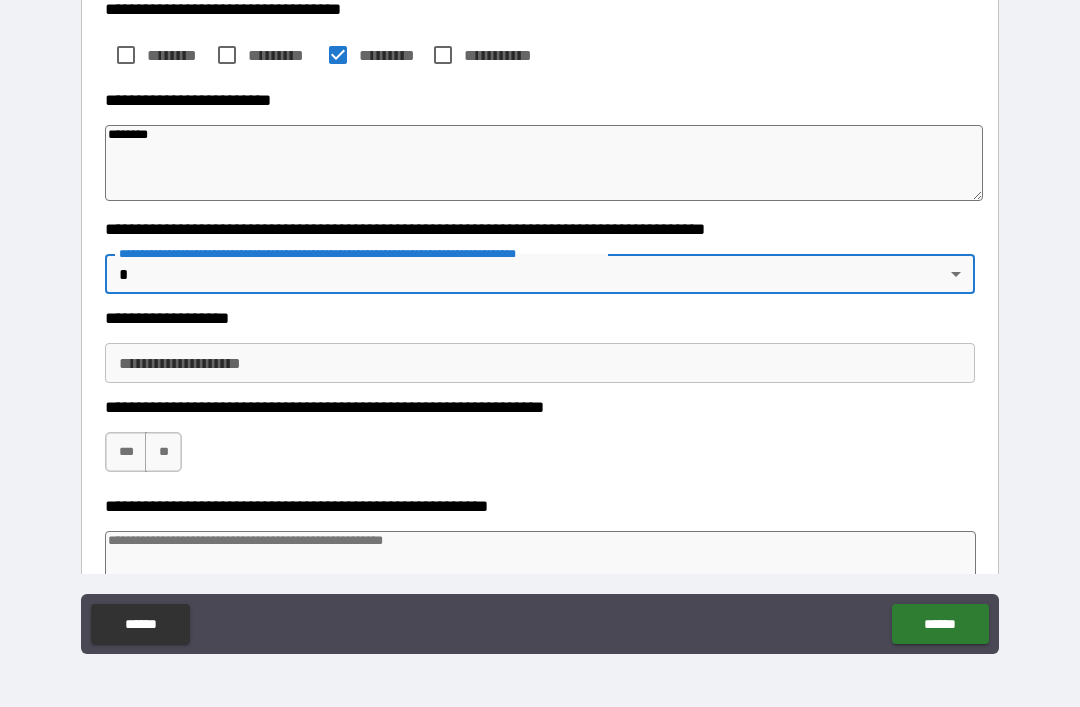 scroll, scrollTop: 399, scrollLeft: 0, axis: vertical 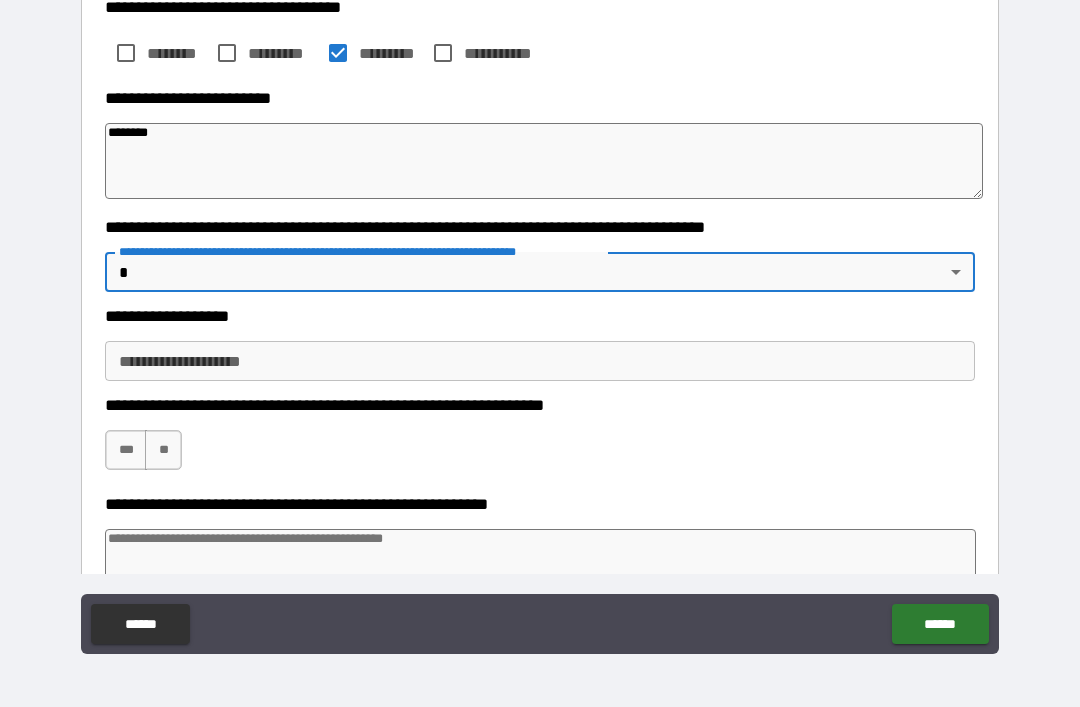 click on "**********" at bounding box center (540, 361) 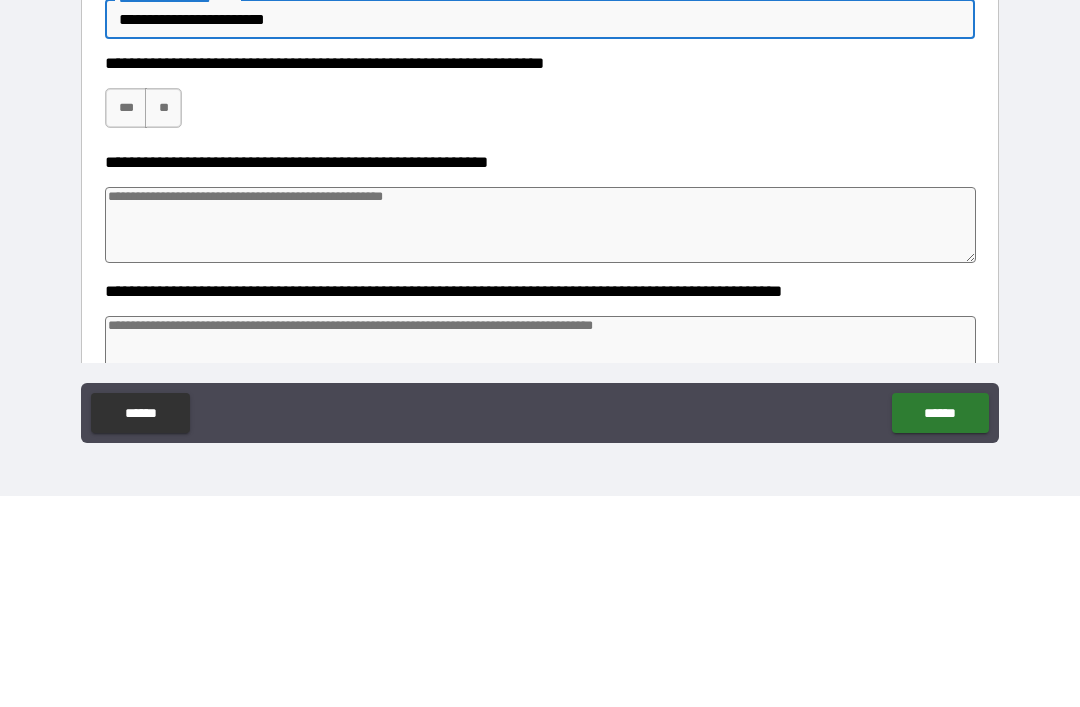 scroll, scrollTop: 536, scrollLeft: 0, axis: vertical 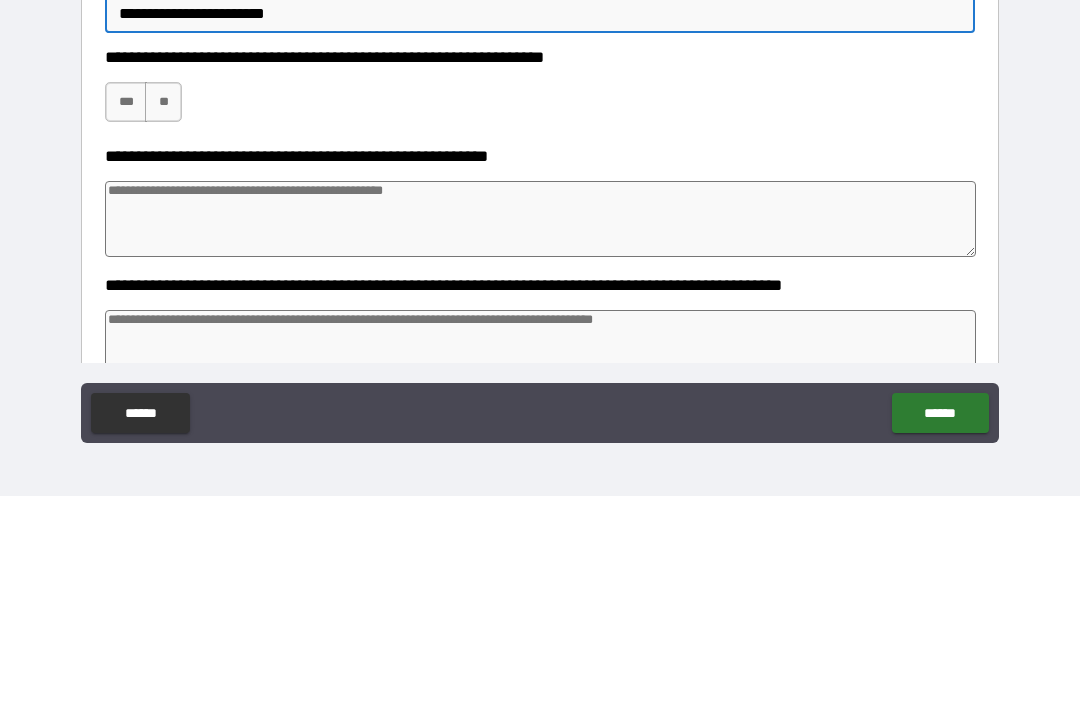 click on "***" at bounding box center [126, 313] 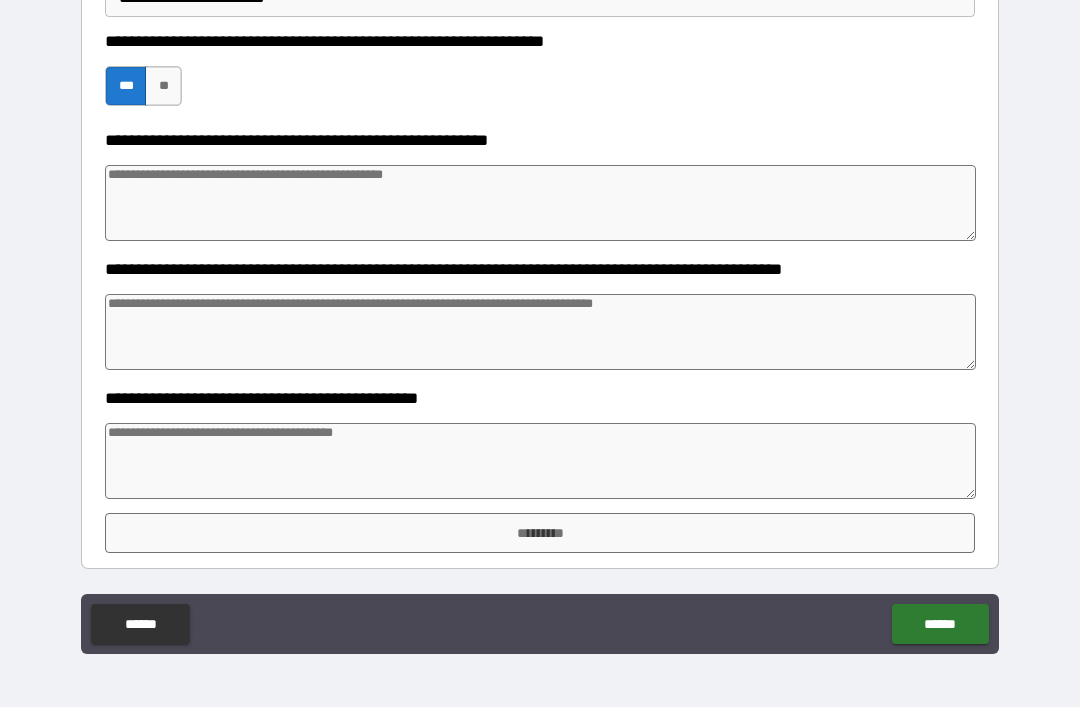 scroll, scrollTop: 763, scrollLeft: 0, axis: vertical 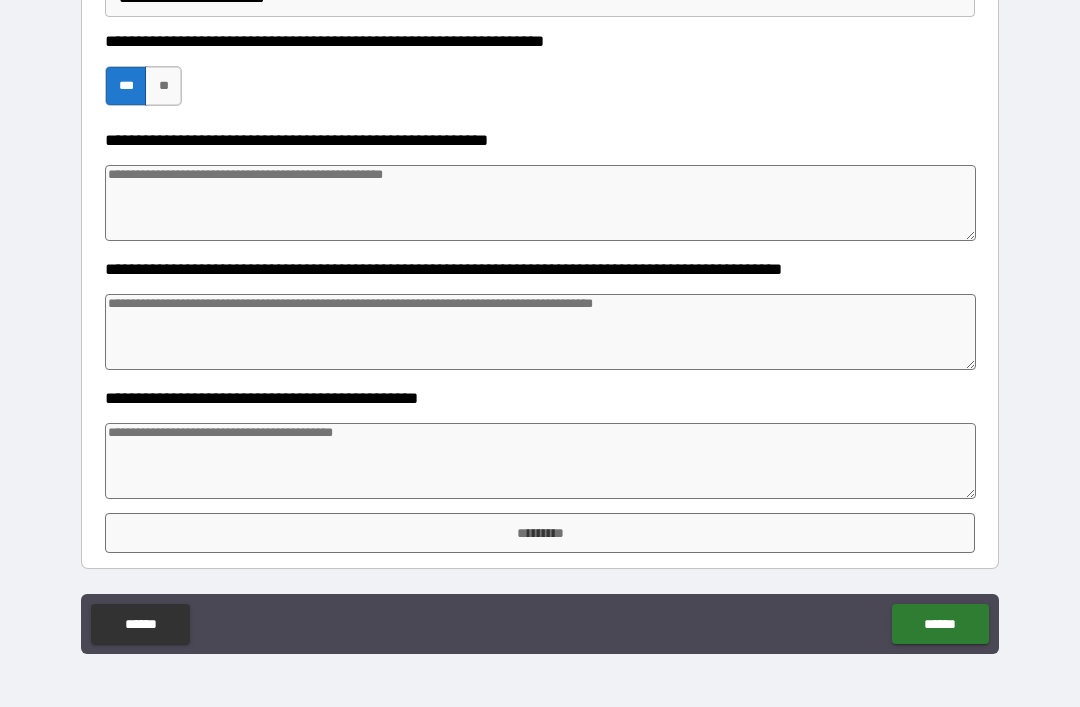 click at bounding box center [540, 461] 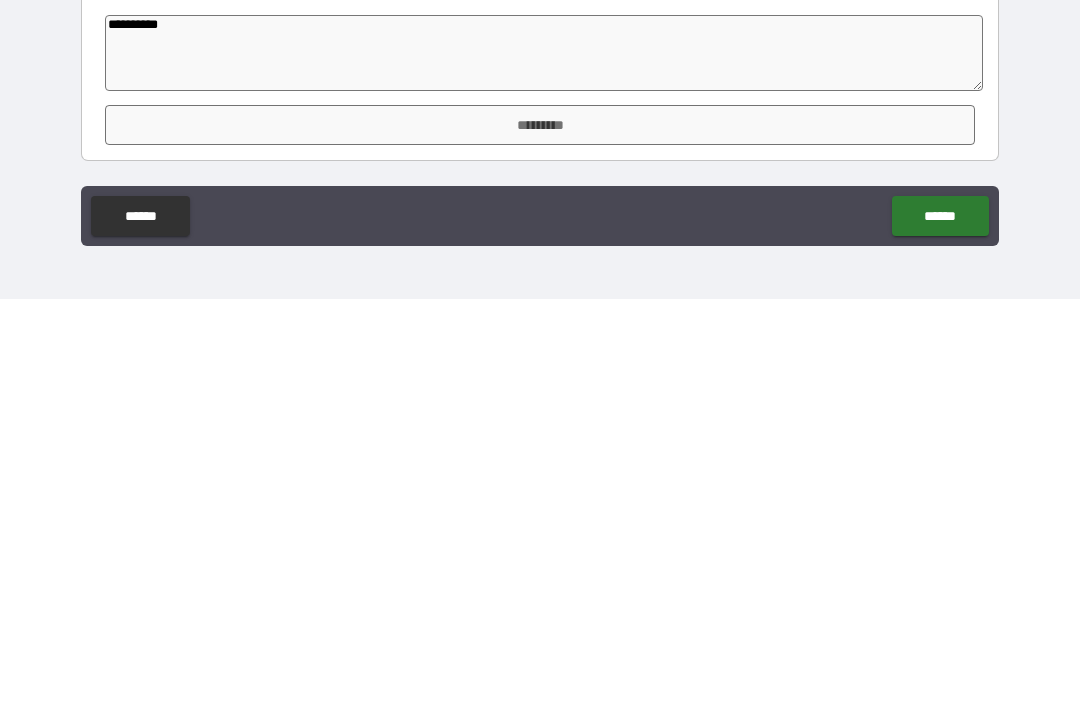 click on "*********" at bounding box center [540, 533] 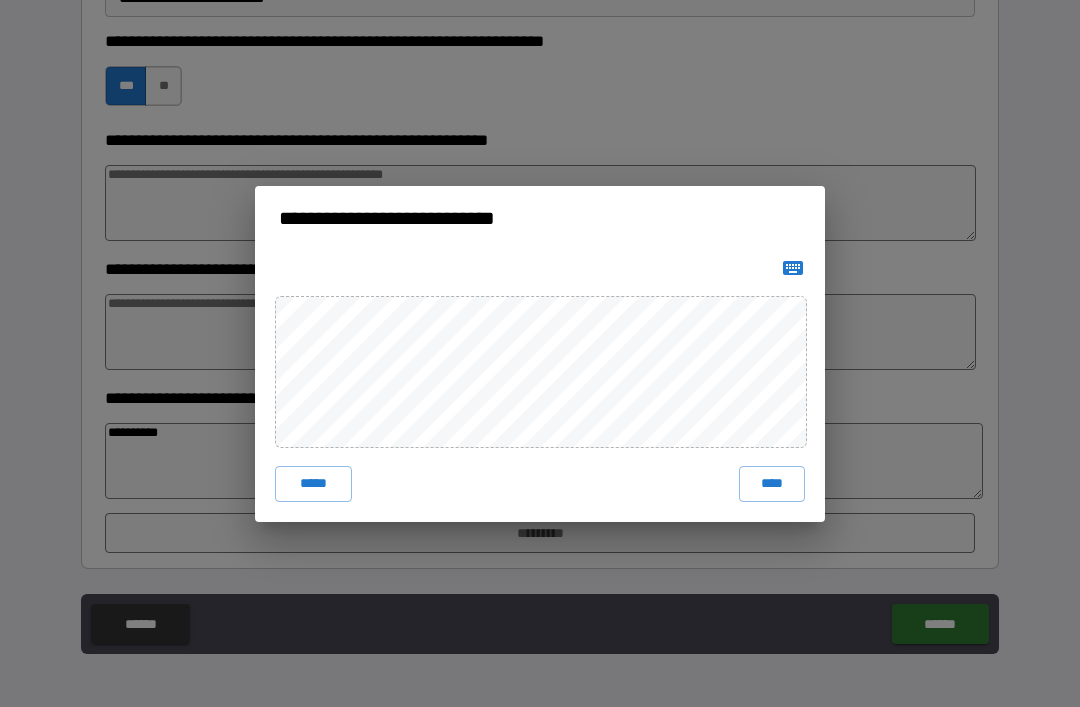 click on "****" at bounding box center (772, 484) 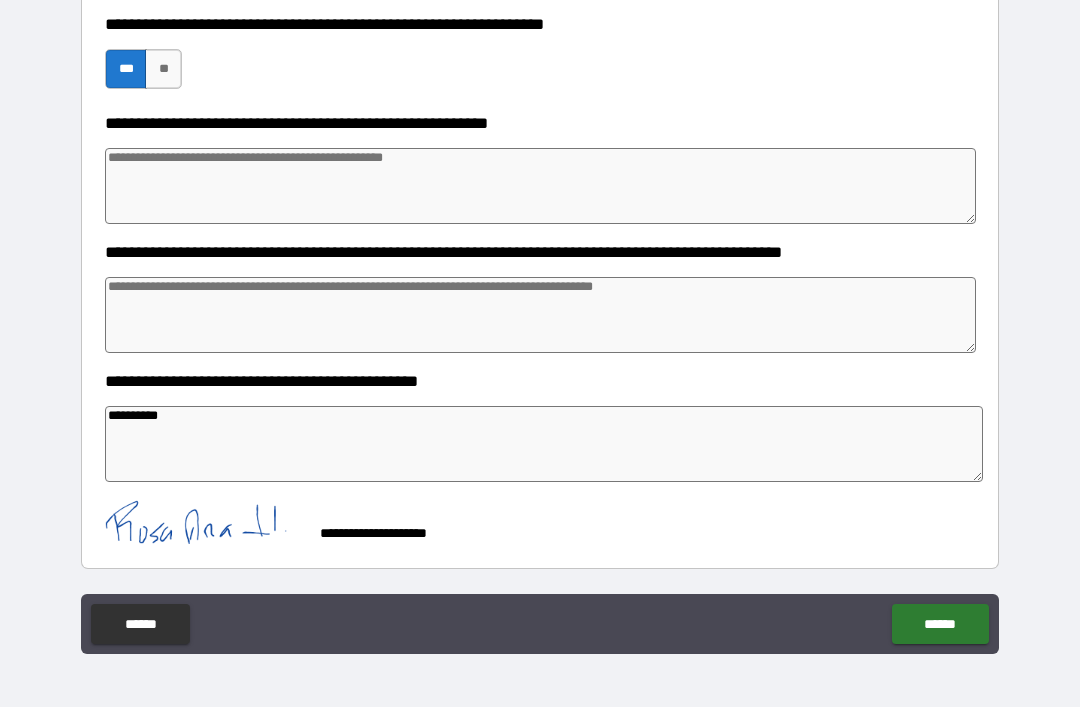 scroll, scrollTop: 780, scrollLeft: 0, axis: vertical 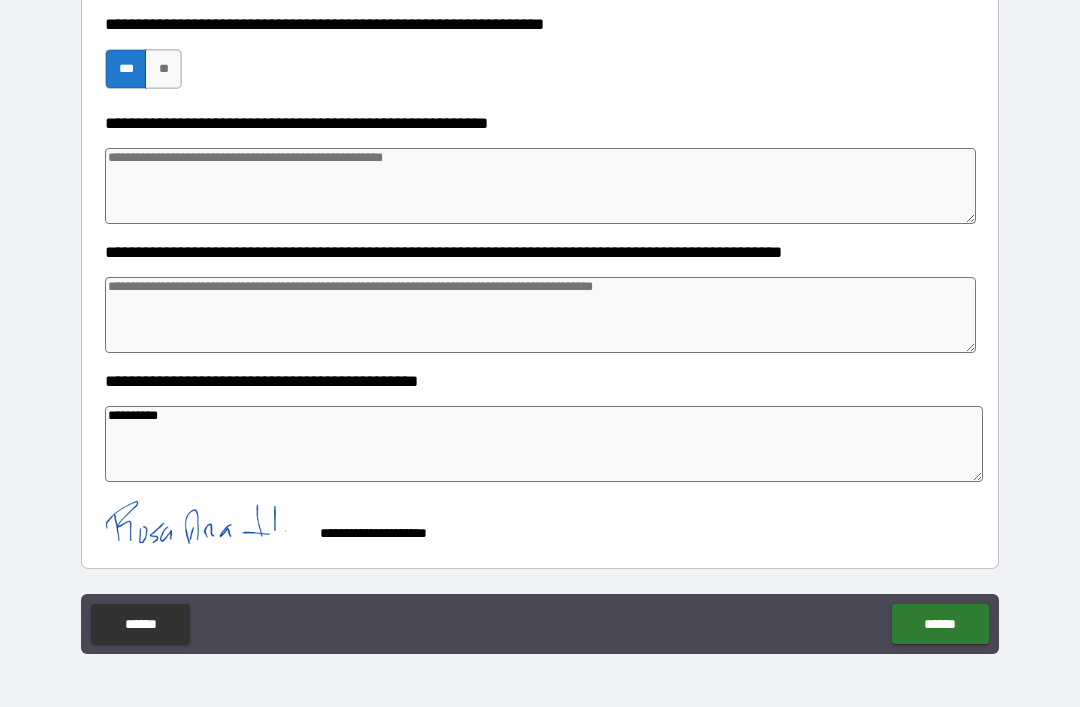 click on "******" at bounding box center [940, 624] 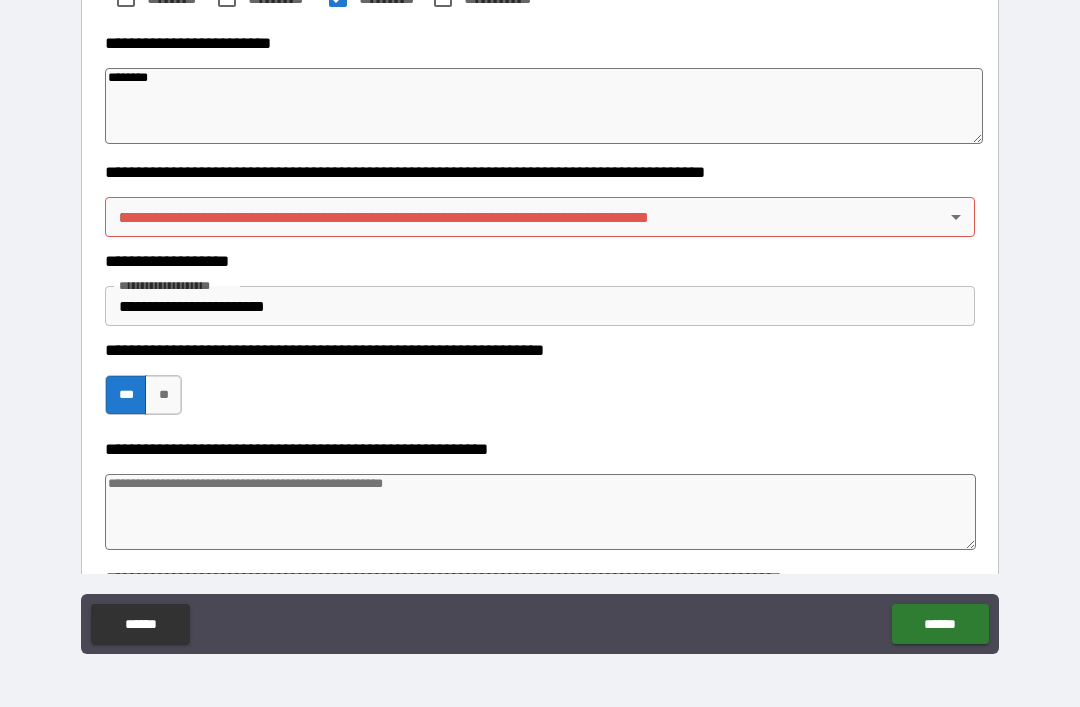 scroll, scrollTop: 449, scrollLeft: 0, axis: vertical 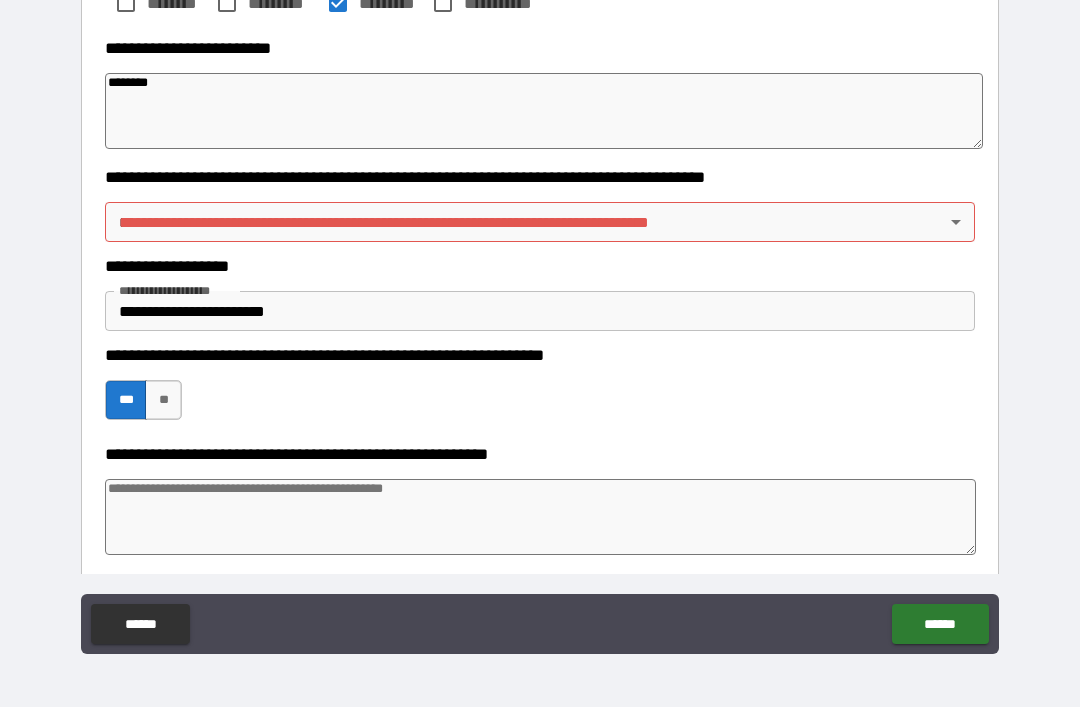 click on "**********" at bounding box center (540, 321) 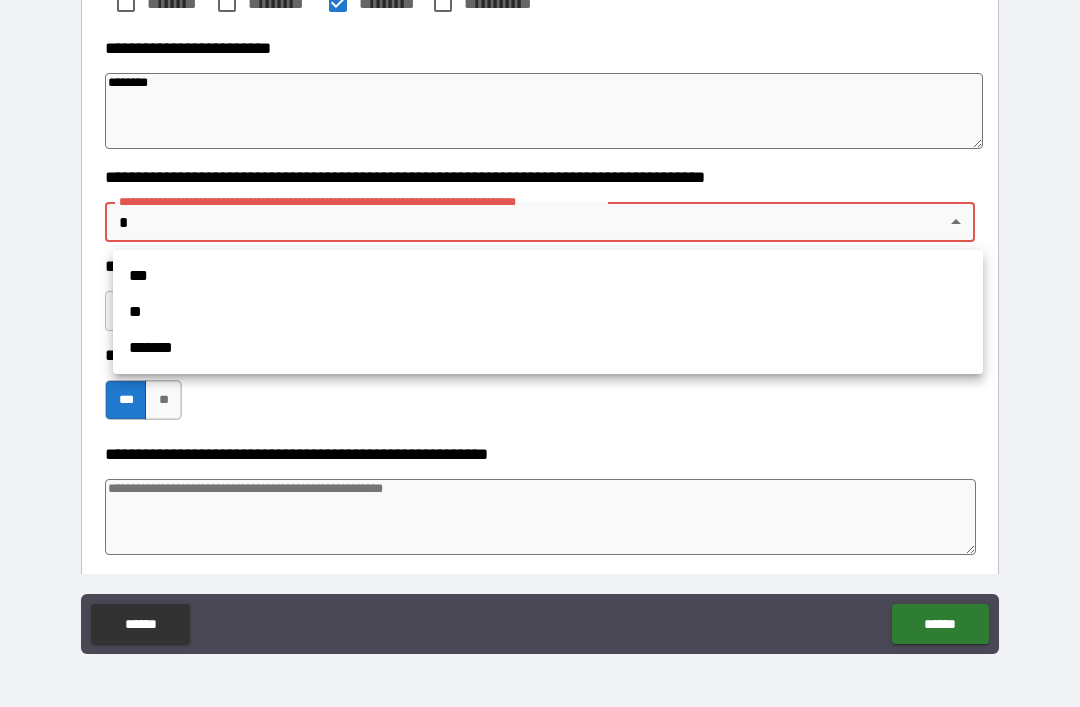 click on "**" at bounding box center [548, 312] 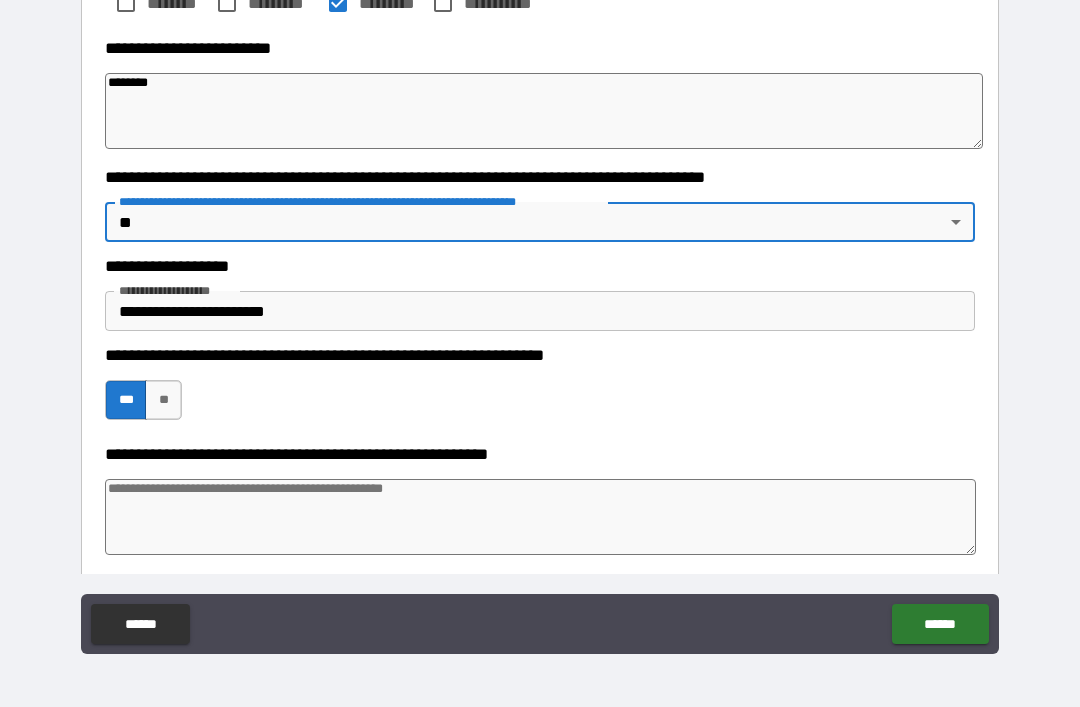 click on "******" at bounding box center [940, 624] 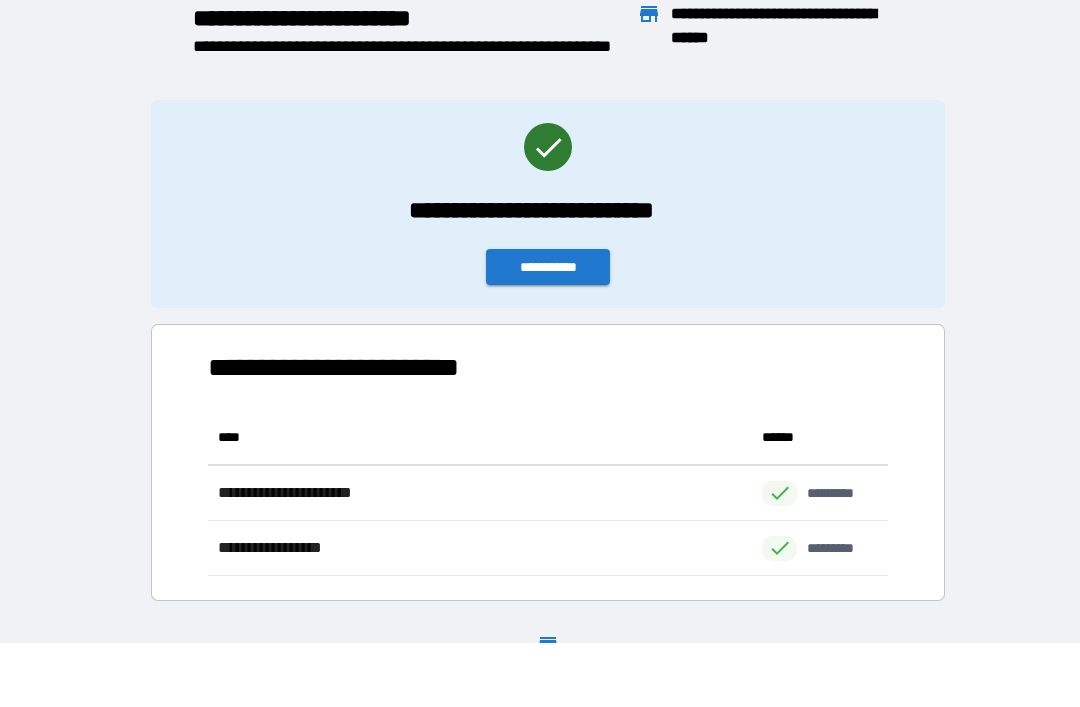 scroll, scrollTop: 1, scrollLeft: 1, axis: both 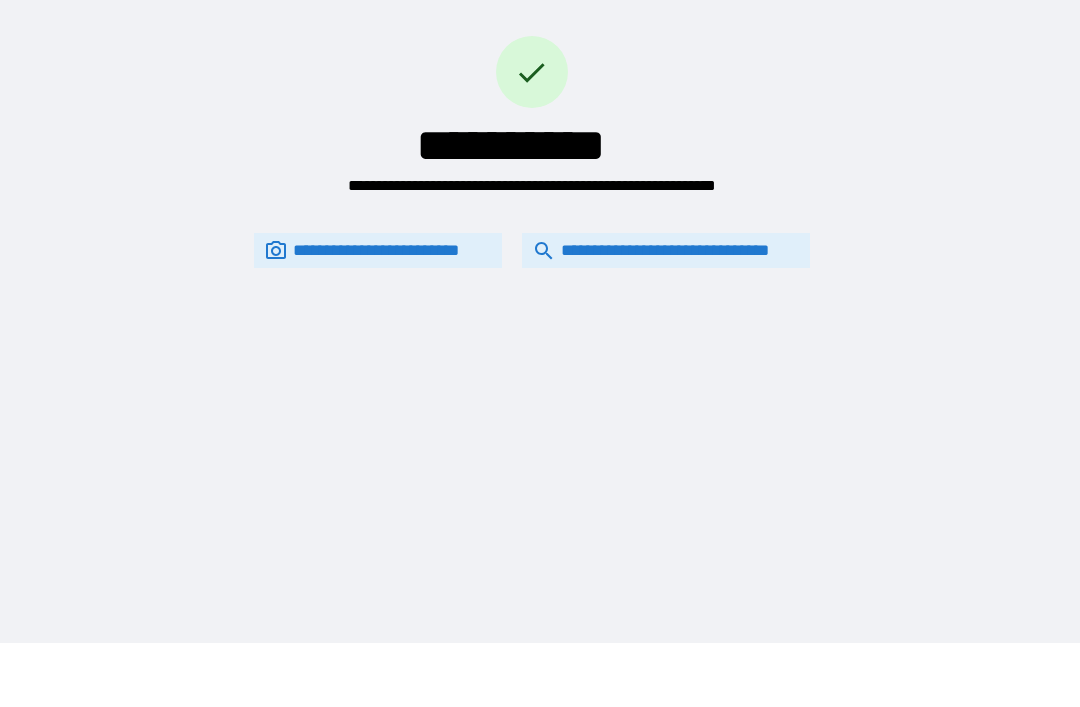 click on "**********" at bounding box center [666, 250] 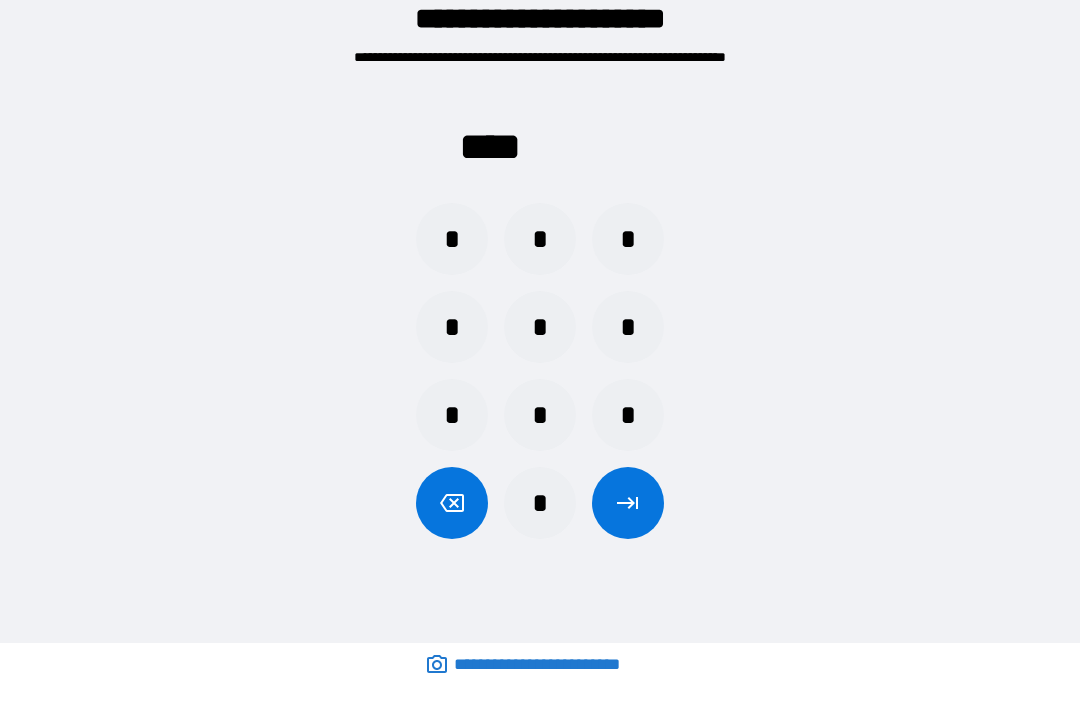 click on "*" at bounding box center [628, 327] 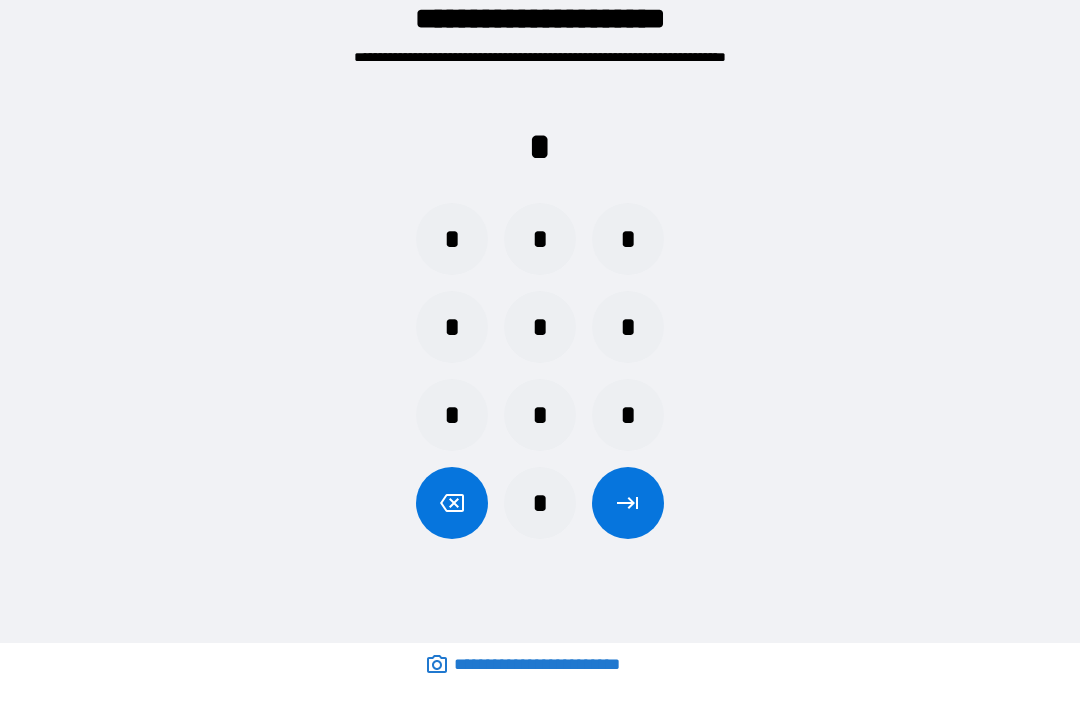 click on "*" at bounding box center [540, 415] 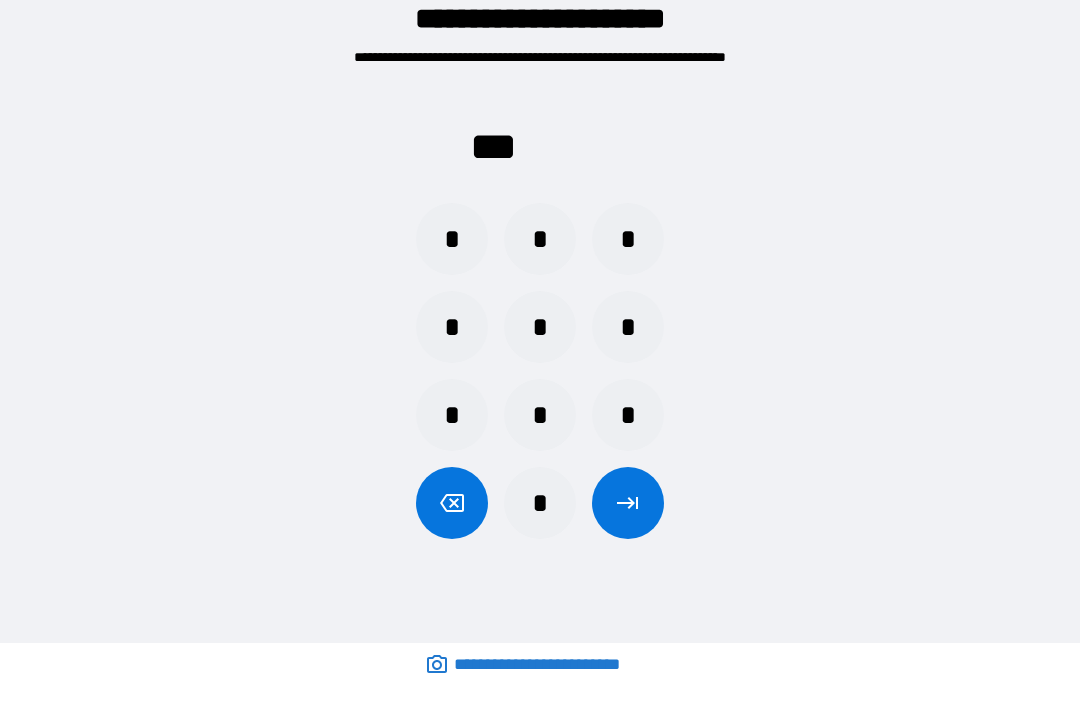 click on "*" at bounding box center (452, 239) 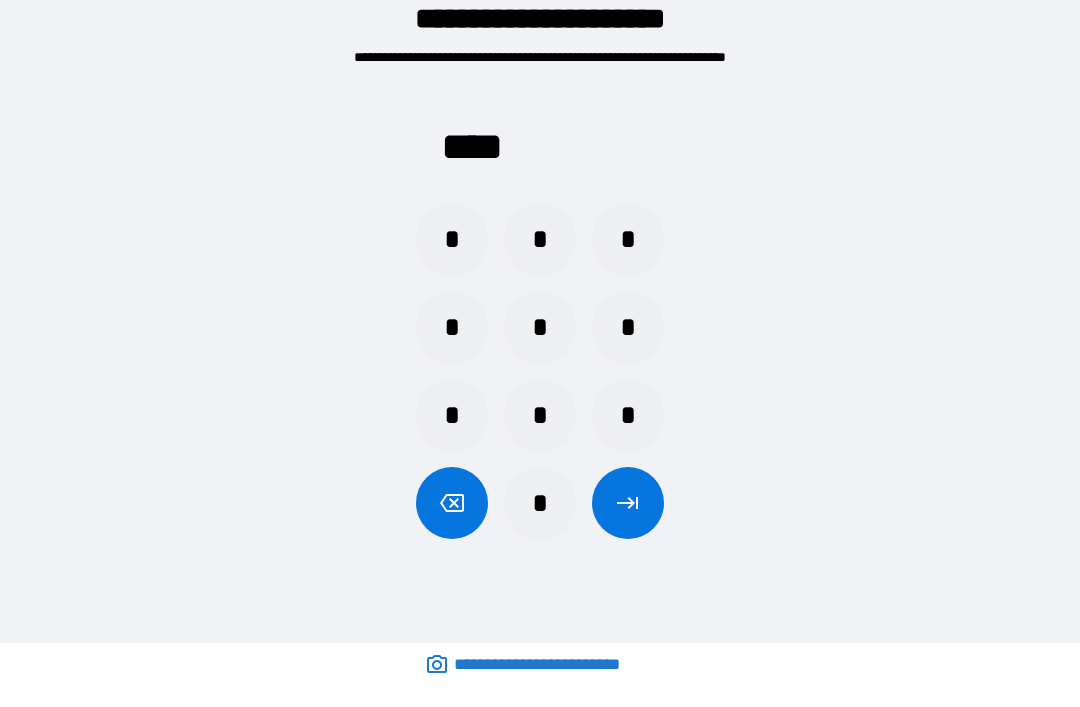click 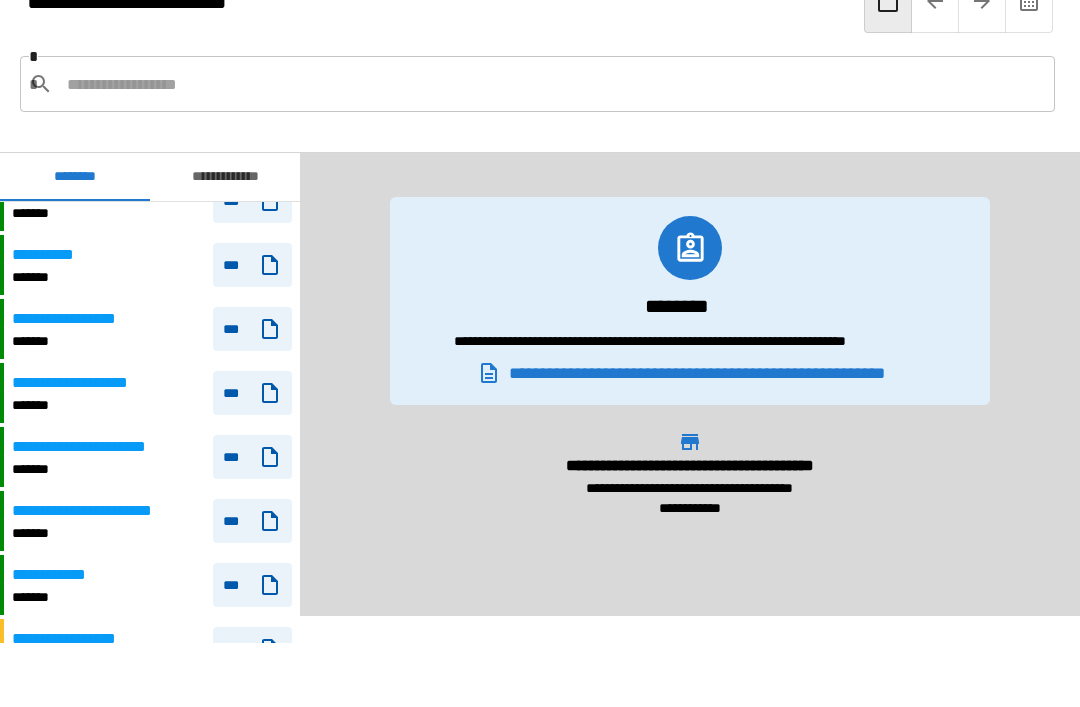 scroll, scrollTop: 1471, scrollLeft: 0, axis: vertical 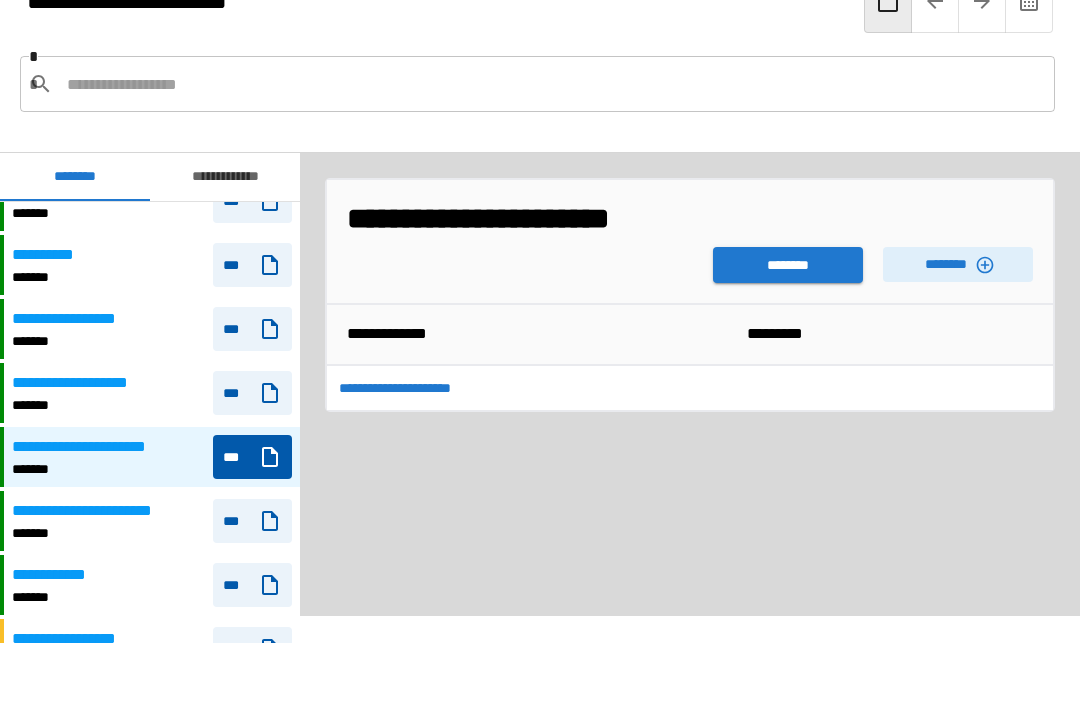 click on "**********" at bounding box center (690, 388) 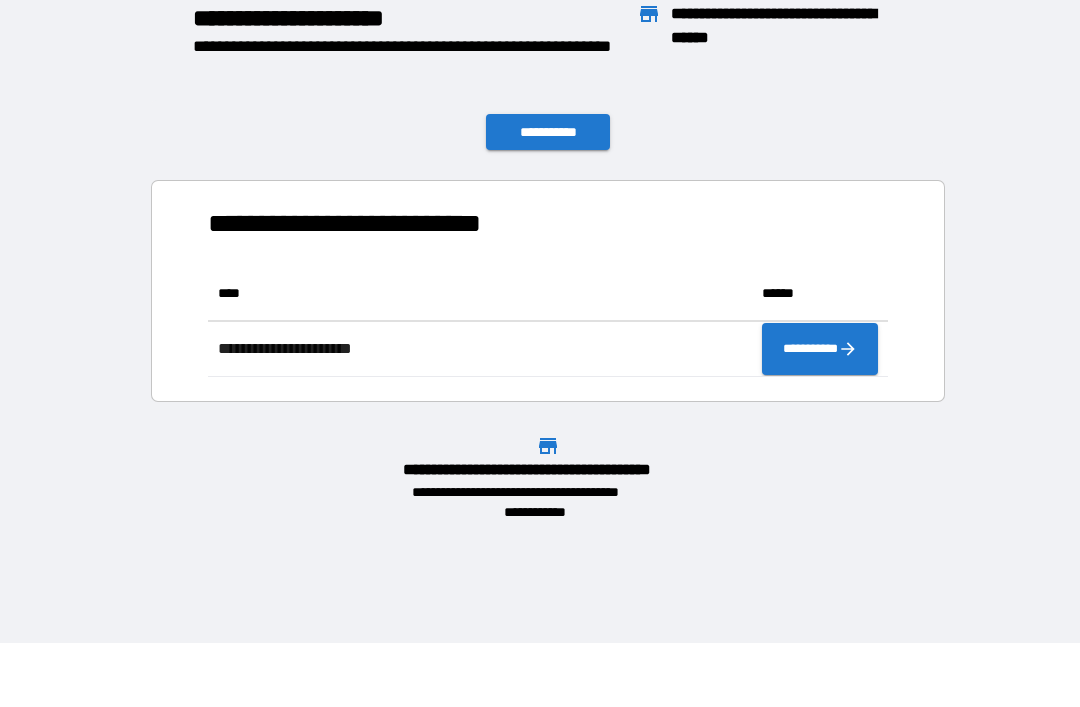 scroll, scrollTop: 111, scrollLeft: 680, axis: both 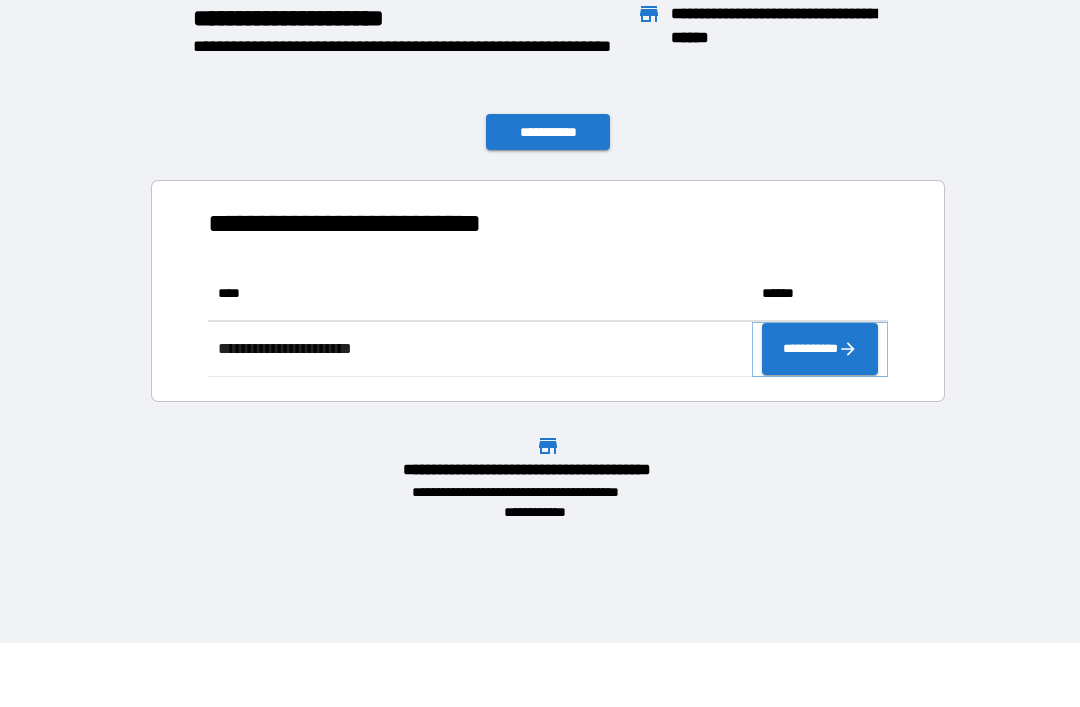 click on "**********" at bounding box center (820, 349) 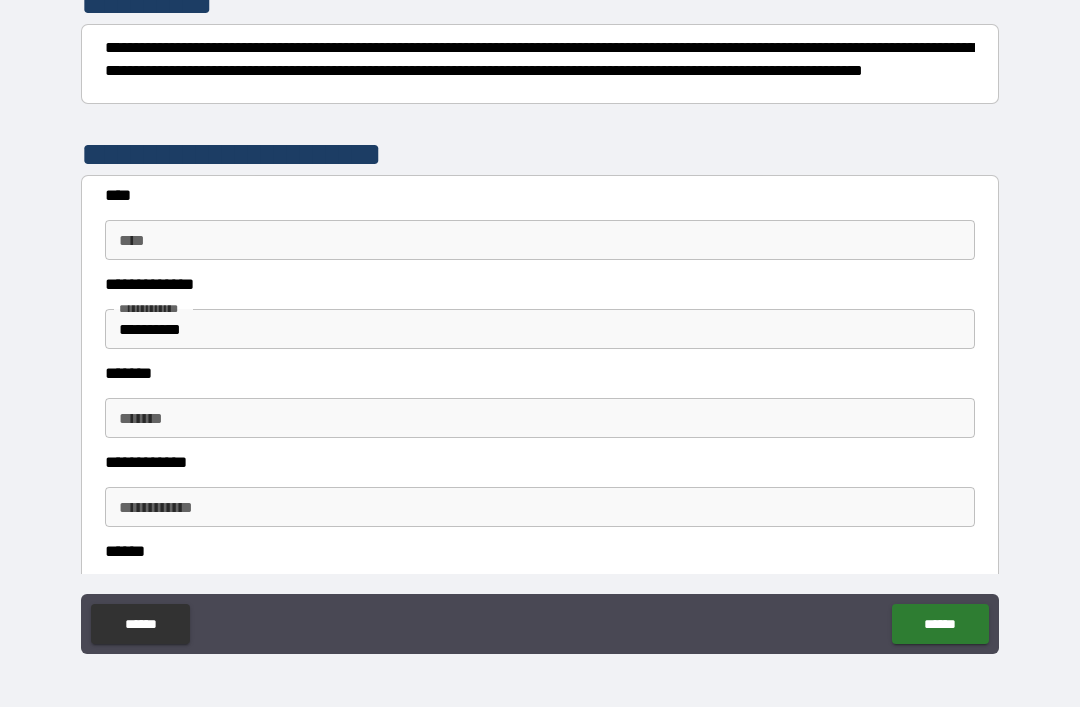 scroll, scrollTop: 281, scrollLeft: 0, axis: vertical 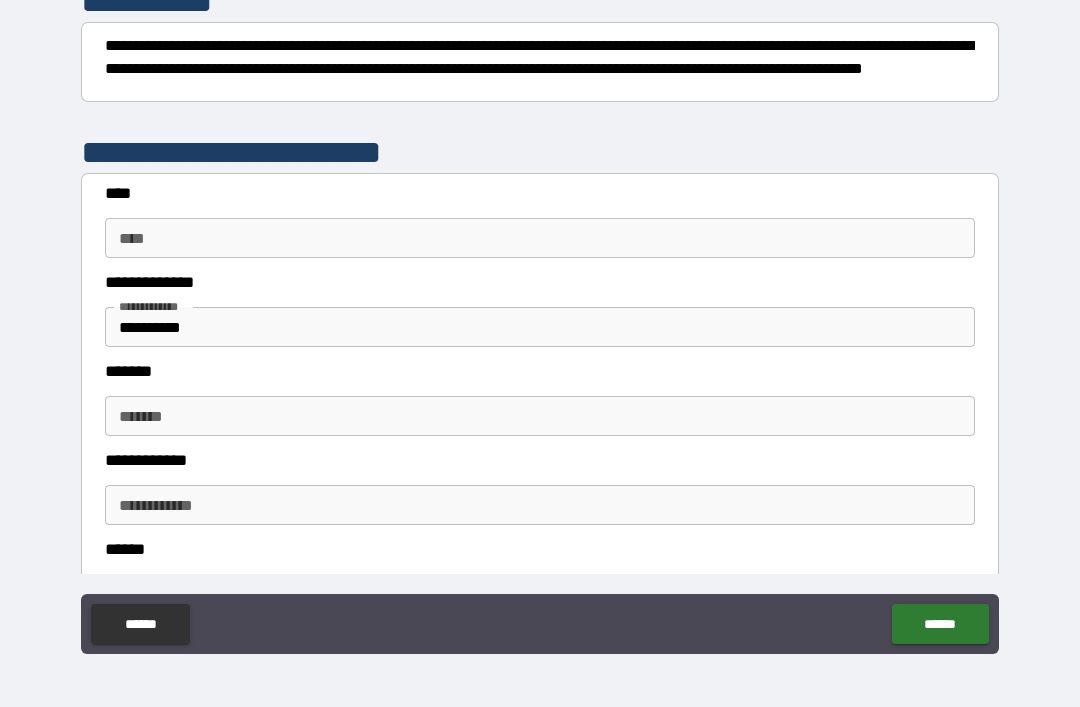 click on "****" at bounding box center [540, 238] 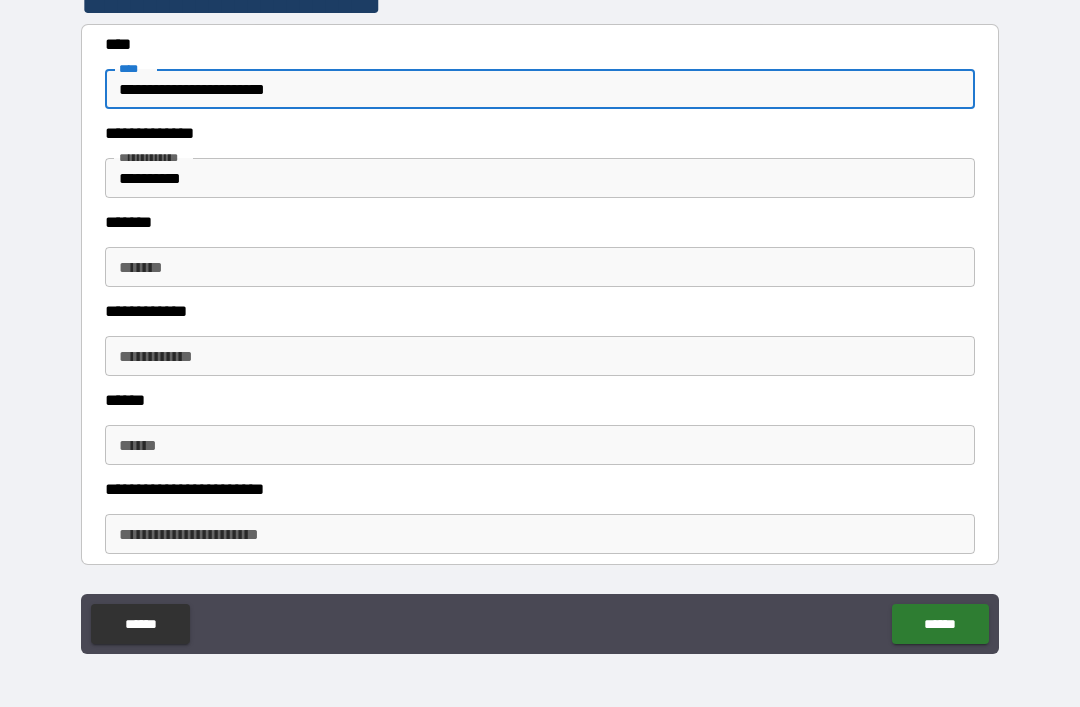 scroll, scrollTop: 443, scrollLeft: 0, axis: vertical 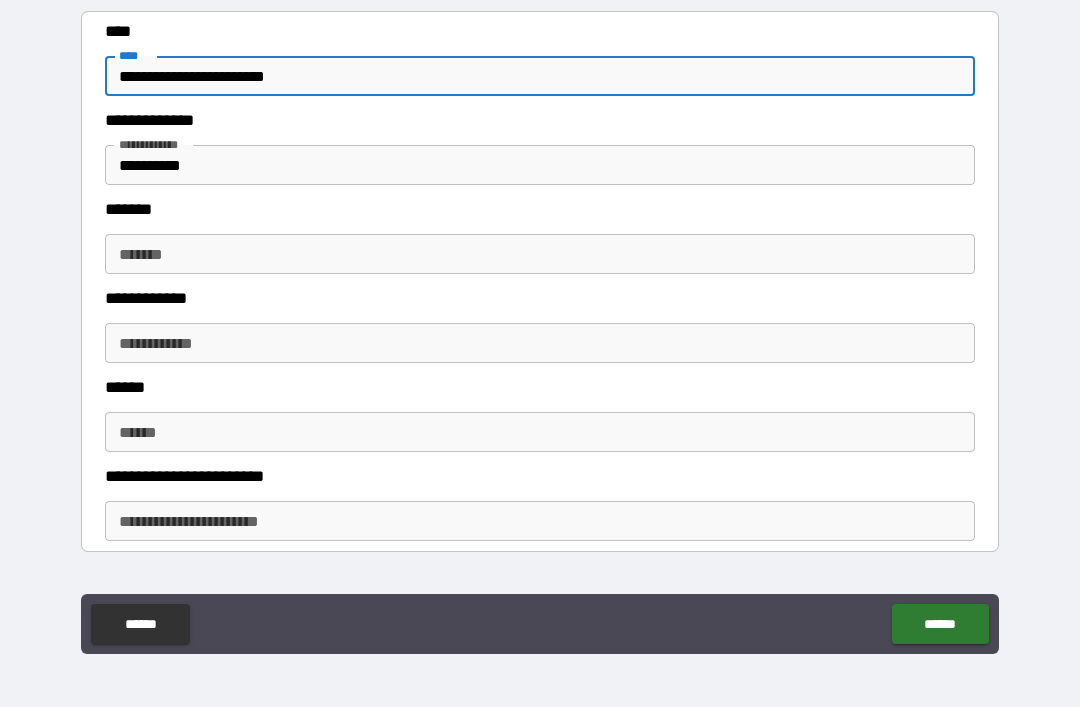 click on "**********" at bounding box center (540, 165) 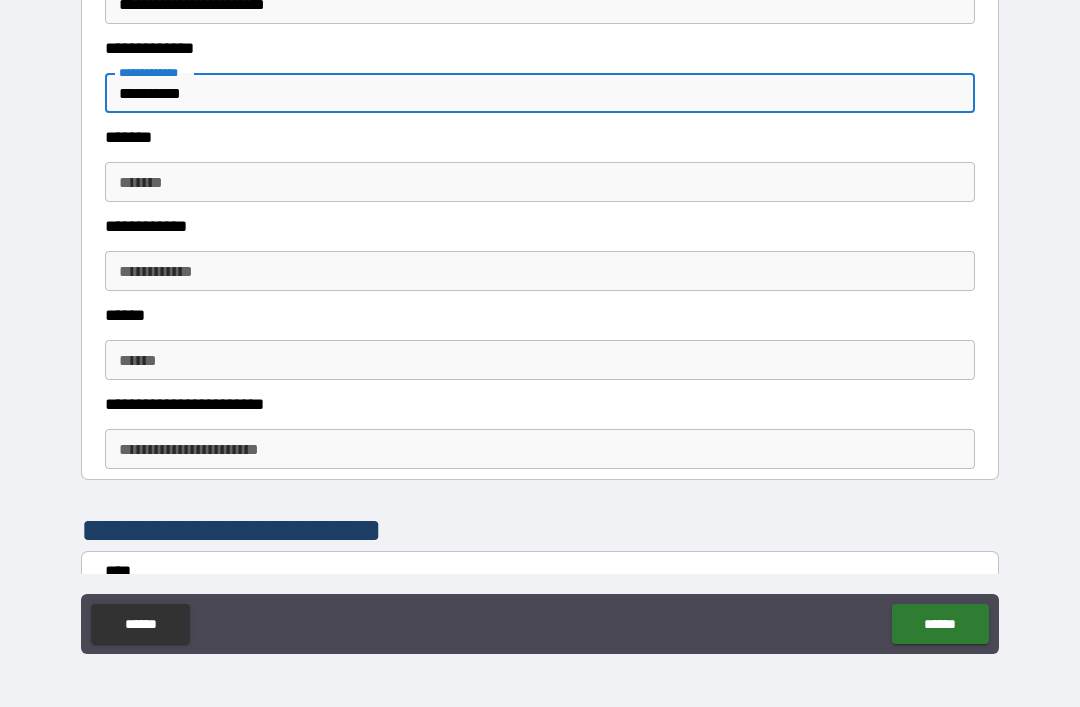 scroll, scrollTop: 565, scrollLeft: 0, axis: vertical 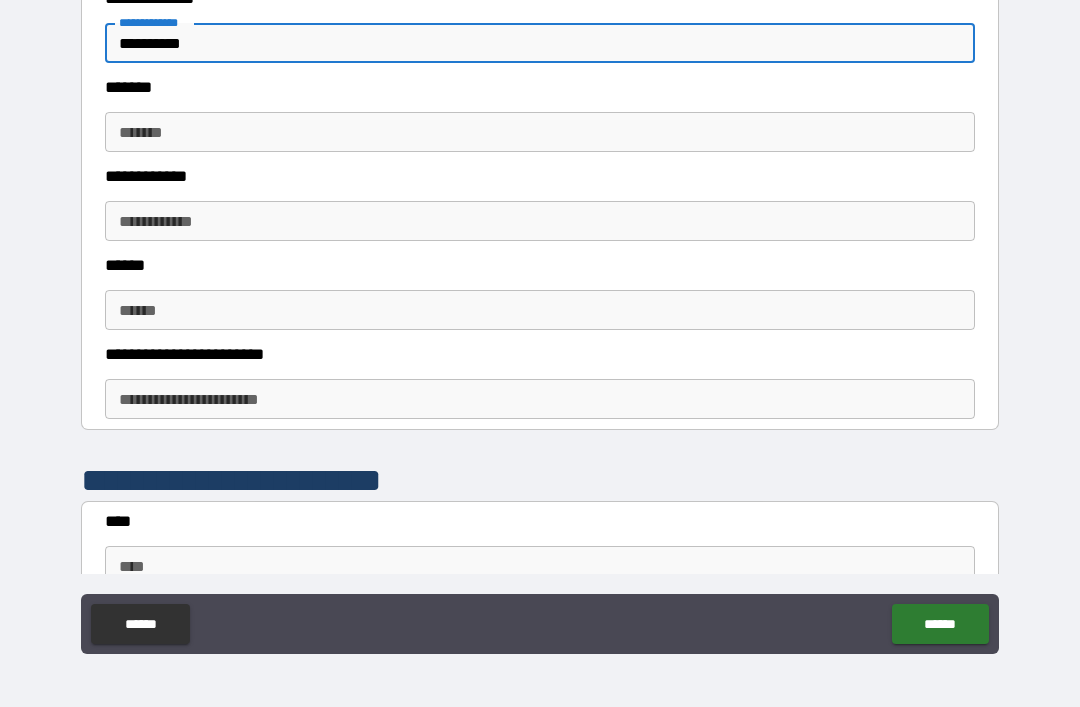 click on "*******" at bounding box center (540, 132) 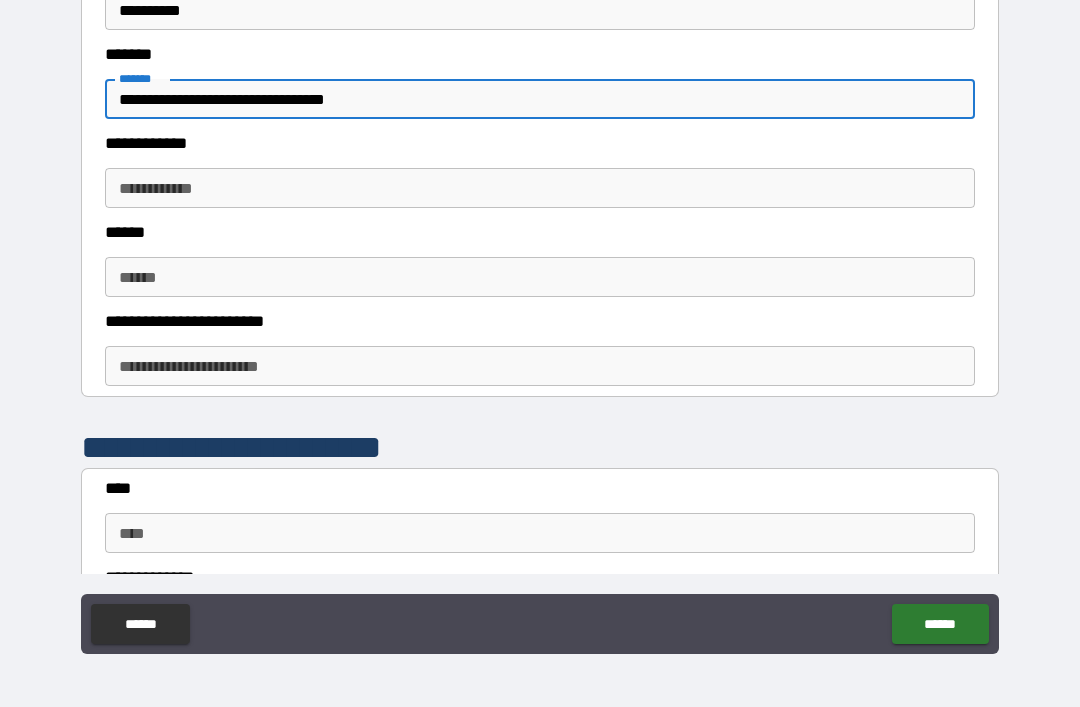 scroll, scrollTop: 642, scrollLeft: 0, axis: vertical 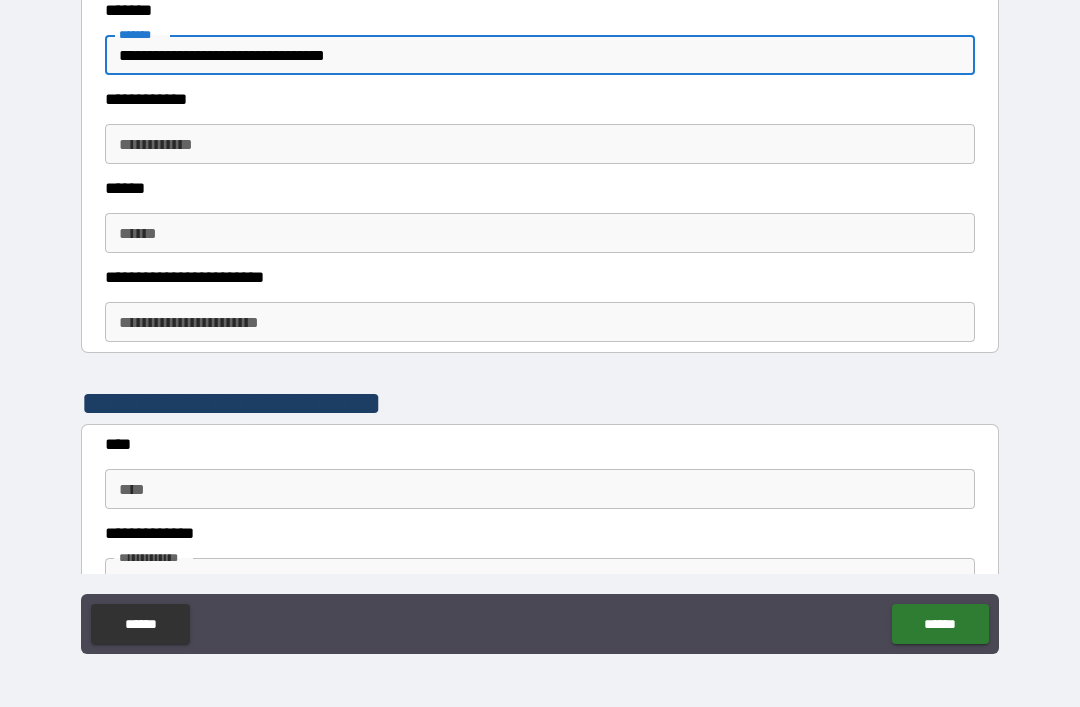click on "**********" at bounding box center [540, 144] 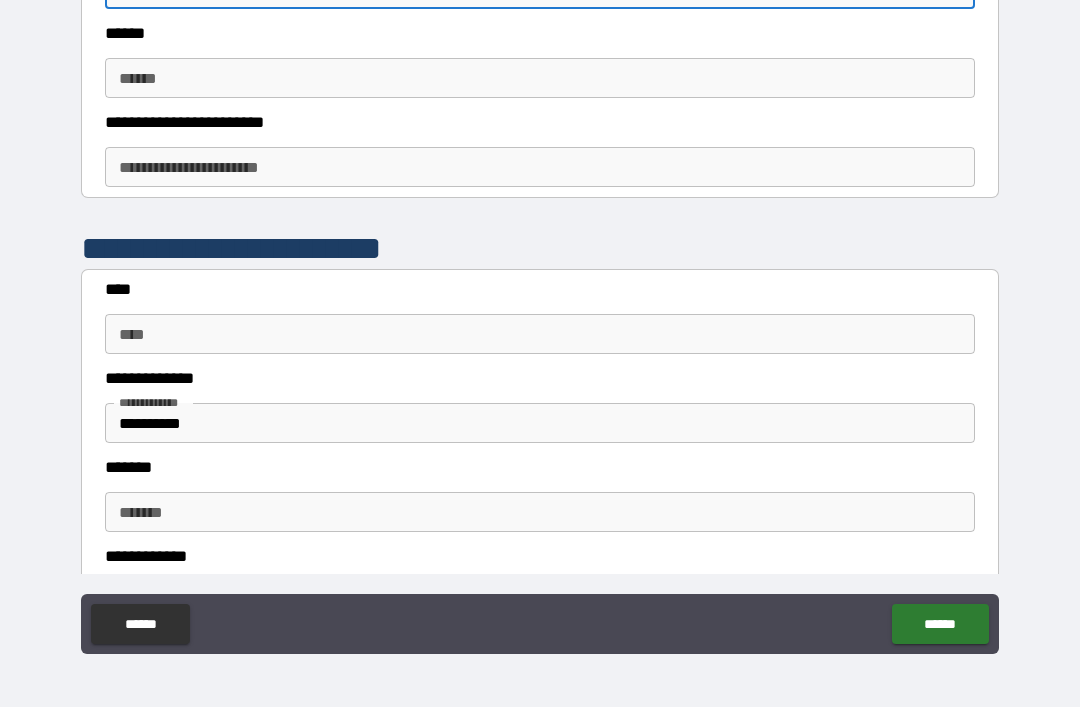 scroll, scrollTop: 799, scrollLeft: 0, axis: vertical 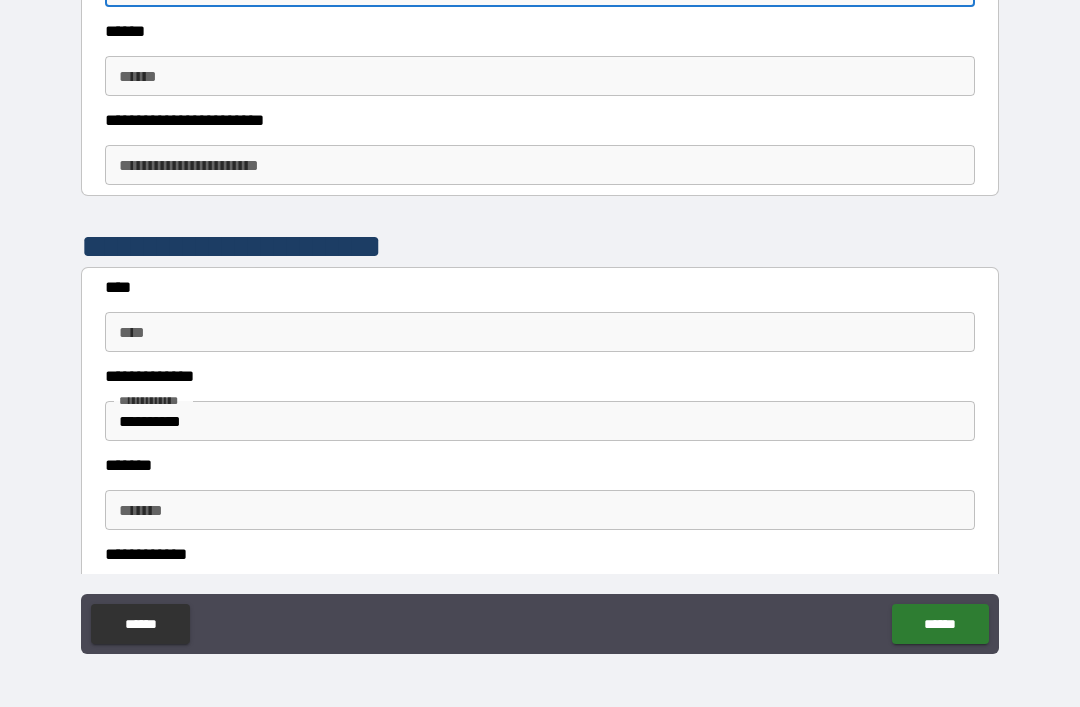 click on "******" at bounding box center (540, 76) 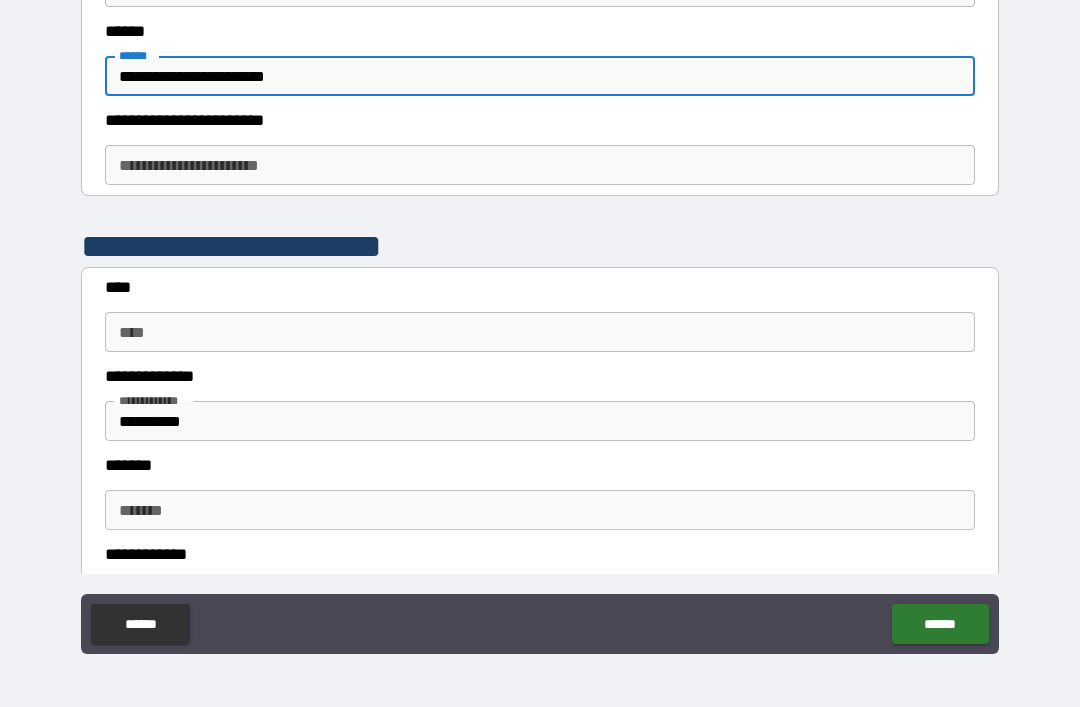 click on "**********" at bounding box center (540, 165) 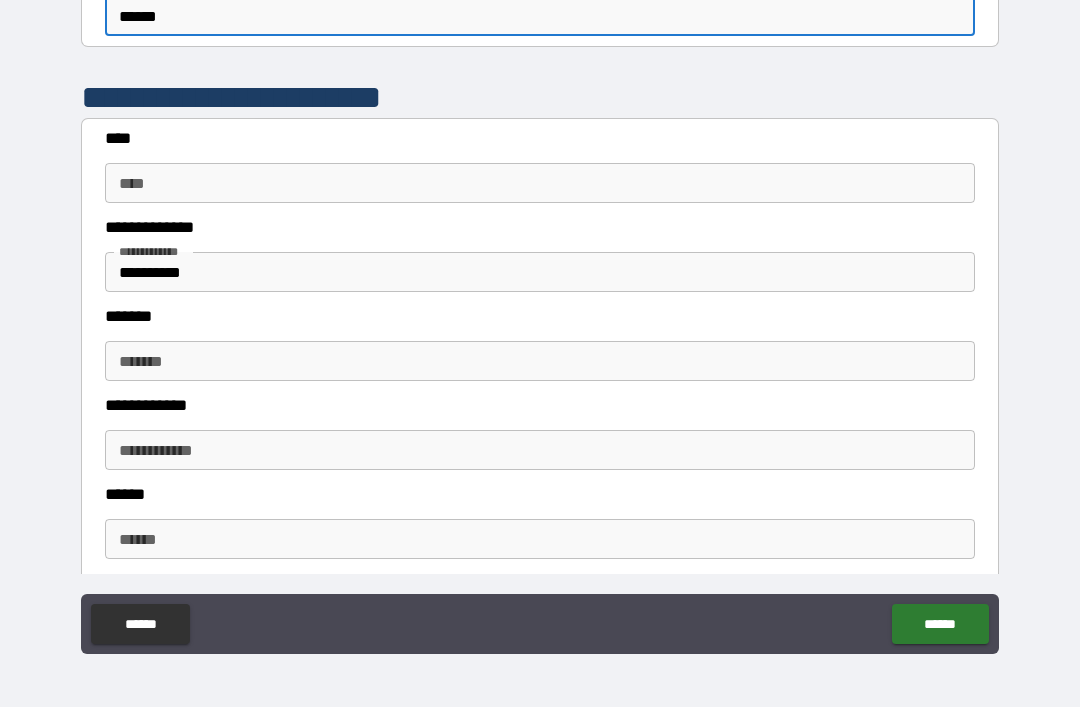 scroll, scrollTop: 963, scrollLeft: 0, axis: vertical 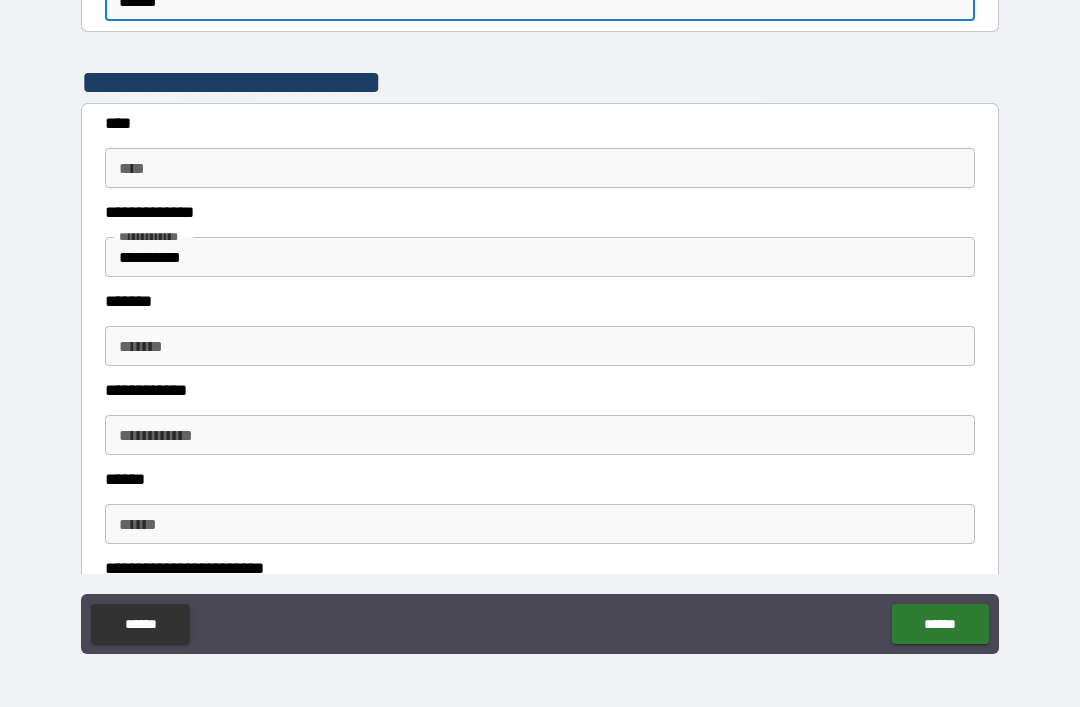 click on "****" at bounding box center [540, 168] 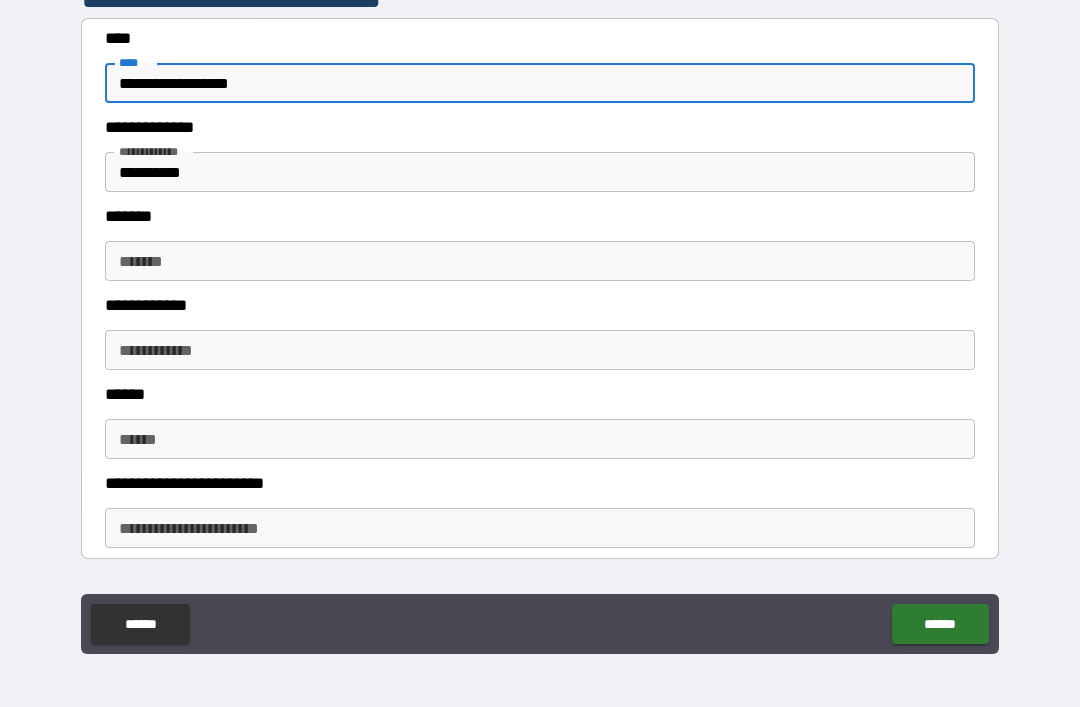 scroll, scrollTop: 1054, scrollLeft: 0, axis: vertical 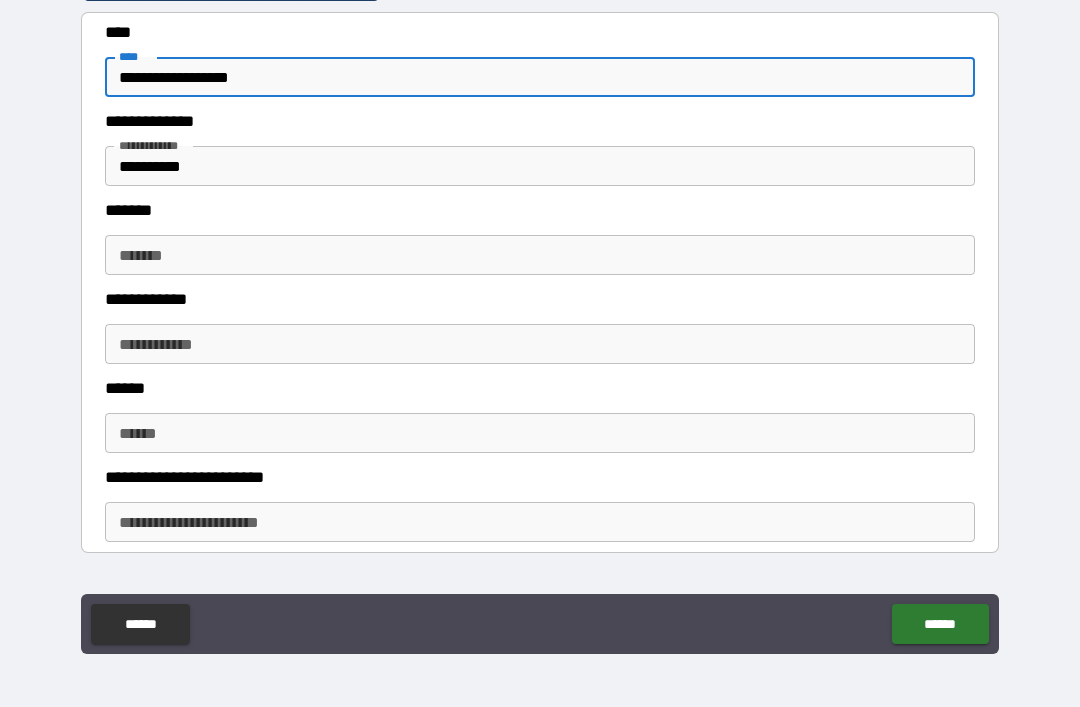 click on "**********" at bounding box center [540, 166] 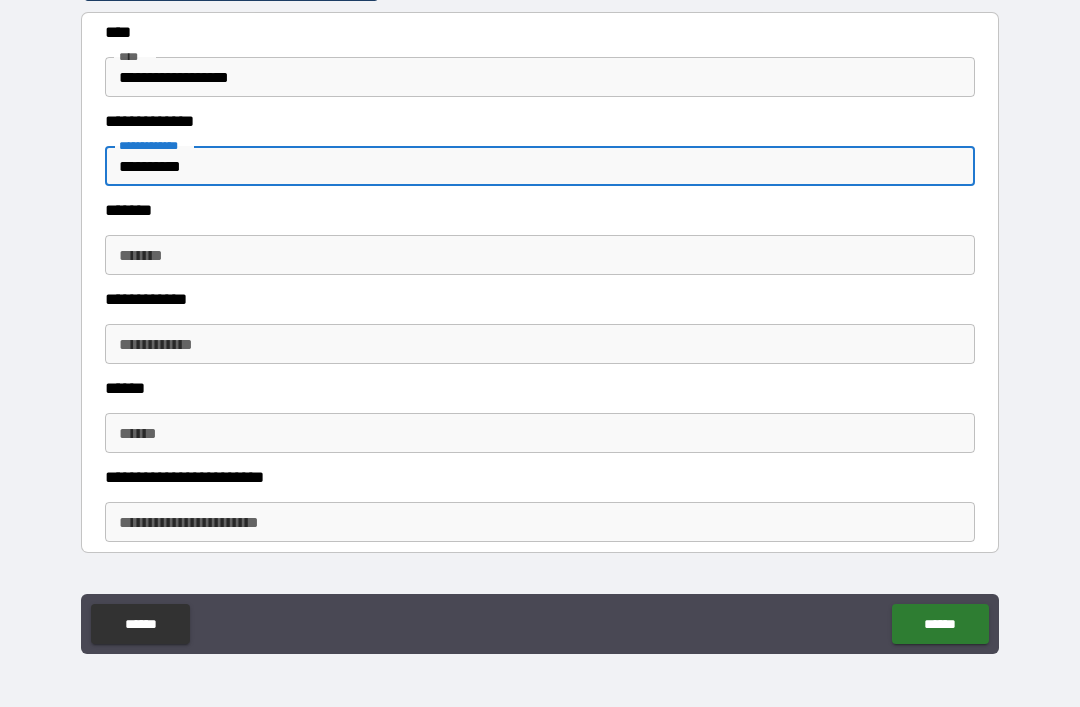 click on "*******" at bounding box center (540, 255) 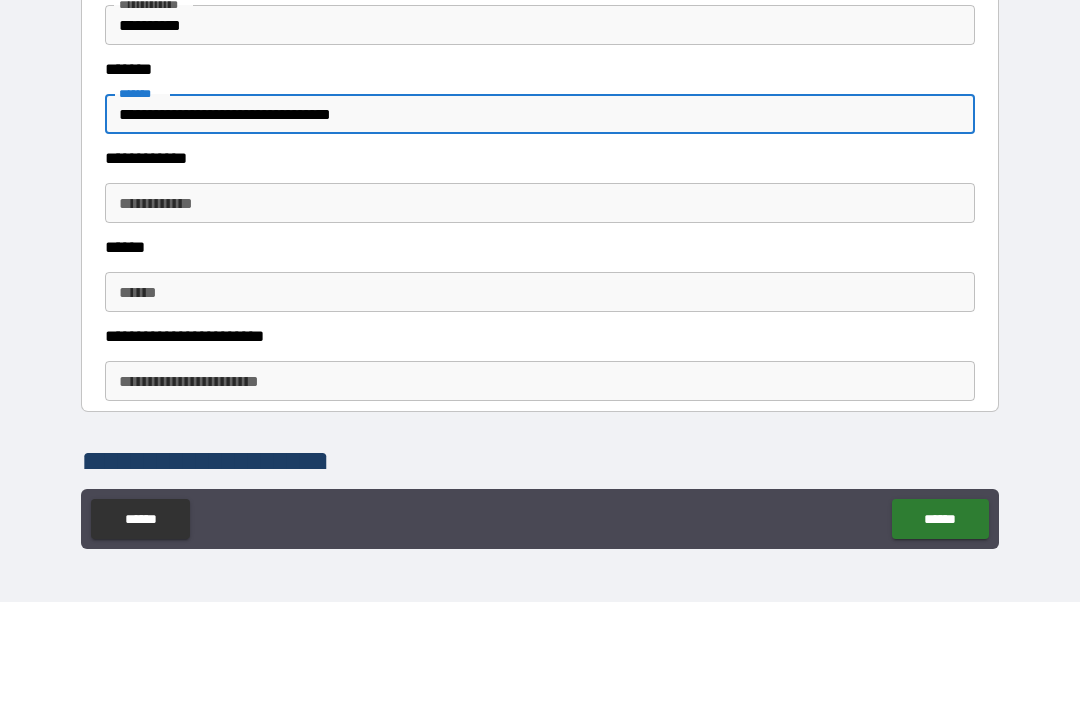 scroll, scrollTop: 1138, scrollLeft: 0, axis: vertical 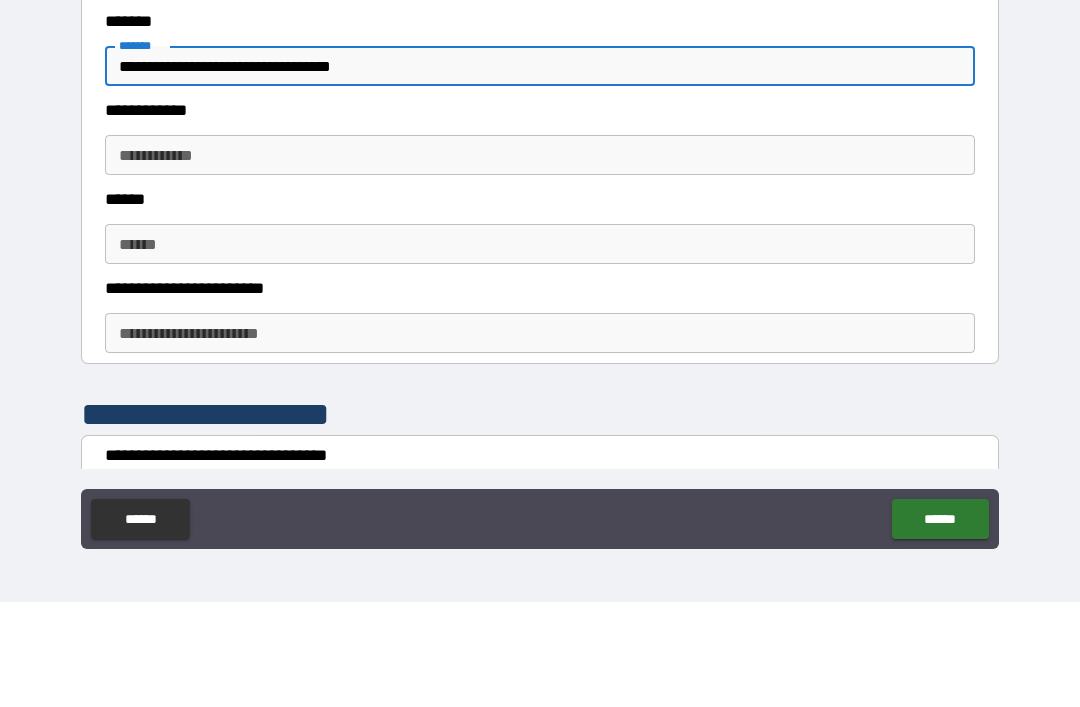 click on "**********" at bounding box center (540, 260) 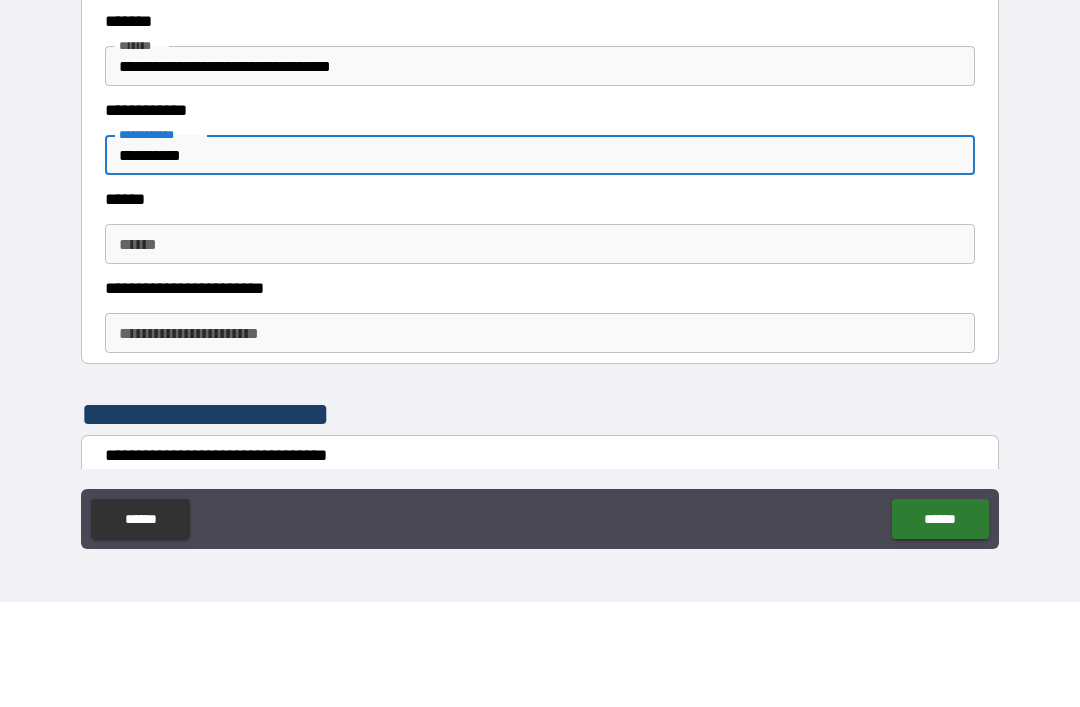 click on "******" at bounding box center [540, 349] 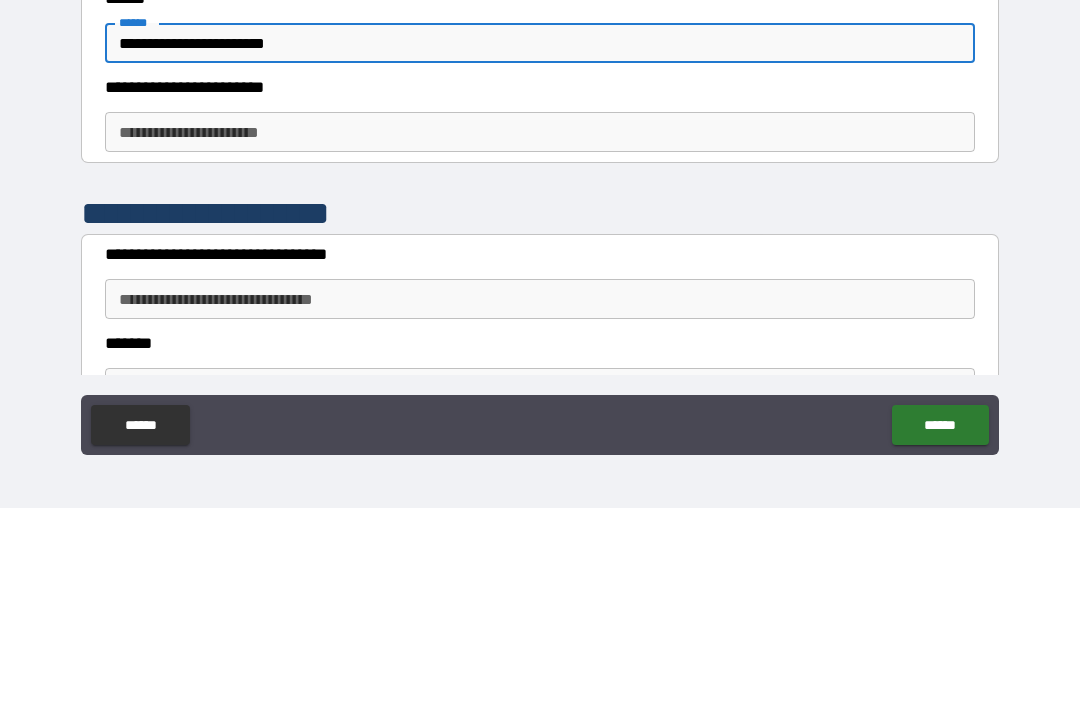 scroll, scrollTop: 1263, scrollLeft: 0, axis: vertical 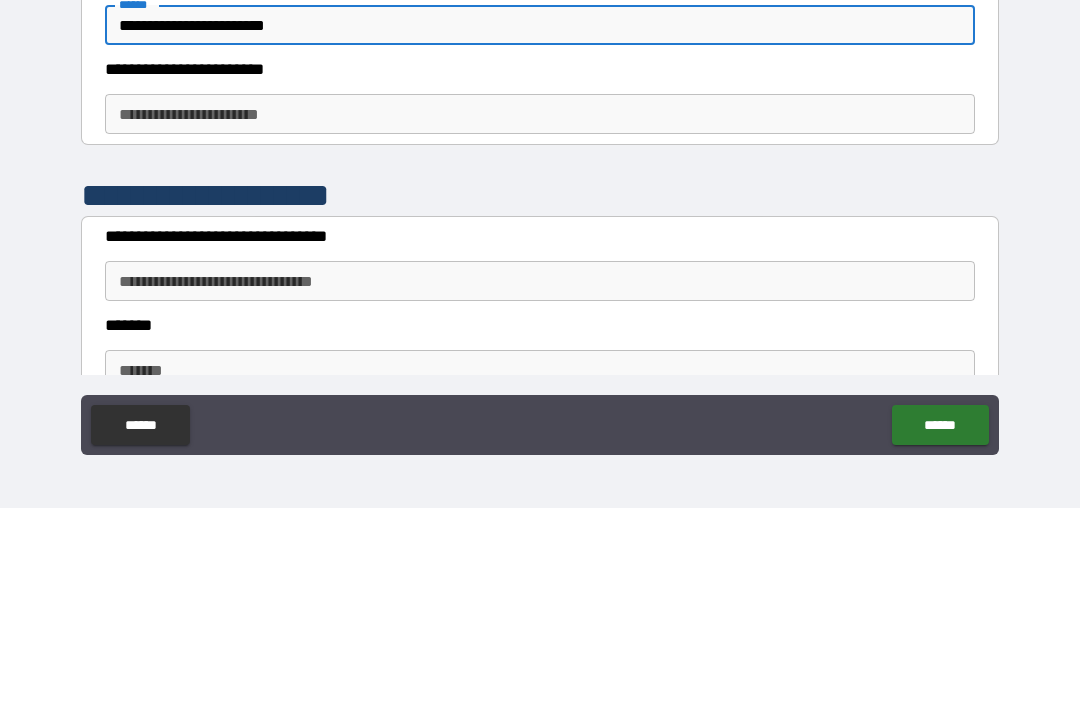 click on "**********" at bounding box center [540, 313] 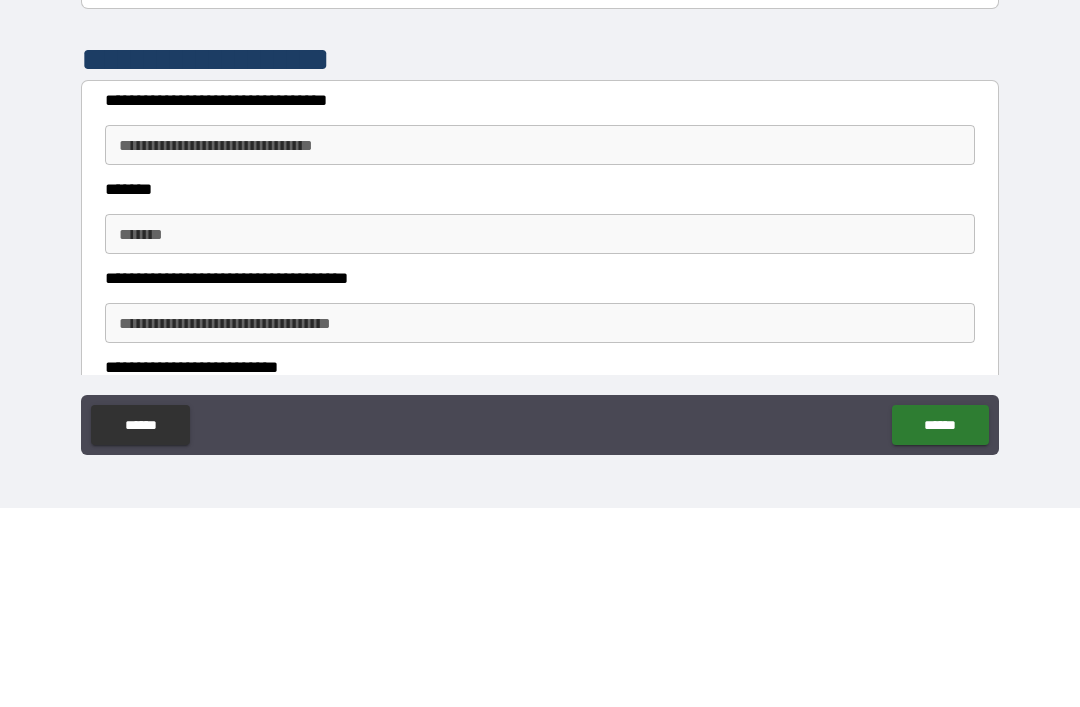 scroll, scrollTop: 1402, scrollLeft: 0, axis: vertical 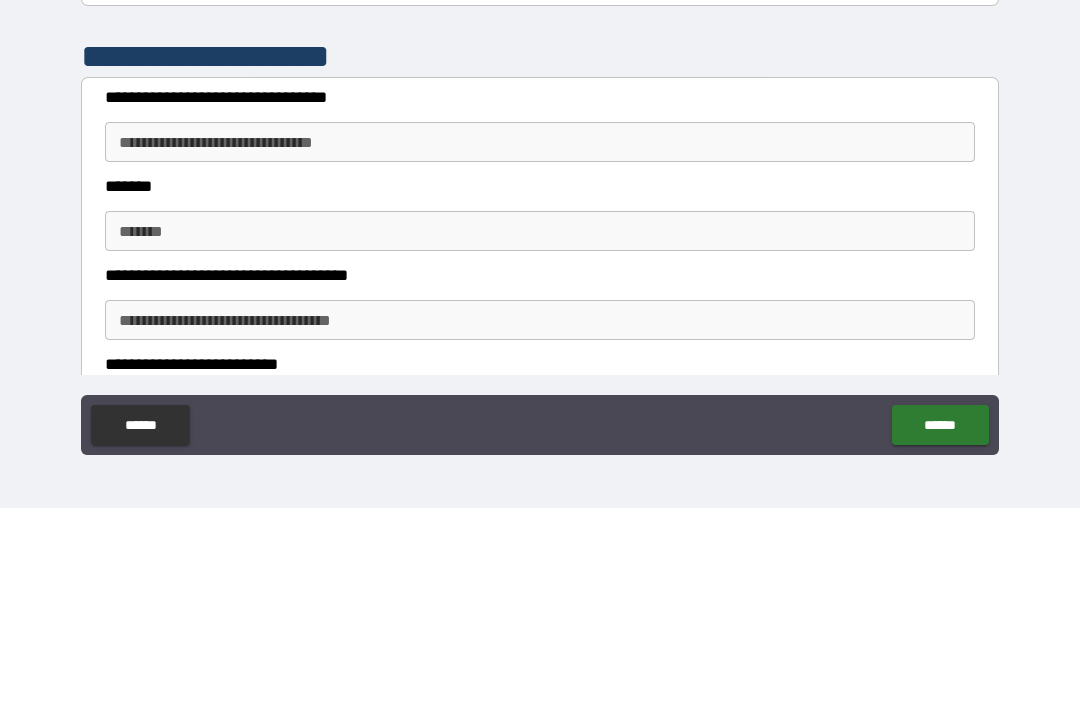 click on "**********" at bounding box center (540, 341) 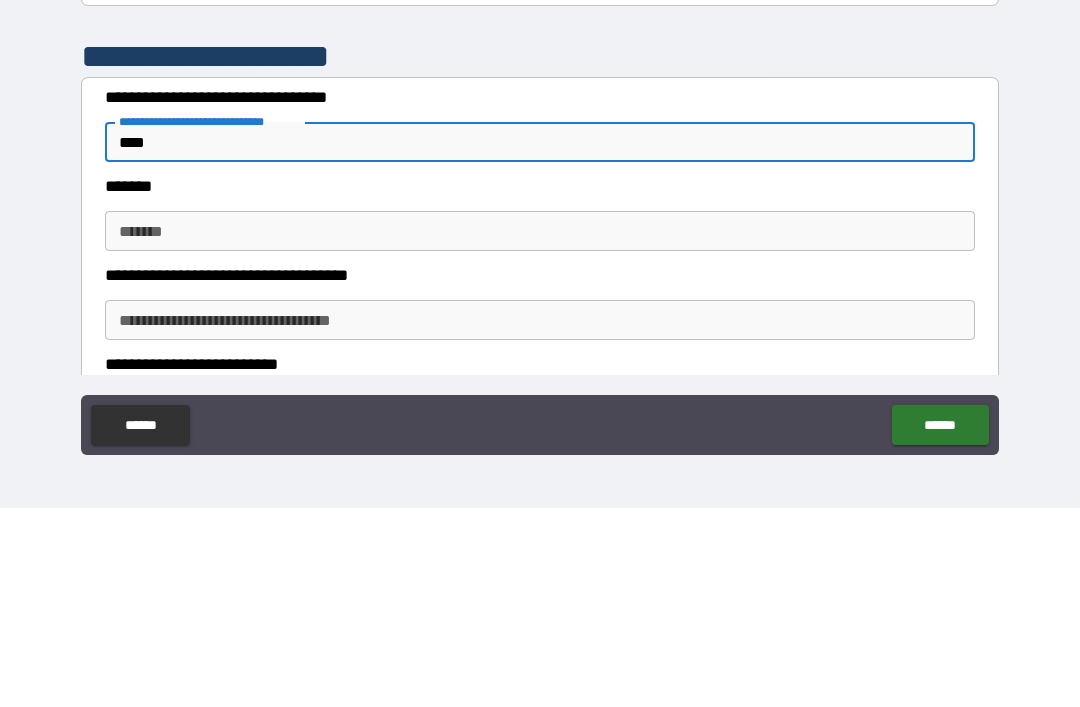 click on "*******" at bounding box center (540, 430) 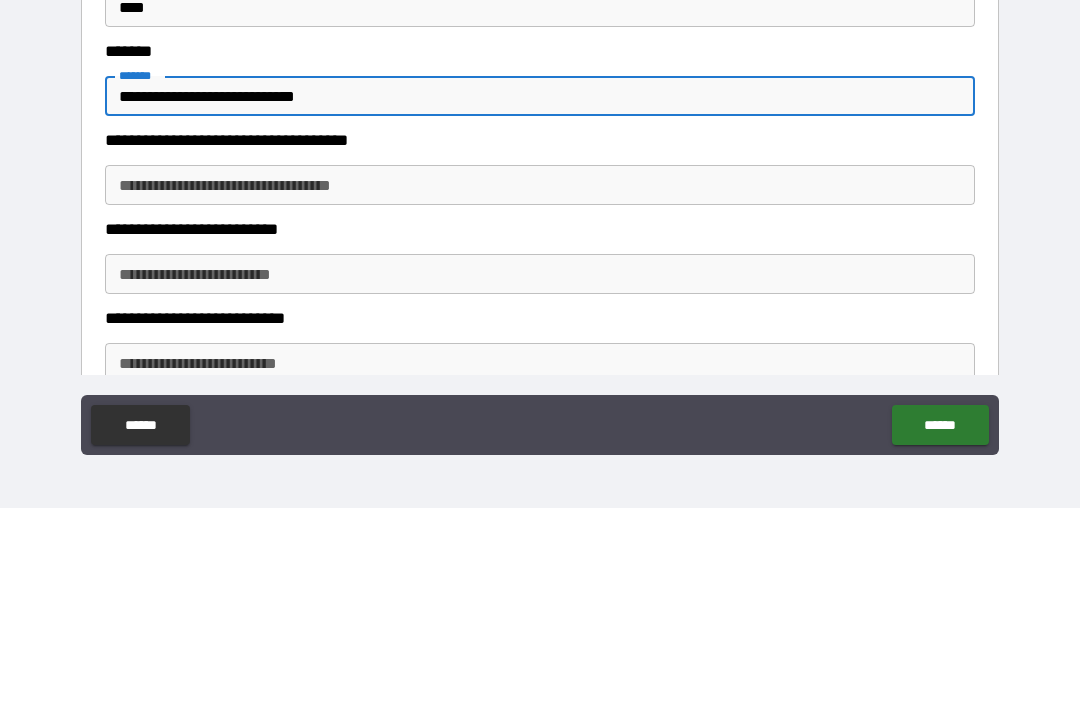 scroll, scrollTop: 1555, scrollLeft: 0, axis: vertical 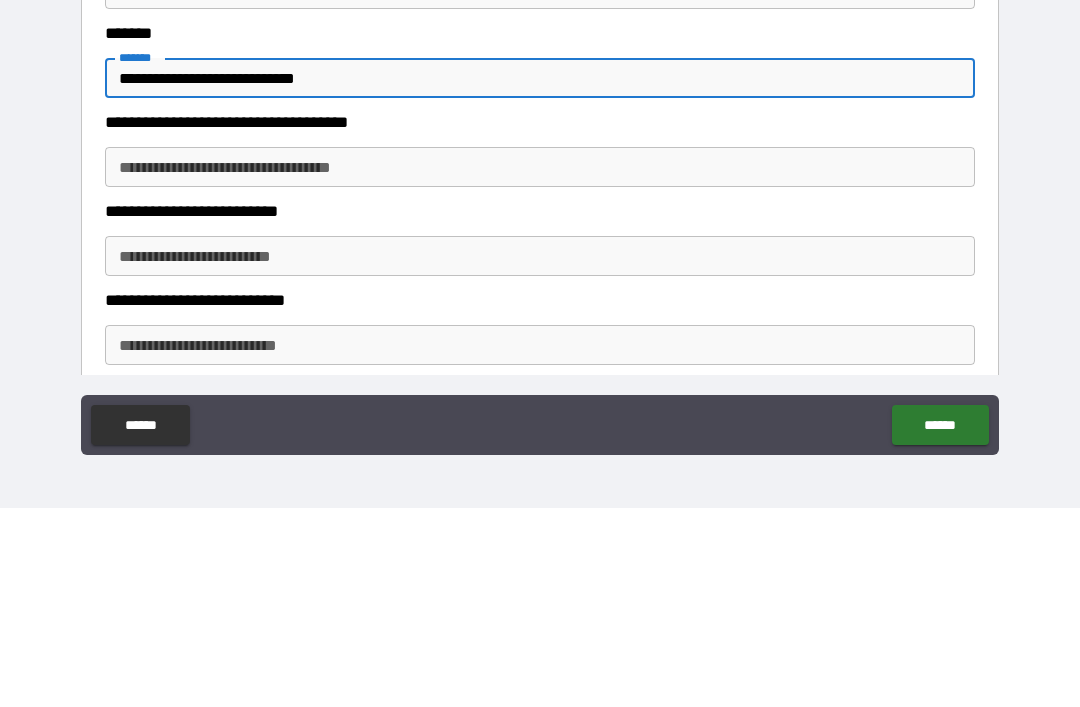 click on "**********" at bounding box center [540, 366] 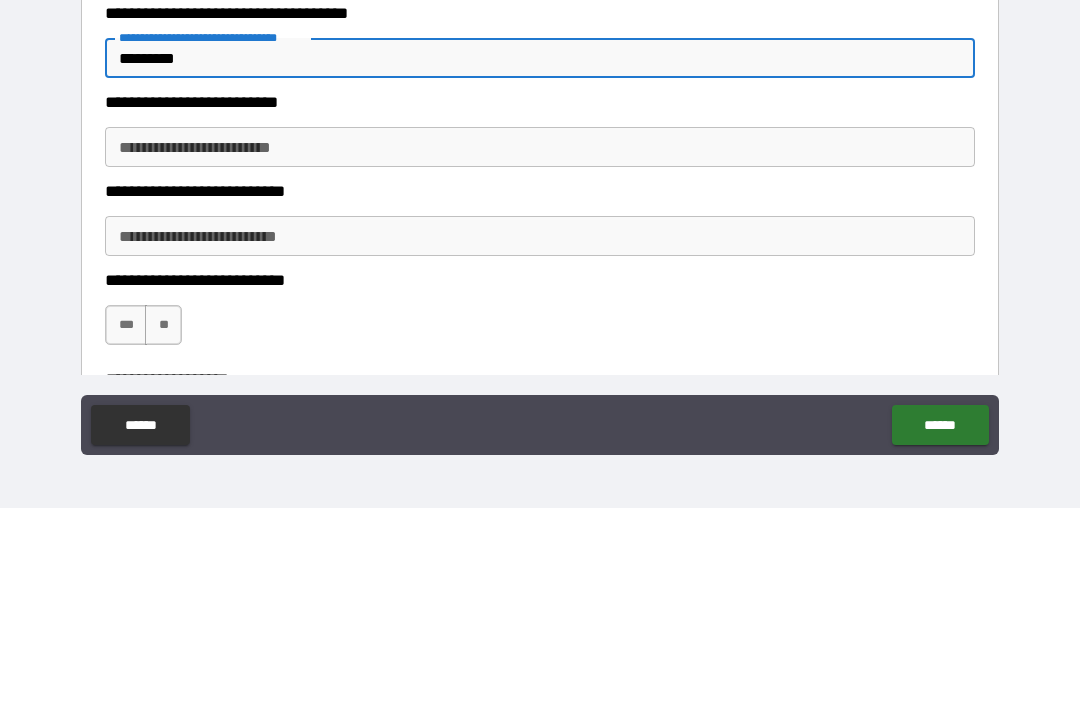 scroll, scrollTop: 1668, scrollLeft: 0, axis: vertical 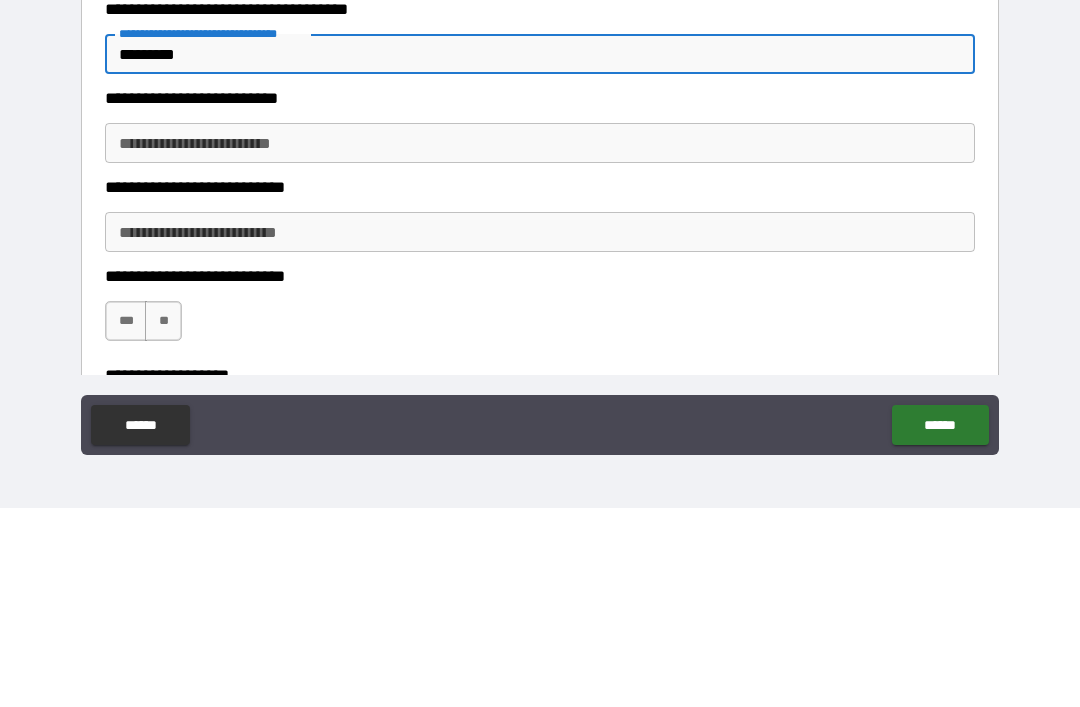 click on "**********" at bounding box center (540, 342) 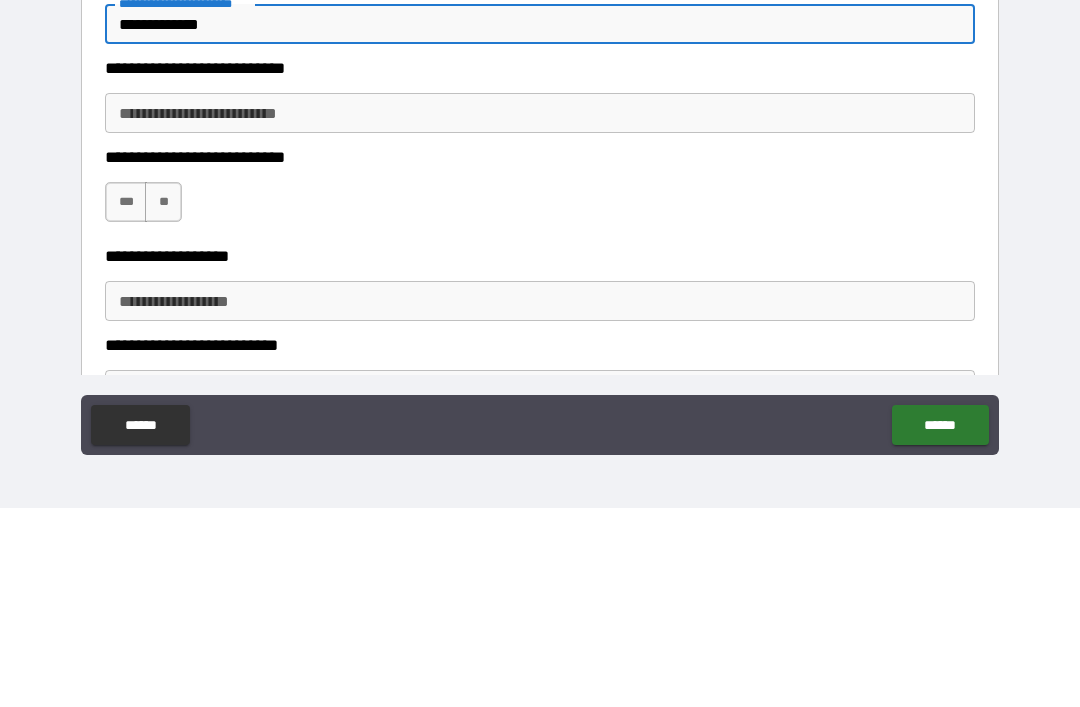 scroll, scrollTop: 1793, scrollLeft: 0, axis: vertical 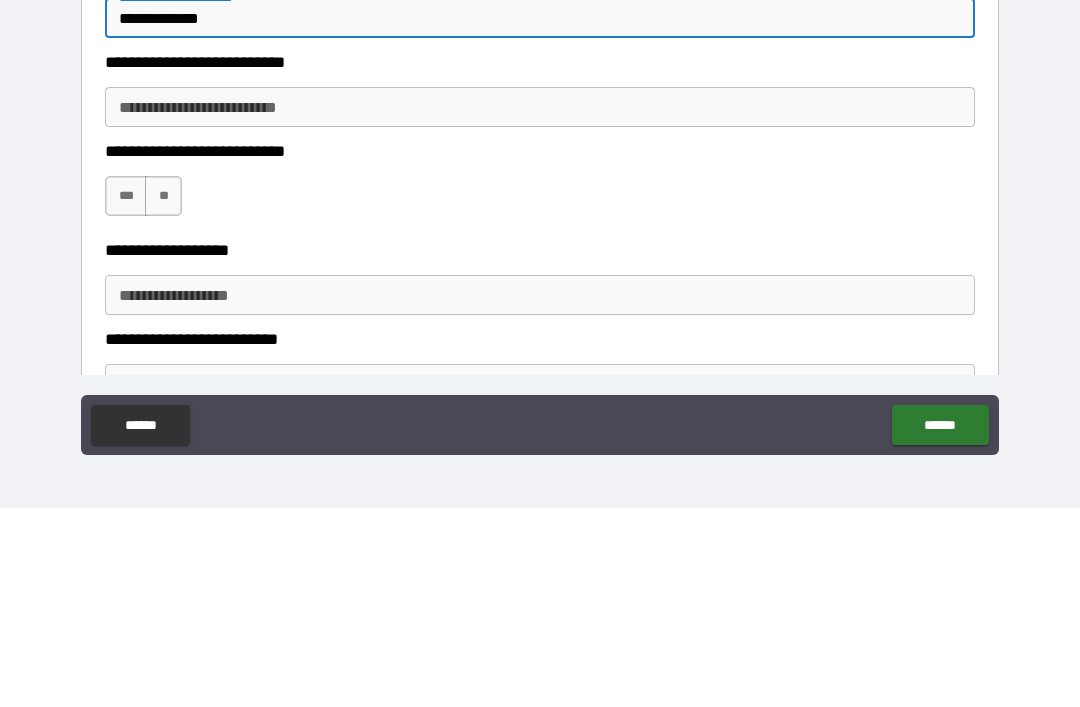 click on "**********" at bounding box center [540, 306] 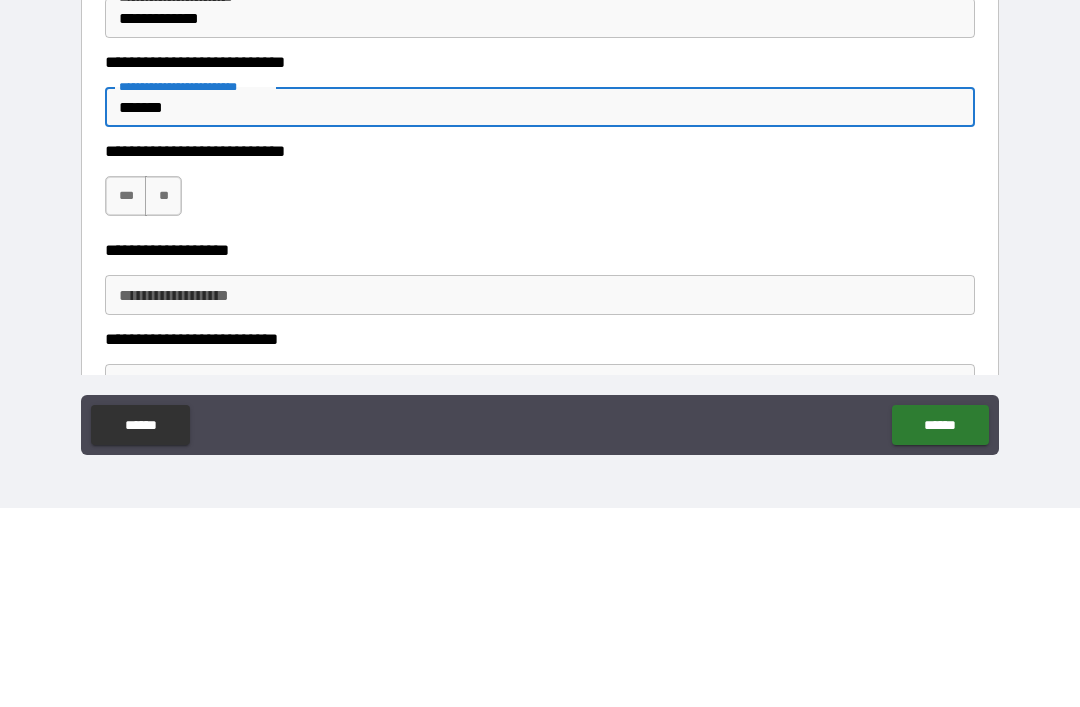 click on "***" at bounding box center (126, 395) 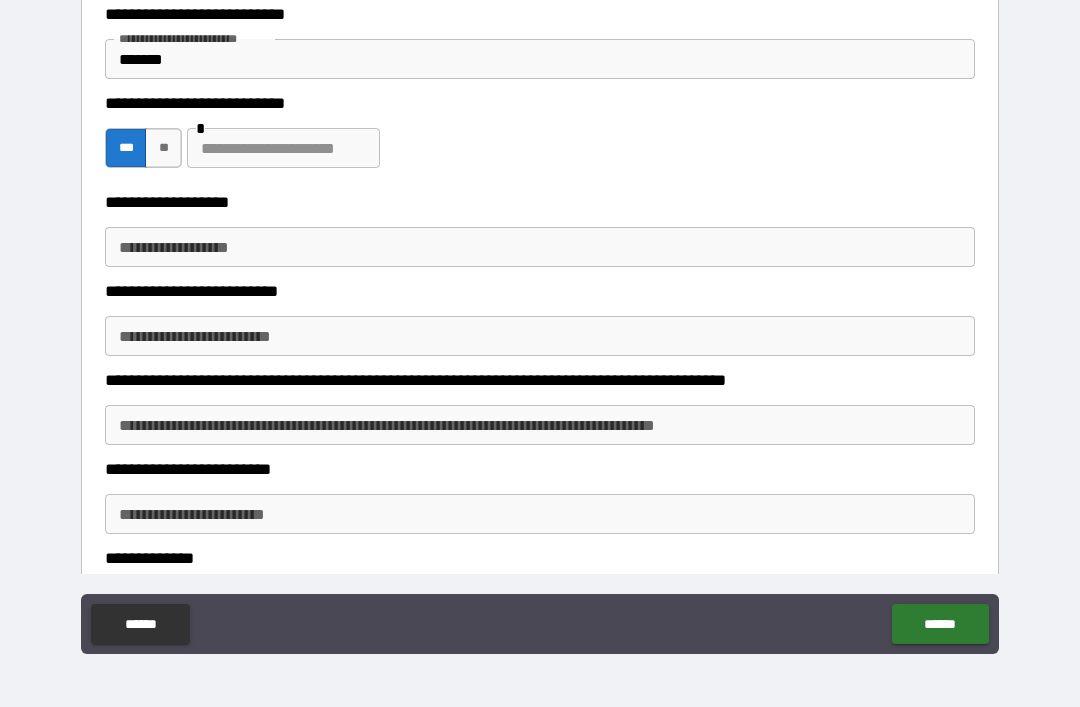 scroll, scrollTop: 2048, scrollLeft: 0, axis: vertical 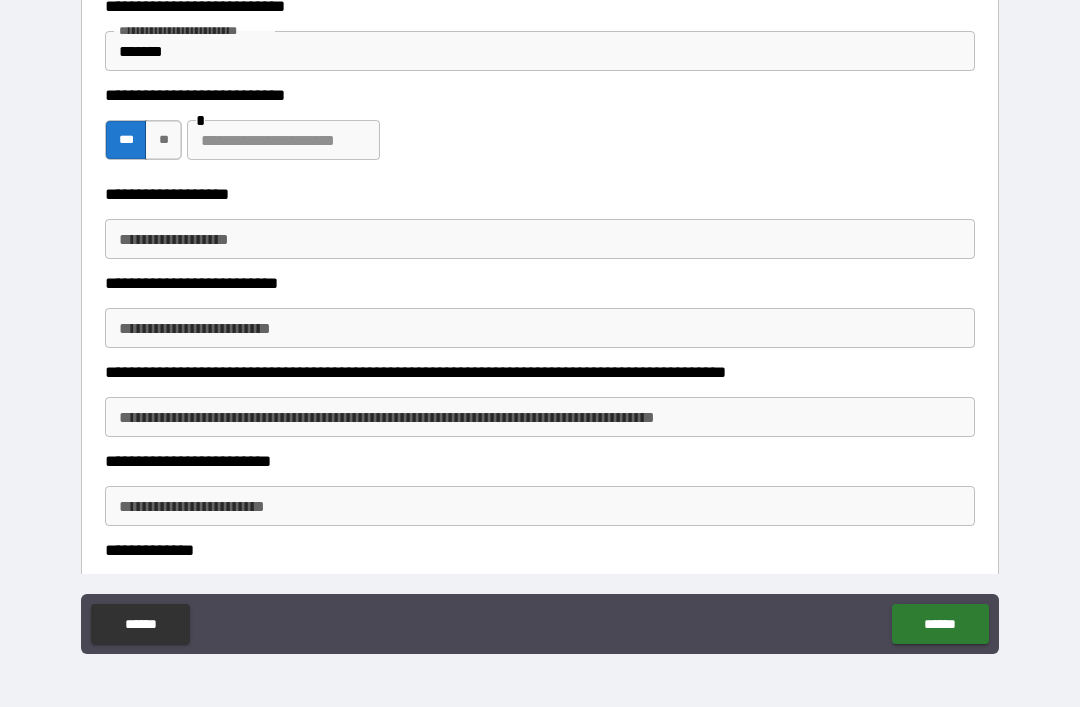 click on "**********" at bounding box center (540, 328) 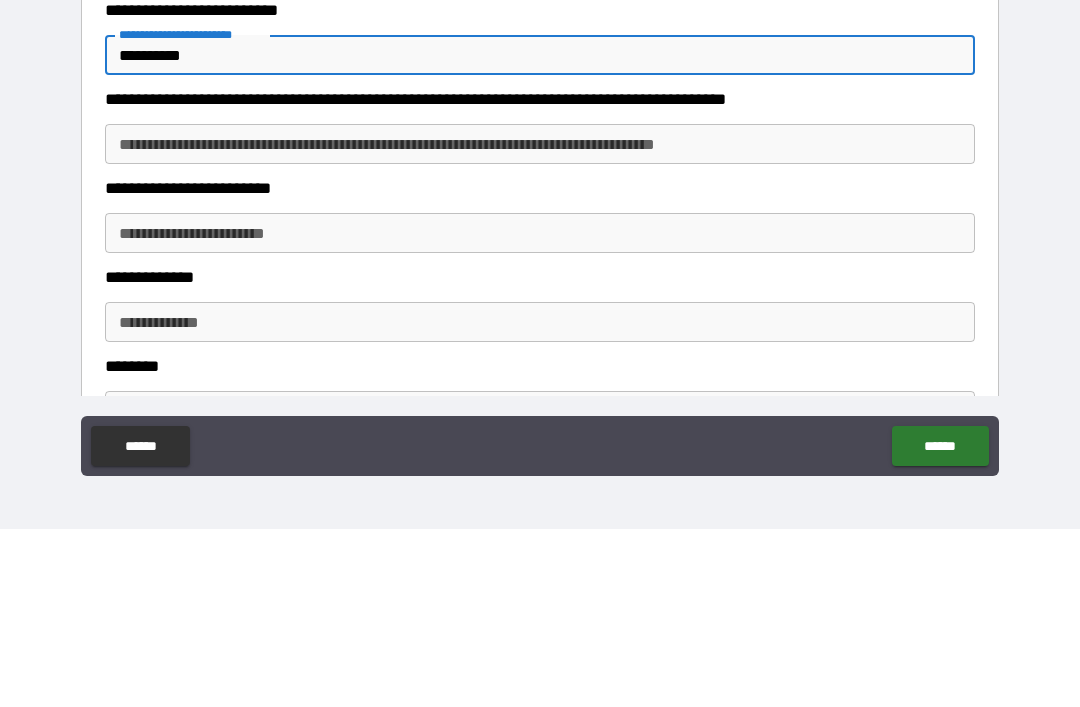 scroll, scrollTop: 2186, scrollLeft: 0, axis: vertical 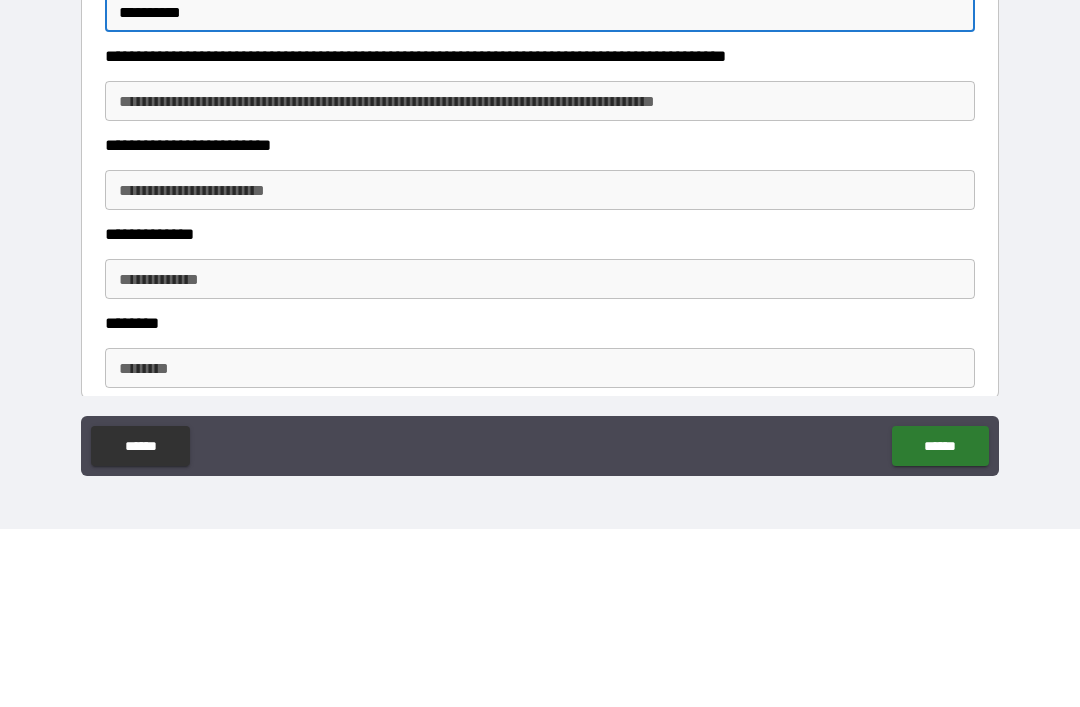click on "**********" at bounding box center (540, 279) 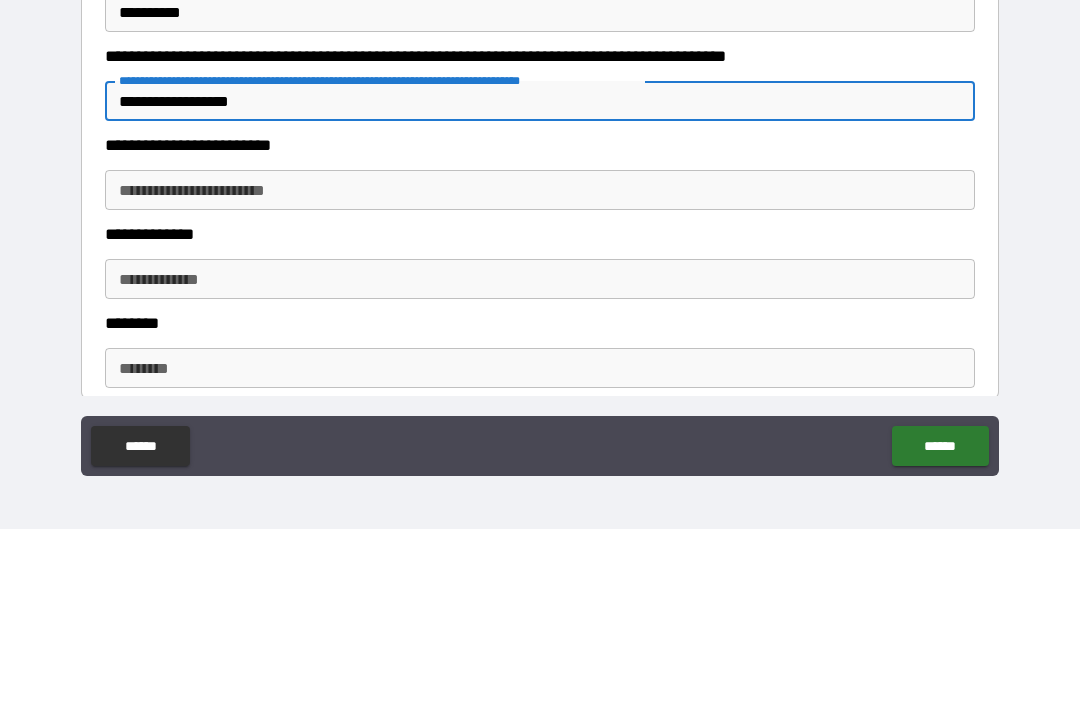 click on "**********" at bounding box center [540, 368] 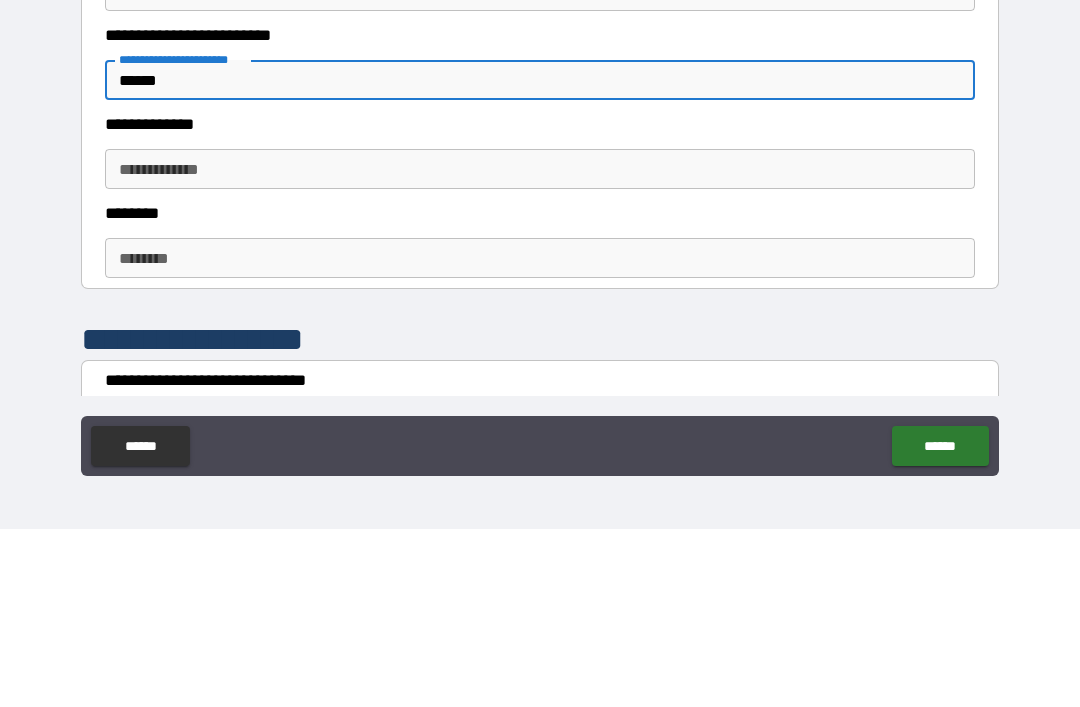scroll, scrollTop: 2328, scrollLeft: 0, axis: vertical 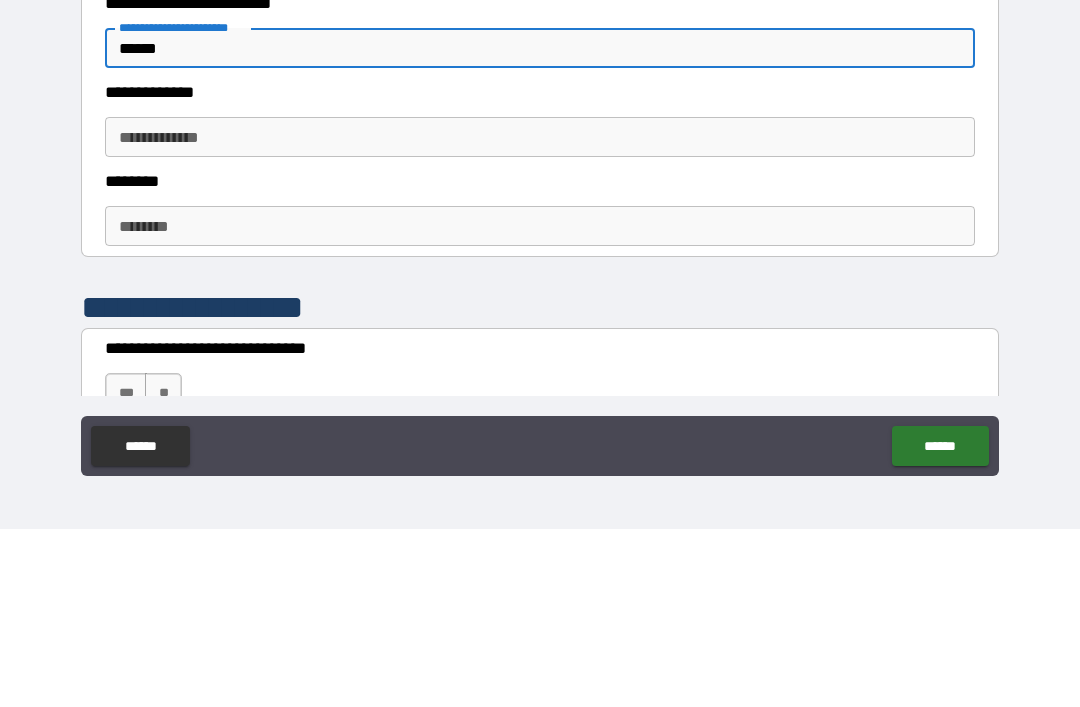 click on "**********" at bounding box center (540, 315) 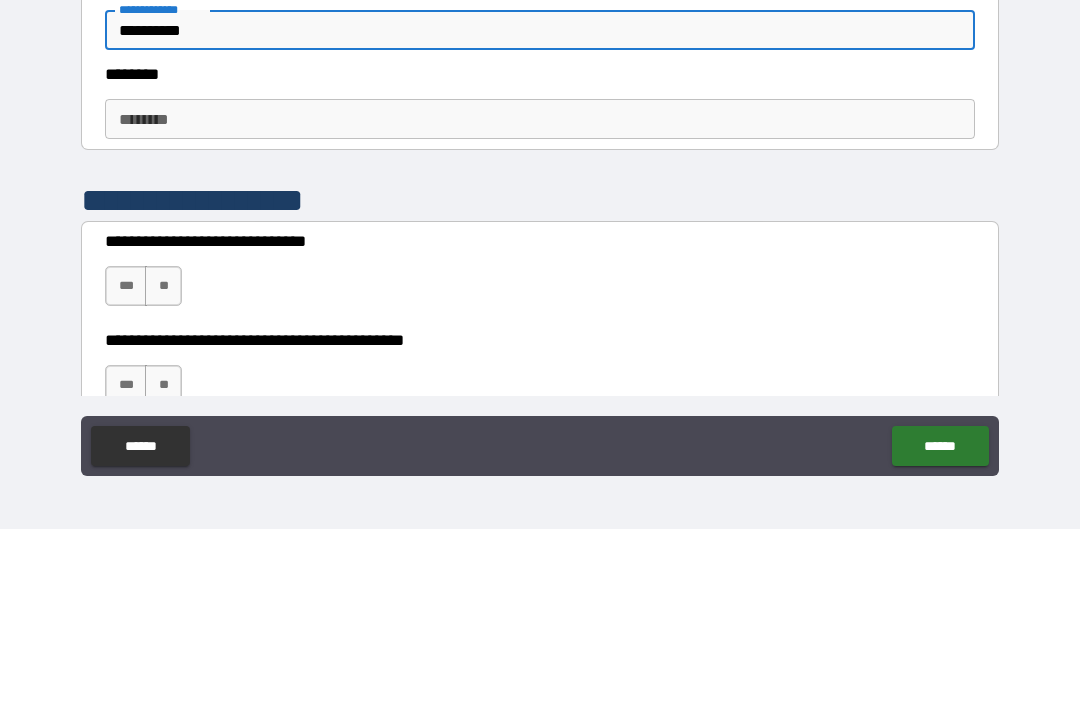scroll, scrollTop: 2438, scrollLeft: 0, axis: vertical 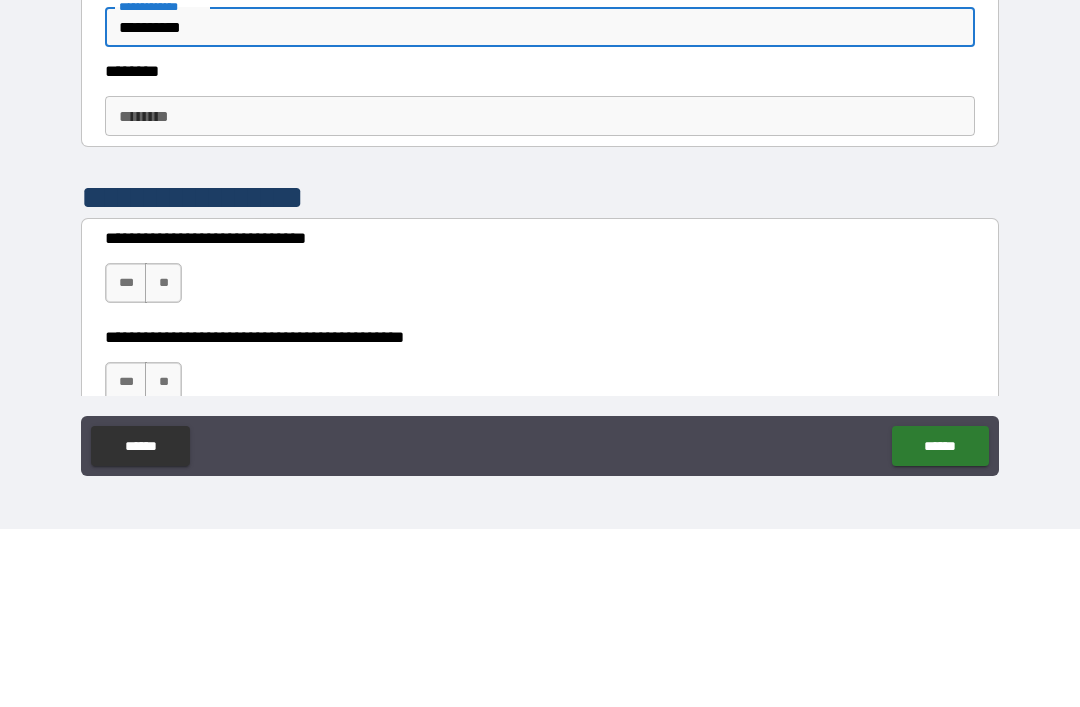 click on "********" at bounding box center (540, 294) 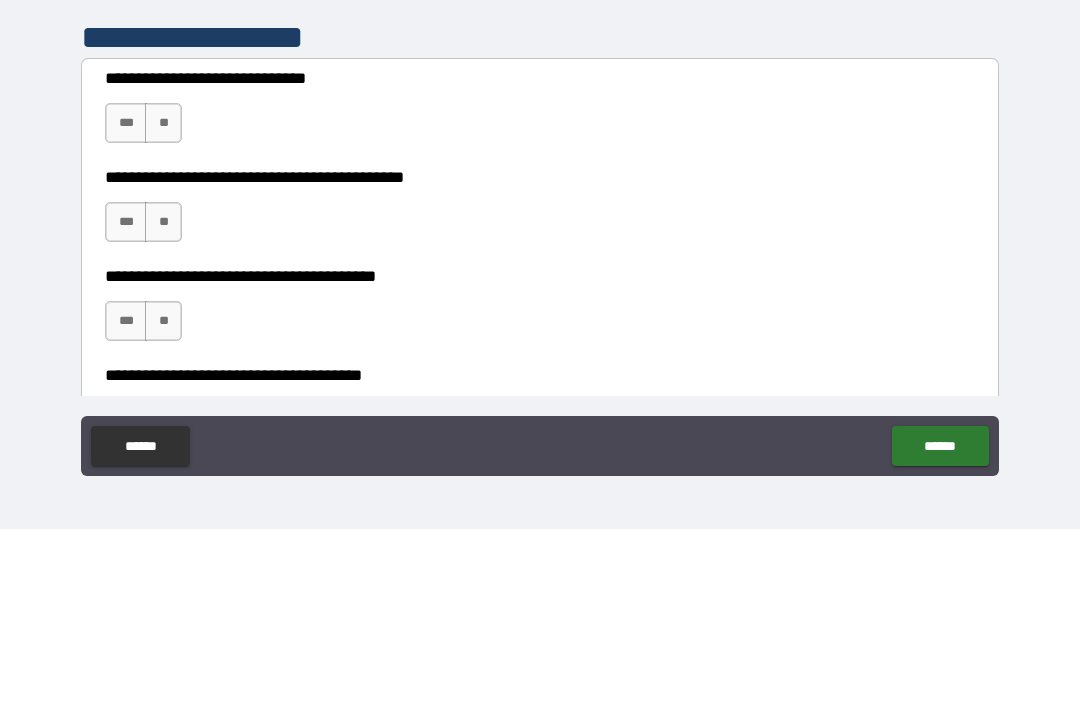 scroll, scrollTop: 2601, scrollLeft: 0, axis: vertical 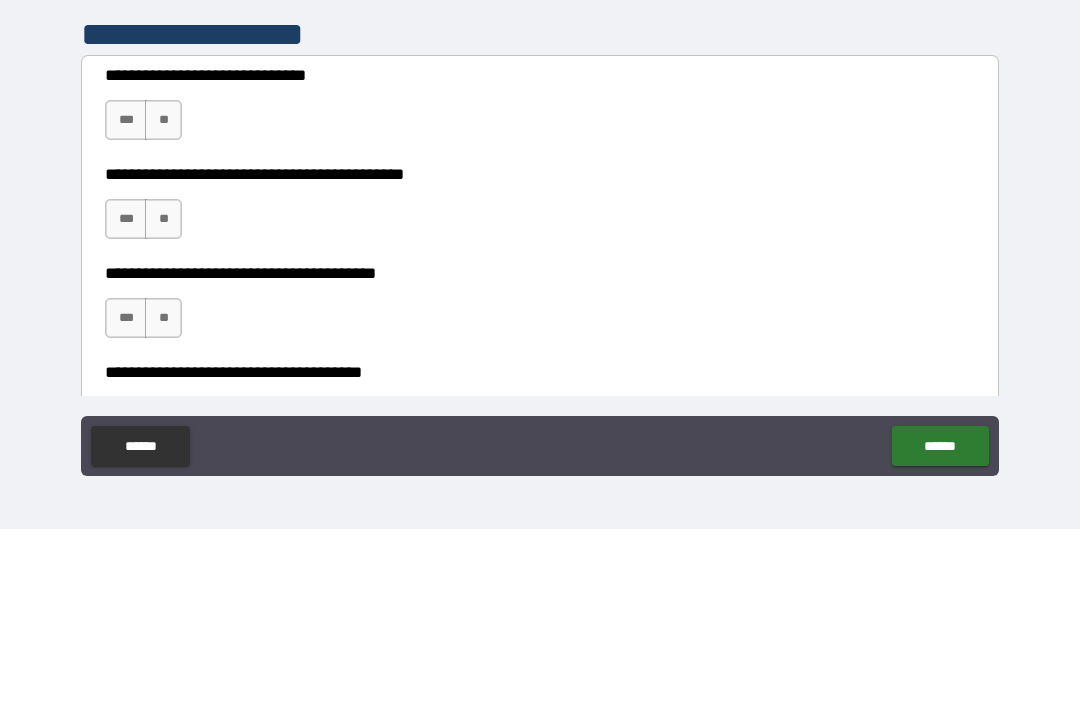 click on "***" at bounding box center (126, 298) 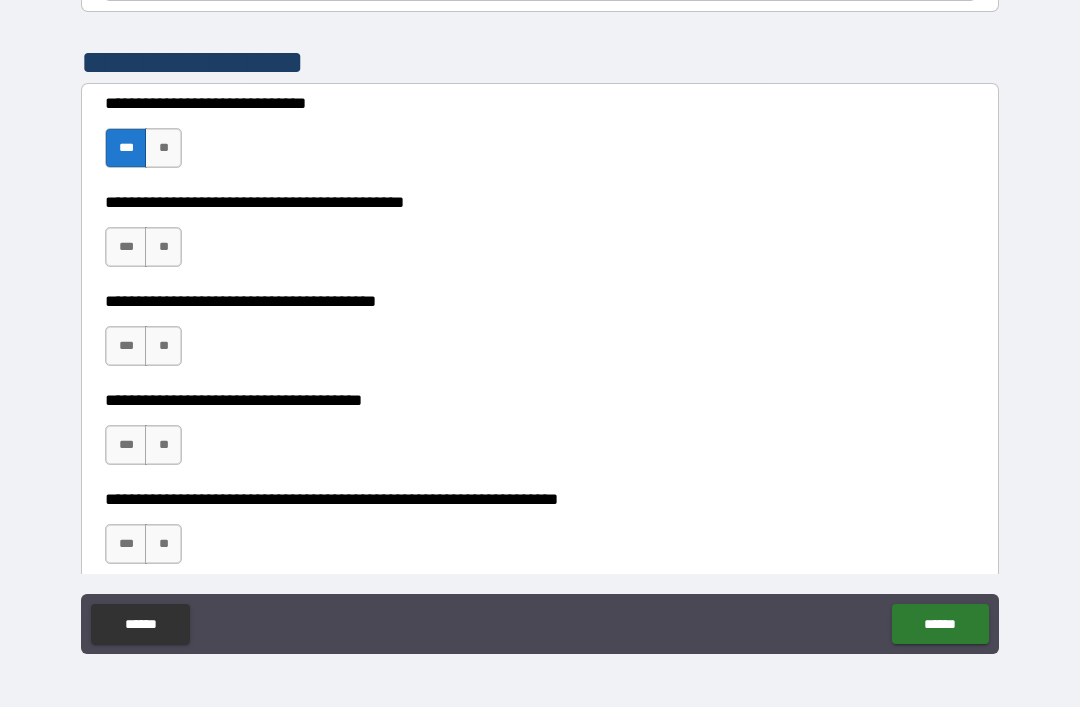 scroll, scrollTop: 2766, scrollLeft: 0, axis: vertical 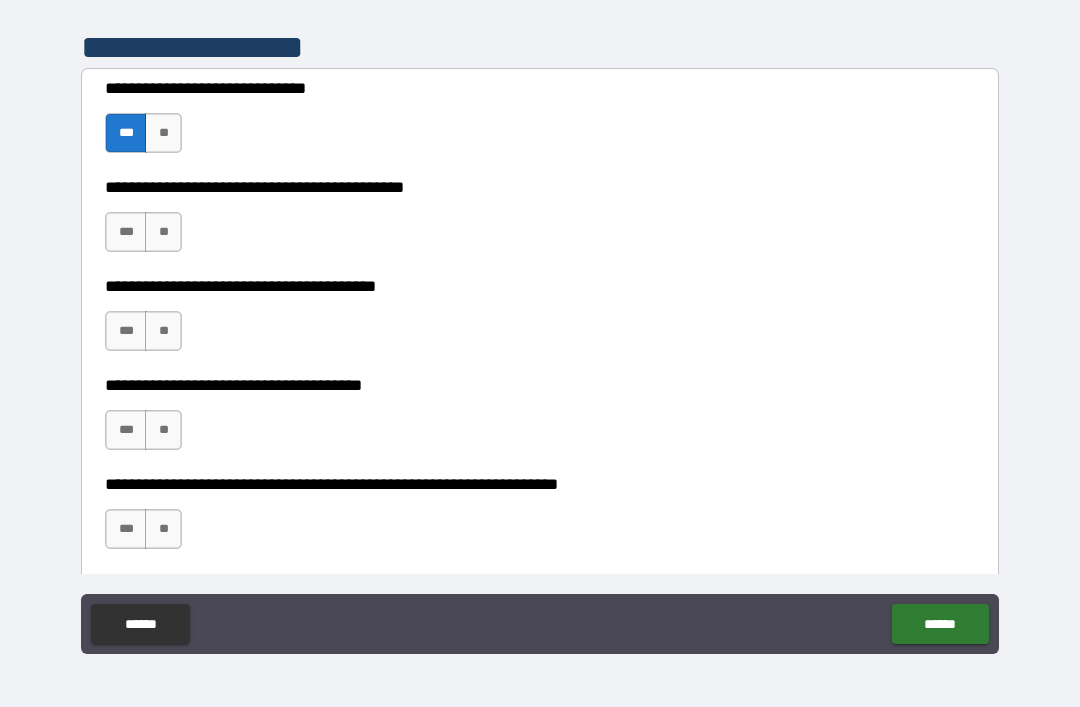 click on "***" at bounding box center (126, 232) 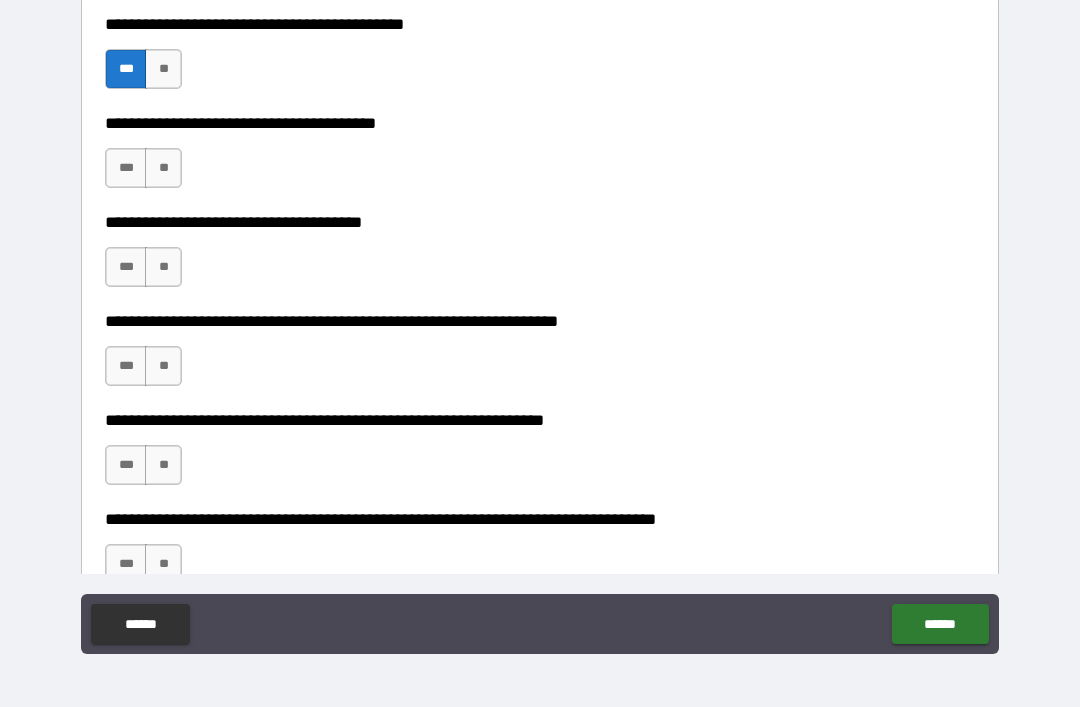 scroll, scrollTop: 2933, scrollLeft: 0, axis: vertical 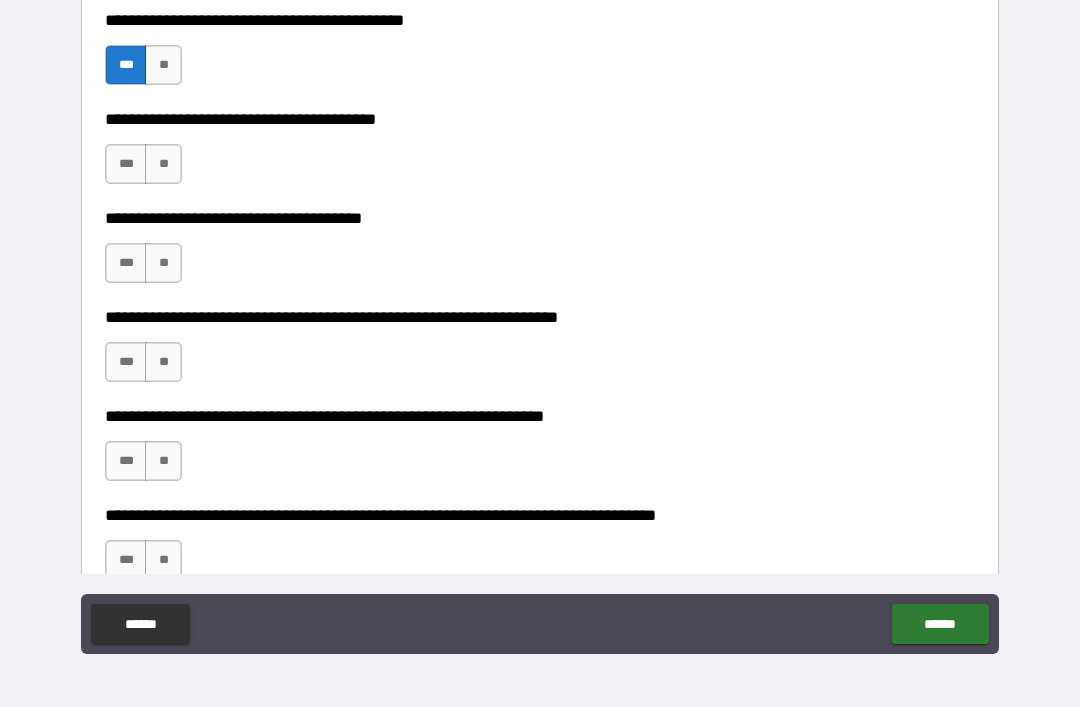 click on "***" at bounding box center [126, 164] 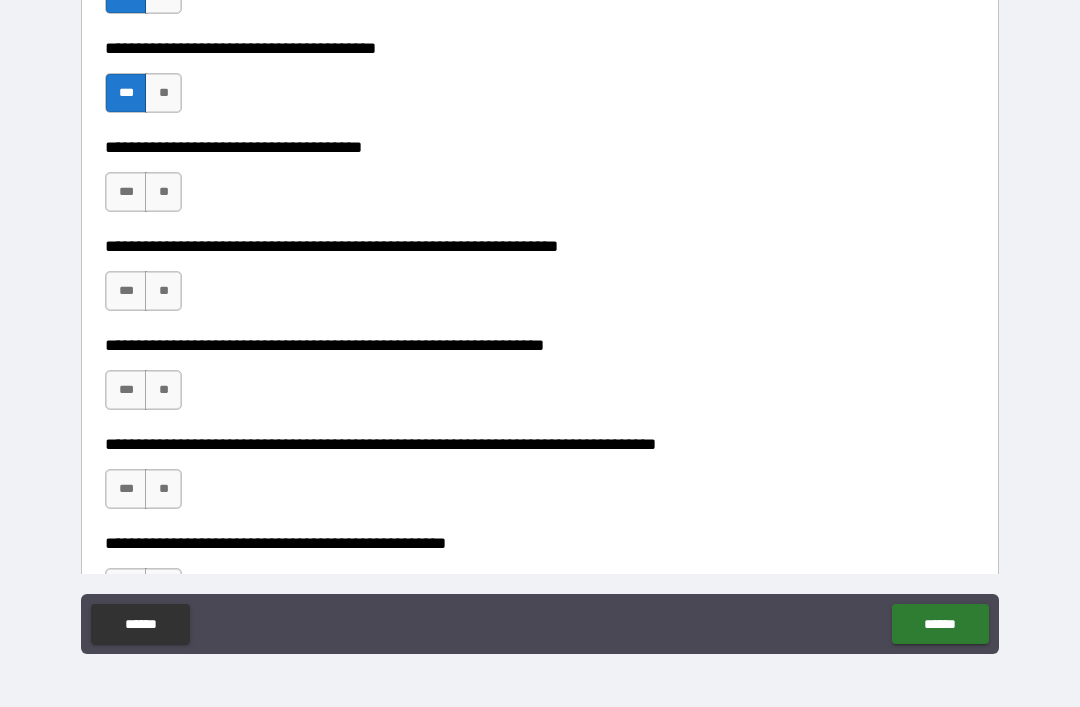 scroll, scrollTop: 3035, scrollLeft: 0, axis: vertical 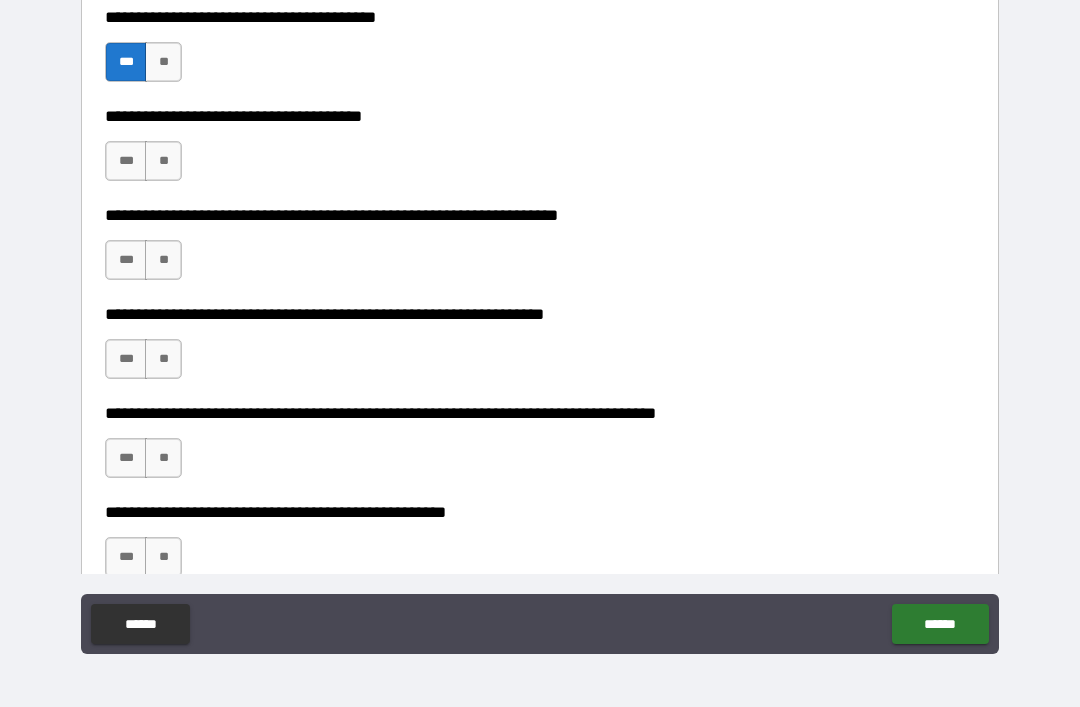 click on "**" at bounding box center (163, 161) 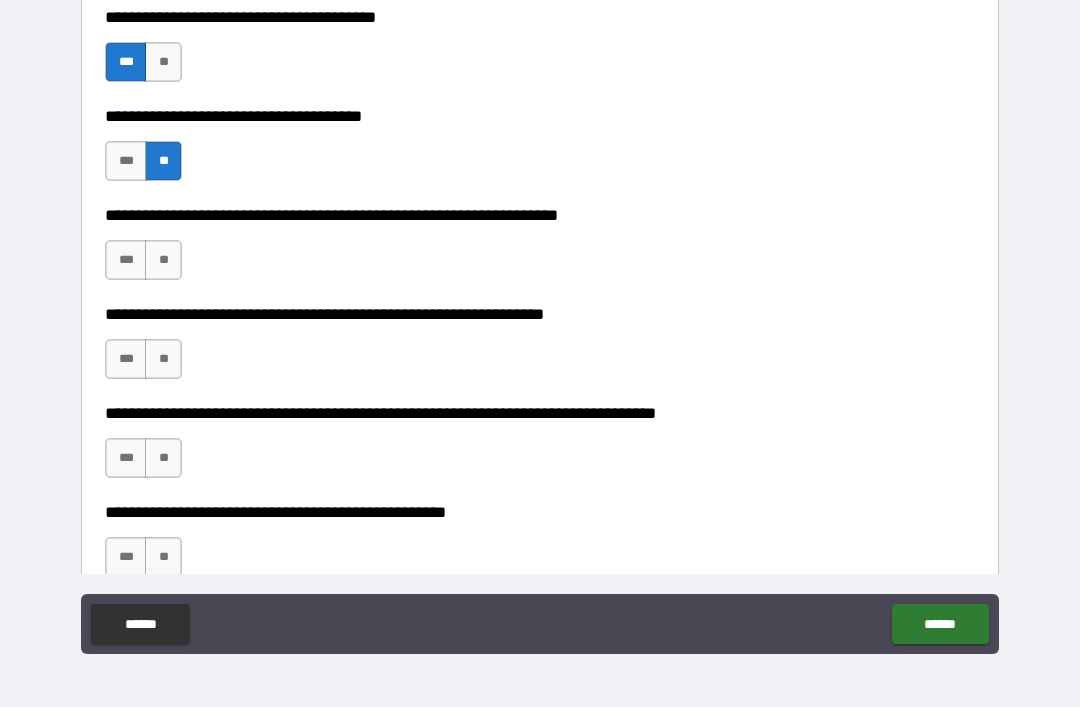 click on "**" at bounding box center [163, 260] 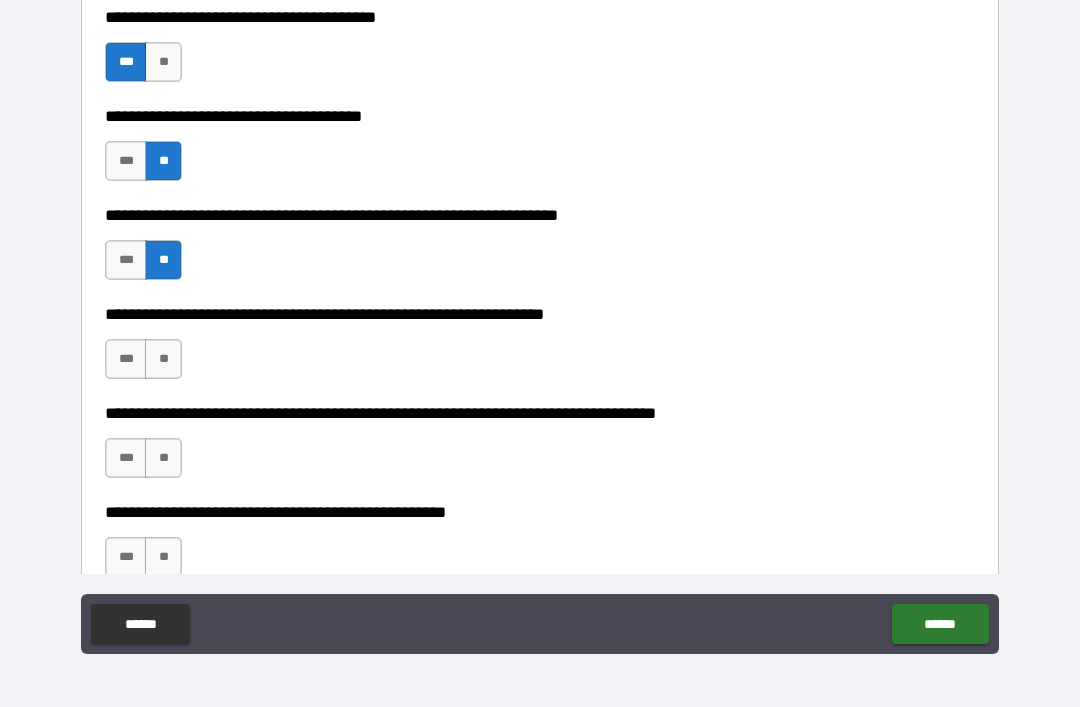 click on "**" at bounding box center [163, 359] 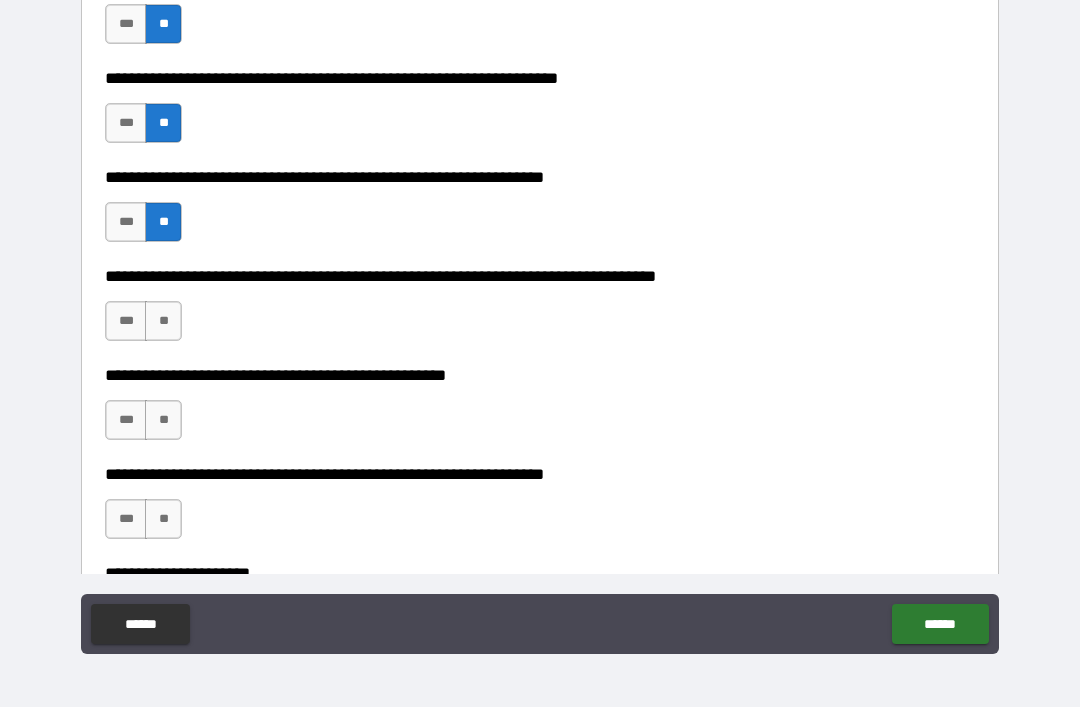 scroll, scrollTop: 3221, scrollLeft: 0, axis: vertical 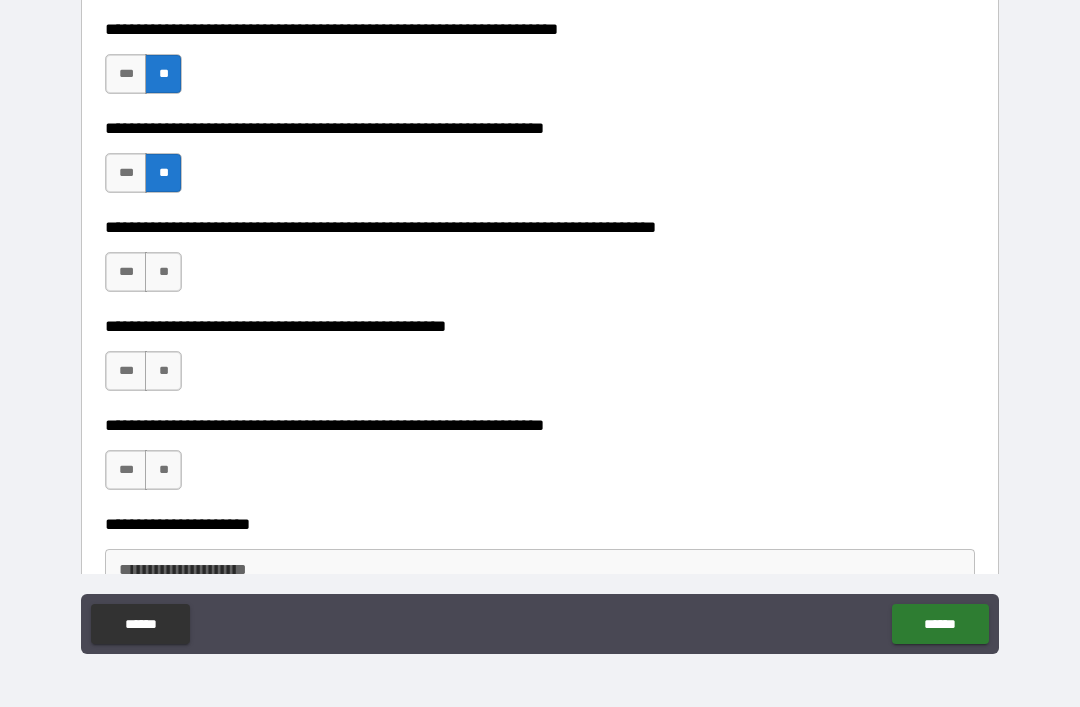 click on "**" at bounding box center [163, 272] 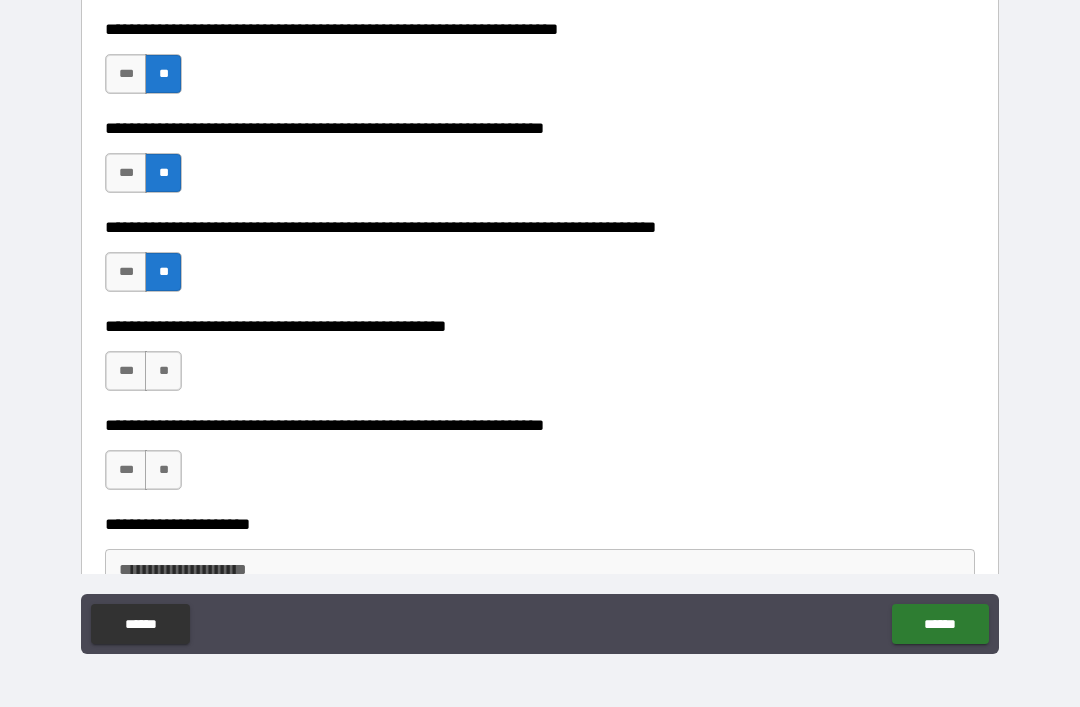 click on "**" at bounding box center (163, 371) 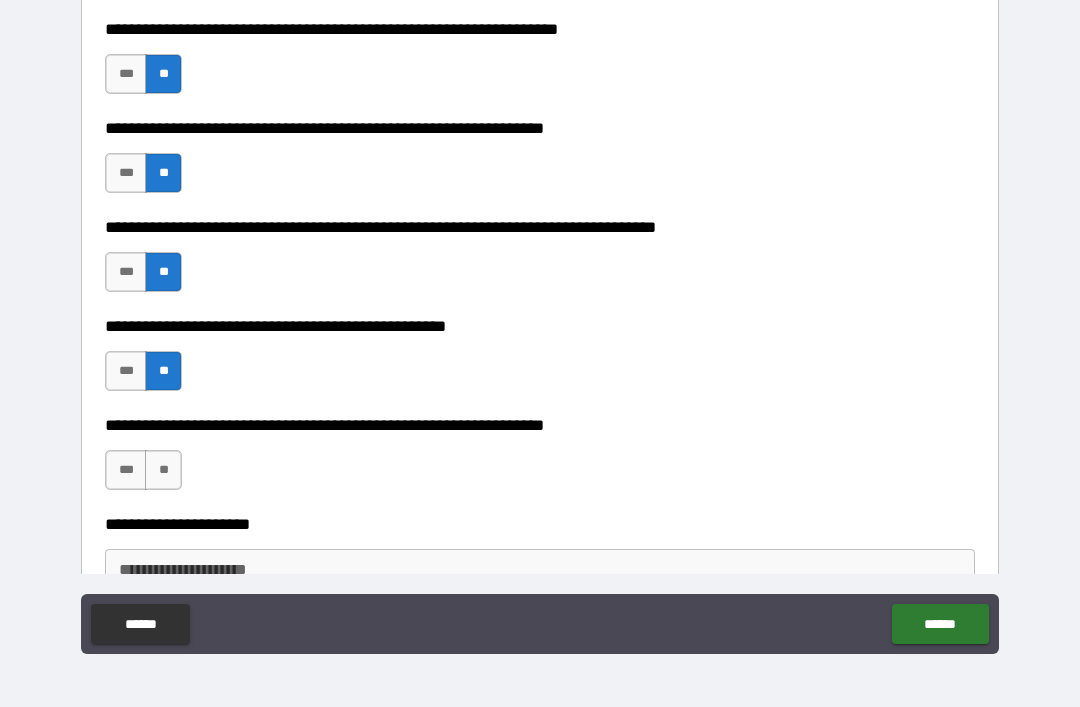 click on "**" at bounding box center (163, 470) 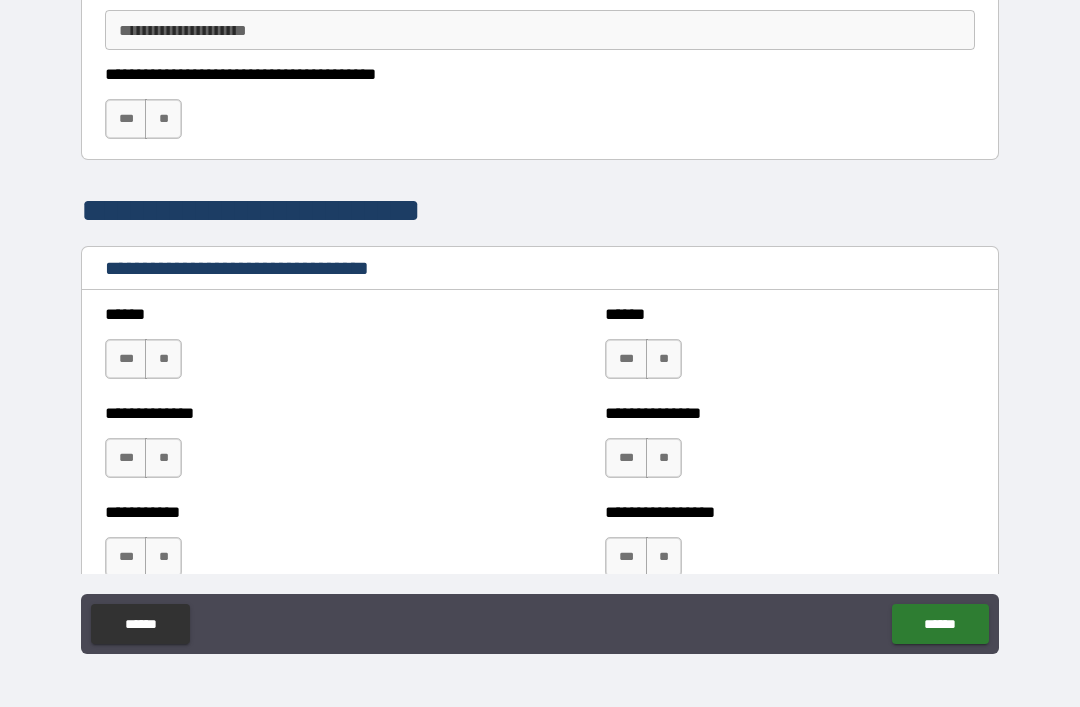 scroll, scrollTop: 3798, scrollLeft: 0, axis: vertical 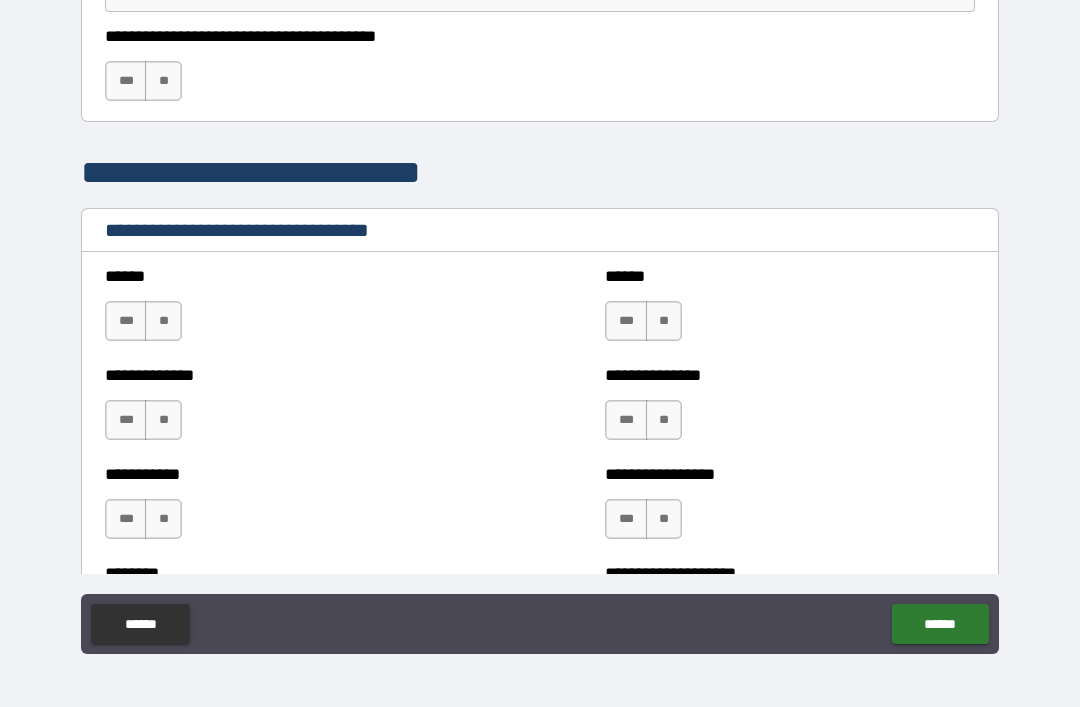 click on "**" at bounding box center (163, 321) 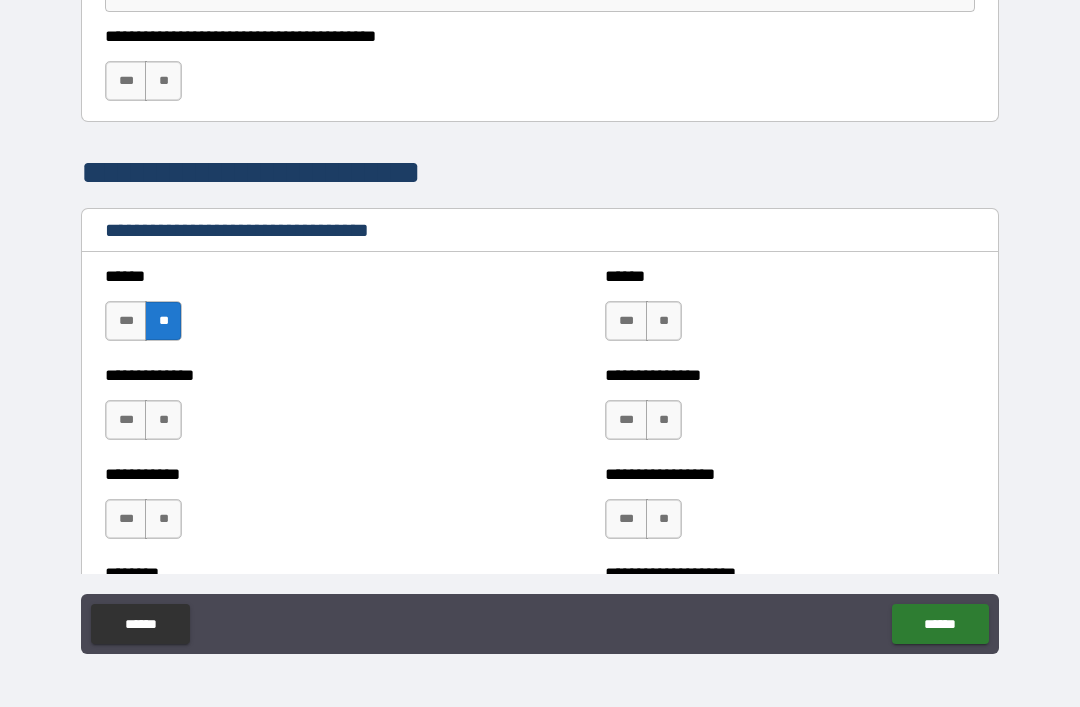 click on "***" at bounding box center [626, 321] 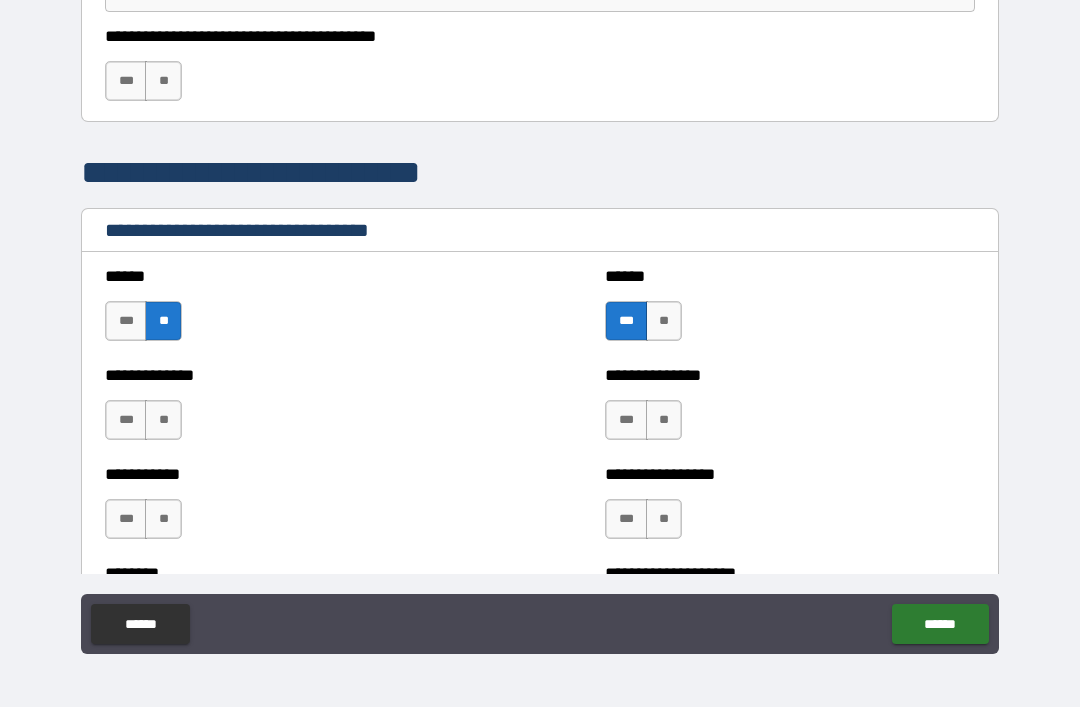click on "**" at bounding box center (163, 420) 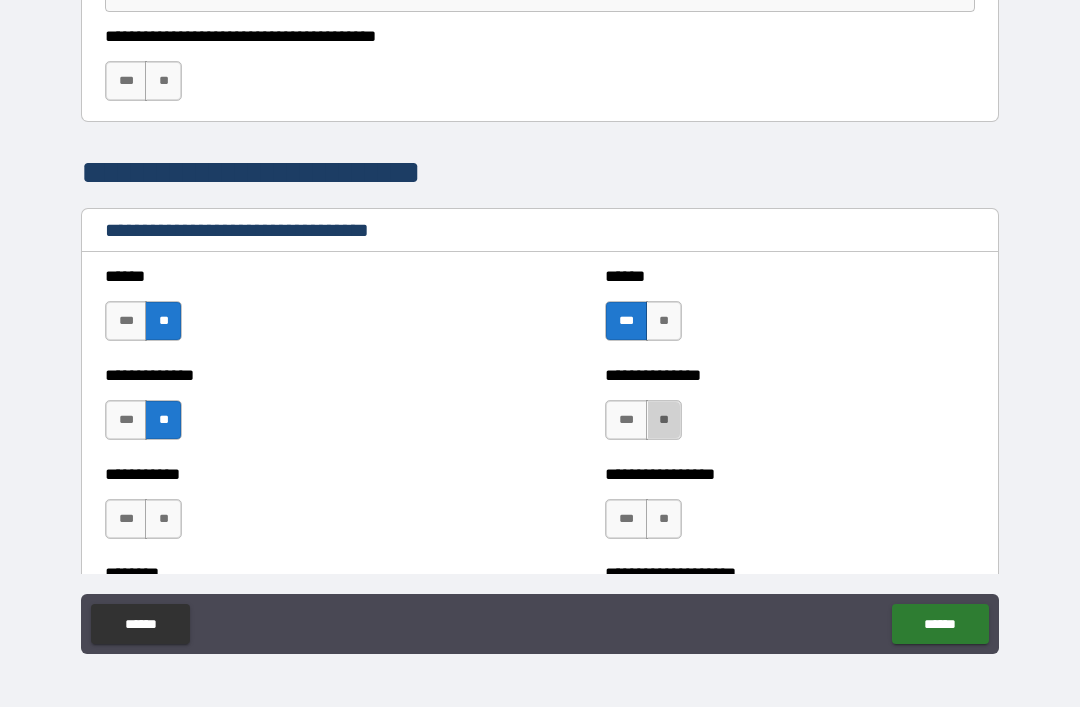 click on "**" at bounding box center (664, 420) 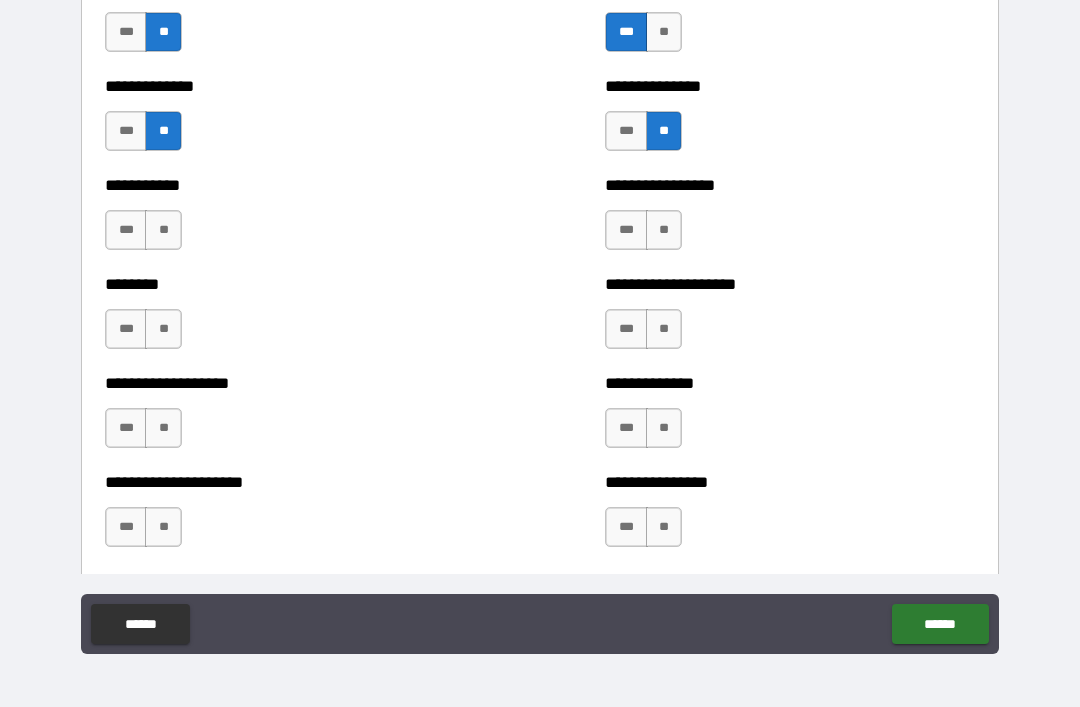 scroll, scrollTop: 4095, scrollLeft: 0, axis: vertical 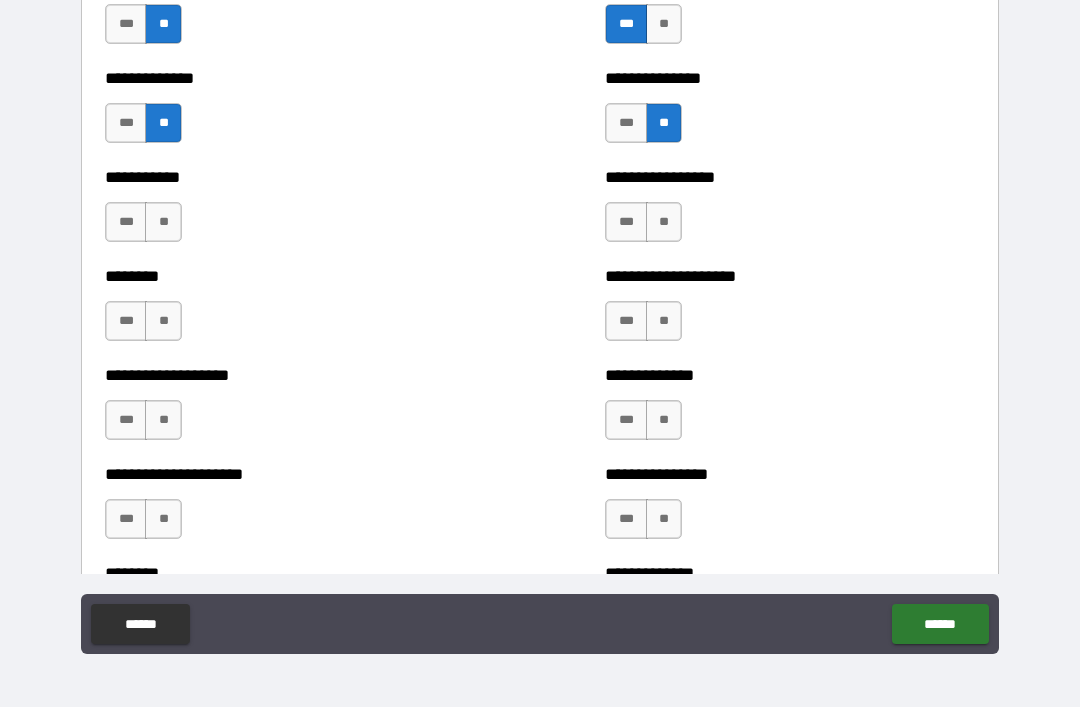 click on "**" at bounding box center (163, 222) 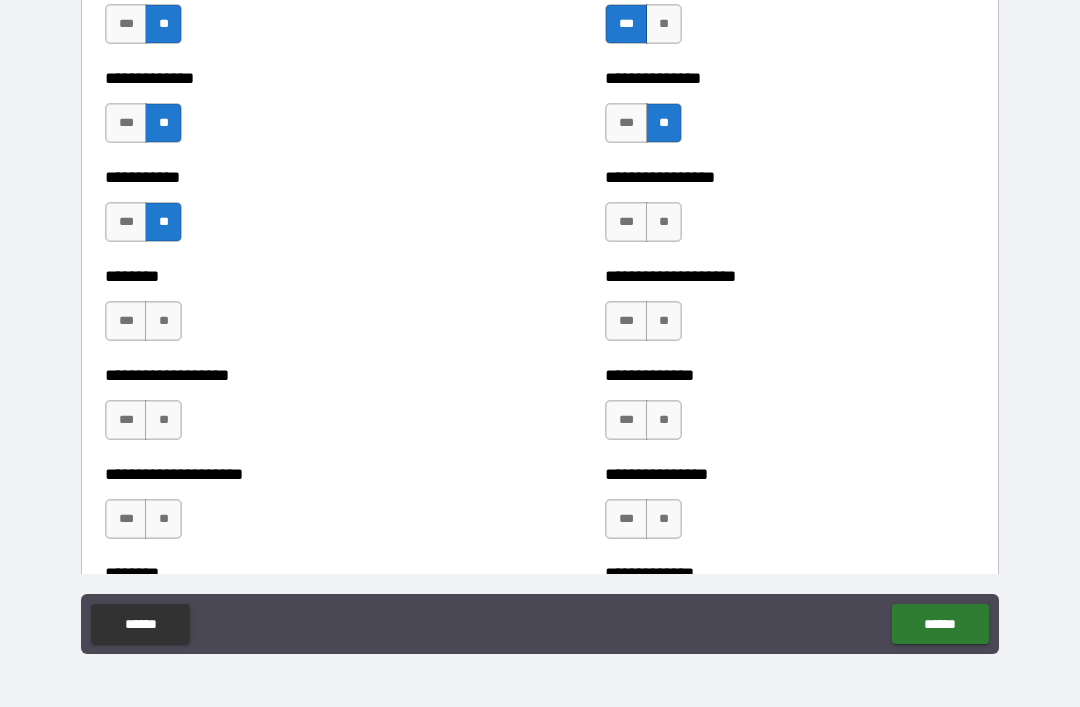 click on "**" at bounding box center [664, 222] 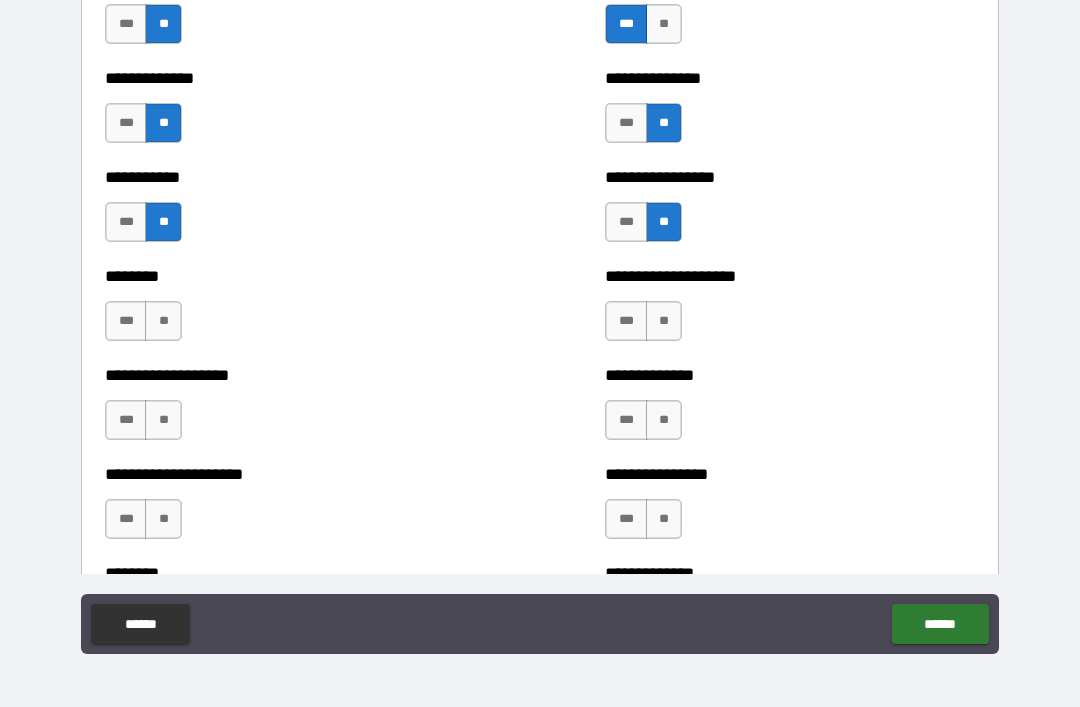 click on "**" at bounding box center [163, 321] 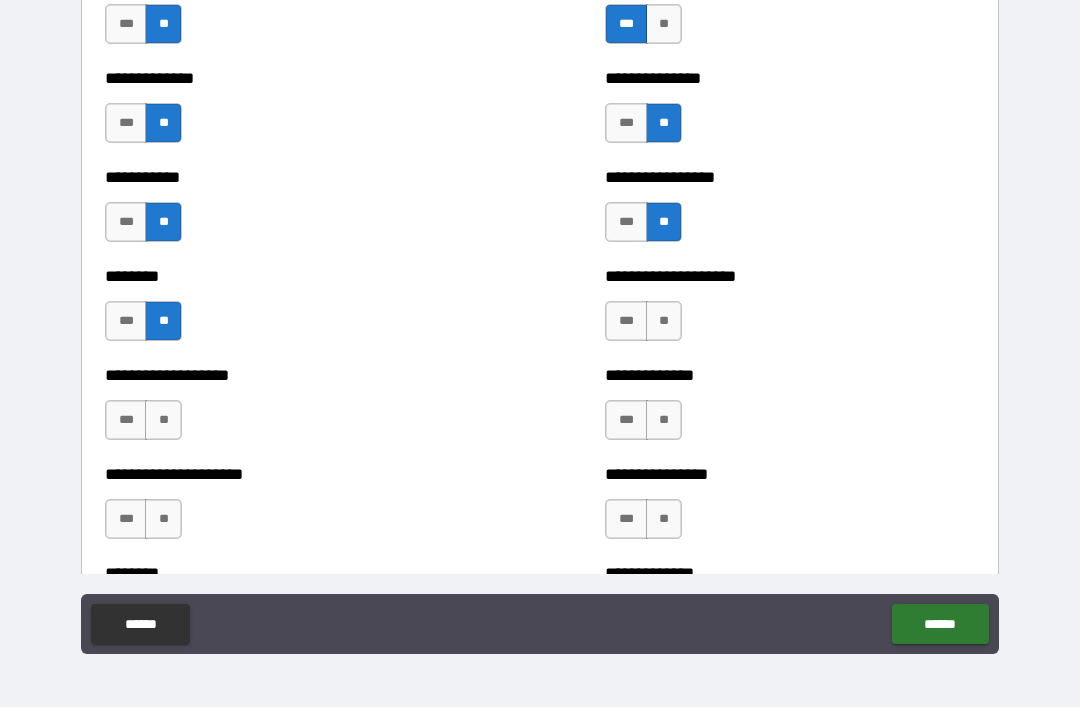 click on "**" at bounding box center [664, 321] 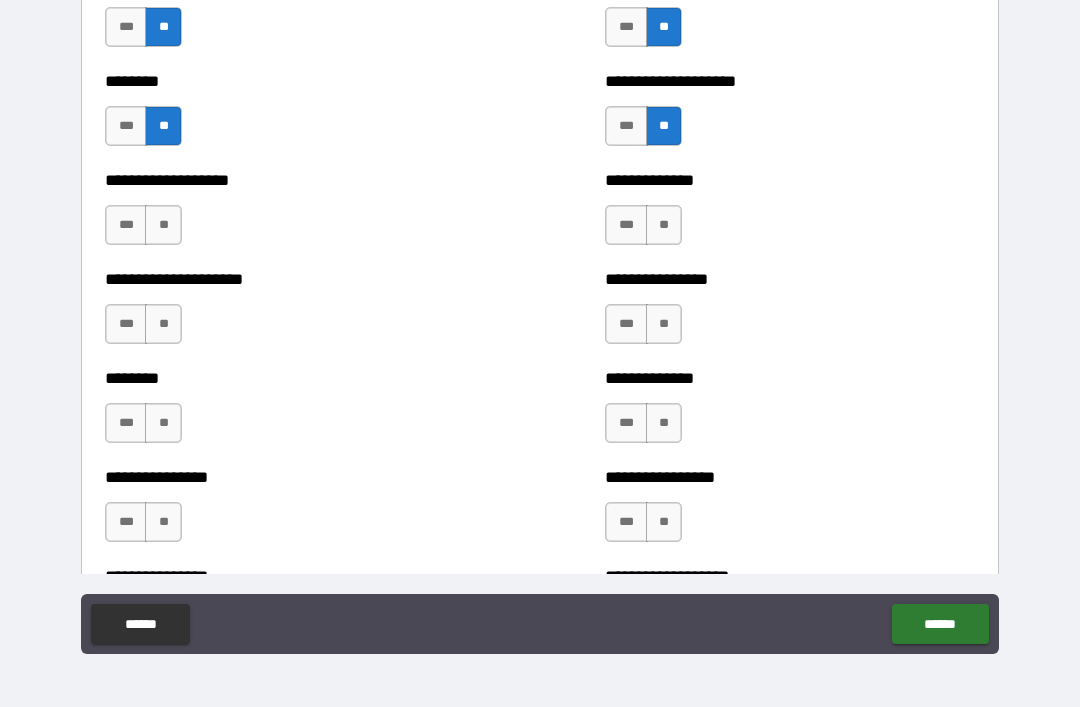 scroll, scrollTop: 4292, scrollLeft: 0, axis: vertical 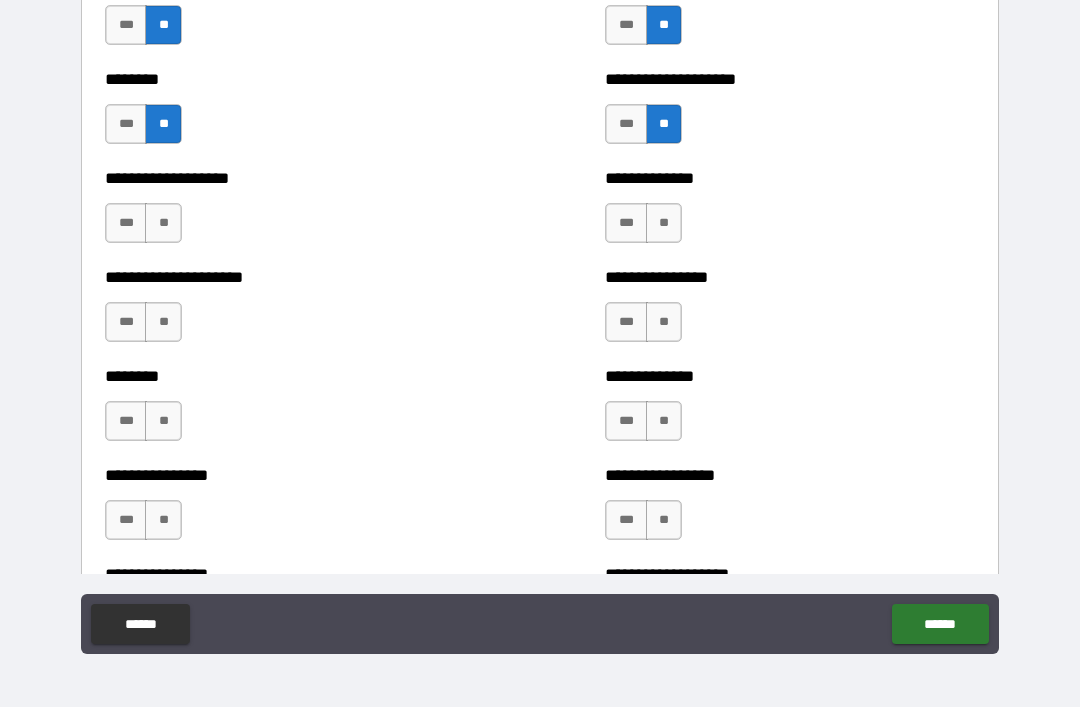 click on "**" at bounding box center [163, 223] 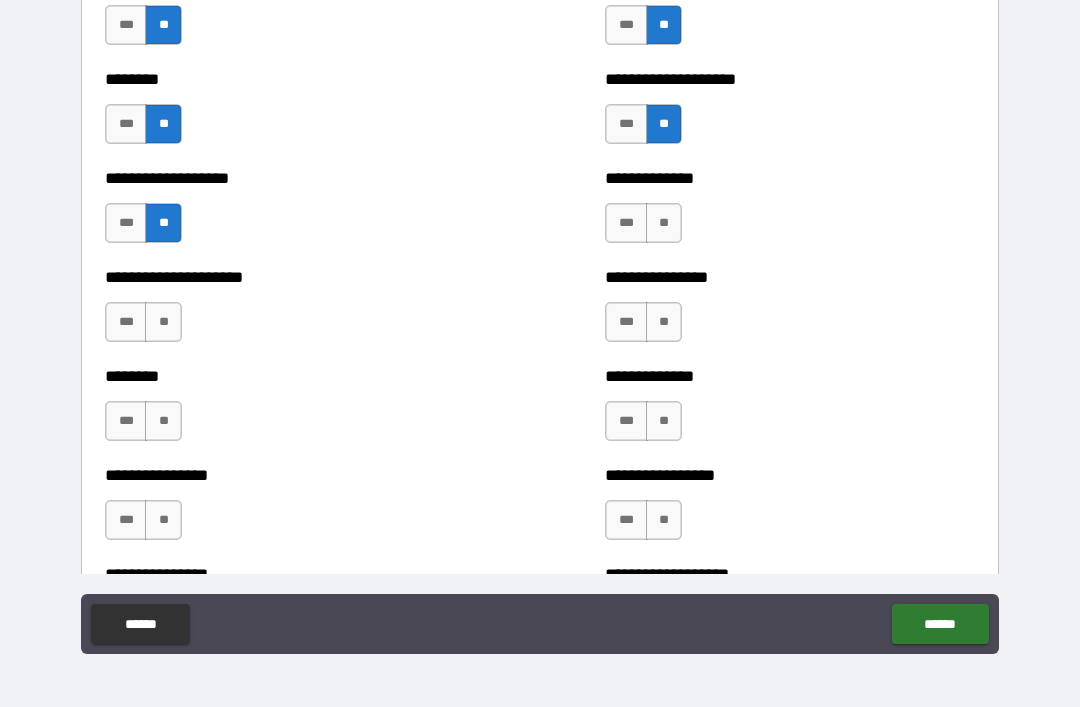 click on "**" at bounding box center [664, 223] 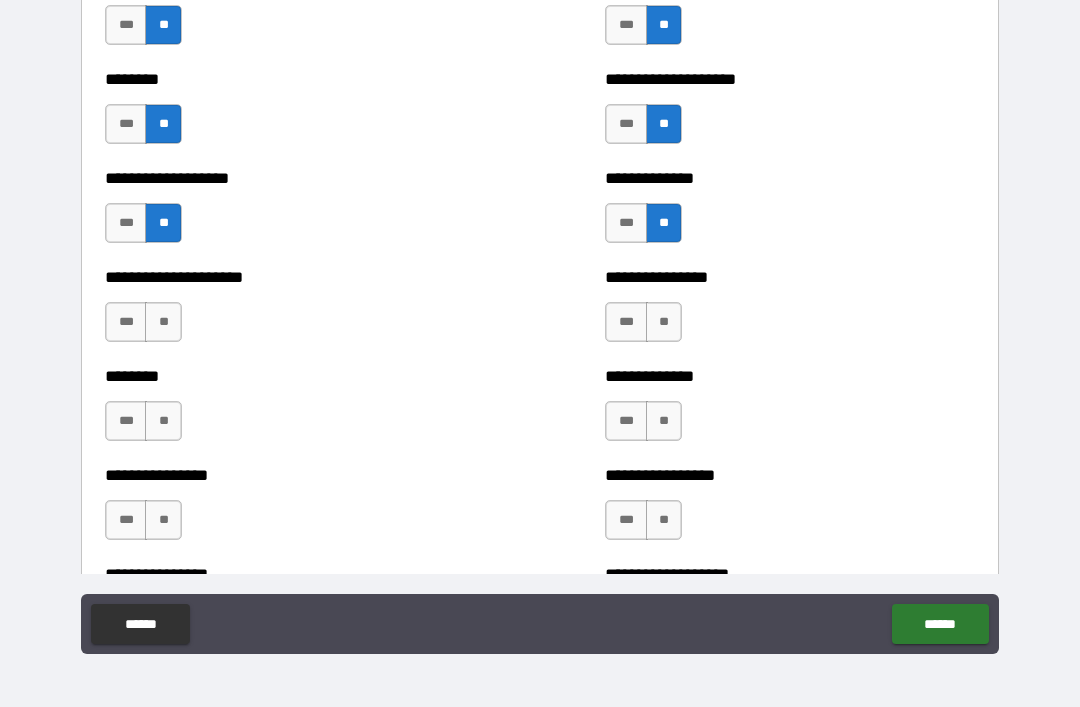 click on "**" at bounding box center (163, 322) 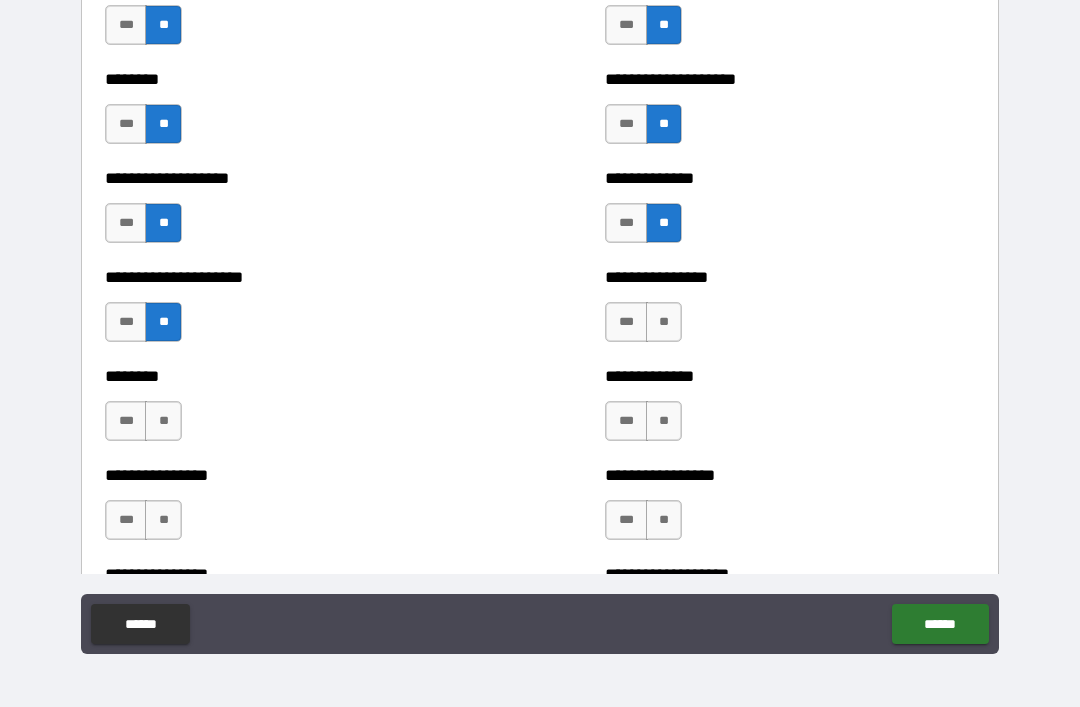 click on "**" at bounding box center [664, 322] 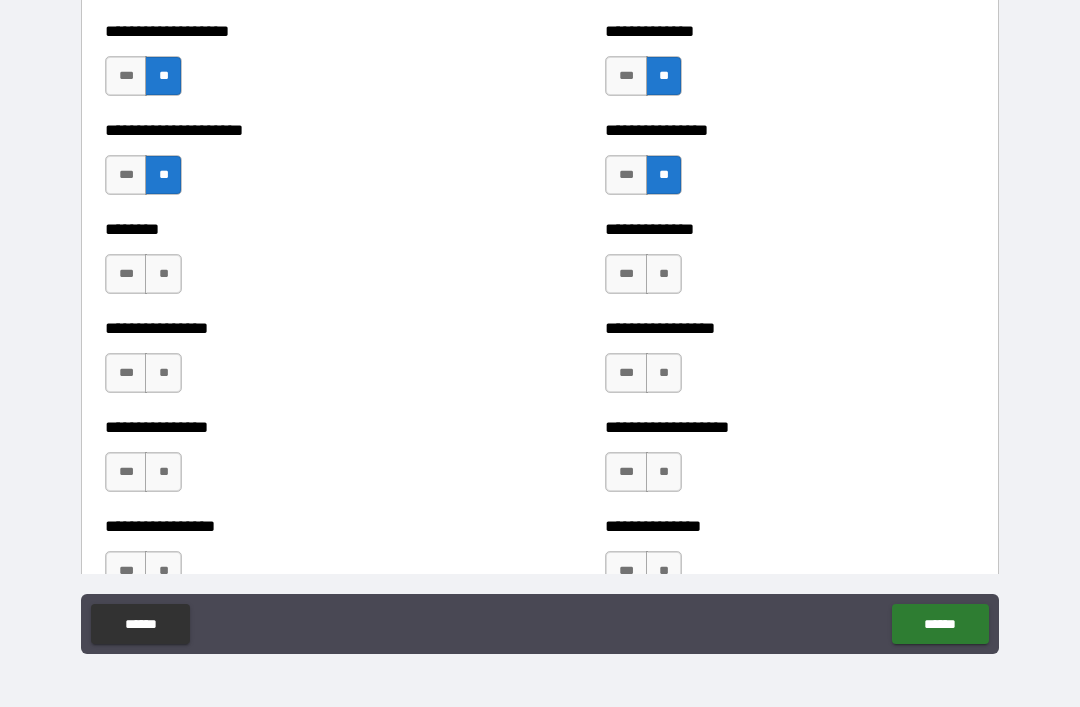 scroll, scrollTop: 4445, scrollLeft: 0, axis: vertical 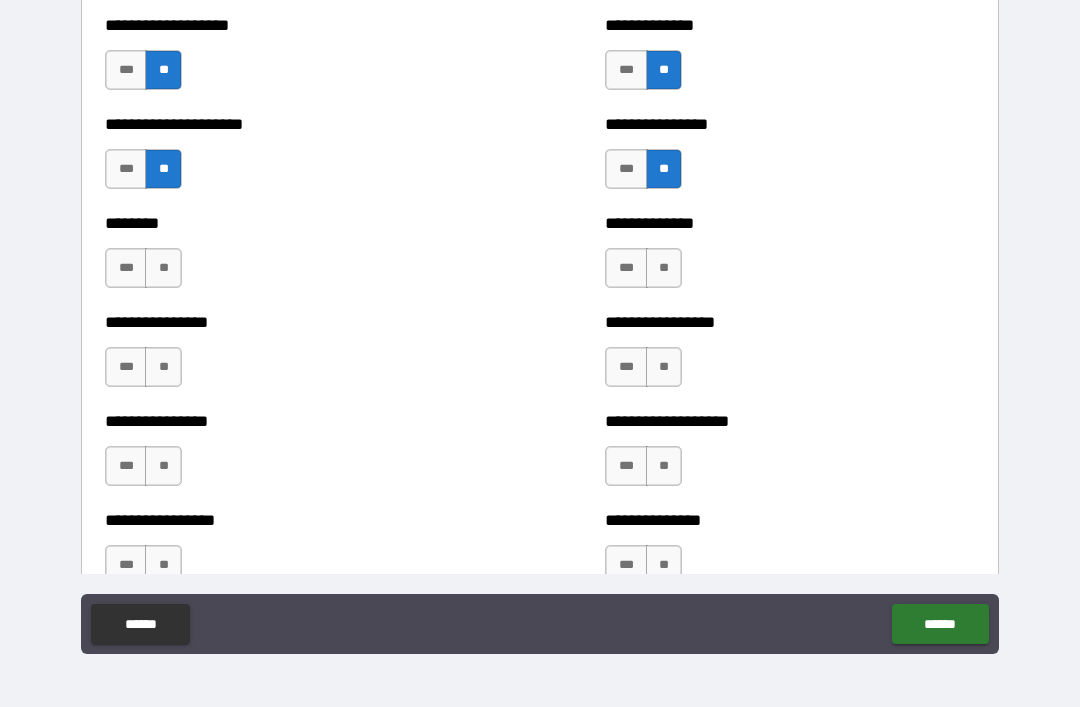 click on "**" at bounding box center (163, 268) 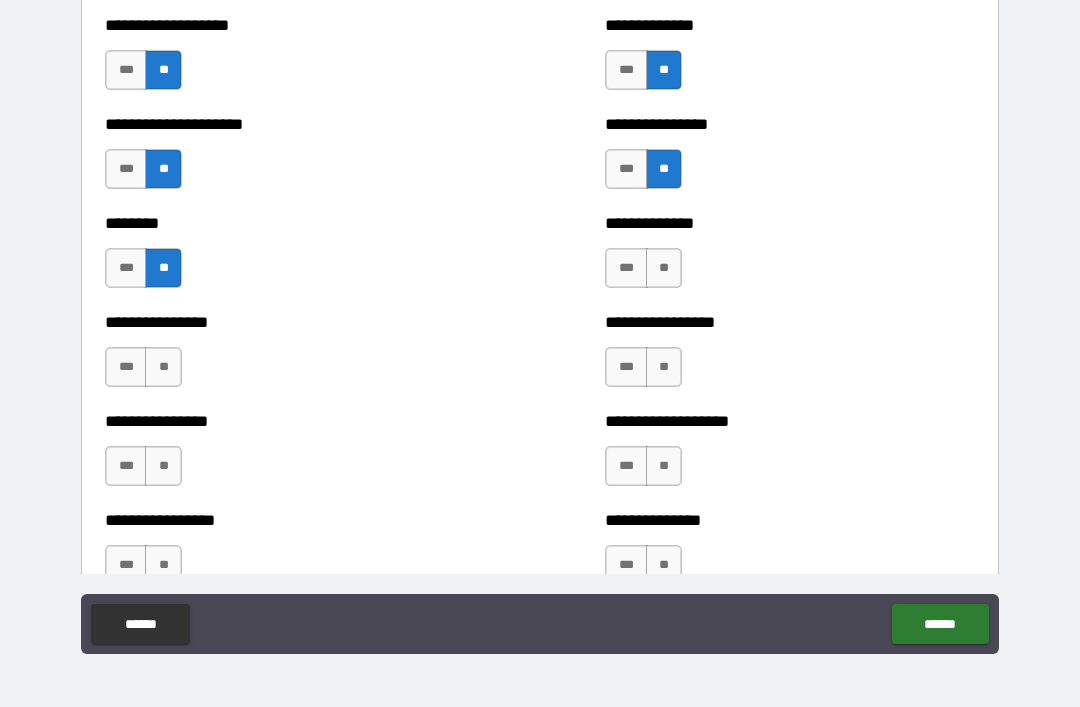 click on "**" at bounding box center (664, 268) 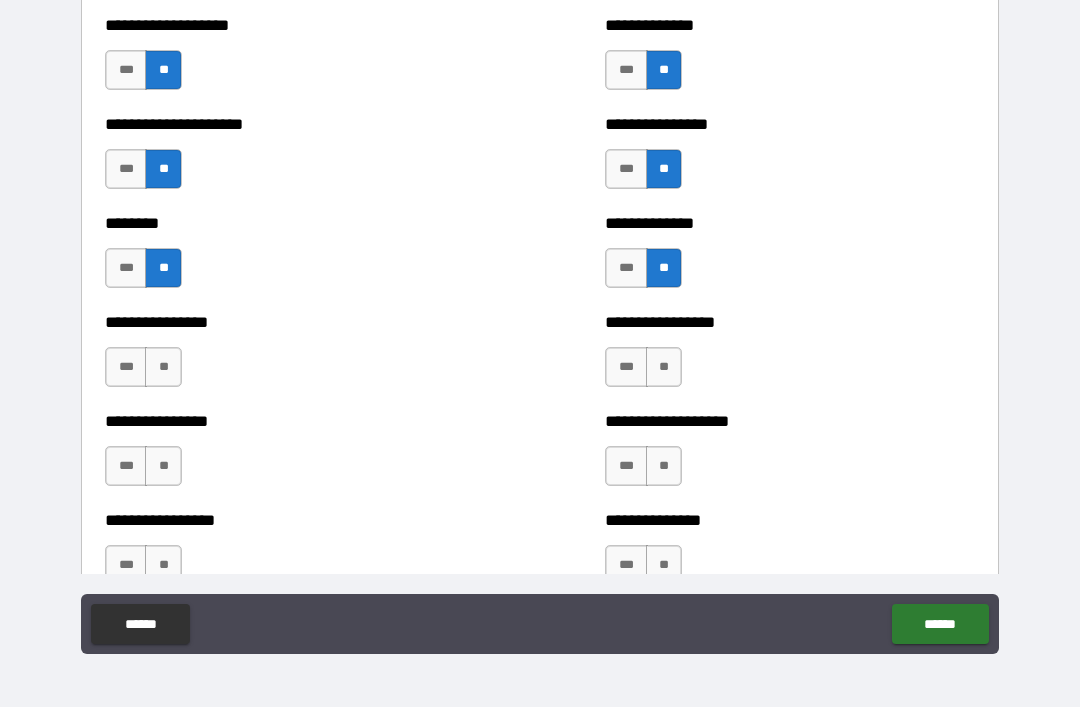 click on "**" at bounding box center (163, 367) 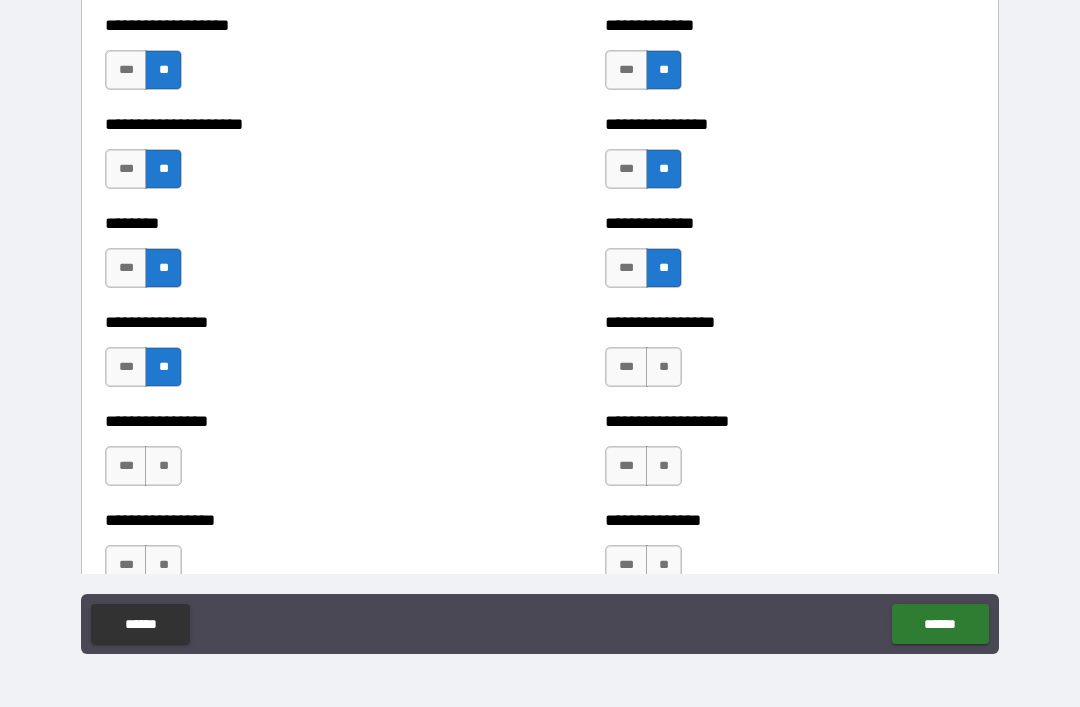 click on "**" at bounding box center [664, 367] 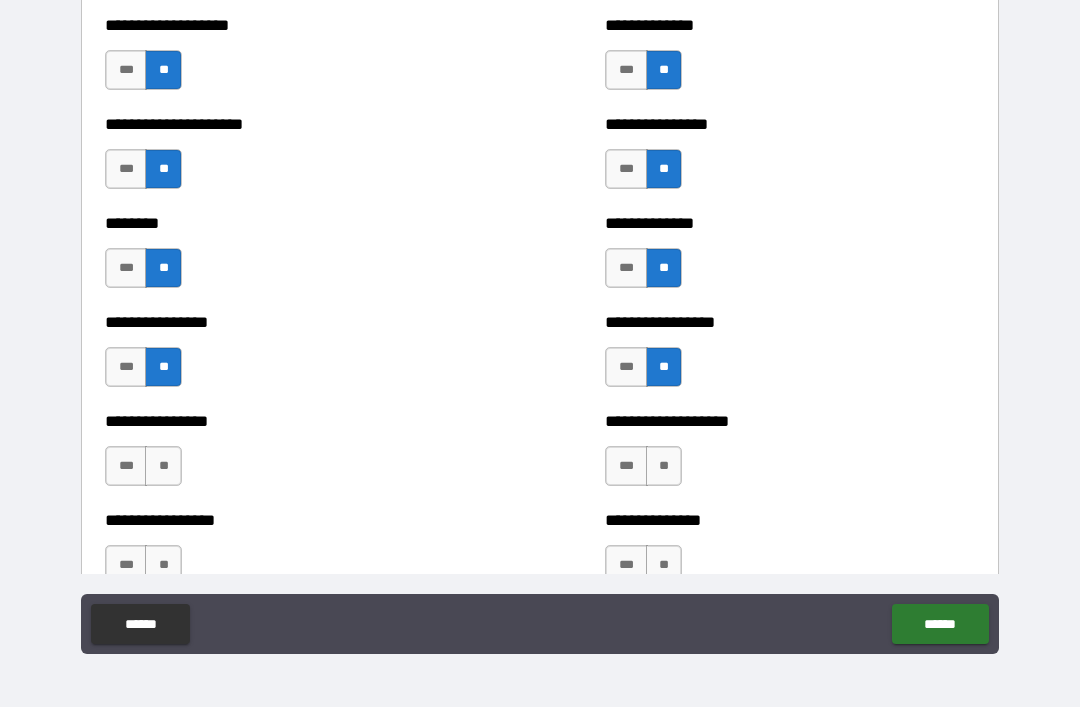 click on "**" at bounding box center [163, 466] 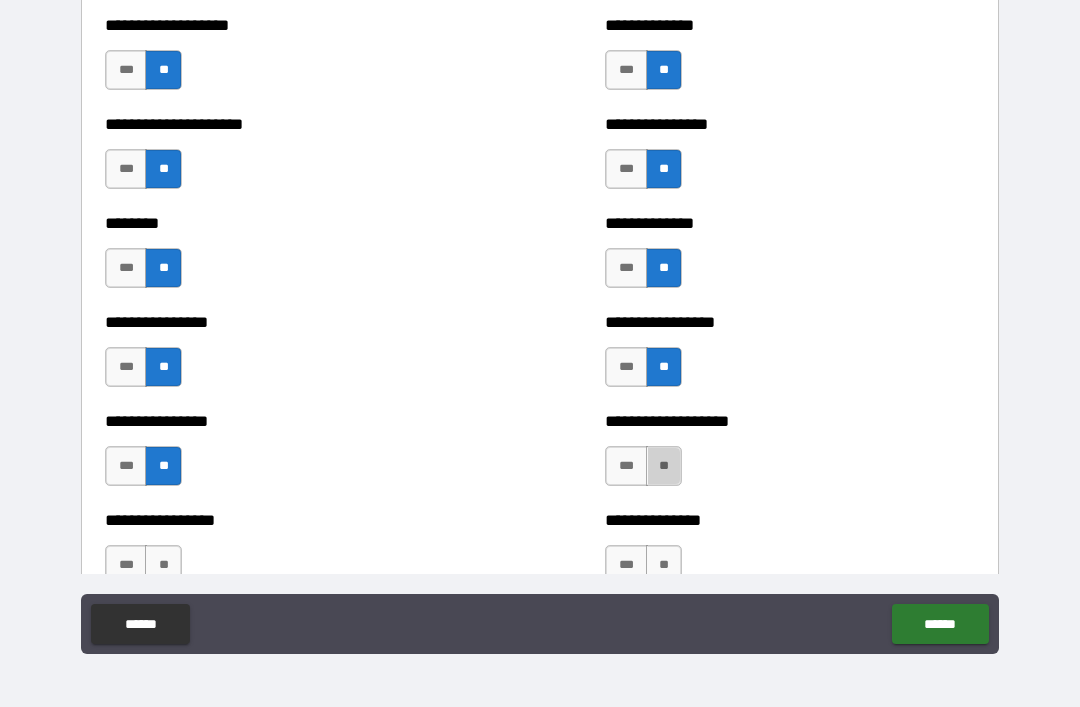 click on "**" at bounding box center (664, 466) 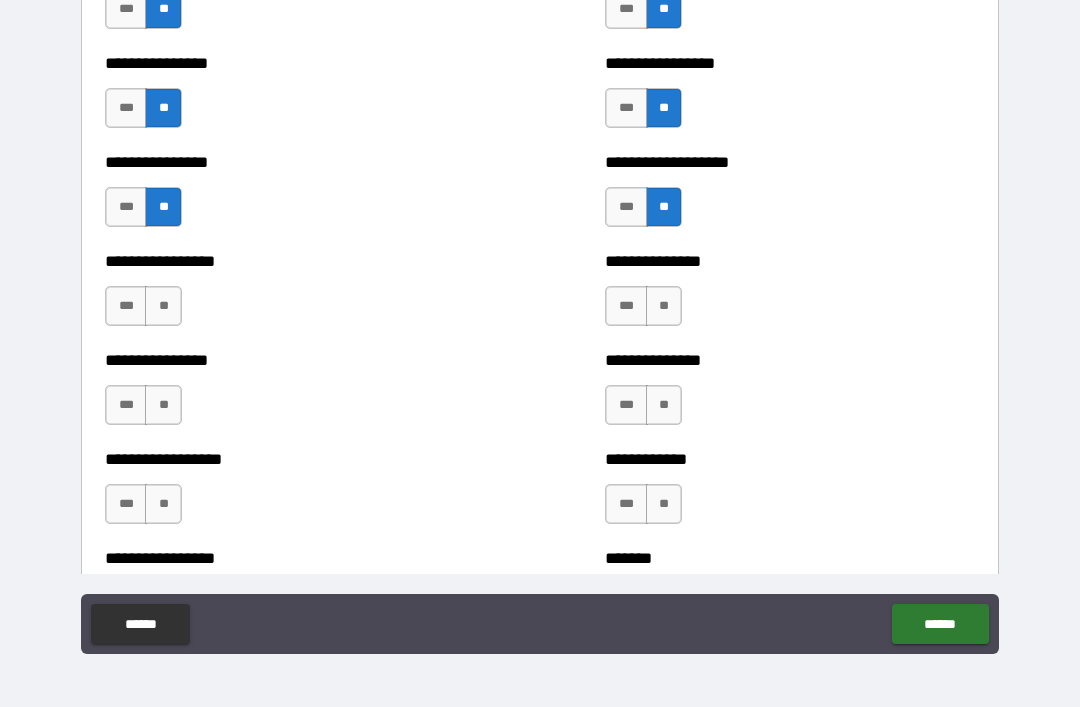 scroll, scrollTop: 4706, scrollLeft: 0, axis: vertical 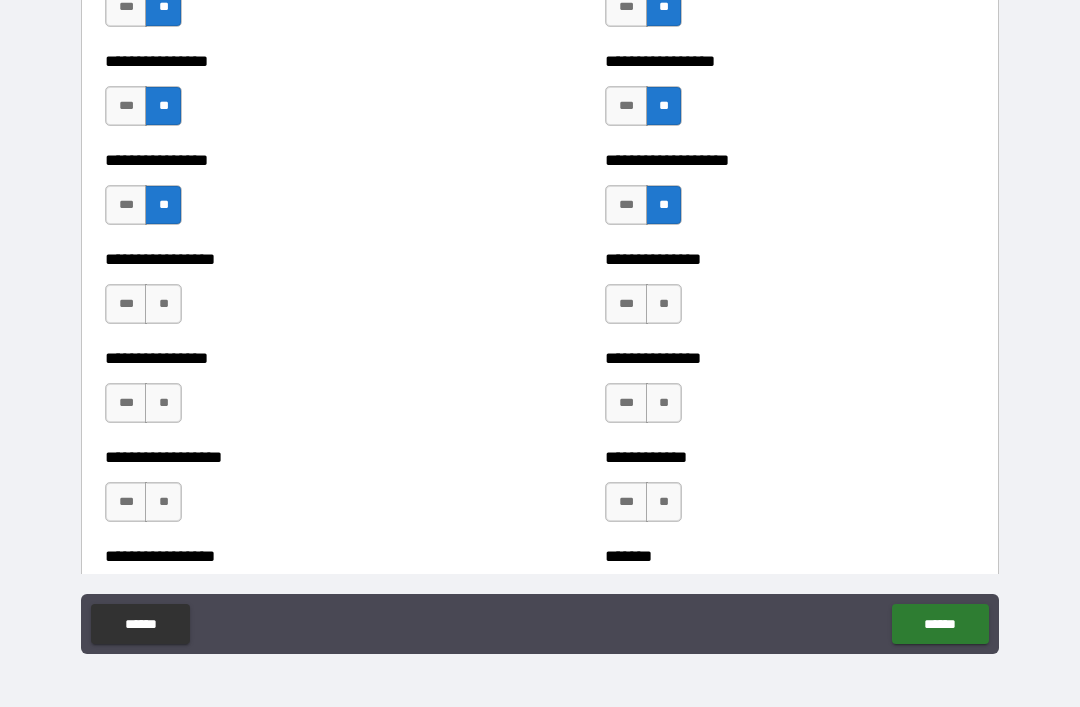 click on "**" at bounding box center (163, 304) 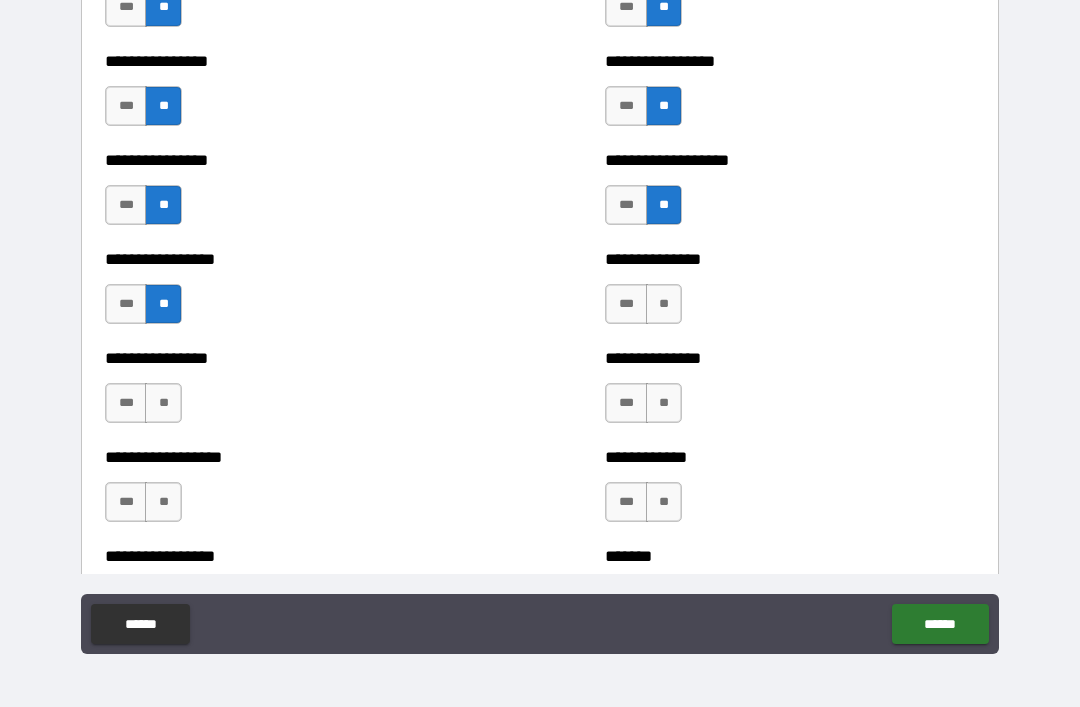 click on "**" at bounding box center (664, 304) 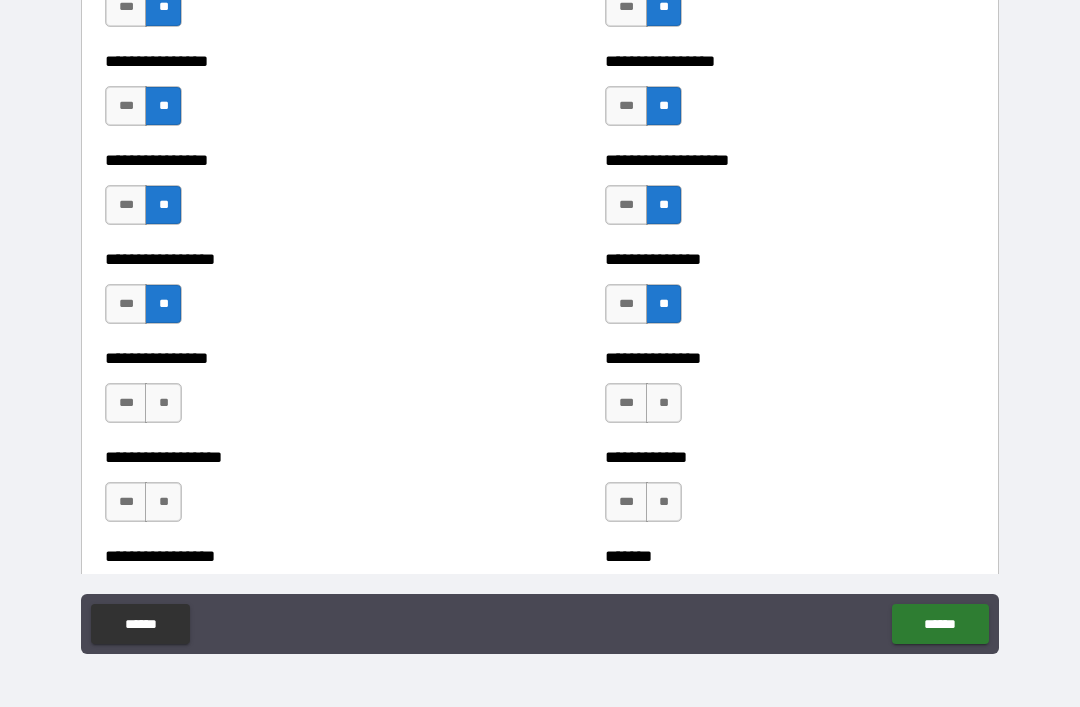 click on "**" at bounding box center [163, 403] 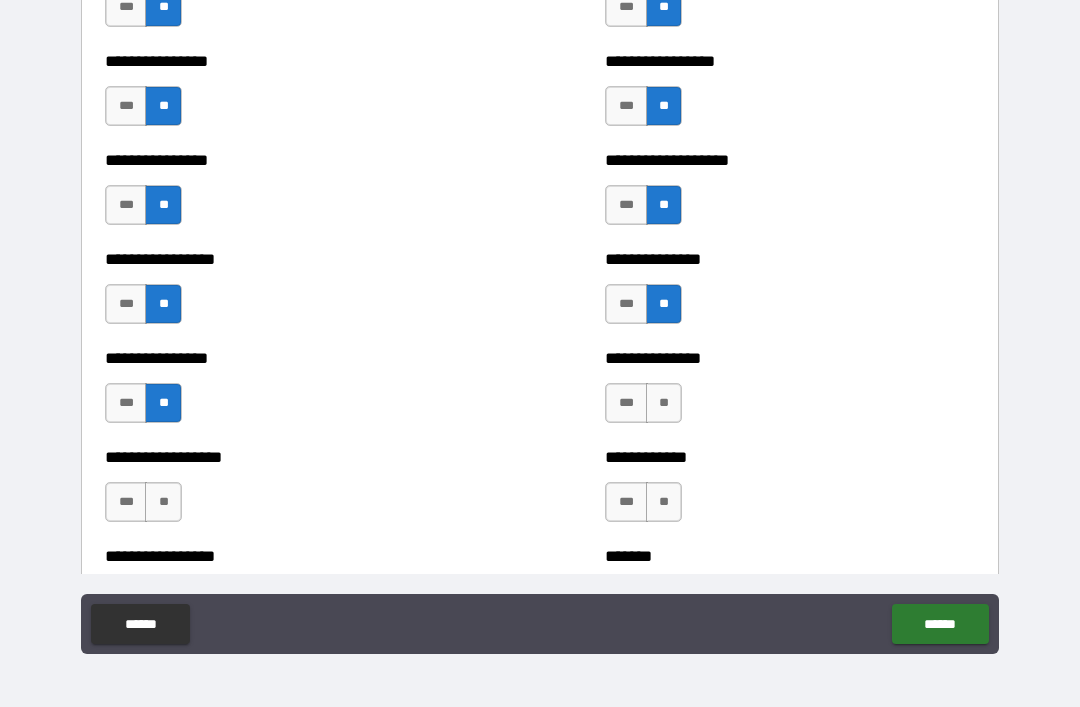 click on "**" at bounding box center (664, 403) 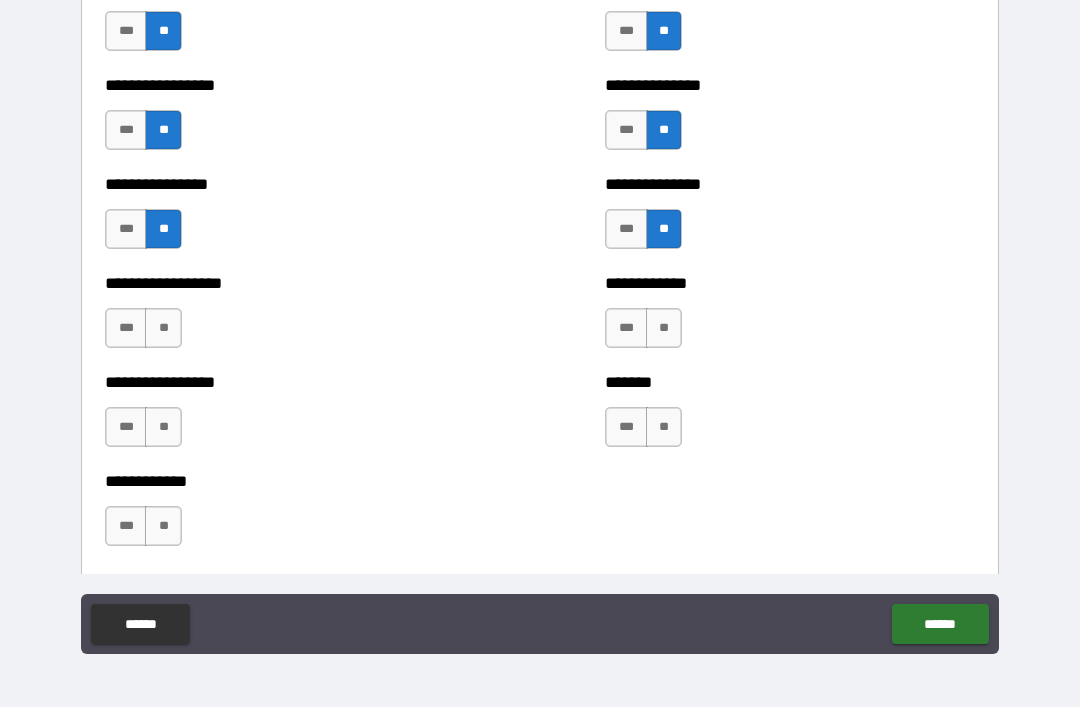 scroll, scrollTop: 4926, scrollLeft: 0, axis: vertical 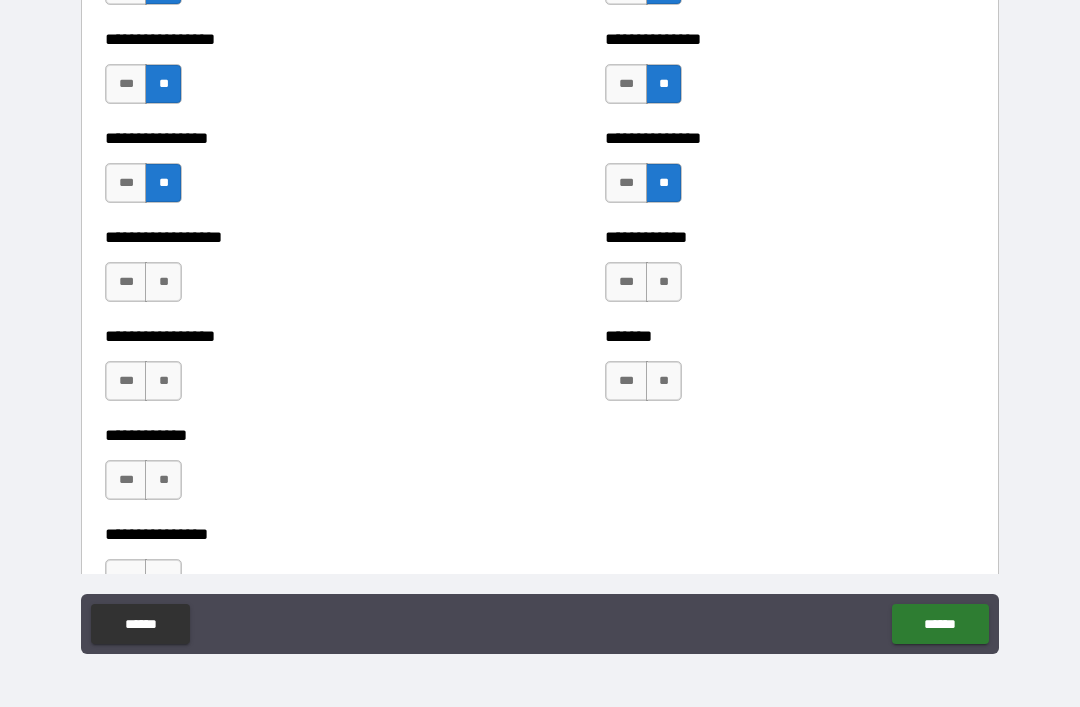 click on "**" at bounding box center [163, 282] 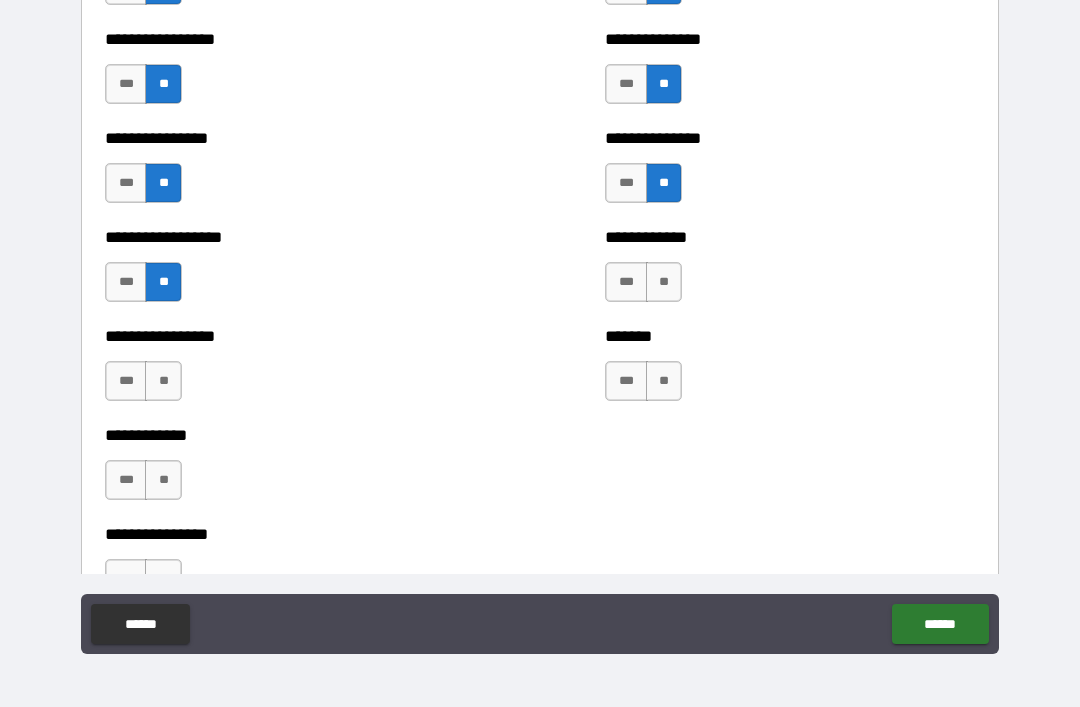 click on "**" at bounding box center [664, 282] 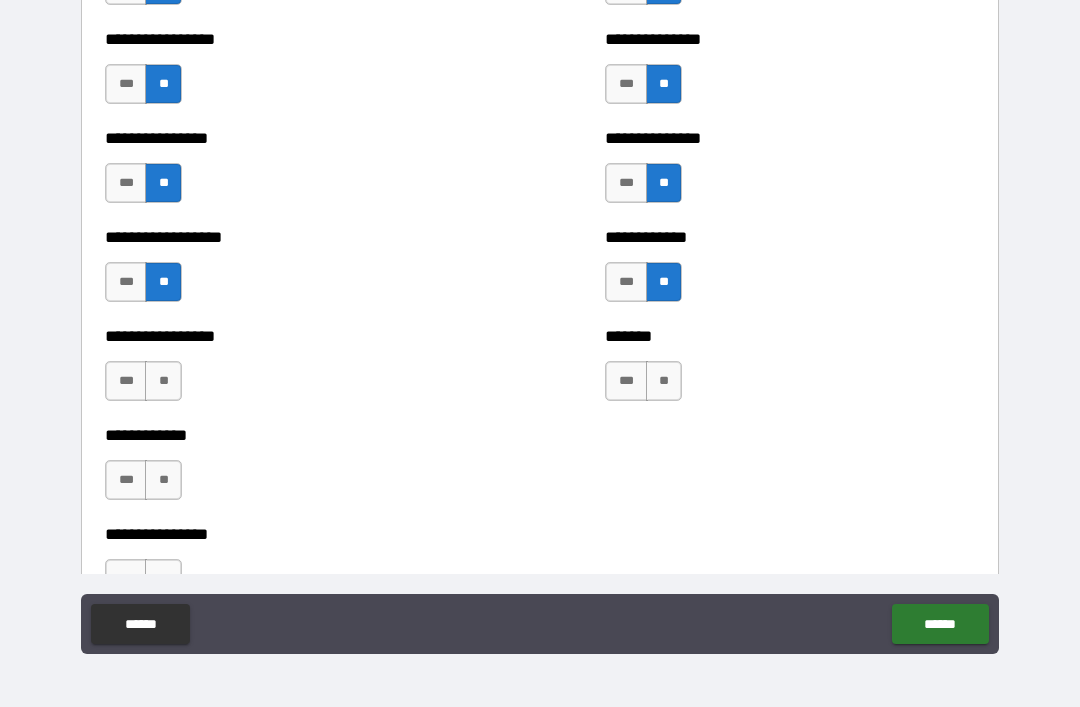 click on "**" at bounding box center (163, 381) 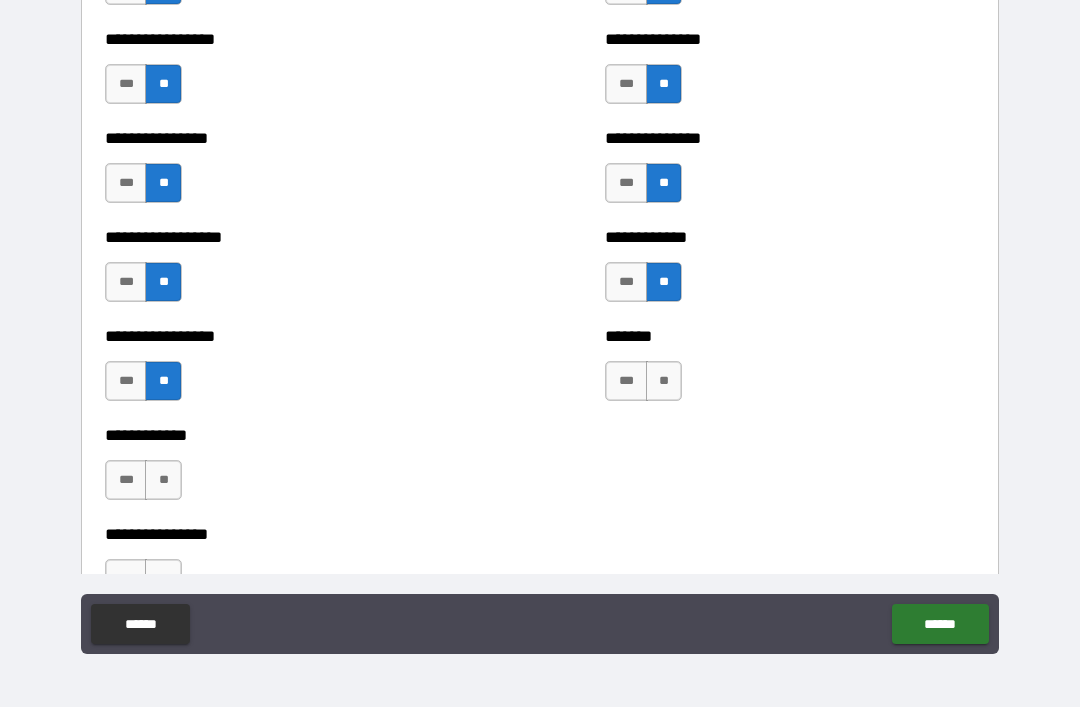 click on "**" at bounding box center (664, 381) 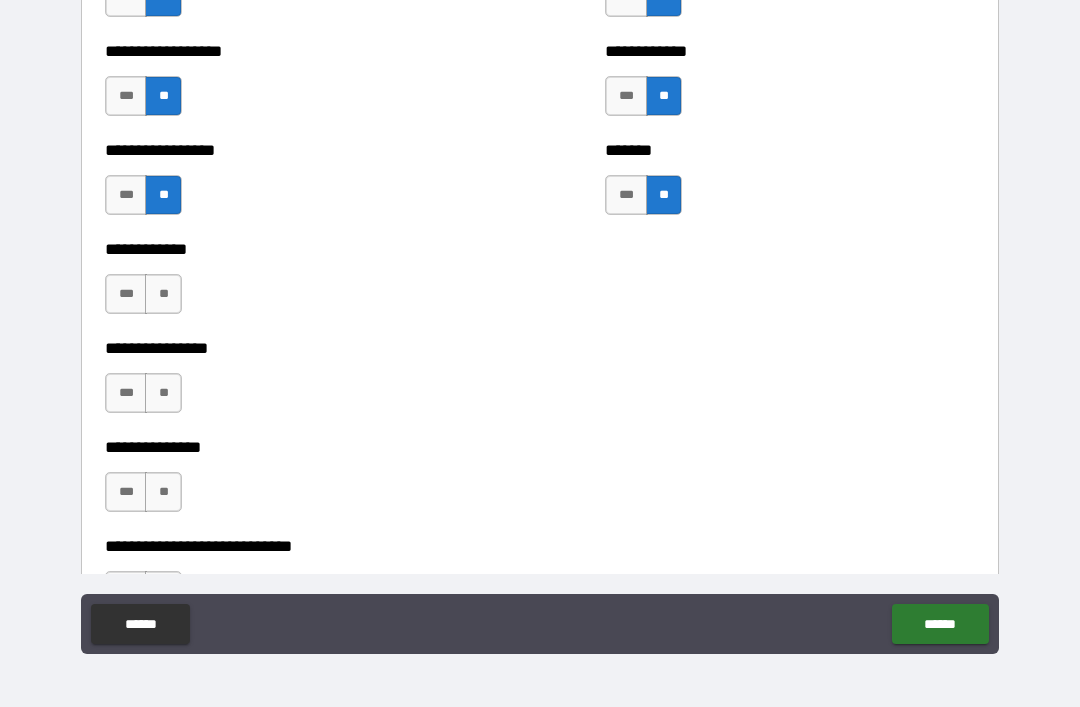 scroll, scrollTop: 5127, scrollLeft: 0, axis: vertical 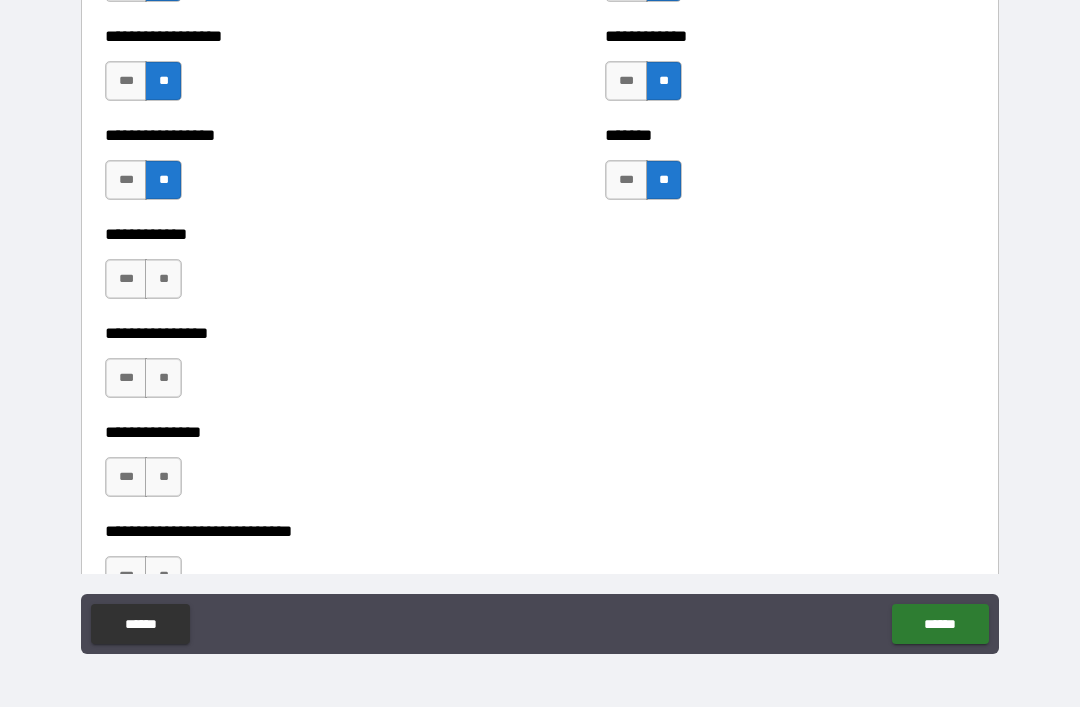 click on "**" at bounding box center [163, 279] 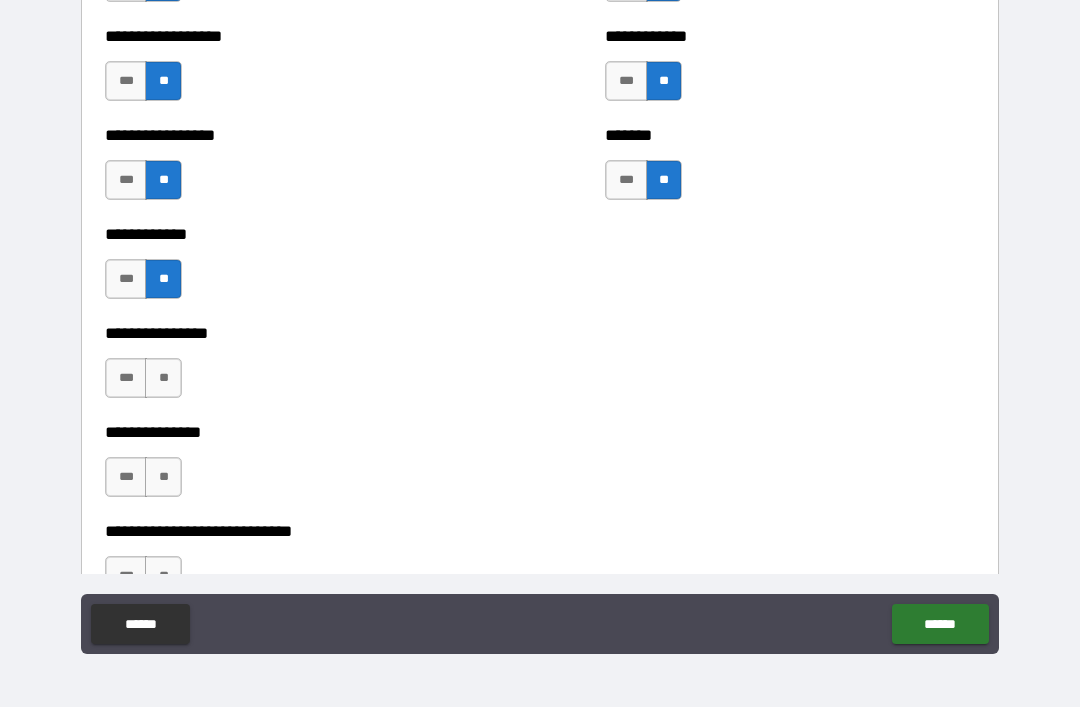 click on "**" at bounding box center (163, 378) 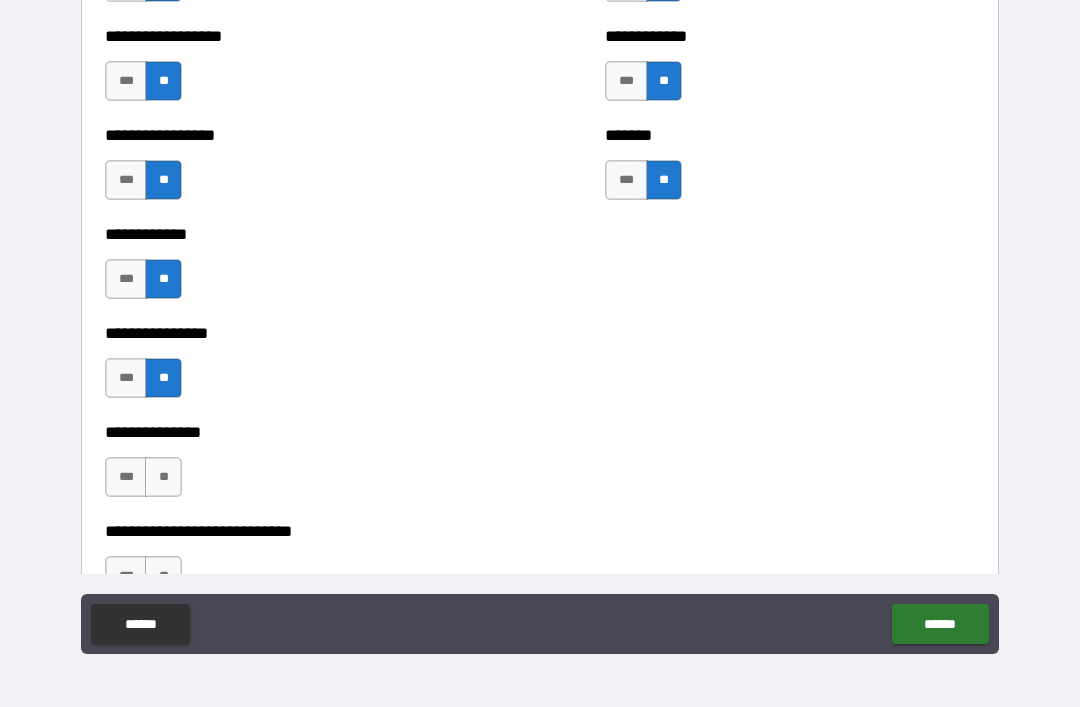 click on "**" at bounding box center (163, 477) 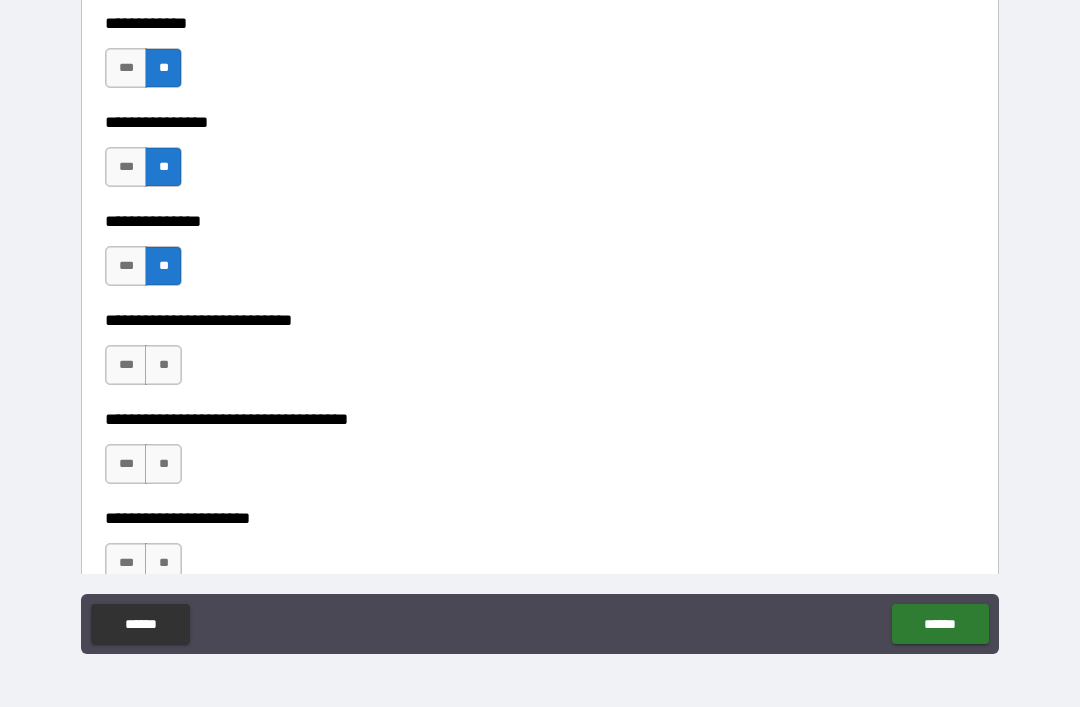 scroll, scrollTop: 5356, scrollLeft: 0, axis: vertical 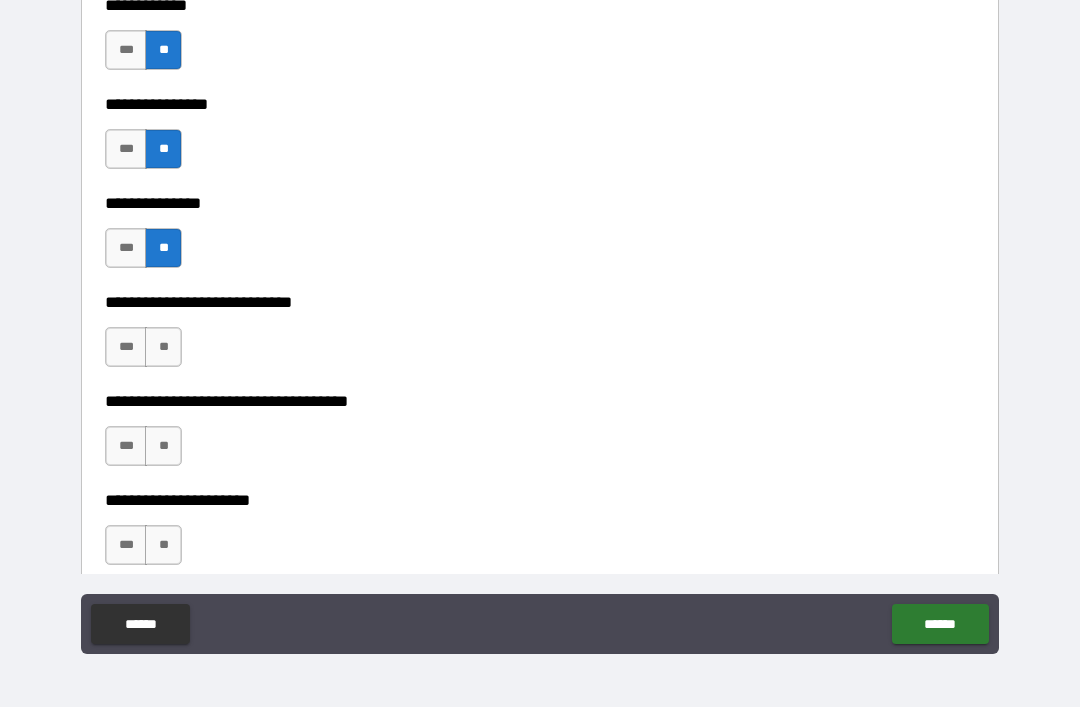 click on "**********" at bounding box center (540, 337) 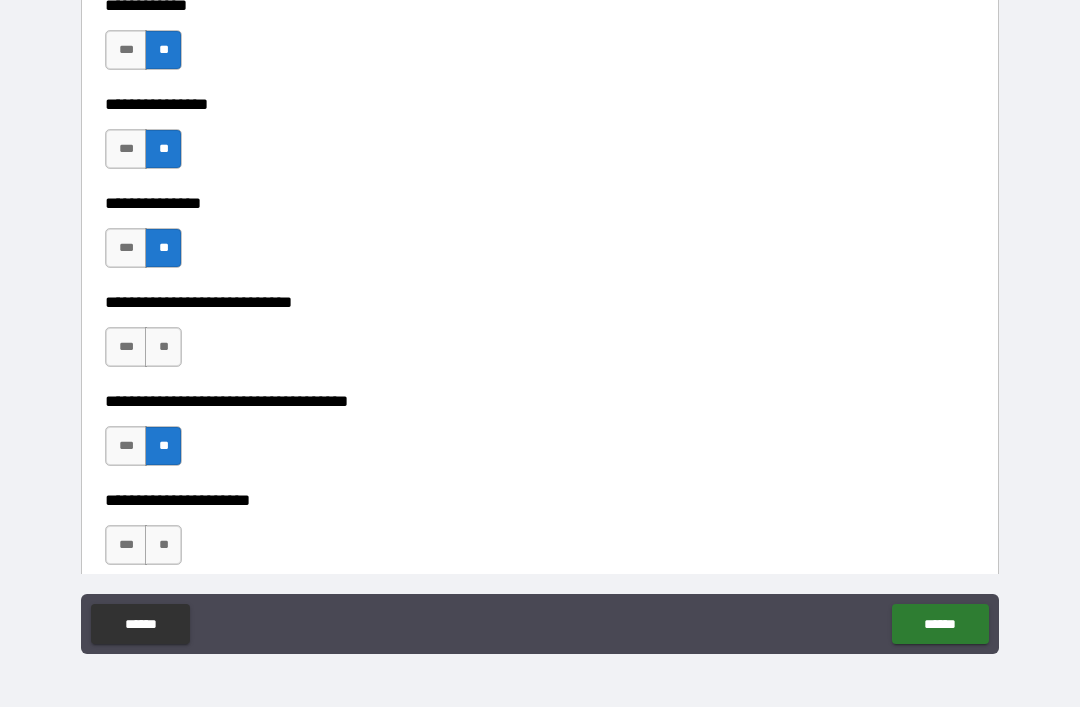 click on "**" at bounding box center (163, 347) 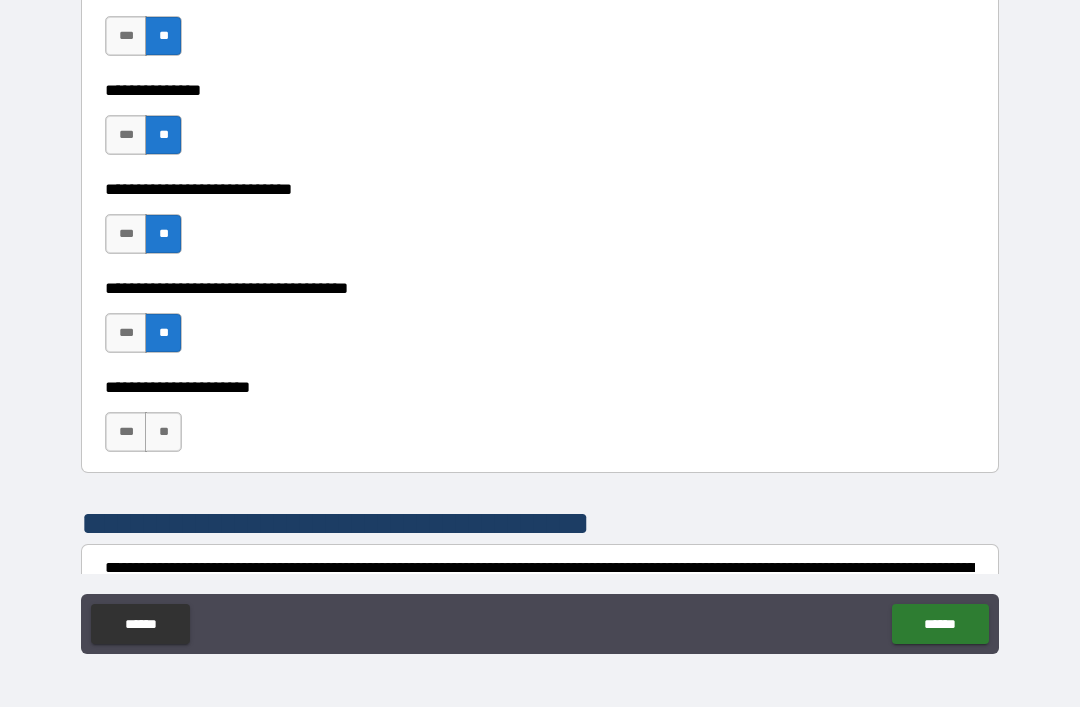 scroll, scrollTop: 5553, scrollLeft: 0, axis: vertical 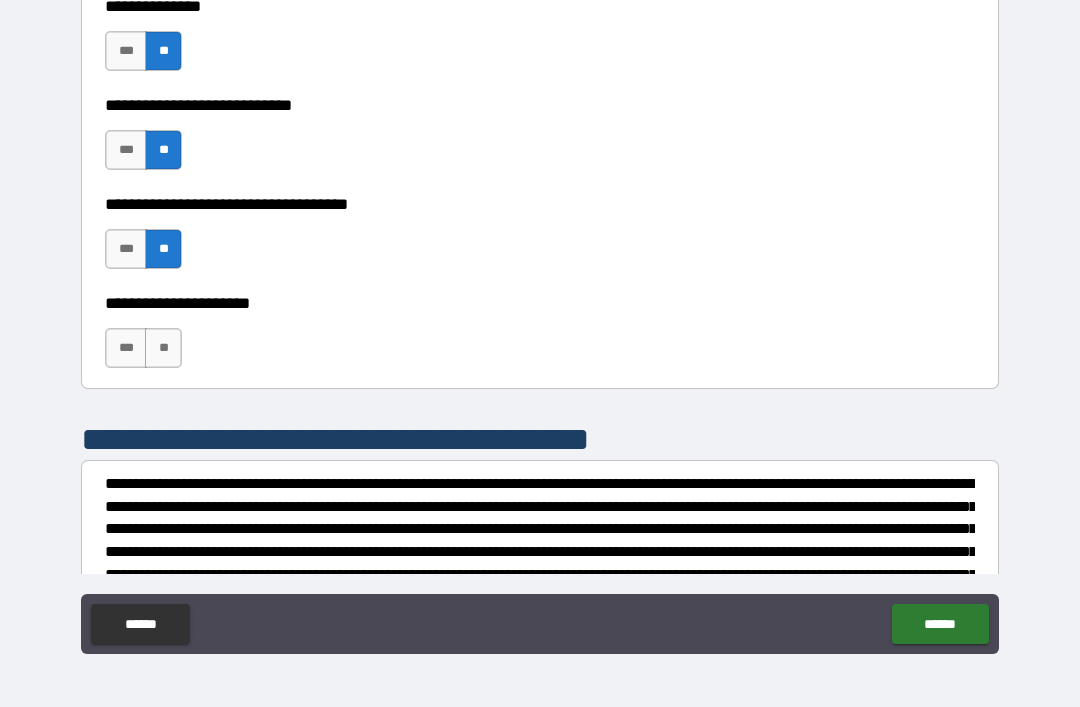 click on "**" at bounding box center (163, 348) 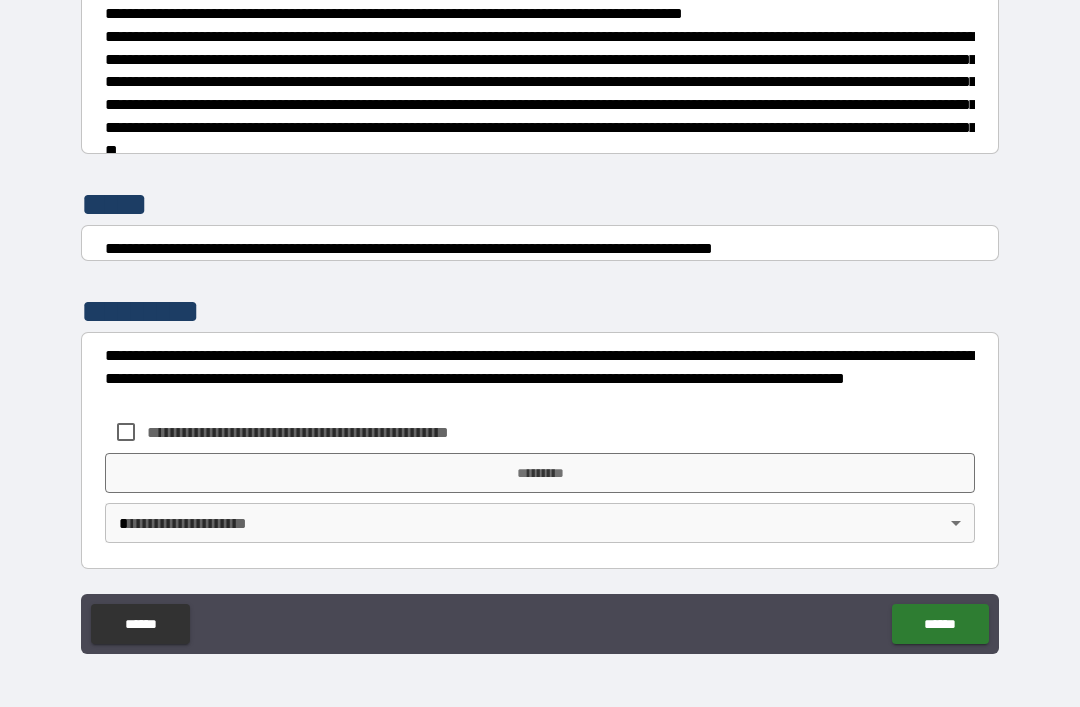 scroll, scrollTop: 7470, scrollLeft: 0, axis: vertical 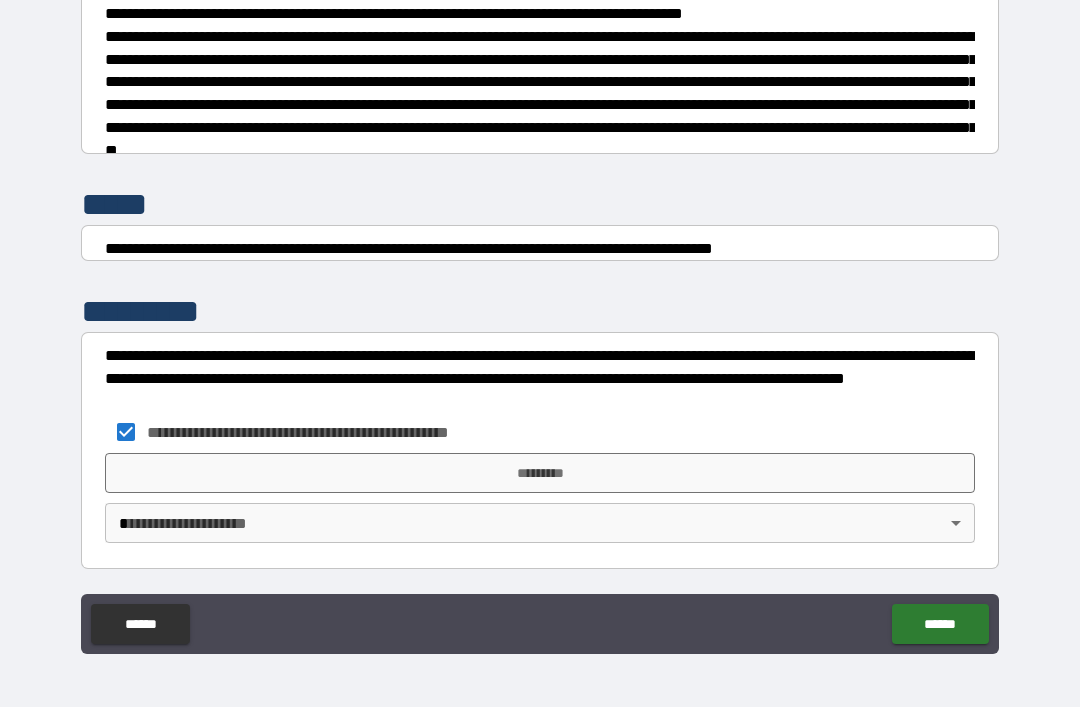 click on "*********" at bounding box center [540, 473] 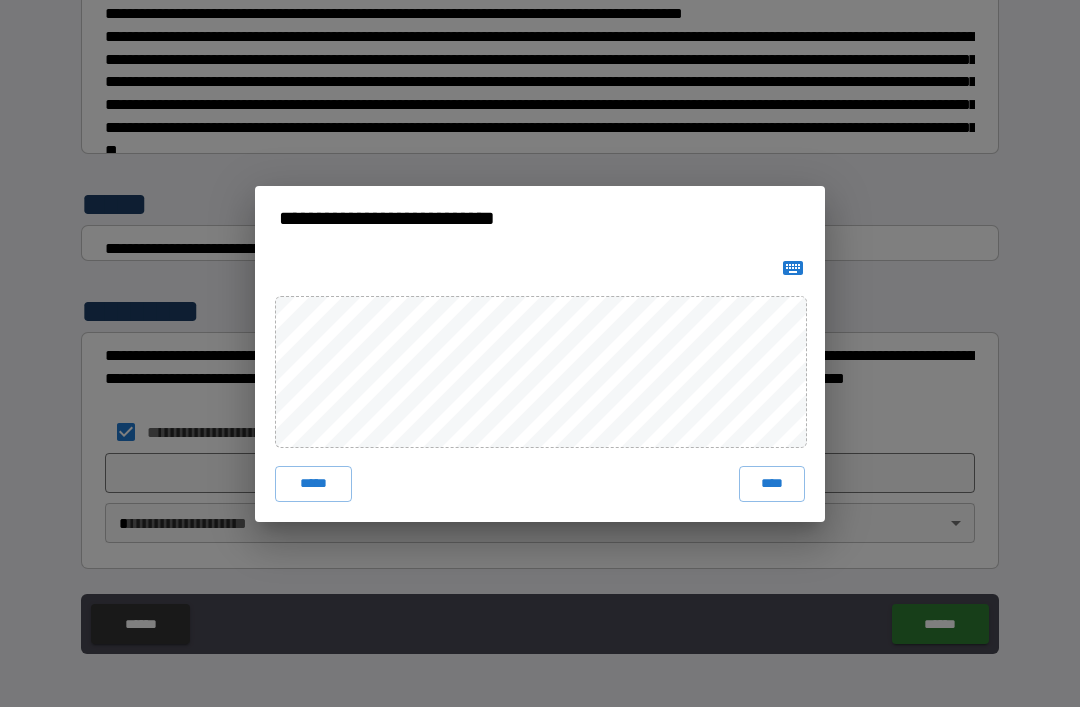 click on "****" at bounding box center [772, 484] 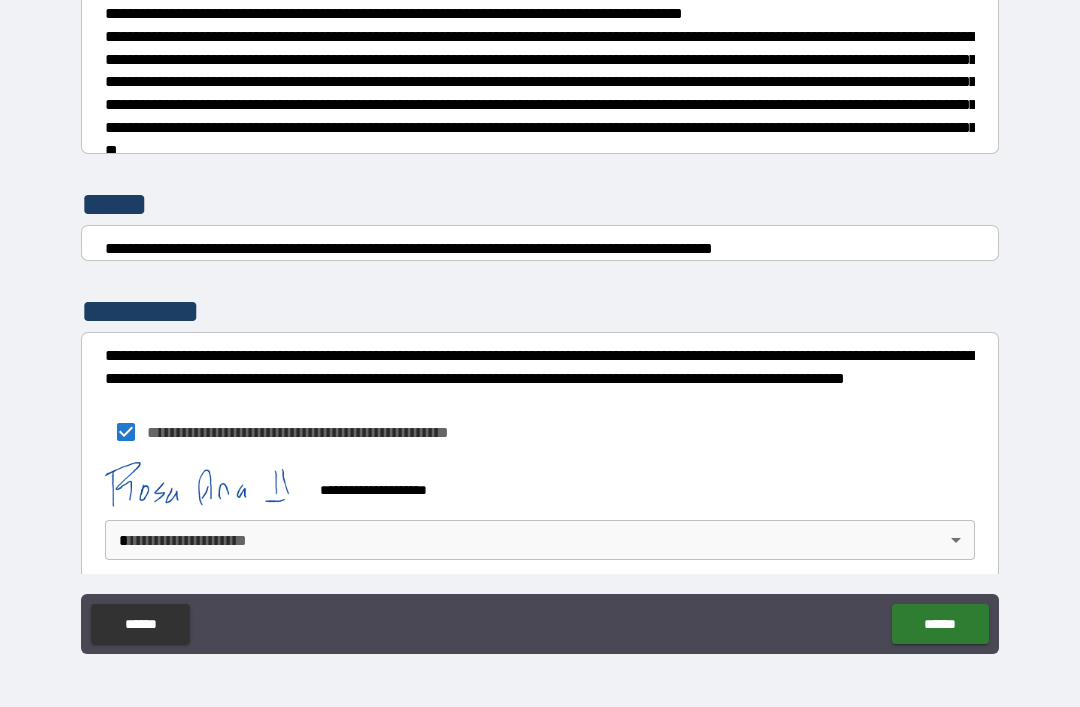 click on "**********" at bounding box center (540, 321) 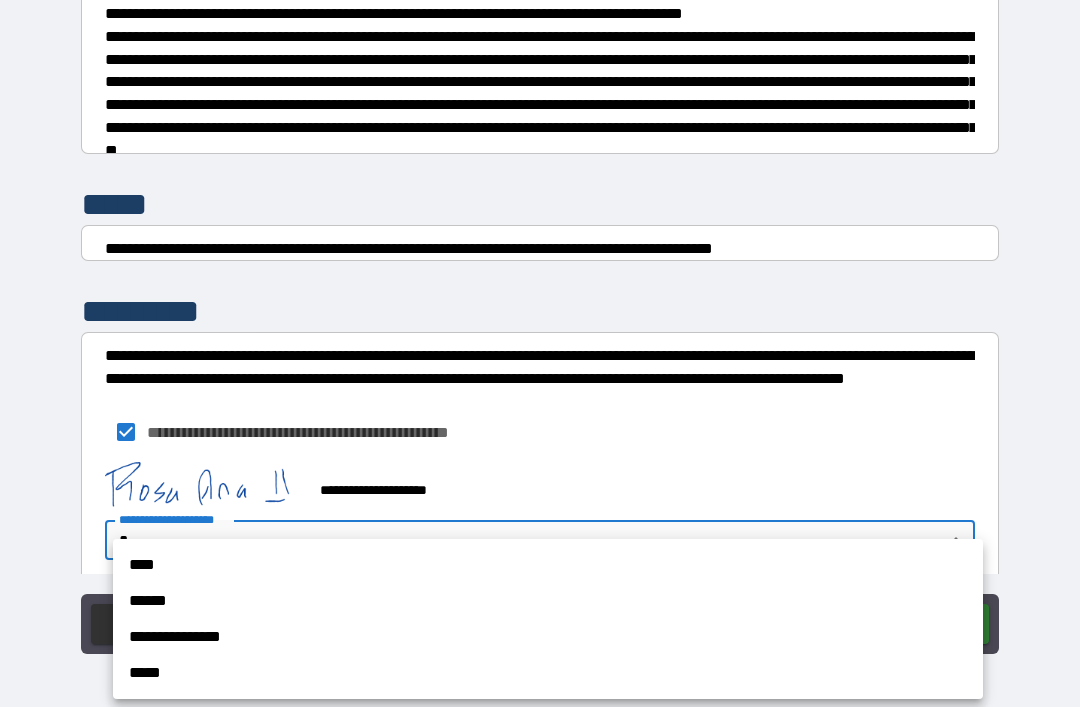 click on "**********" at bounding box center (548, 637) 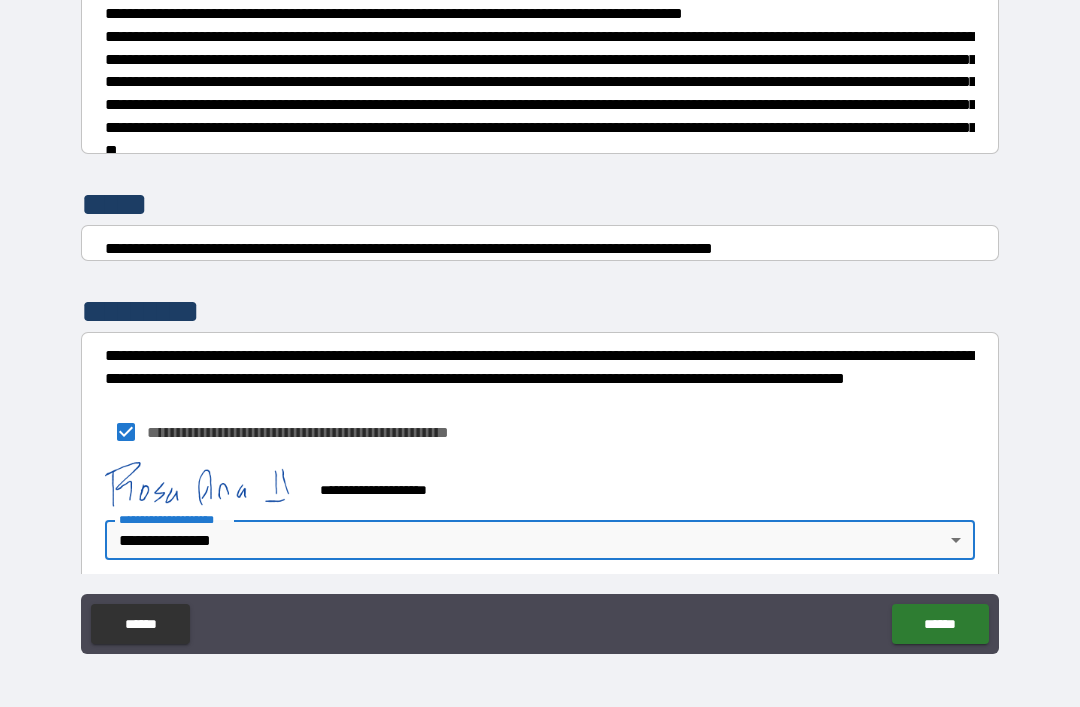 click on "******" at bounding box center (940, 624) 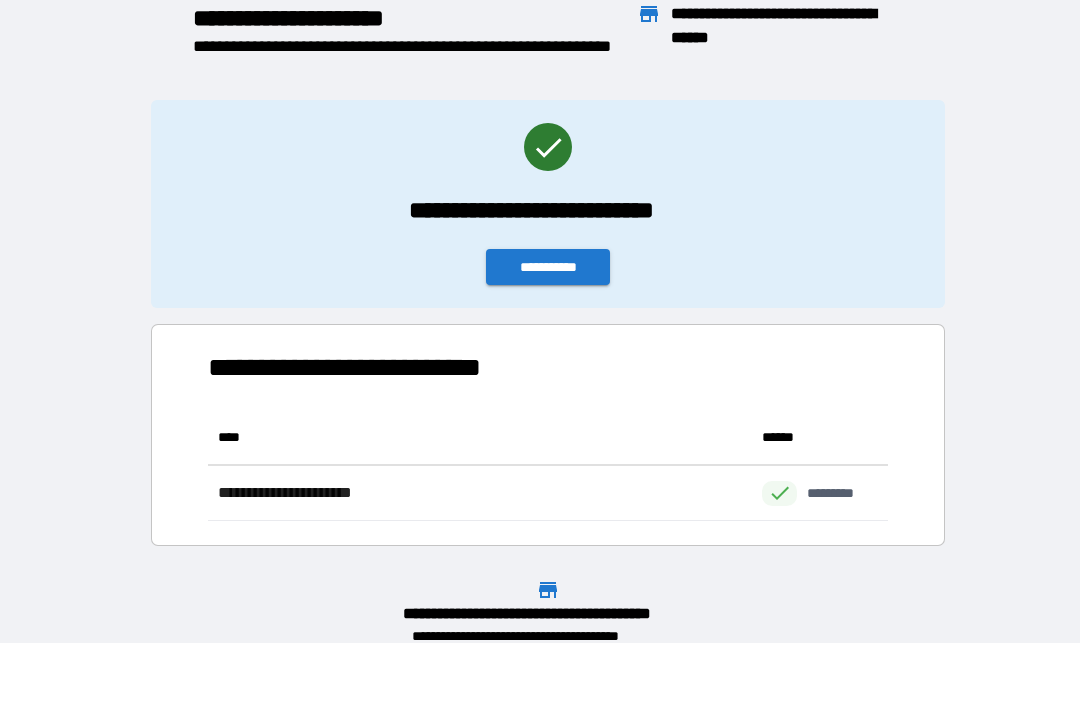scroll, scrollTop: 1, scrollLeft: 1, axis: both 